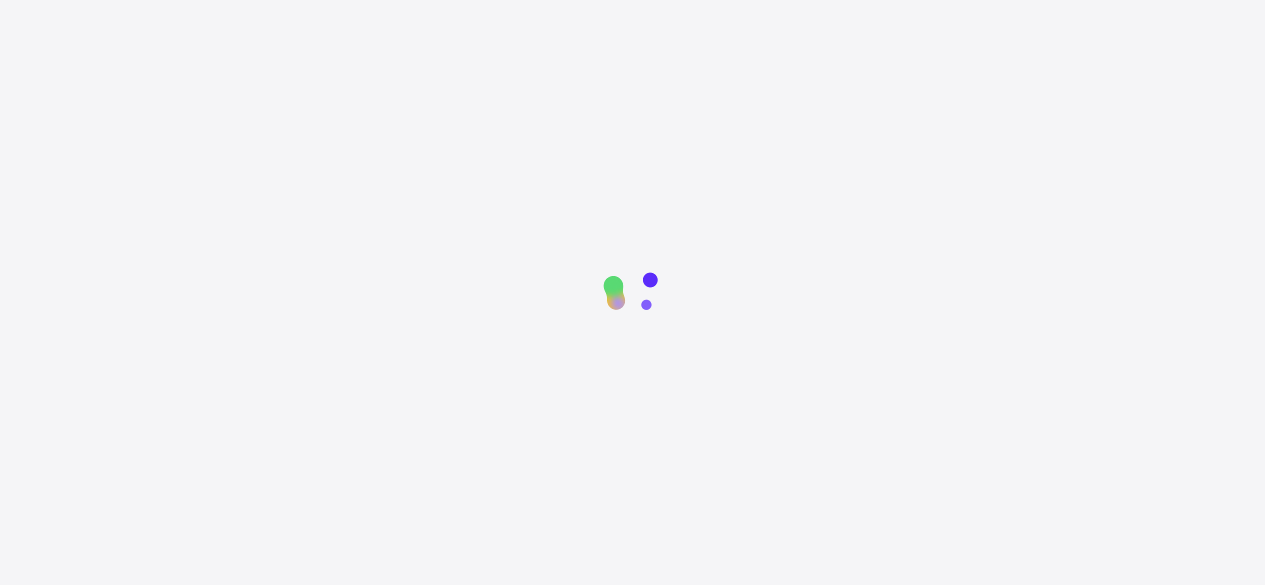 scroll, scrollTop: 0, scrollLeft: 0, axis: both 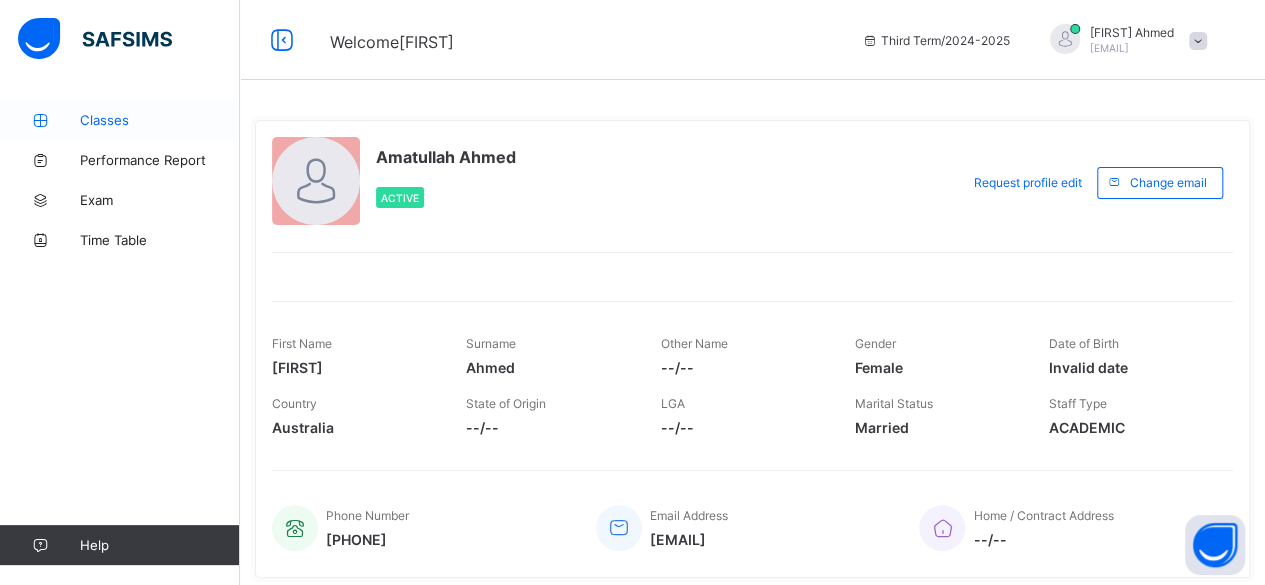 click on "Classes" at bounding box center [160, 120] 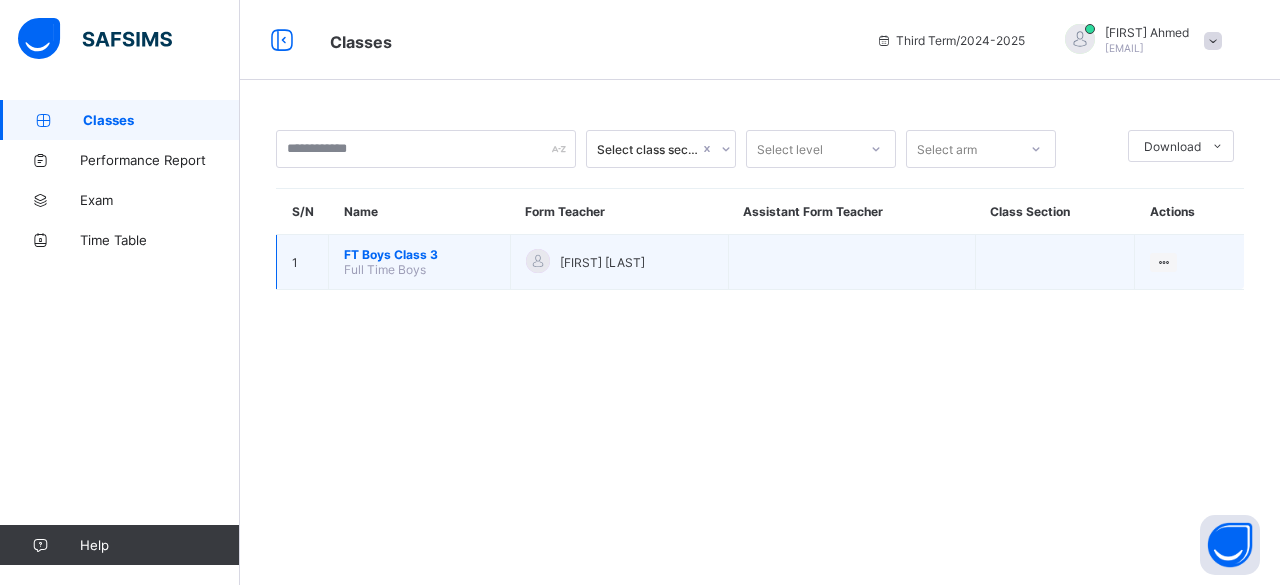 click on "FT Boys   Class 3" at bounding box center [419, 254] 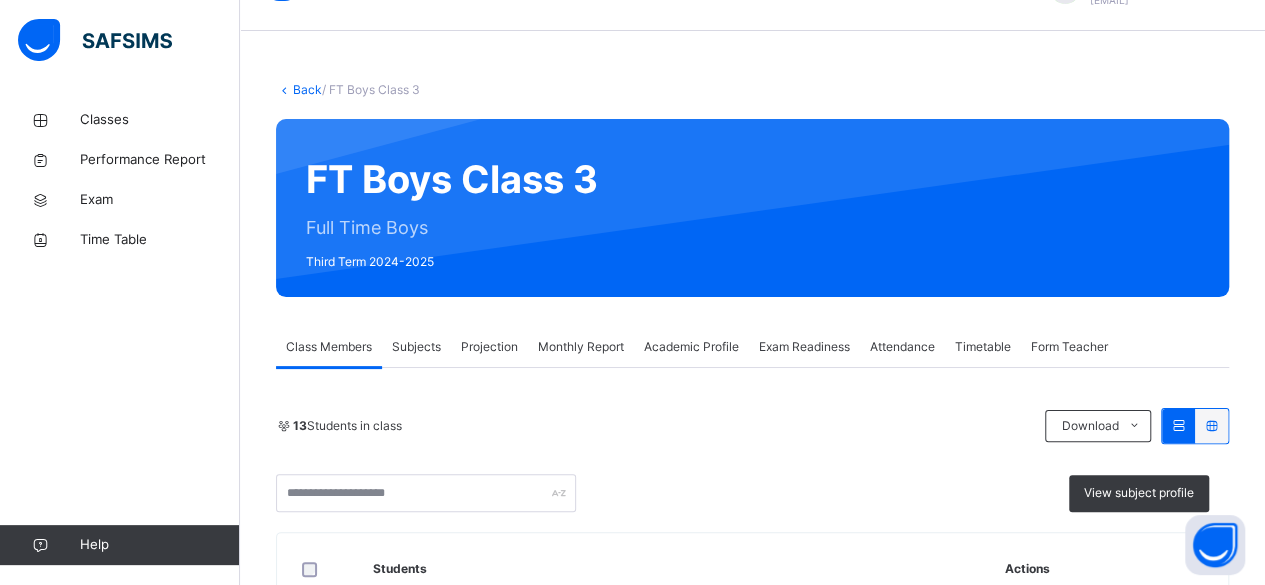 click on "FT Boys Class 3 Full Time Boys Third Term 2024-2025" at bounding box center [752, 208] 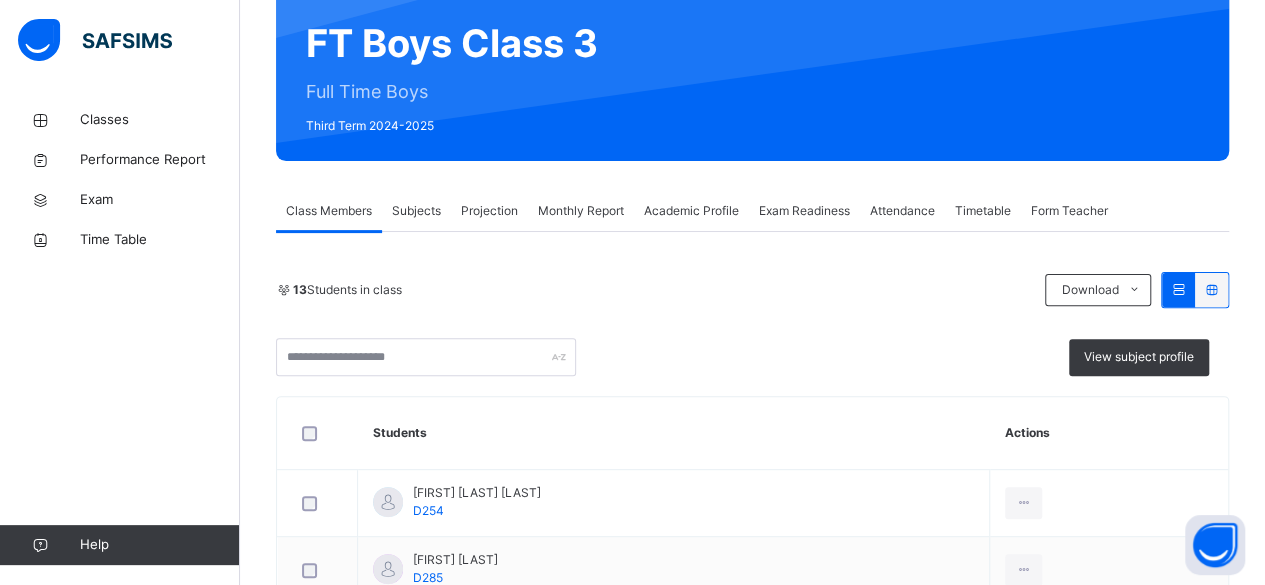 click on "Projection" at bounding box center (489, 211) 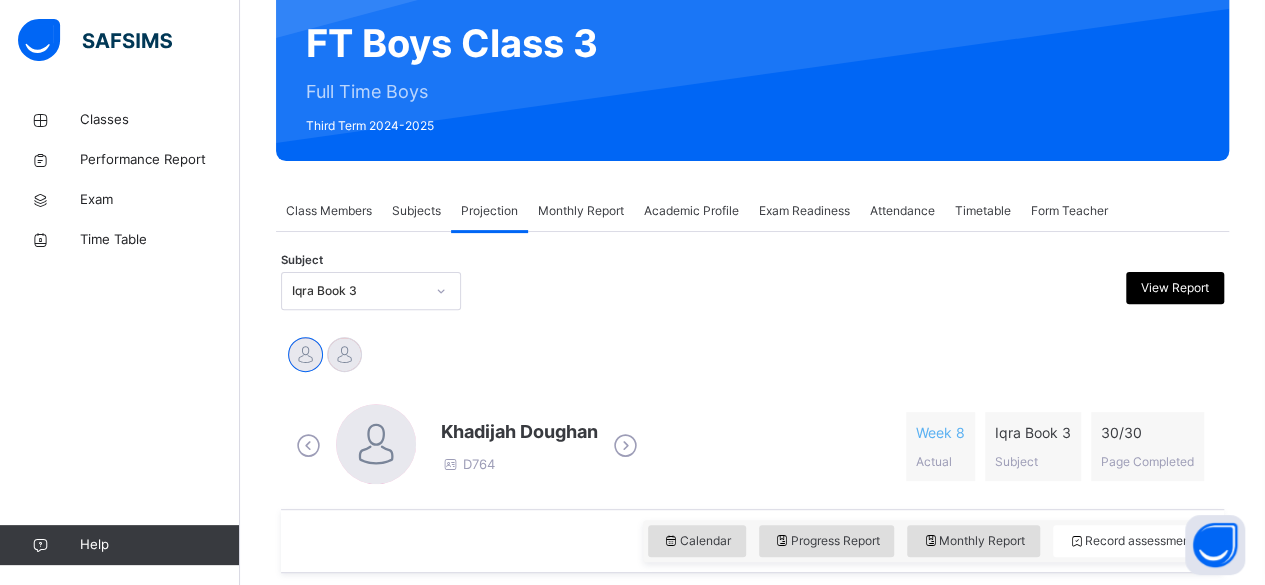 click on "**********" at bounding box center (752, 1067) 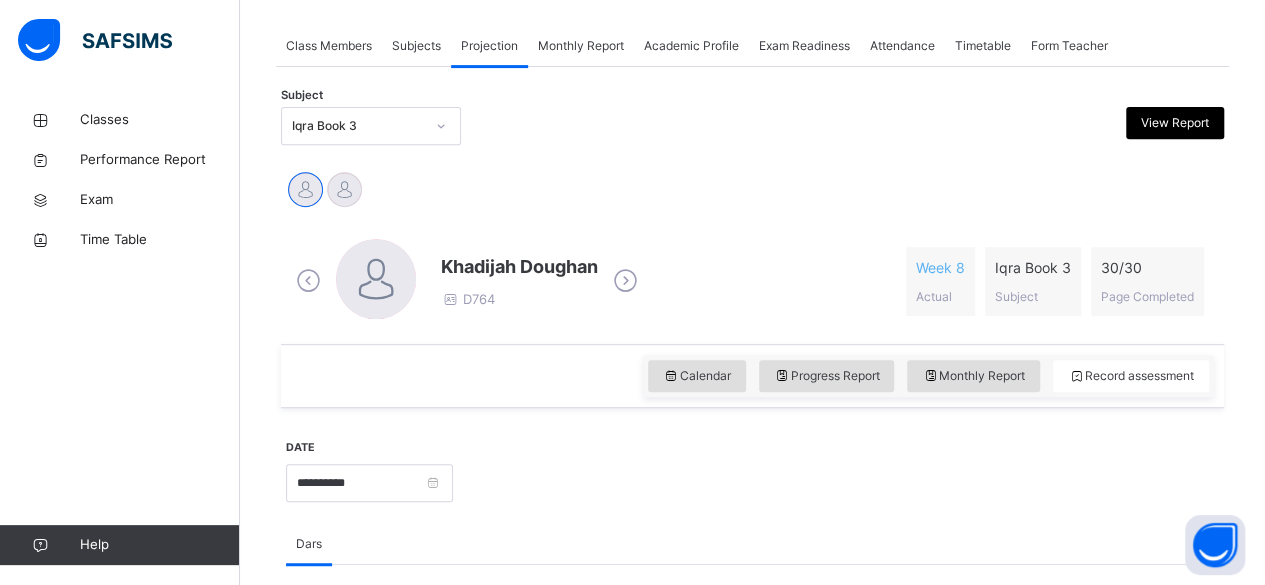 scroll, scrollTop: 354, scrollLeft: 0, axis: vertical 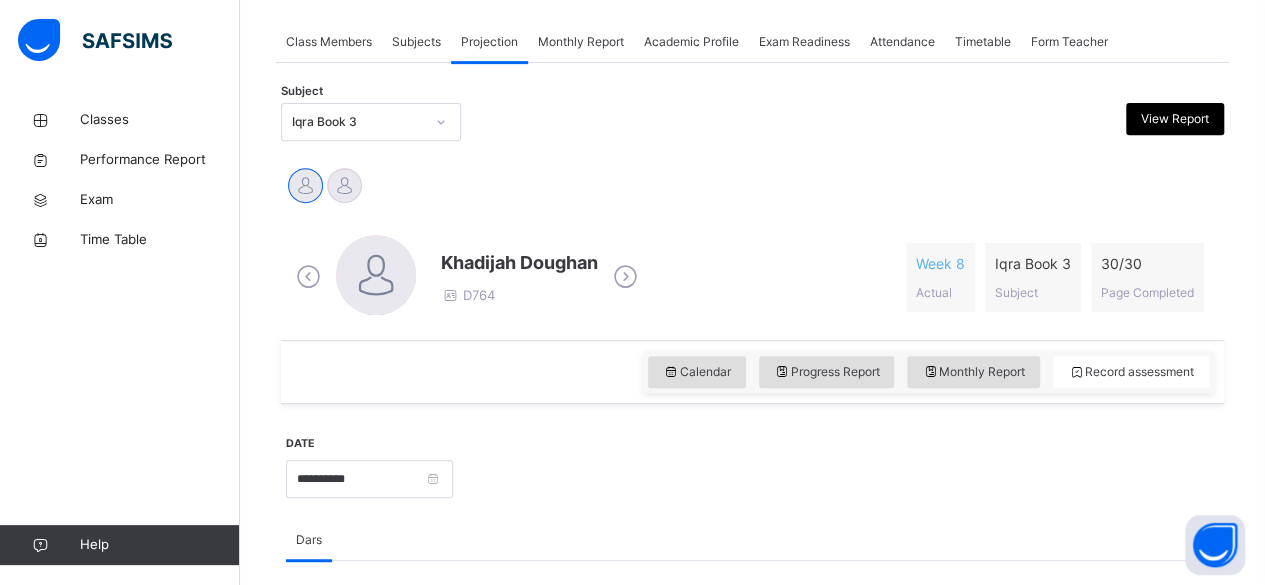 click on "**********" at bounding box center [752, 898] 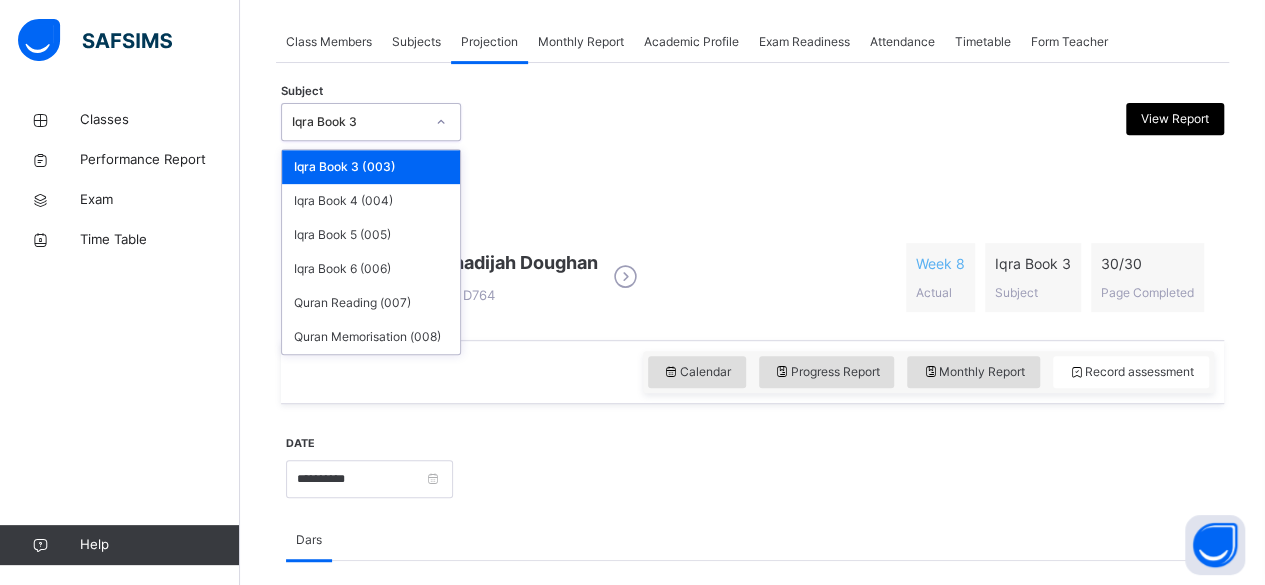 click on "Iqra Book 3" at bounding box center (358, 122) 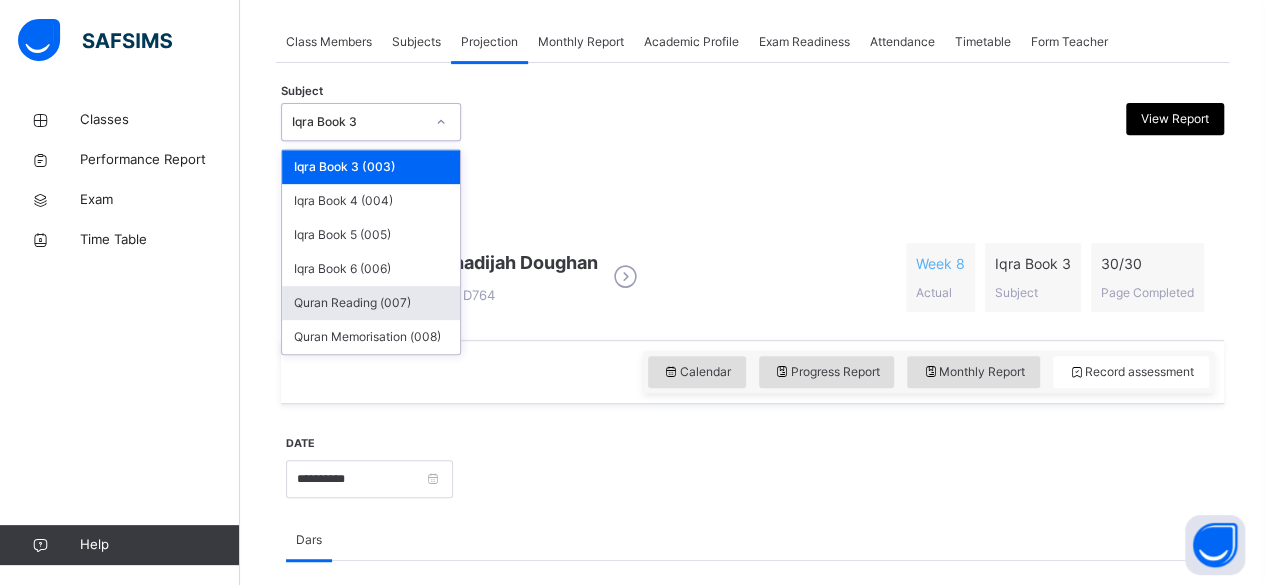 click on "Quran Reading (007)" at bounding box center (371, 303) 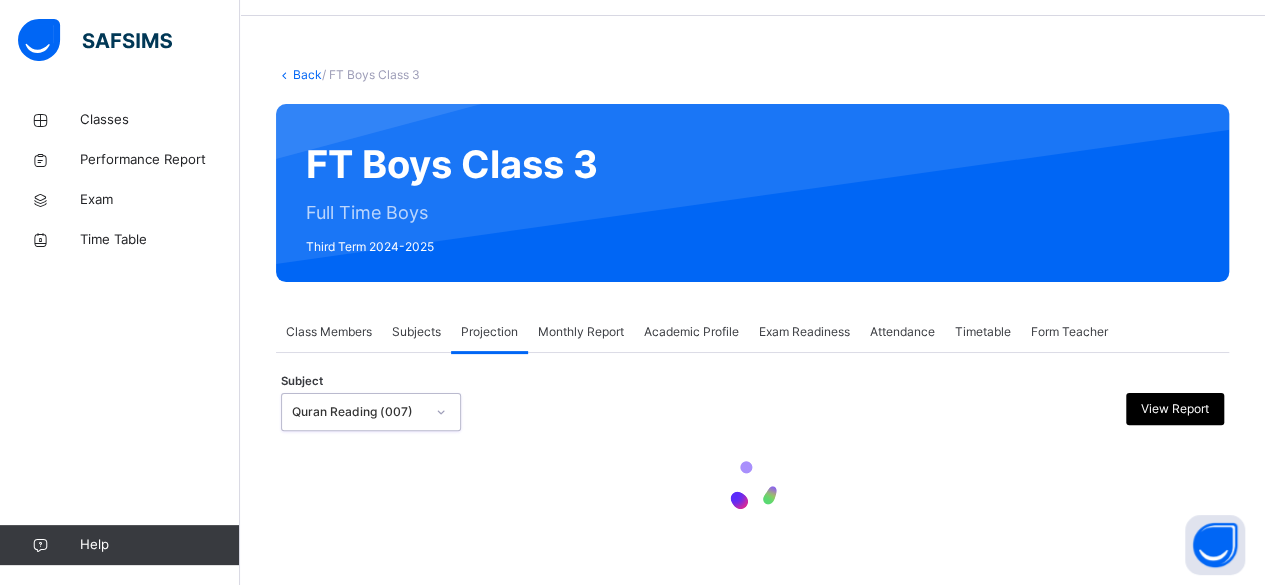 scroll, scrollTop: 354, scrollLeft: 0, axis: vertical 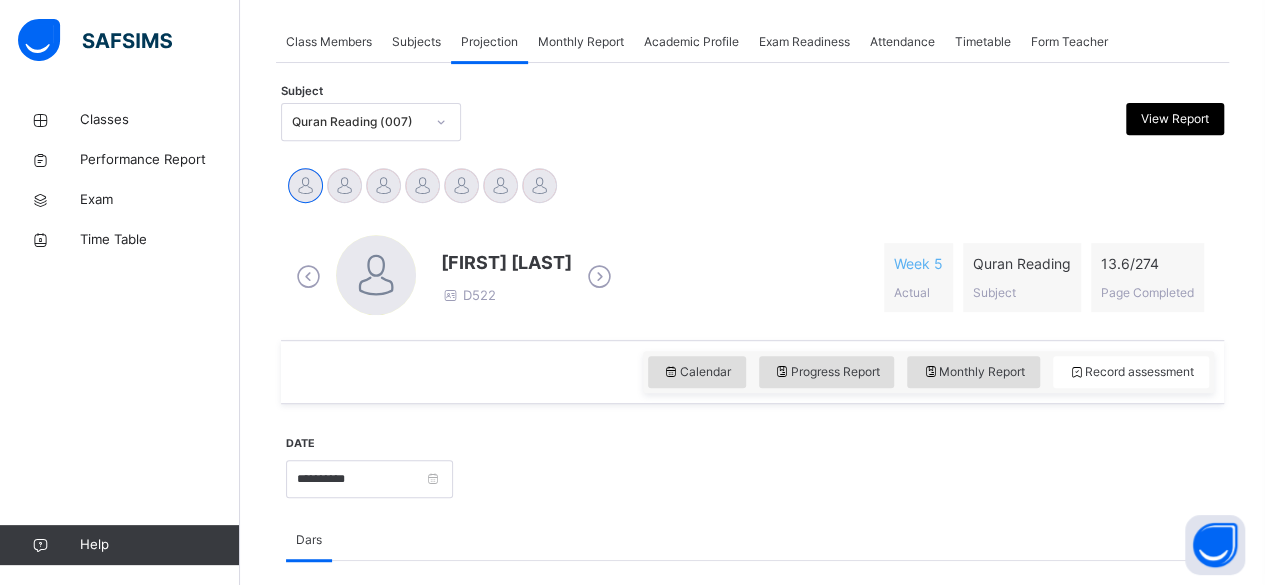 click at bounding box center (599, 277) 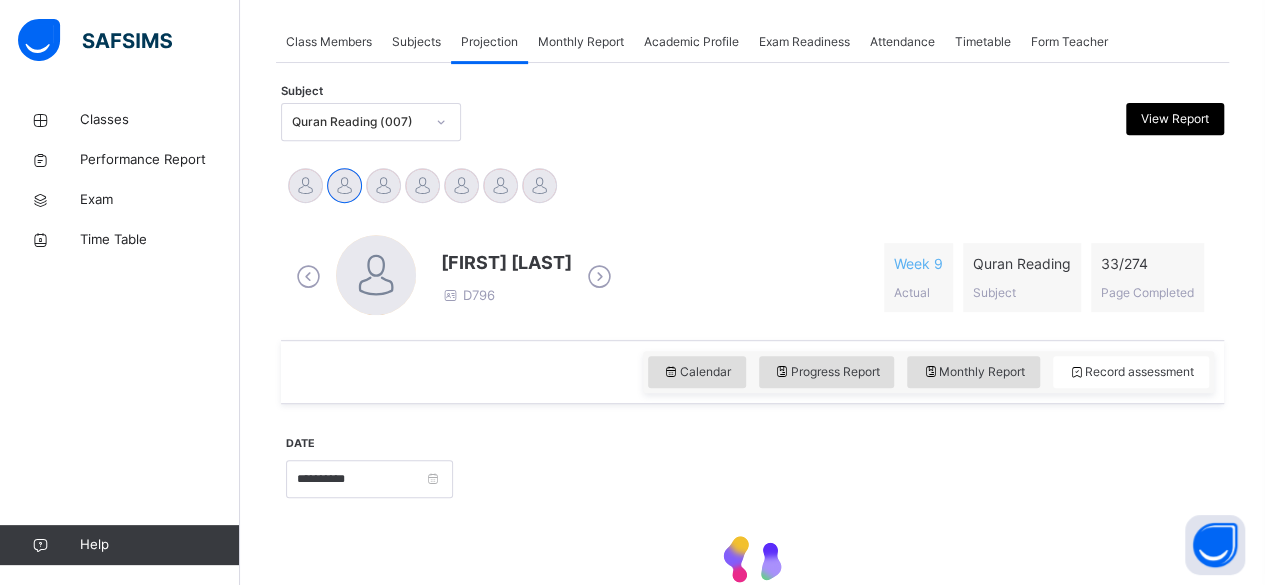 click at bounding box center (599, 277) 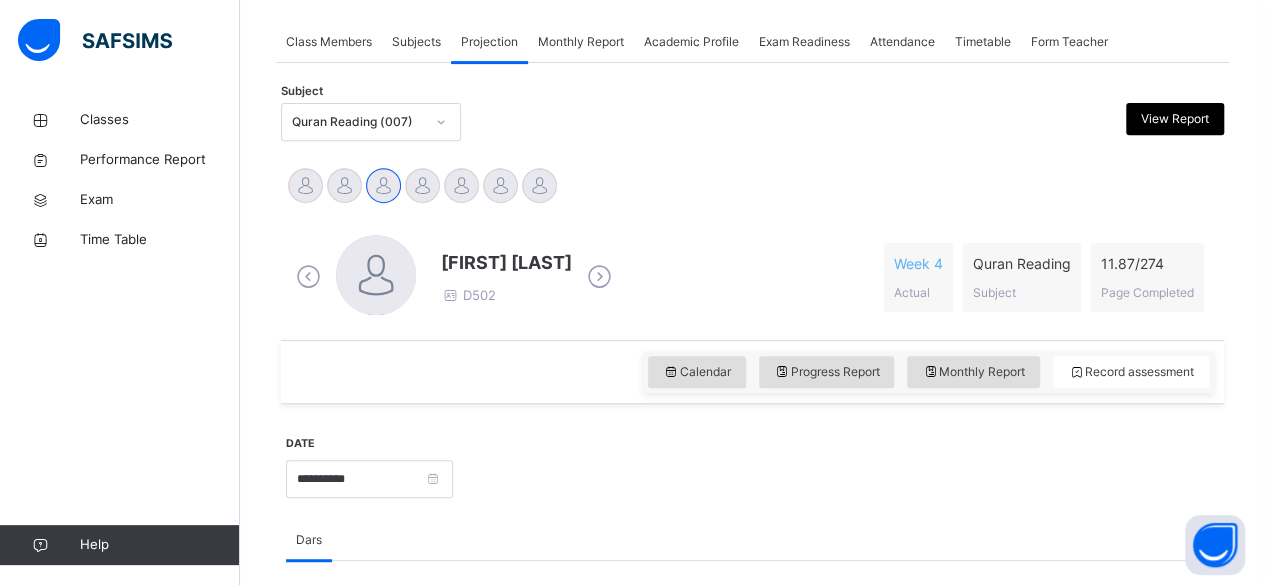 click at bounding box center (599, 277) 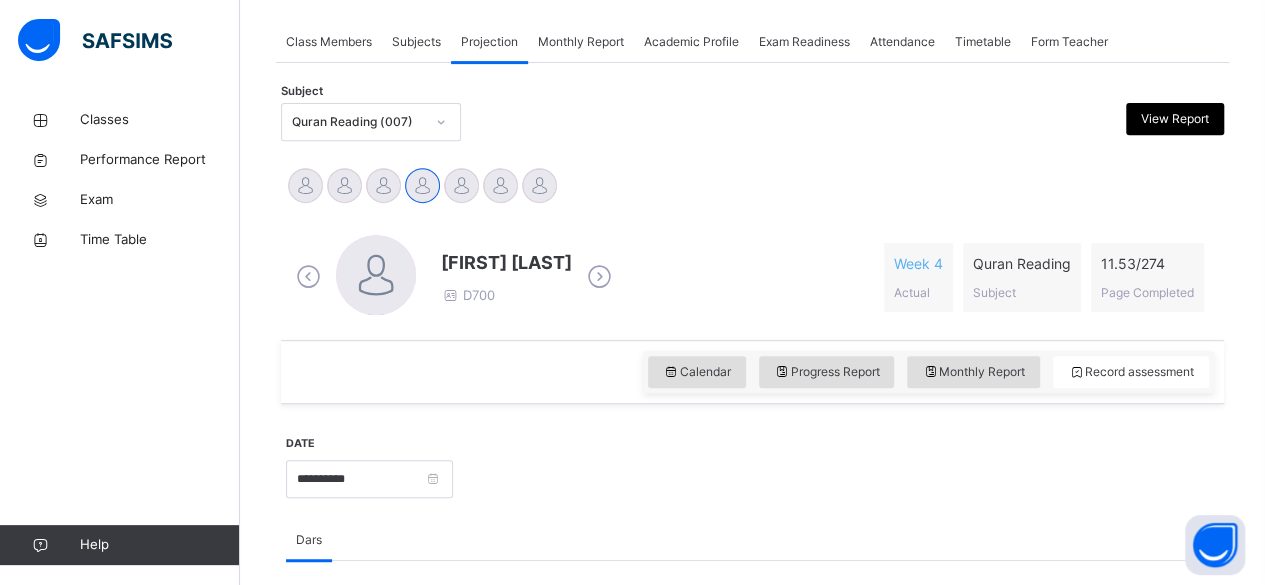 click at bounding box center [599, 277] 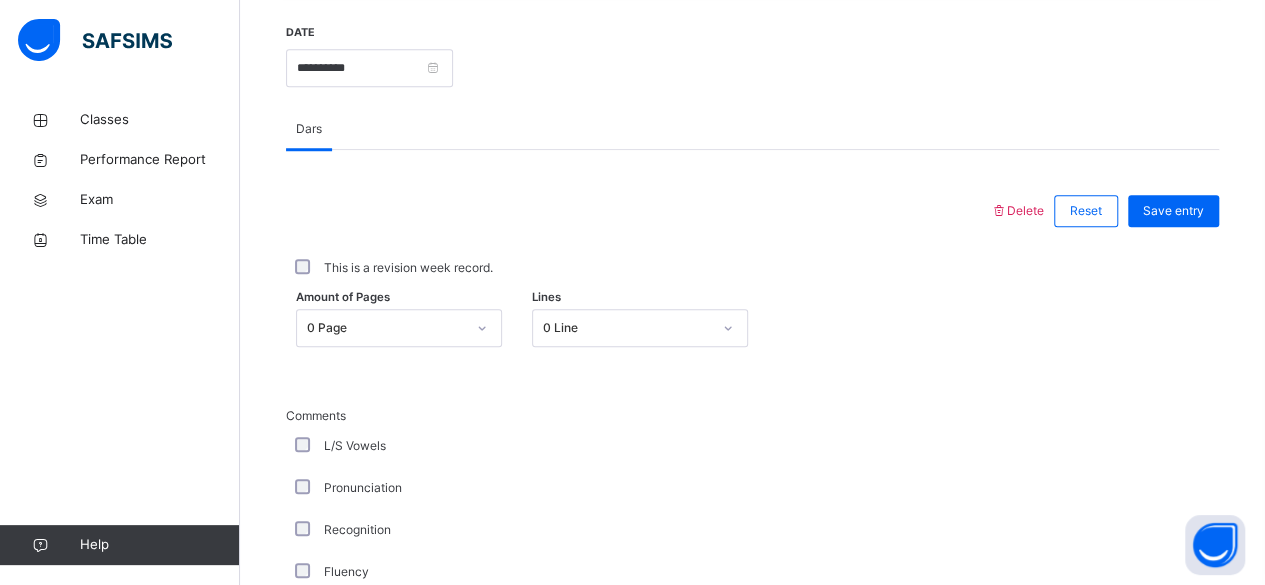 scroll, scrollTop: 762, scrollLeft: 0, axis: vertical 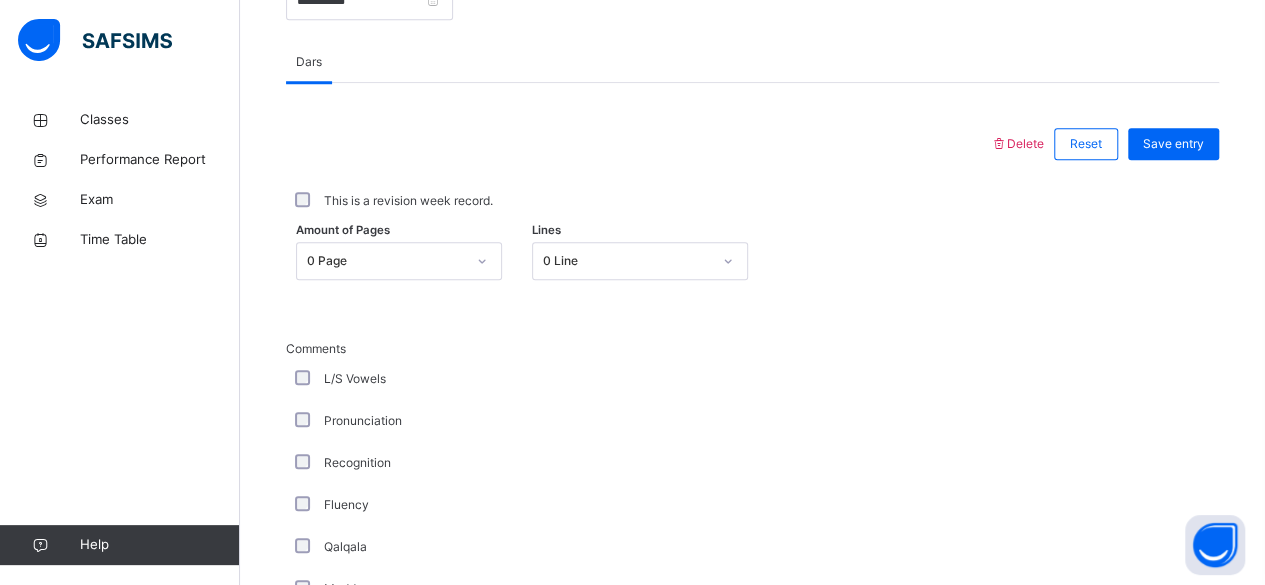 click on "0 Page" at bounding box center (399, 261) 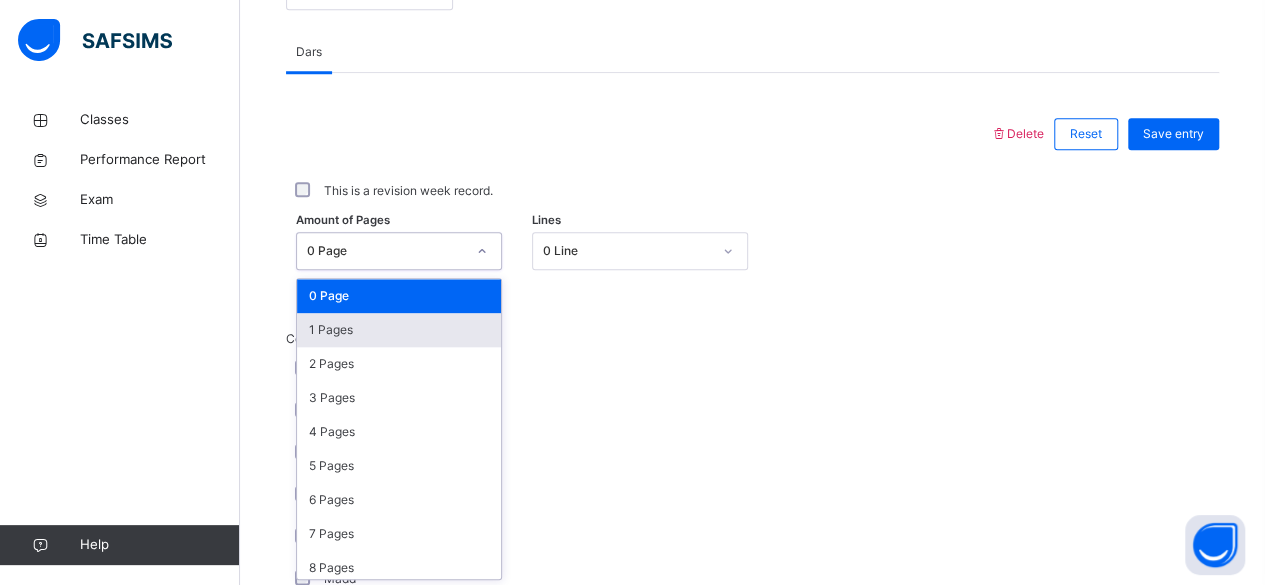 scroll, scrollTop: 842, scrollLeft: 0, axis: vertical 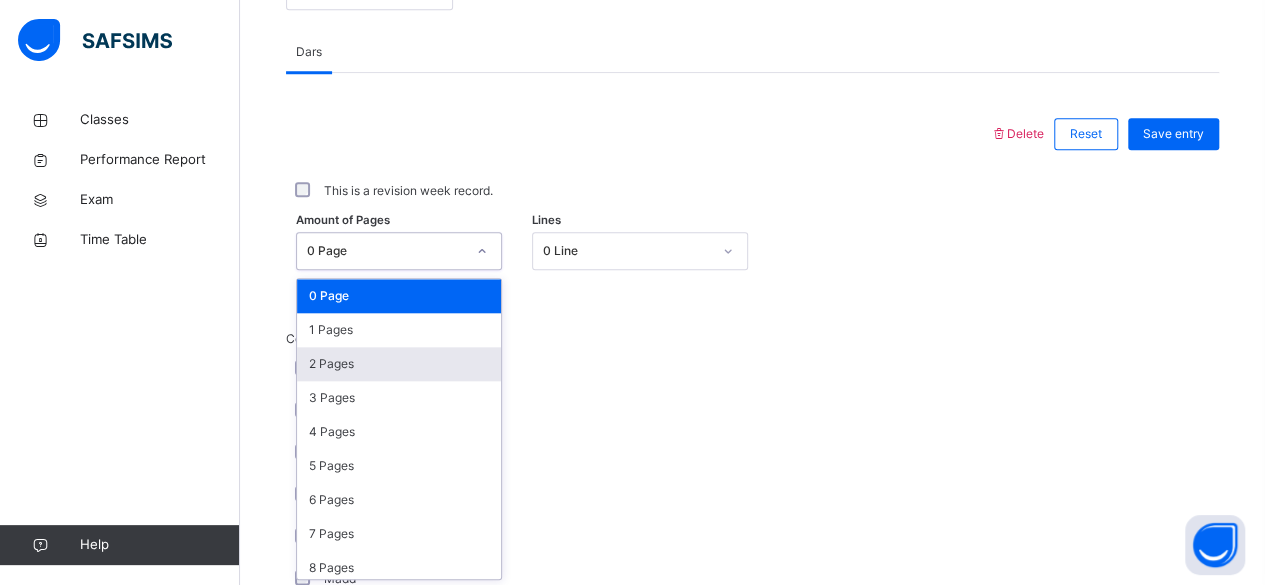 click on "2 Pages" at bounding box center [399, 364] 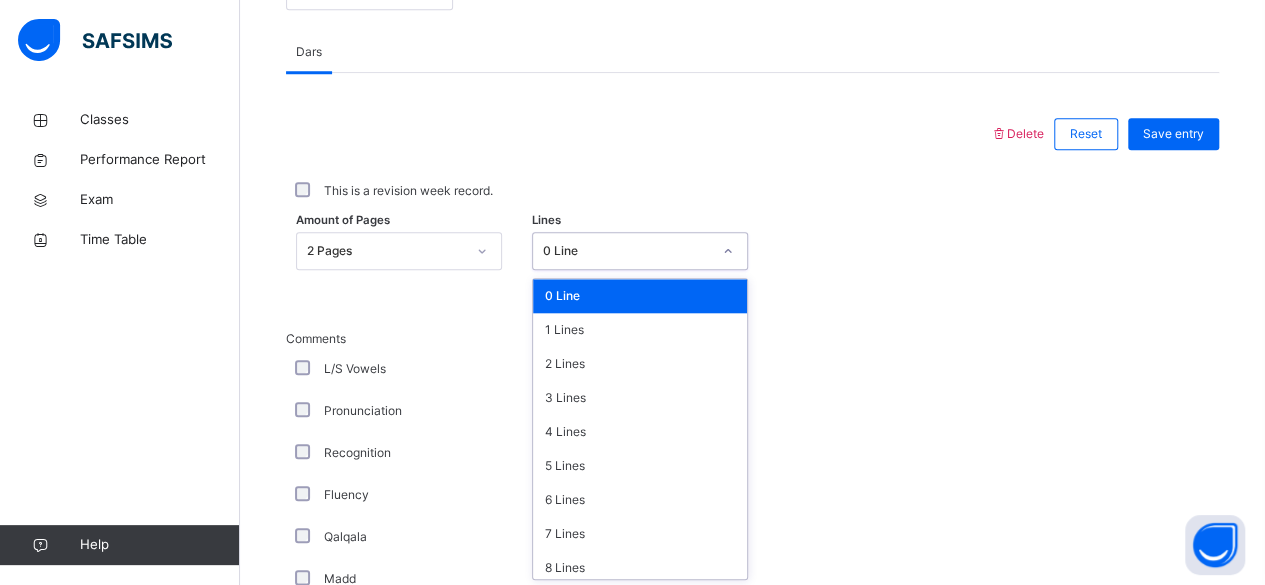 click on "0 Line" at bounding box center (621, 251) 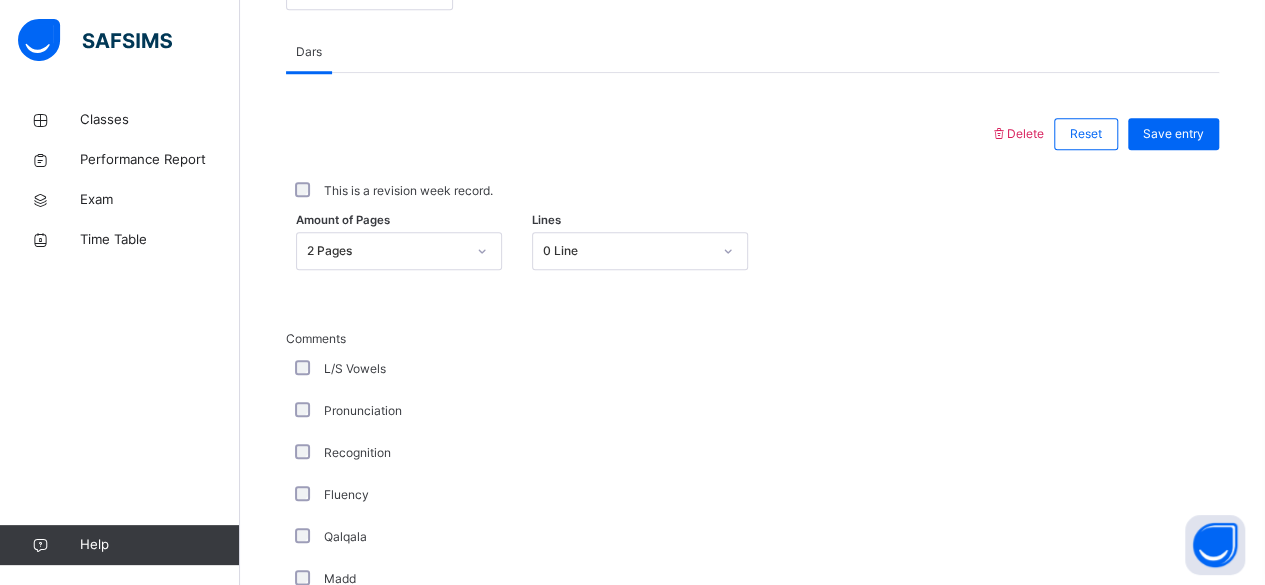 click on "Amount of Pages 2 Pages Lines 0 Line" at bounding box center (752, 251) 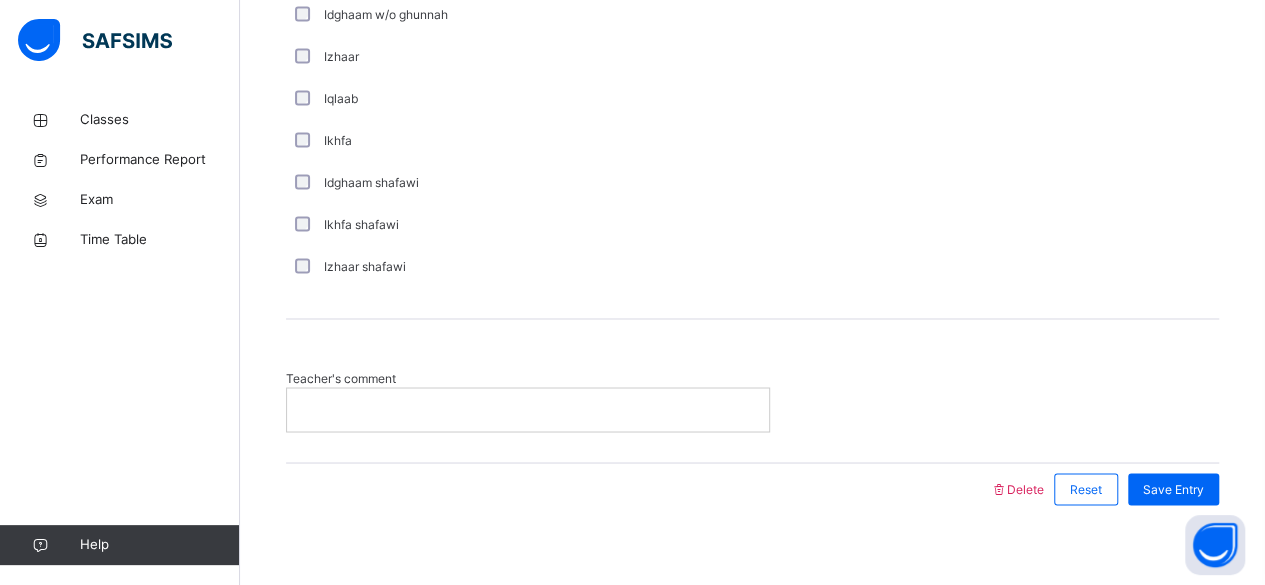 scroll, scrollTop: 1548, scrollLeft: 0, axis: vertical 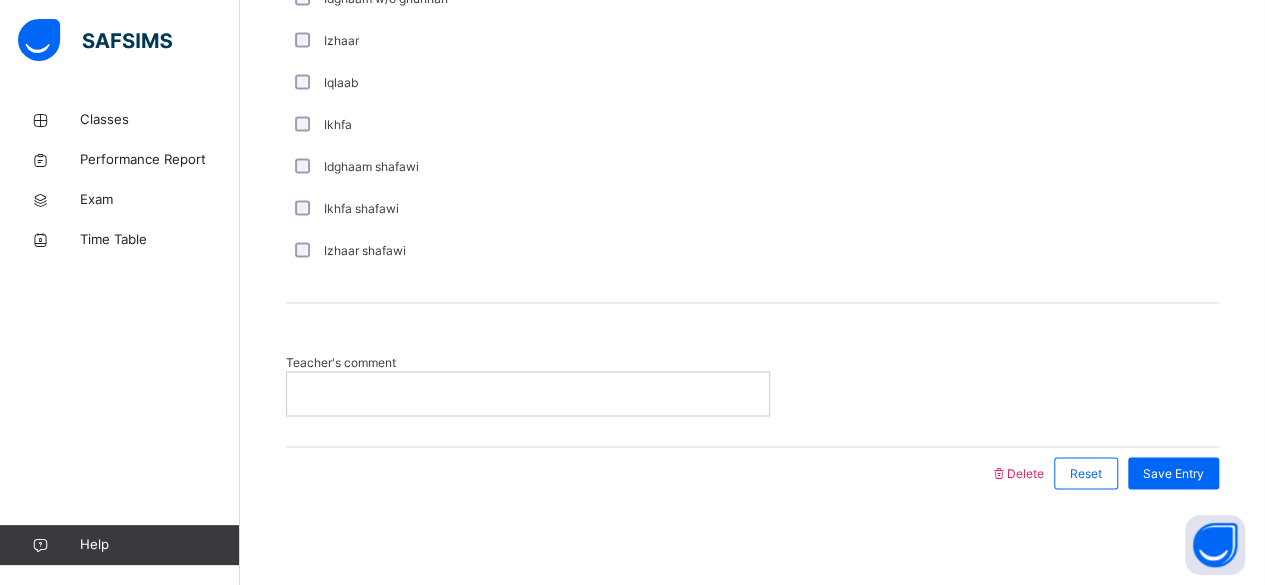 click at bounding box center [528, 393] 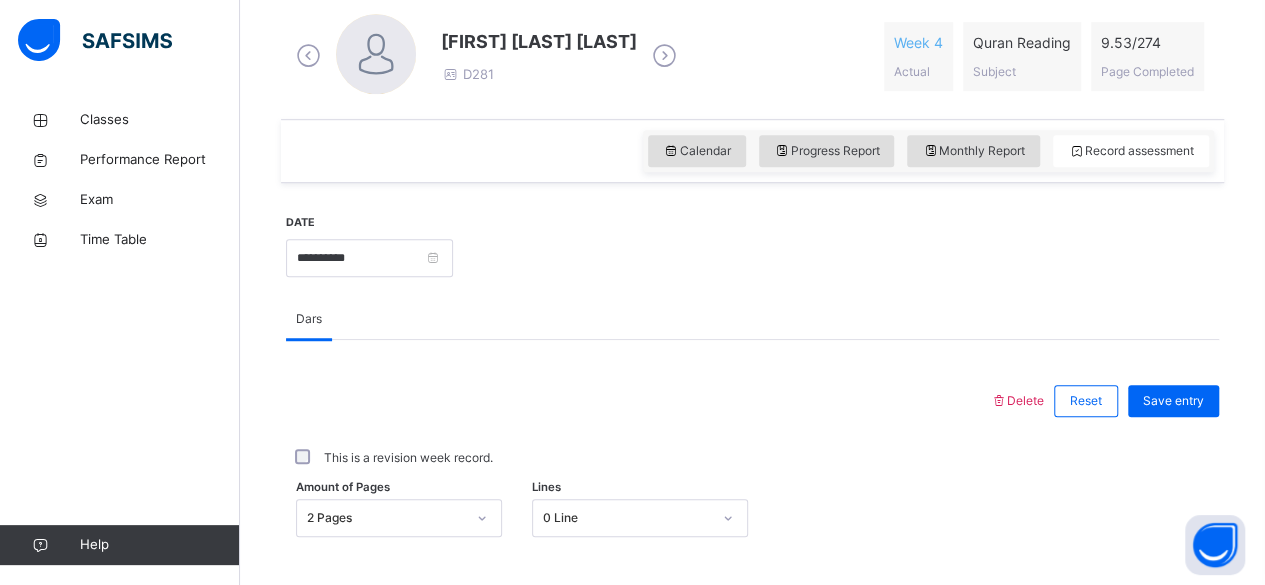 scroll, scrollTop: 574, scrollLeft: 0, axis: vertical 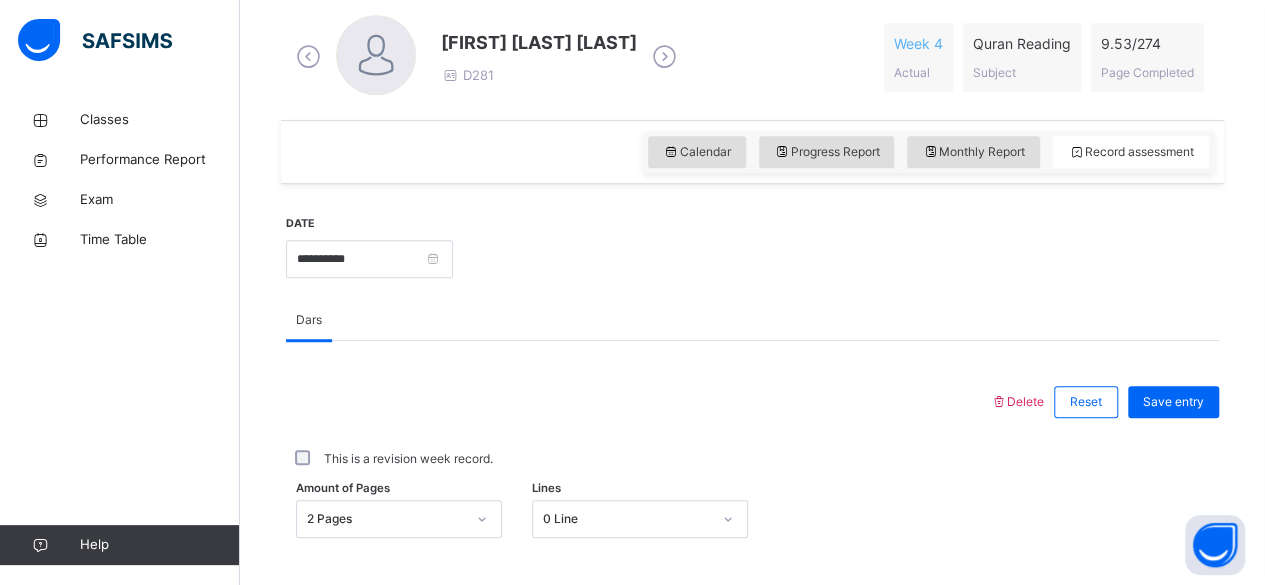 click on "Save entry" at bounding box center (1173, 402) 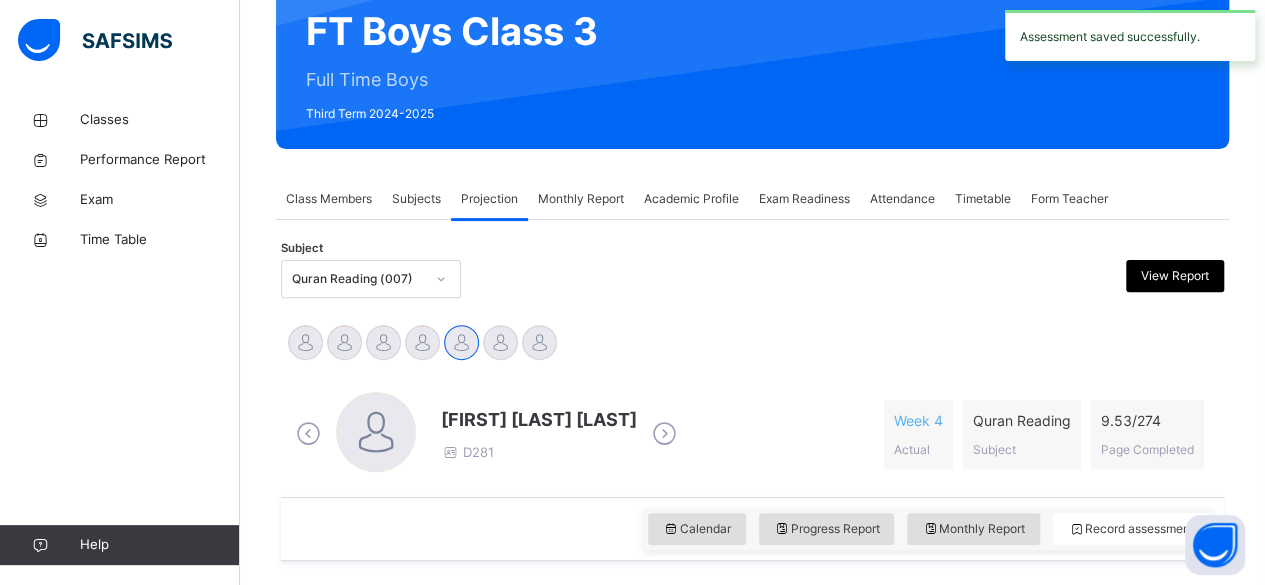 scroll, scrollTop: 198, scrollLeft: 0, axis: vertical 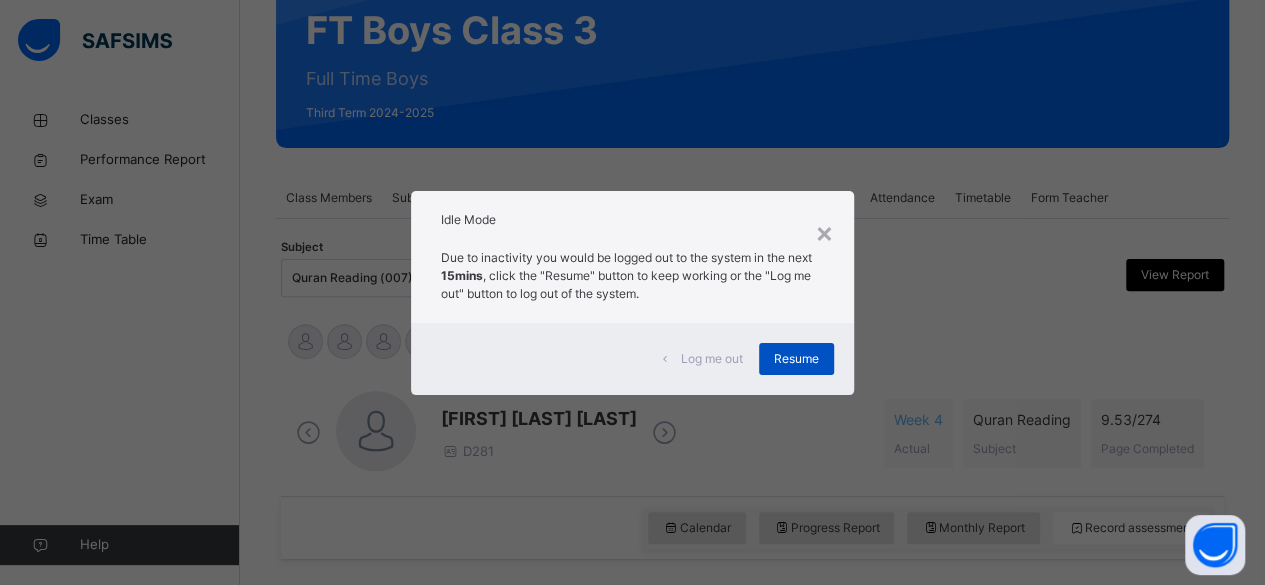 click on "Resume" at bounding box center [796, 359] 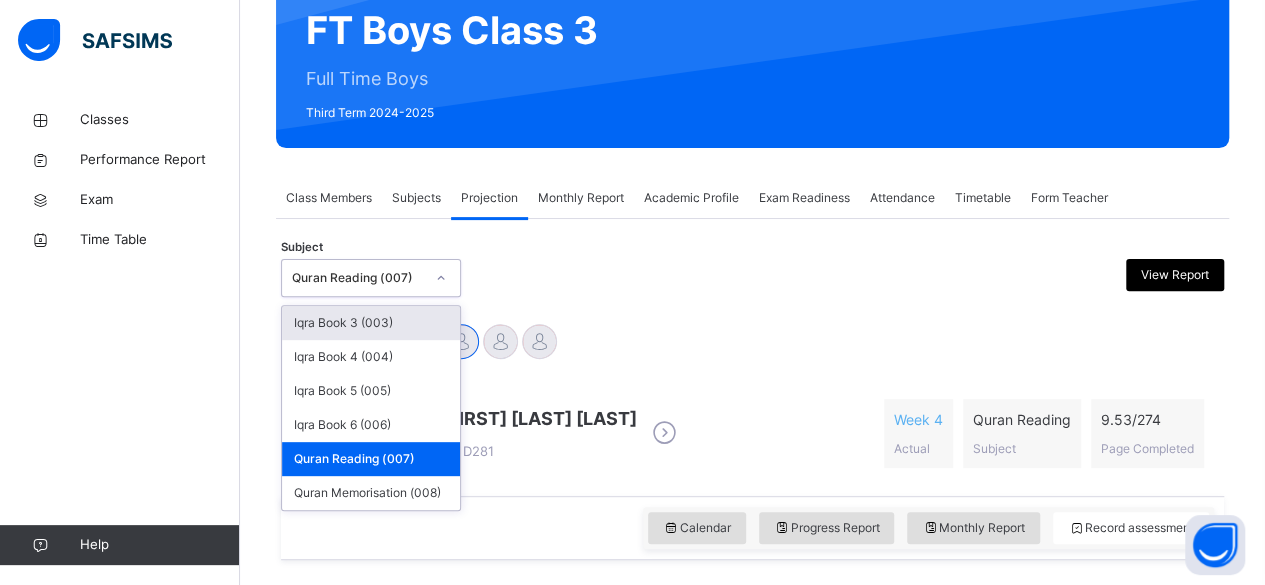 click at bounding box center [441, 278] 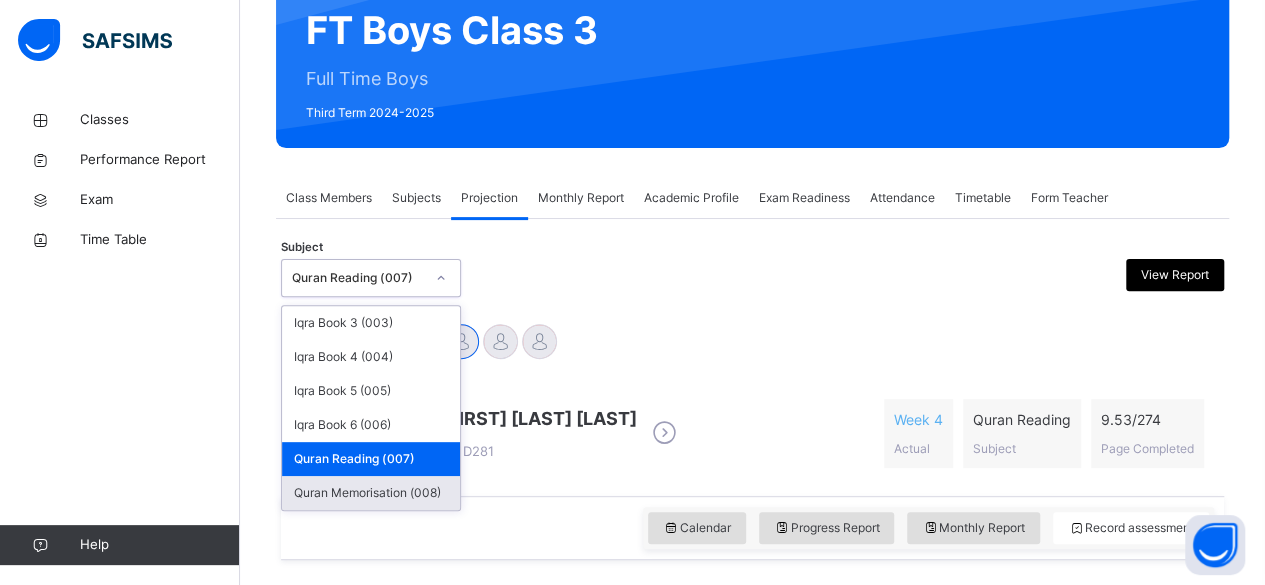 click on "Quran Memorisation (008)" at bounding box center (371, 493) 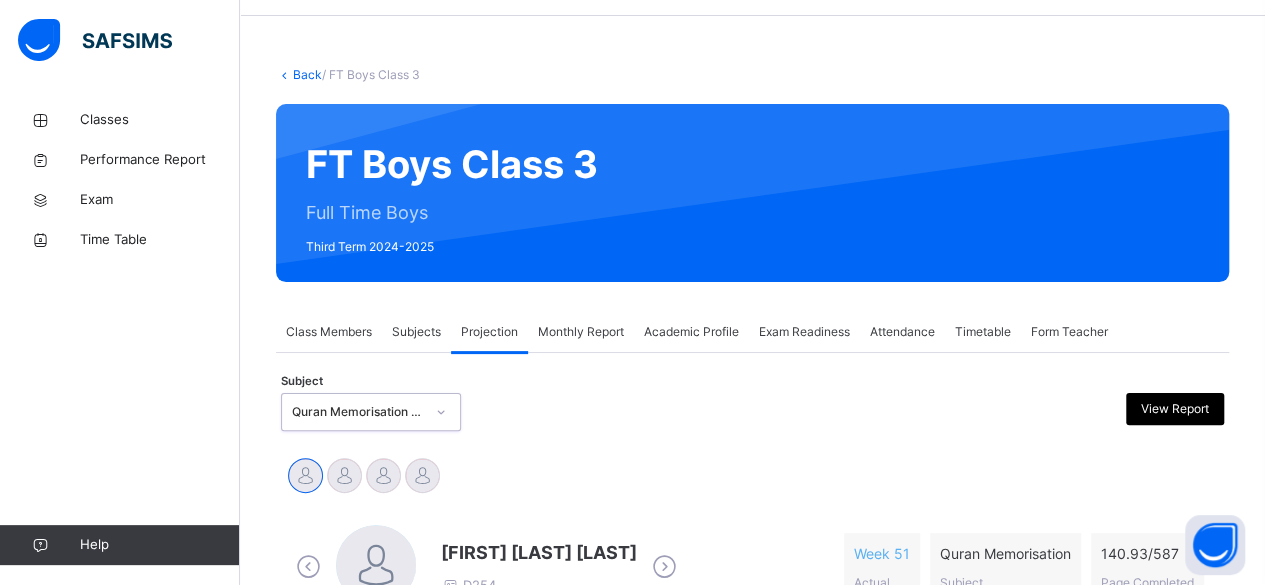 scroll, scrollTop: 198, scrollLeft: 0, axis: vertical 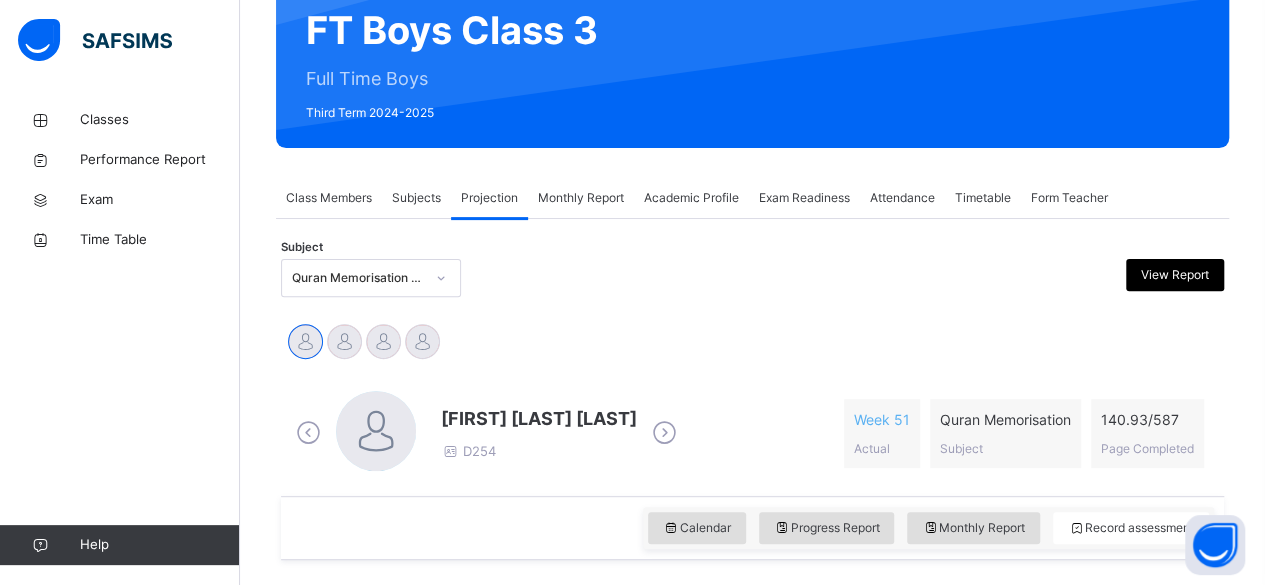 click at bounding box center [664, 433] 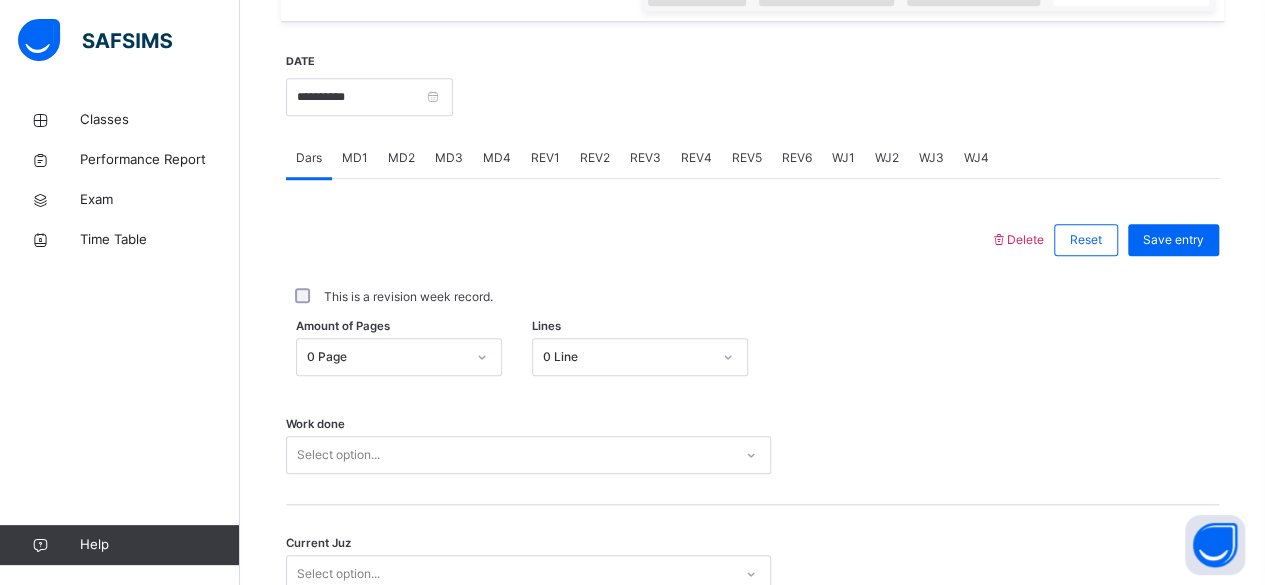 scroll, scrollTop: 723, scrollLeft: 0, axis: vertical 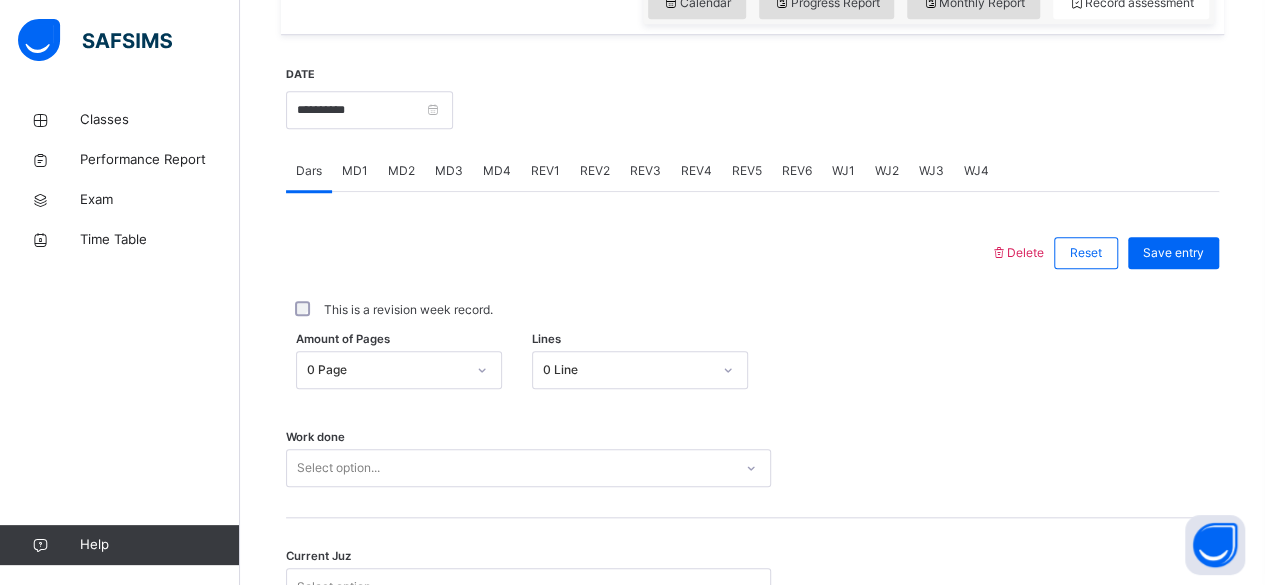 click on "MD4" at bounding box center (497, 171) 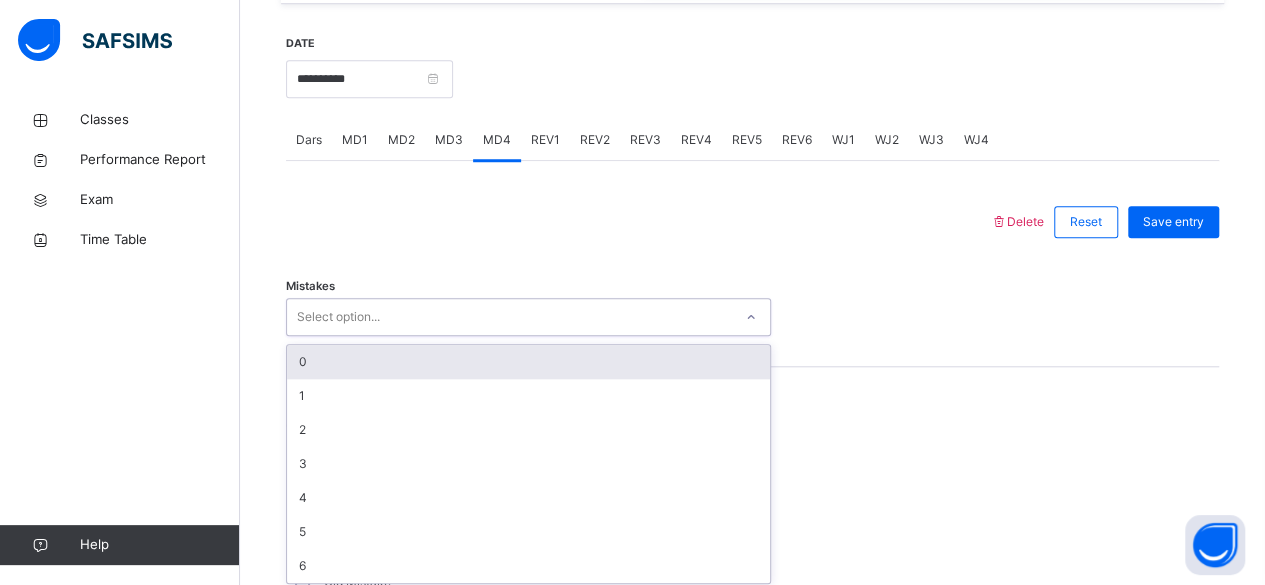 click on "option 0 focused, 1 of 7. 7 results available. Use Up and Down to choose options, press Enter to select the currently focused option, press Escape to exit the menu, press Tab to select the option and exit the menu. Select option... 0 1 2 3 4 5 6" at bounding box center [528, 317] 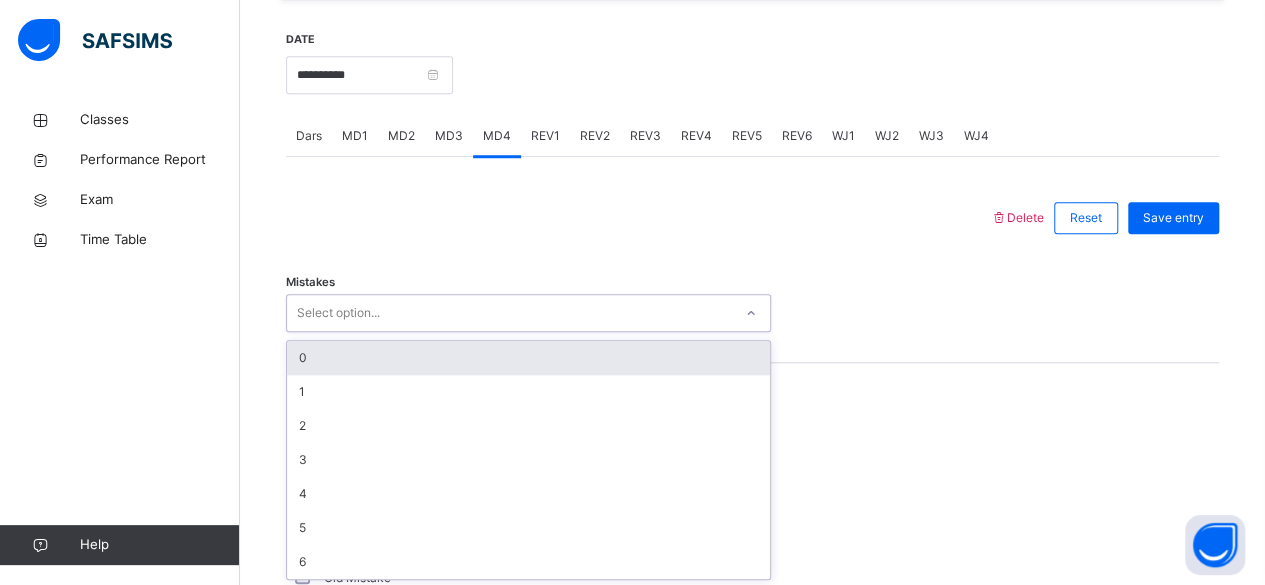 scroll, scrollTop: 758, scrollLeft: 0, axis: vertical 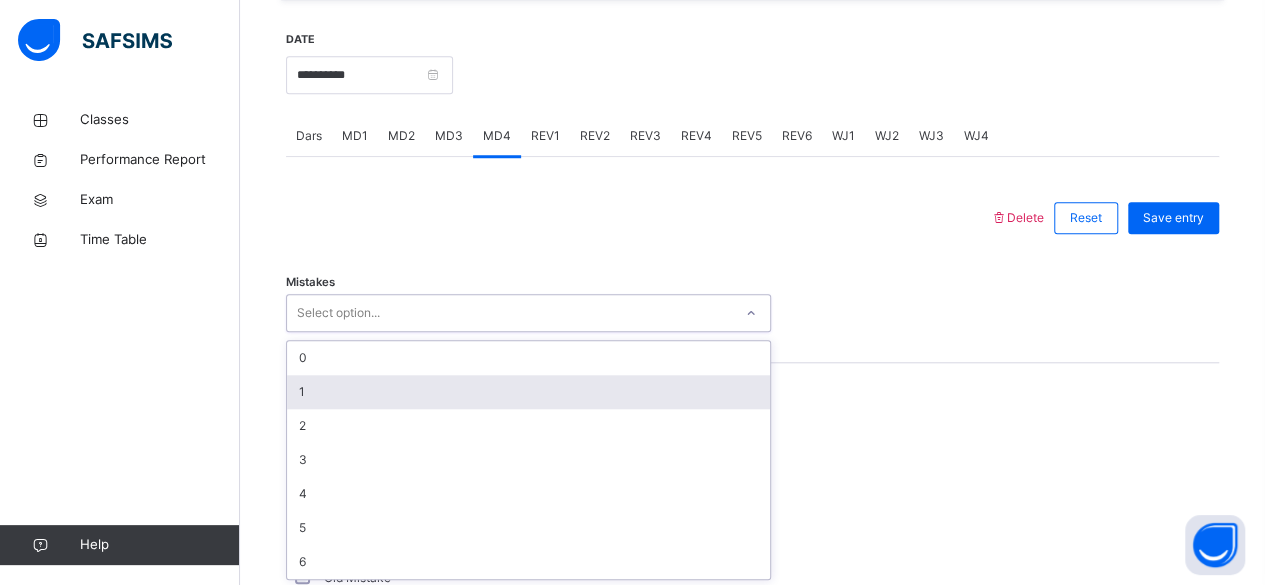 click on "1" at bounding box center (528, 392) 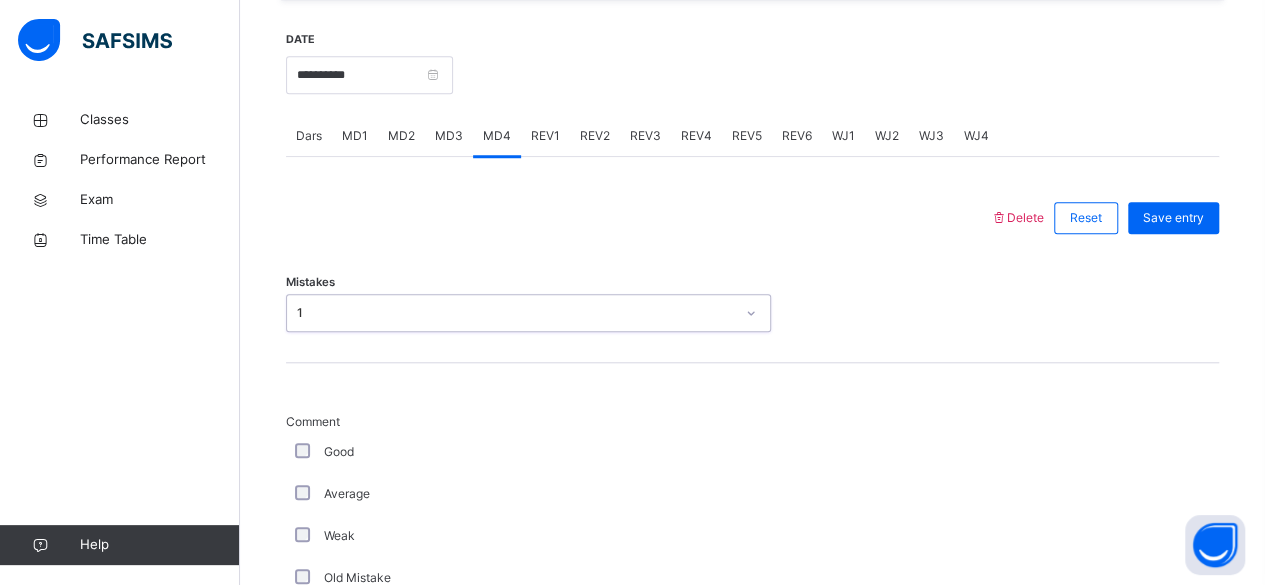 click on "1" at bounding box center (509, 313) 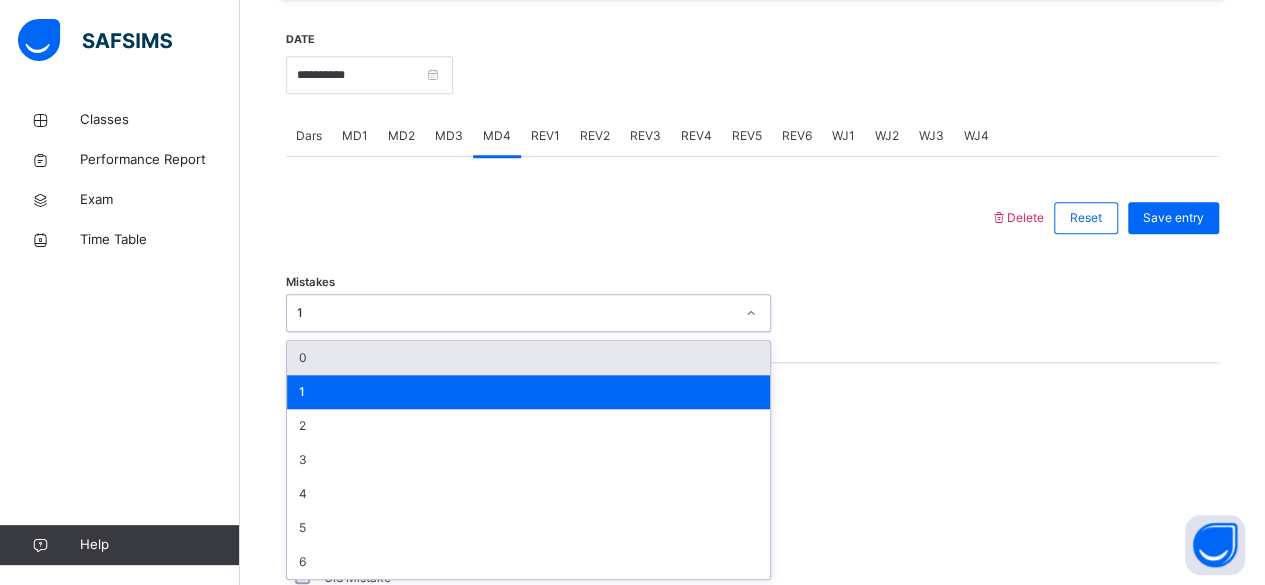 type on "*" 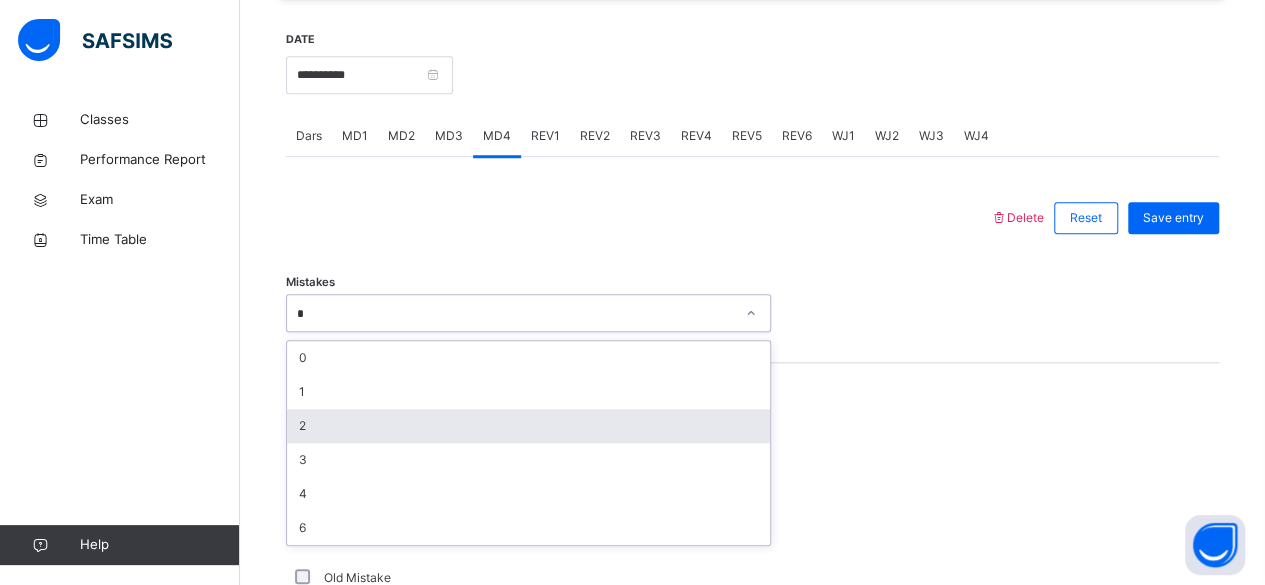click on "2" at bounding box center [528, 426] 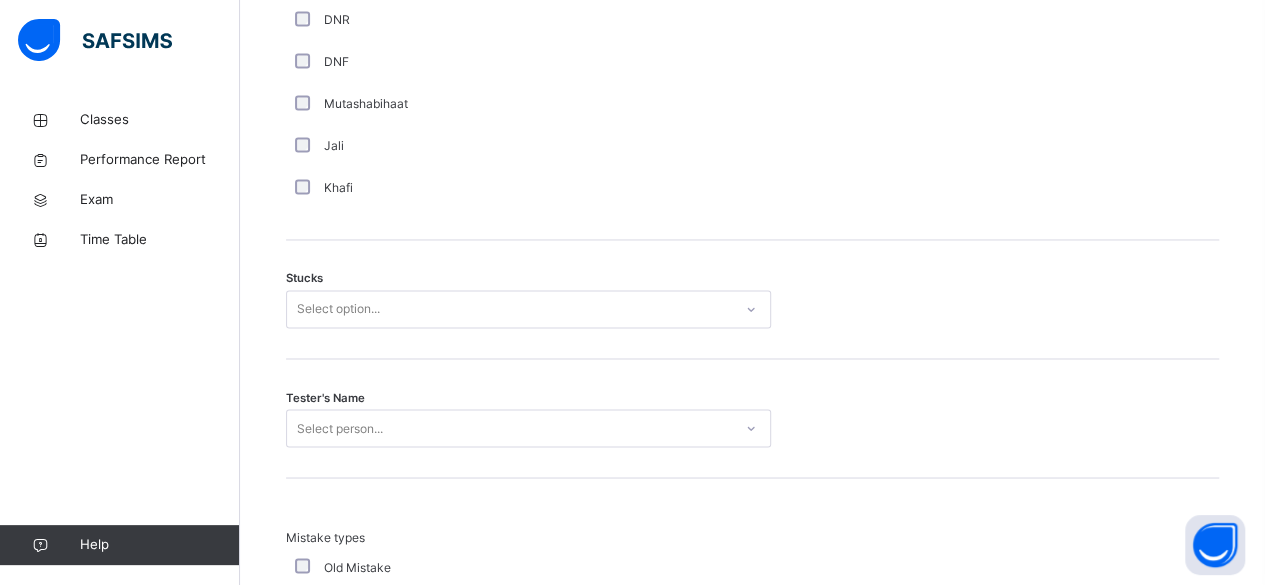 scroll, scrollTop: 1594, scrollLeft: 0, axis: vertical 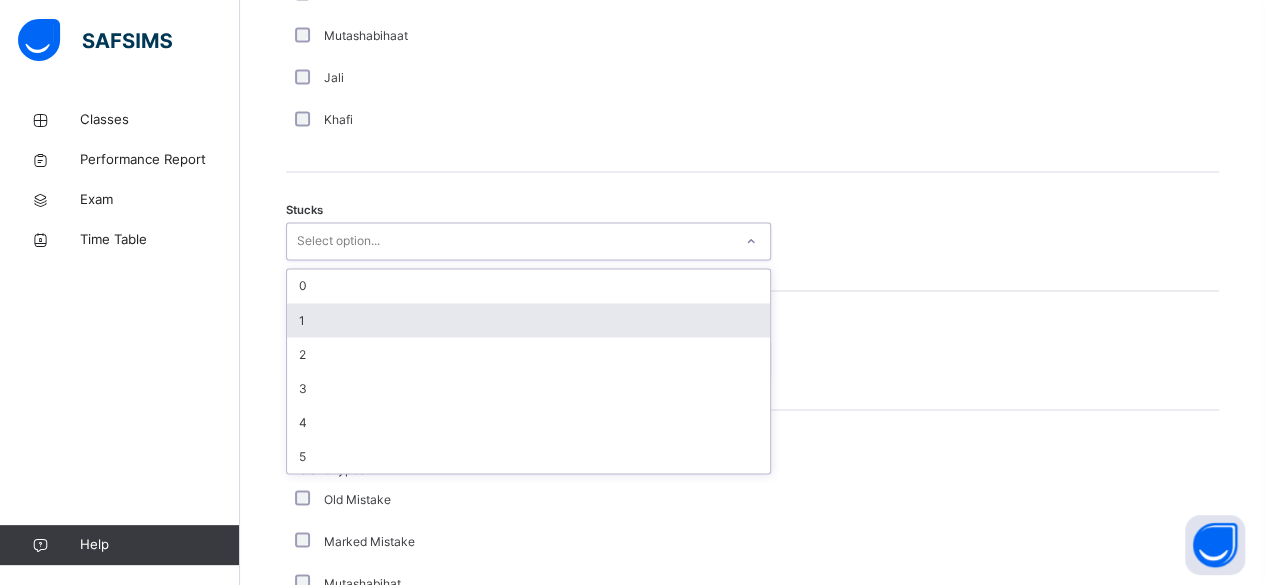 click on "1" at bounding box center (528, 320) 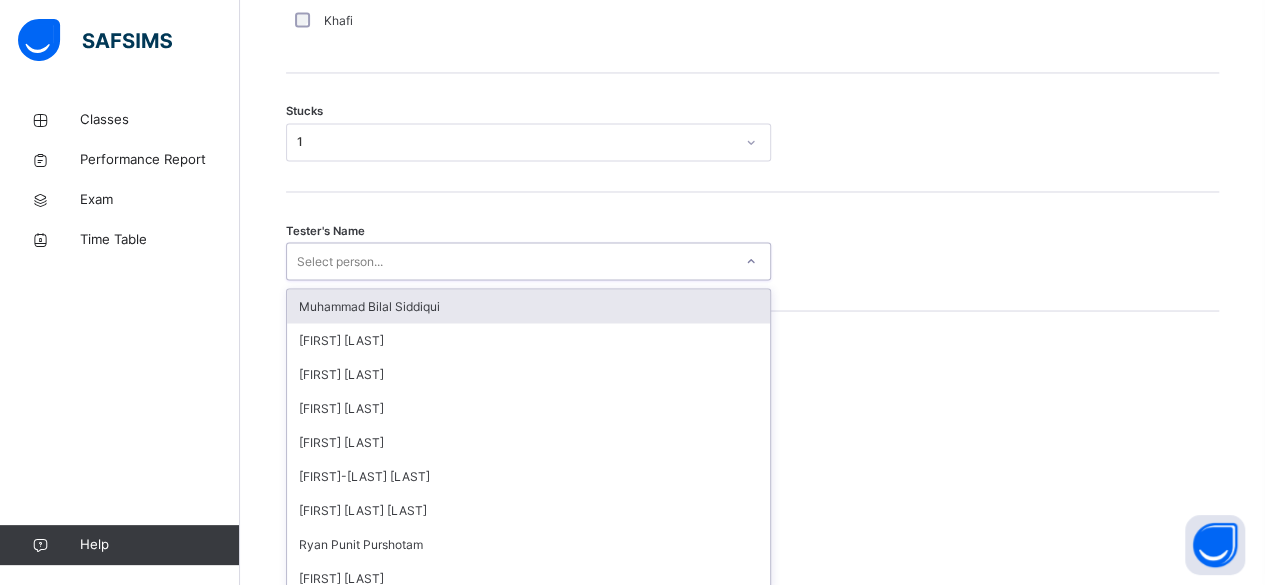 click on "option Muhammad Bilal  Siddiqui focused, 1 of 87. 87 results available. Use Up and Down to choose options, press Enter to select the currently focused option, press Escape to exit the menu, press Tab to select the option and exit the menu. Select person... Muhammad Bilal  Siddiqui Sayed  Ahmed Muhammad  Hashim Imran  Topcagic Muhammed  Raqeeb Fazel-Mujeeb  Musaddiq Abdul Rahman  Ashna Ryan Punit  Purshotam Afif  Sannang Ahmed  Selami Wajid  Sadath Haris  Akram Ammar  Osman Yusuf  Aydin Mohamed Zayan  Mohamed Faiq Amaan  Mir Mohammad Hanzalah  Siddiqui Abdul Saboor Ahmed  Siddqui Musab  Sheikh Ibrahim  Yusuf Muhammad  Waiz IMAZ AHMED  MALIK Abdul Raheem  Durani Mohammad  Khan Mohammed Zufar  Khan MAISARA  RUHANA Abubakr Adem  Ali Bilal  Ahmed Aminah  Cruse Hamza  Khan Mohammed   Abdullah Zeydaan  Osman Ahamed Mubarak  Asmi Muhammad Ibraahiim  Abdullahi Saifudeen  Rashwan Idris  Boquizada Mahmood  Quorane Muhammad  Shaikh Ali  Adan Abdul Ghani  Nabulsi Raaidh  Rushan Zekry  Johan Hasanat  Wahidi" at bounding box center [528, 261] 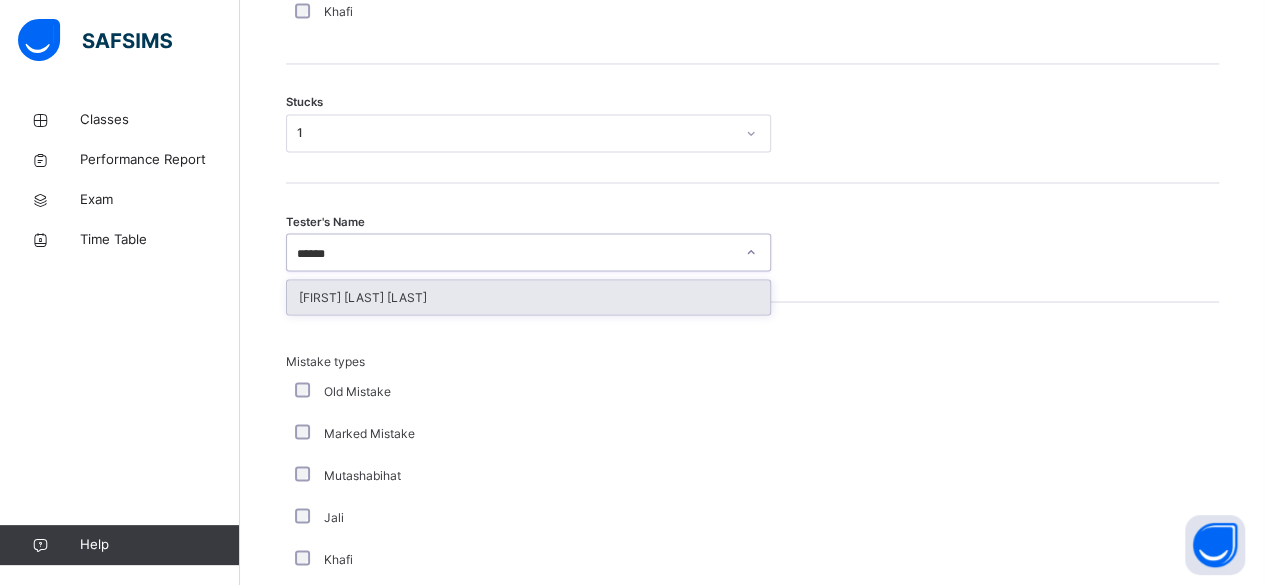 type on "*******" 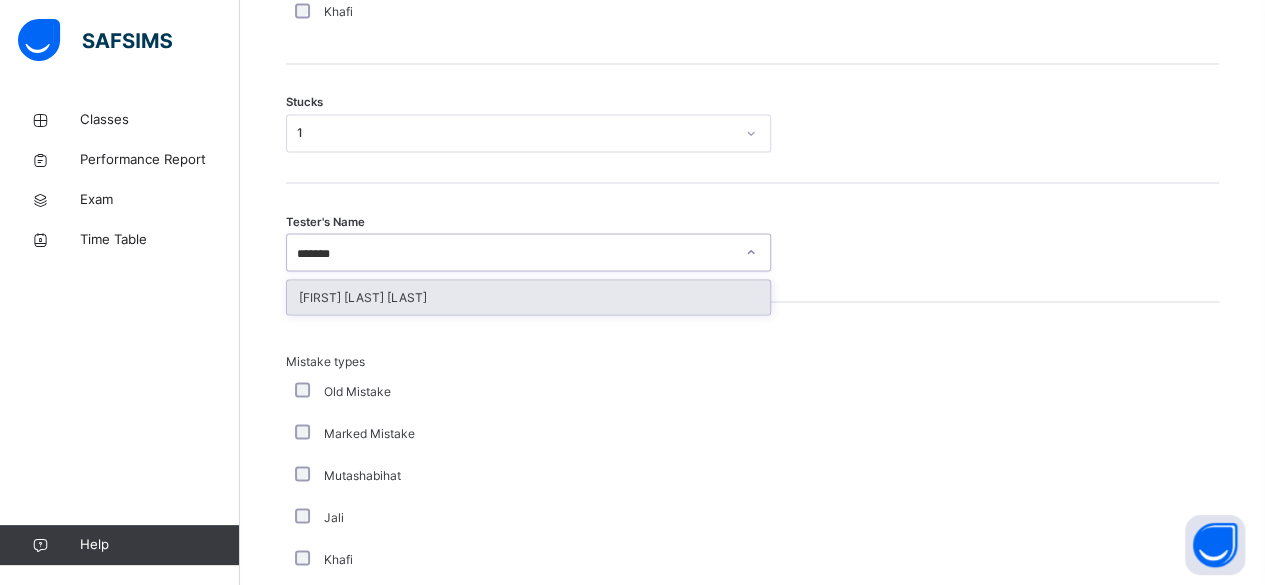 click on "[FIRST] [LAST]  [LAST]" at bounding box center (528, 297) 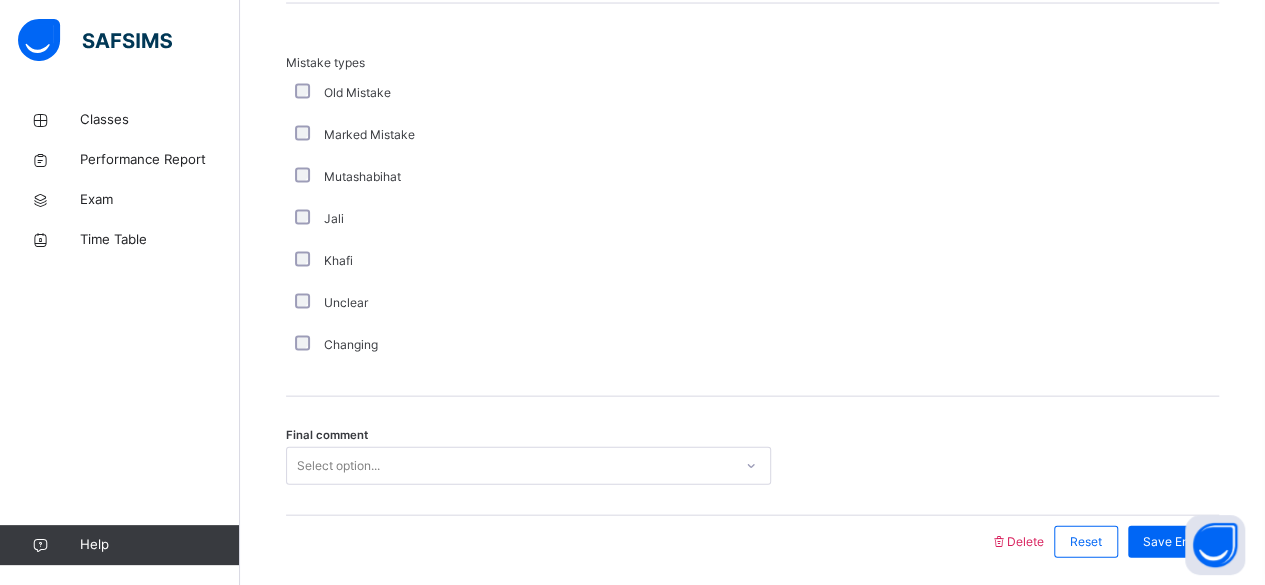 scroll, scrollTop: 2068, scrollLeft: 0, axis: vertical 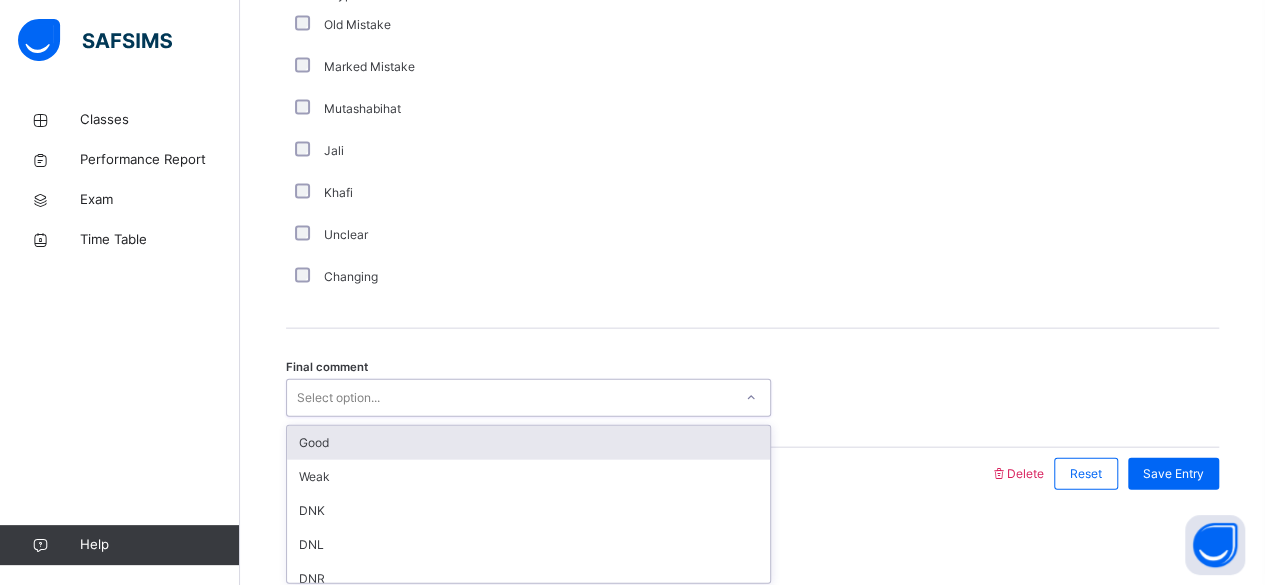 click on "Select option..." at bounding box center (338, 398) 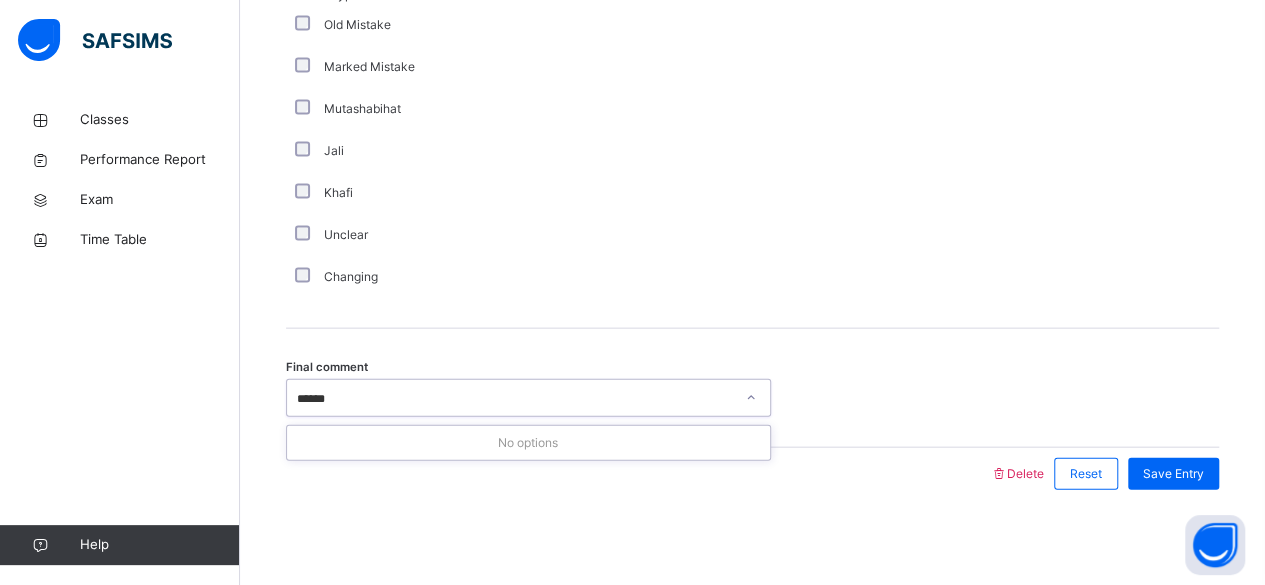 type on "****" 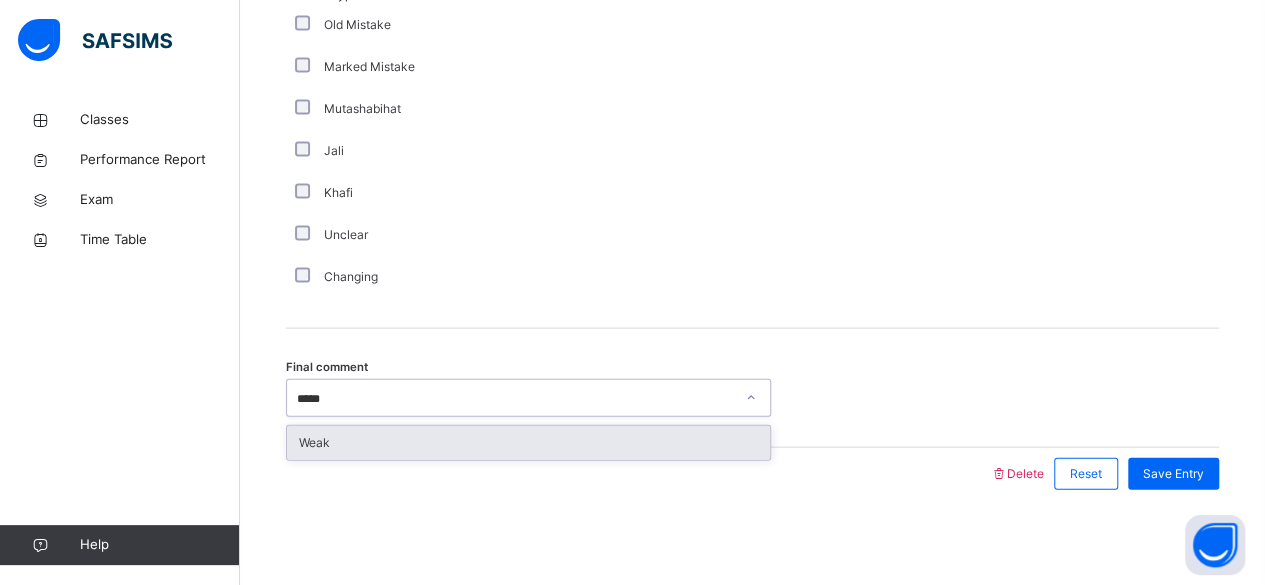 click on "Weak" at bounding box center [528, 443] 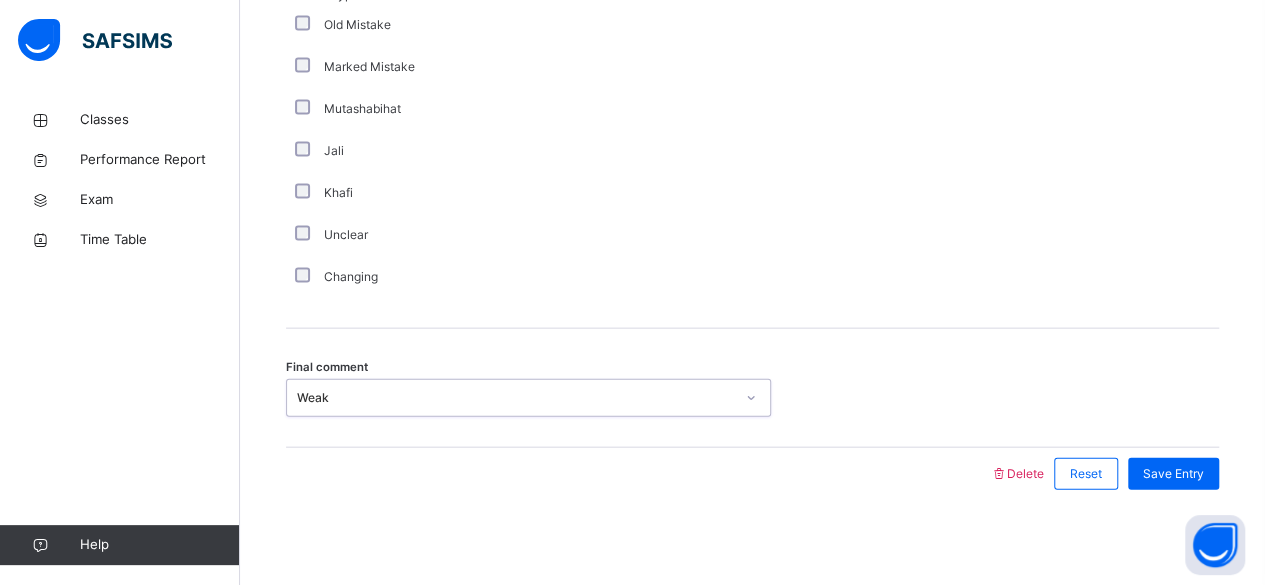 type 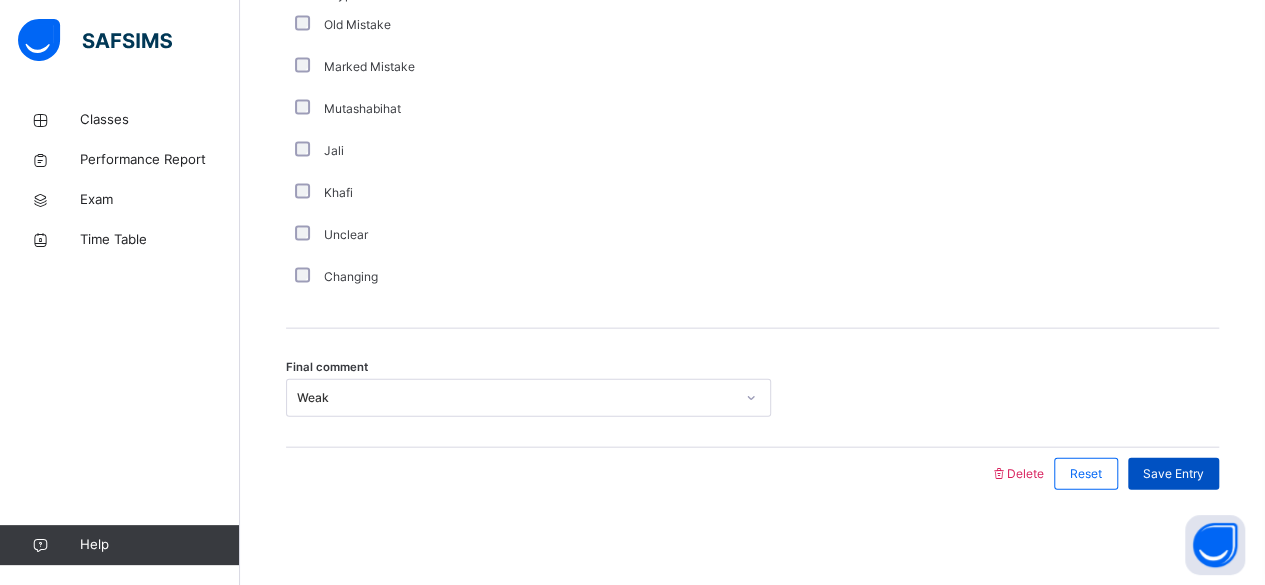 click on "Save Entry" at bounding box center [1173, 474] 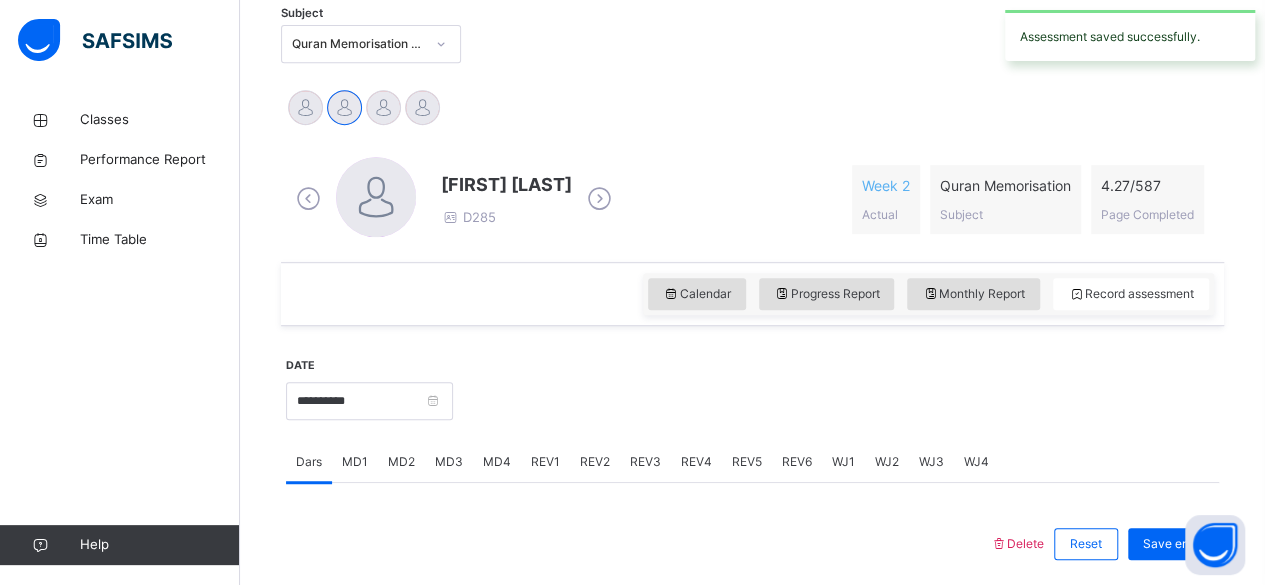 scroll, scrollTop: 431, scrollLeft: 0, axis: vertical 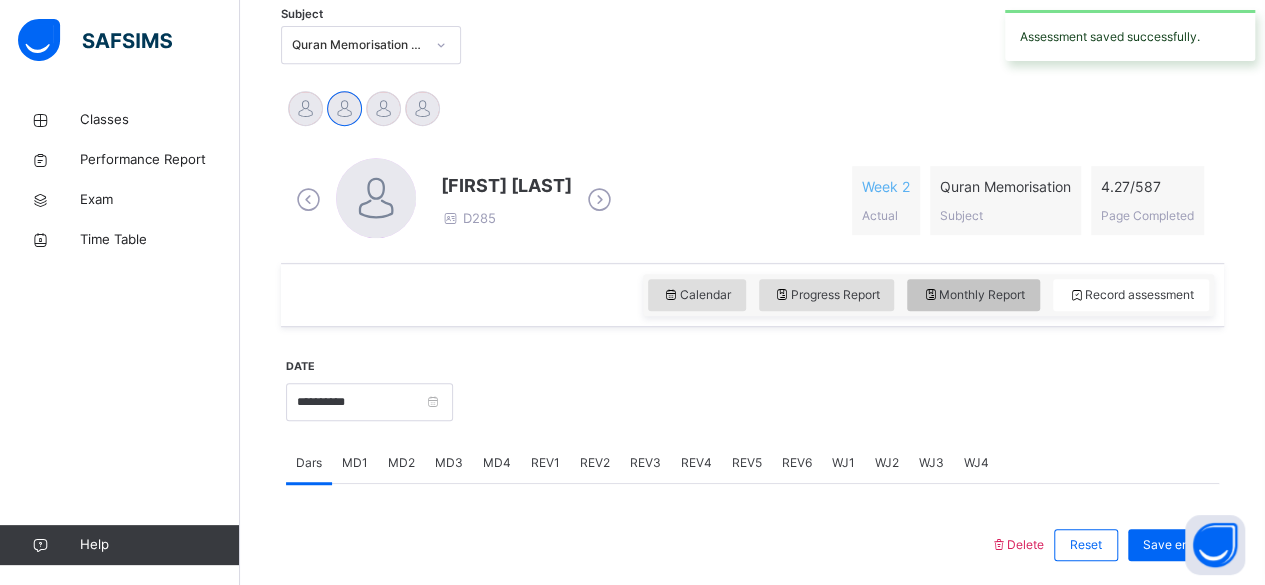 click on "Monthly Report" at bounding box center [973, 295] 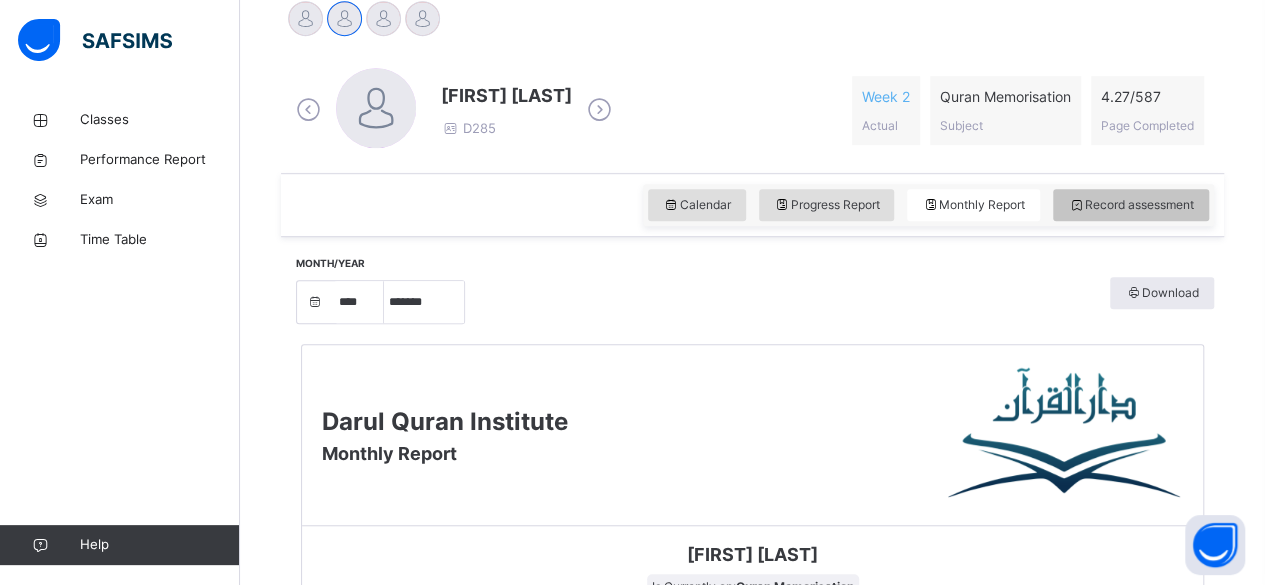 click on "Record assessment" at bounding box center (1131, 205) 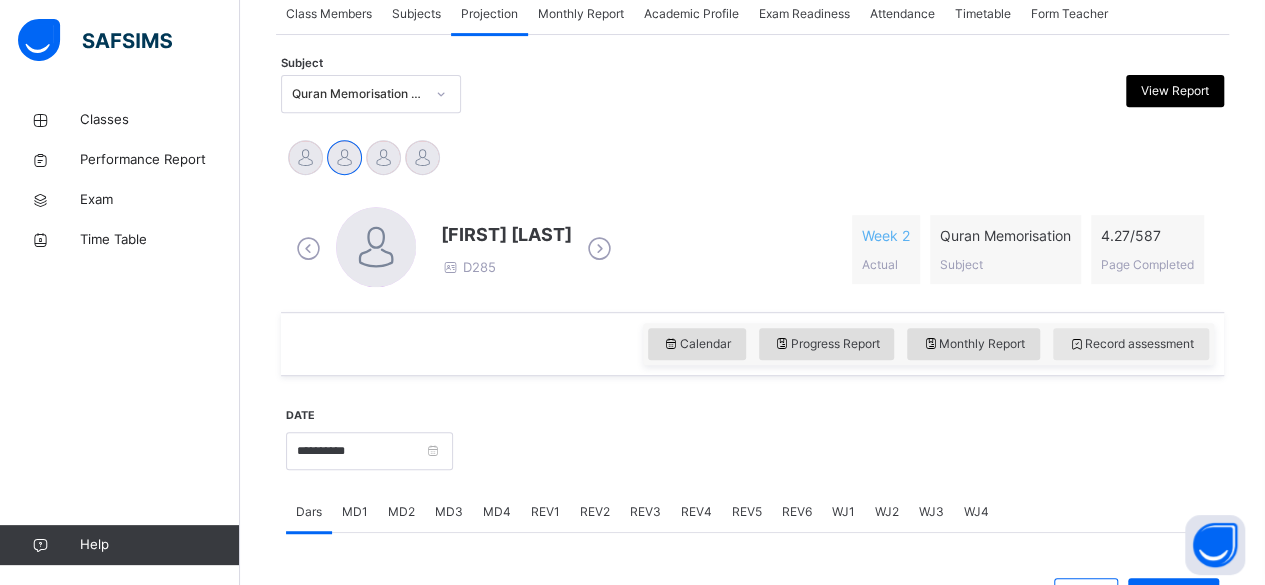 scroll, scrollTop: 381, scrollLeft: 0, axis: vertical 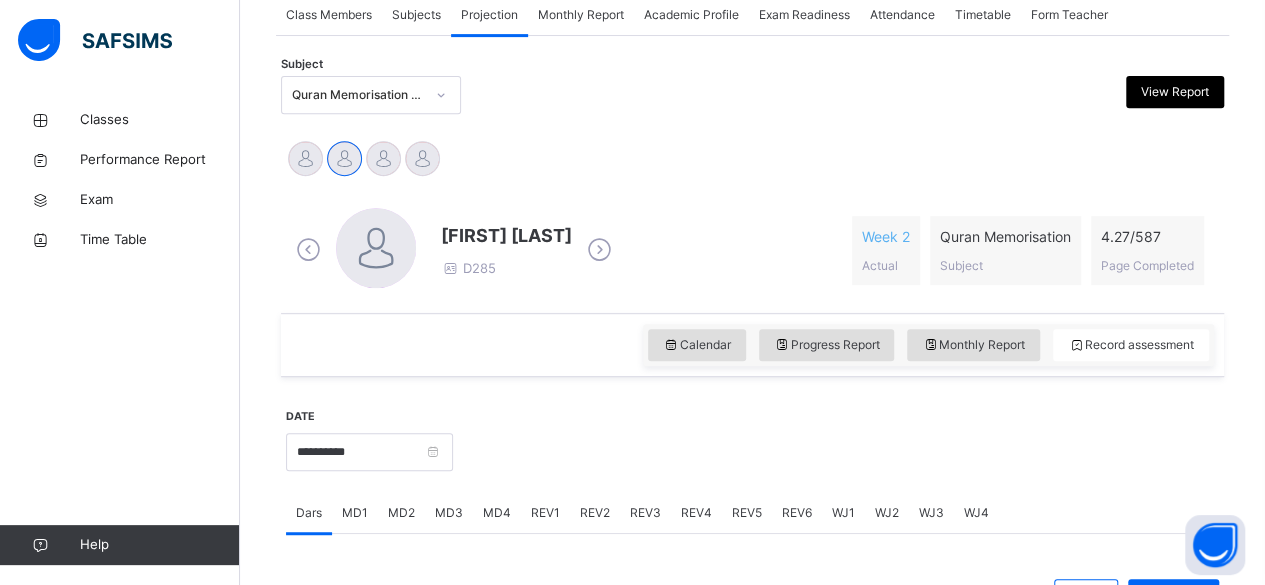 drag, startPoint x: 1174, startPoint y: 196, endPoint x: 354, endPoint y: 101, distance: 825.4847 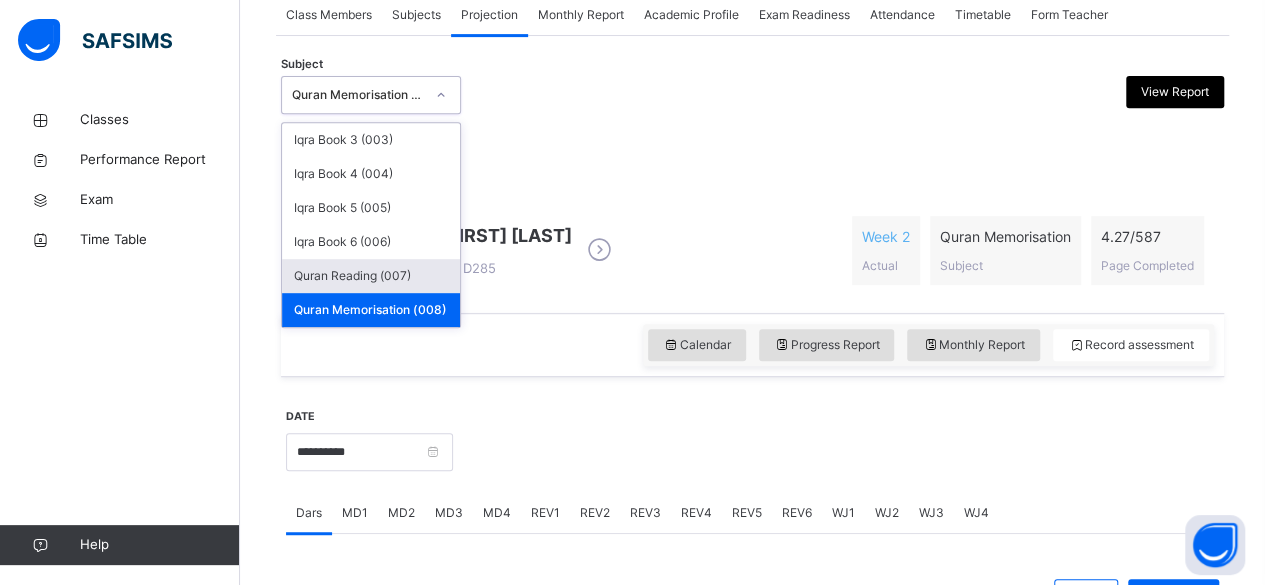 click on "Quran Reading (007)" at bounding box center [371, 276] 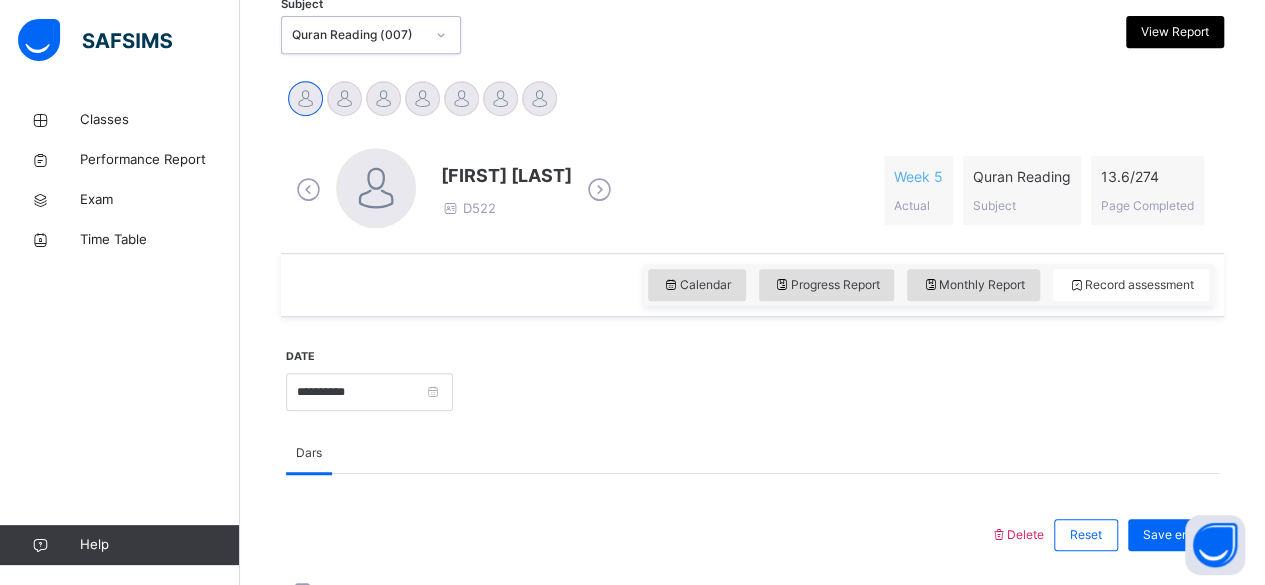 scroll, scrollTop: 384, scrollLeft: 0, axis: vertical 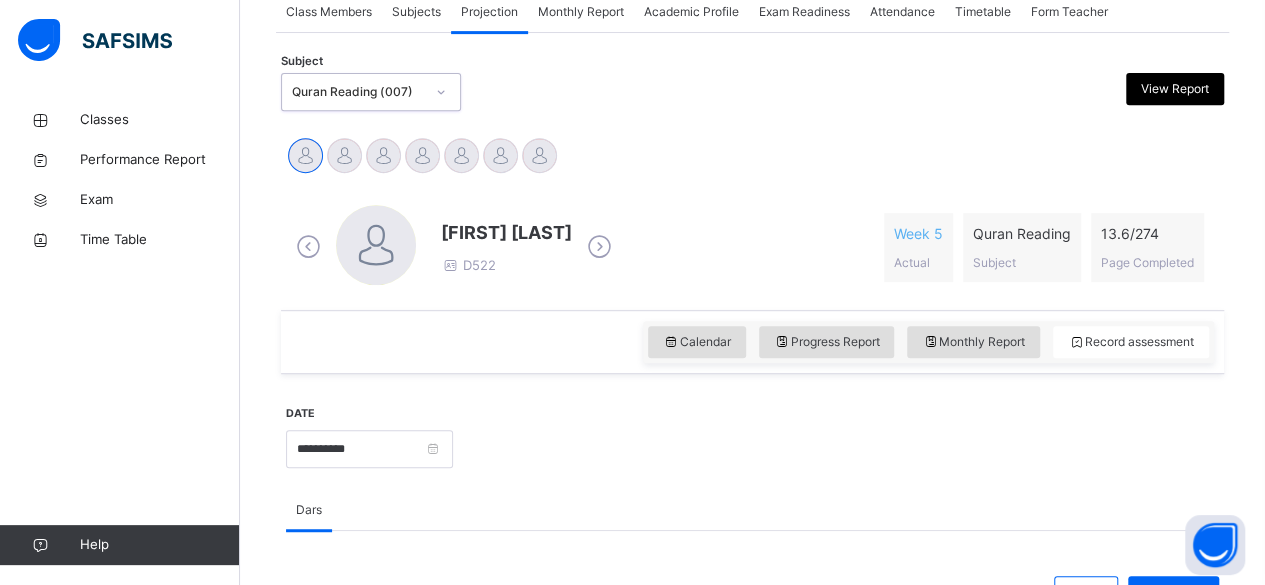 click at bounding box center [599, 247] 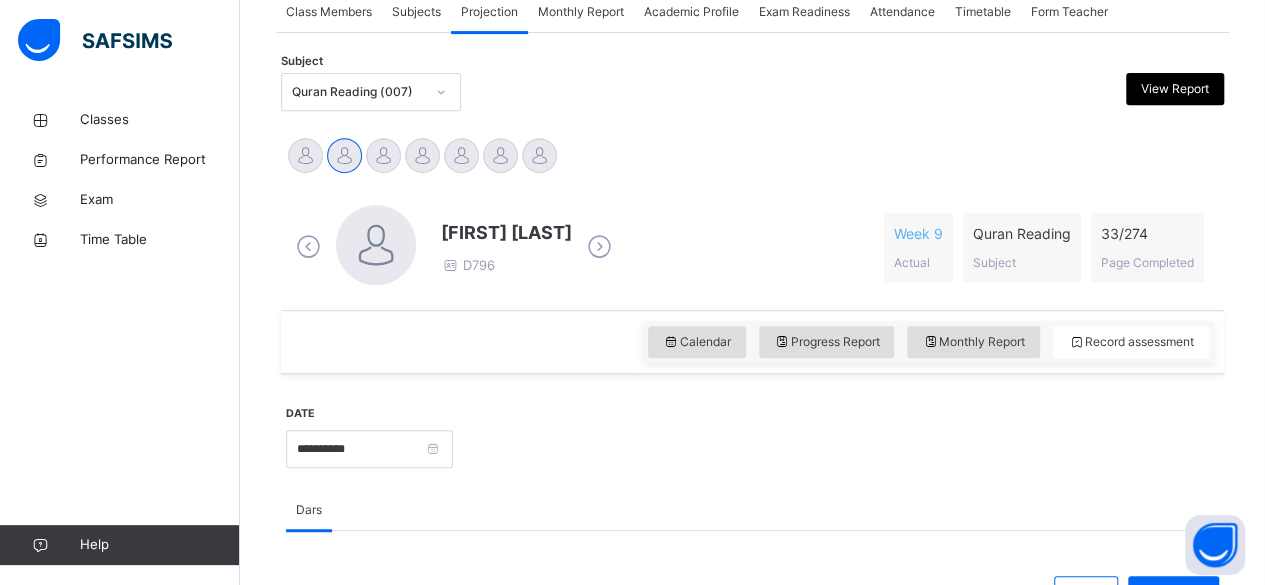 click at bounding box center [599, 247] 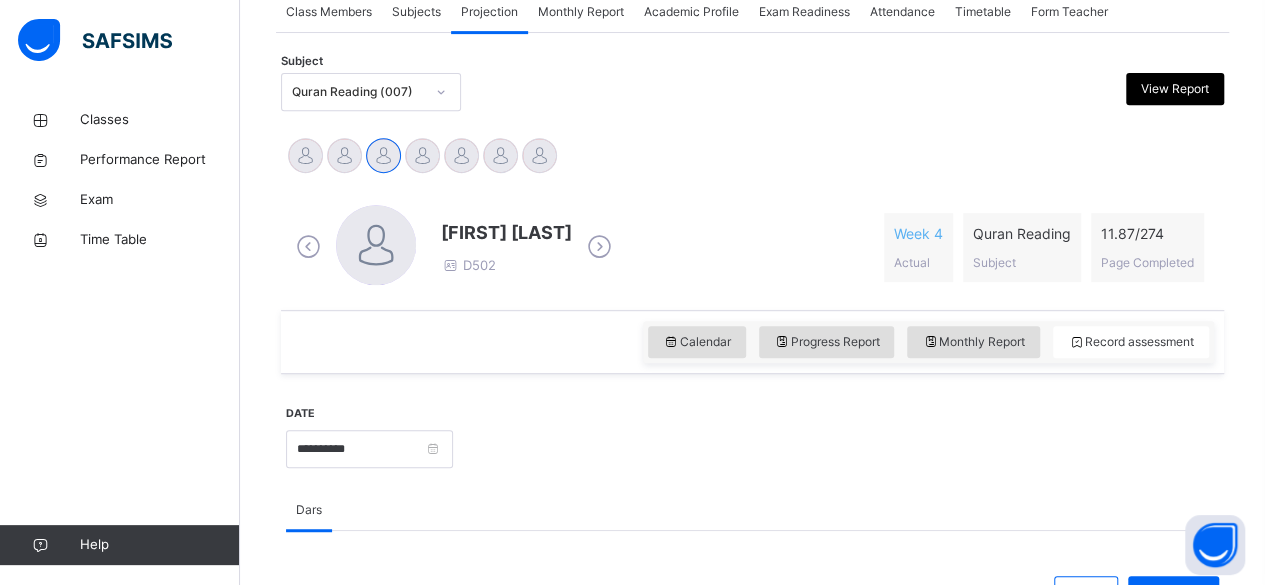 click at bounding box center [599, 247] 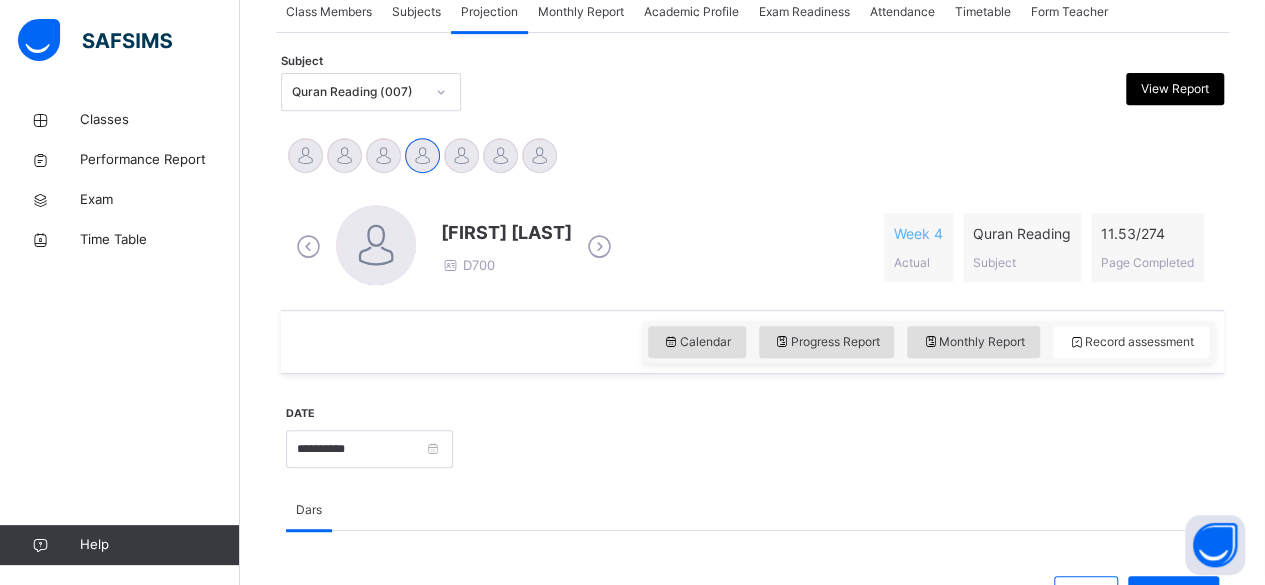 click on "[FIRST]  [LAST]" at bounding box center [506, 232] 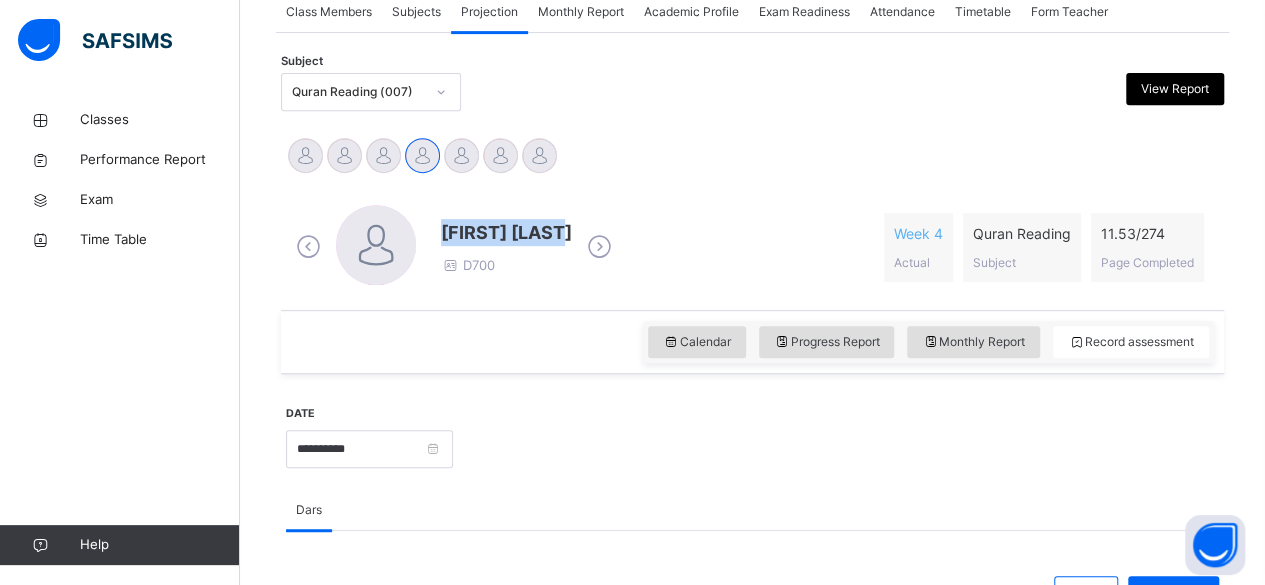 drag, startPoint x: 553, startPoint y: 231, endPoint x: 425, endPoint y: 226, distance: 128.09763 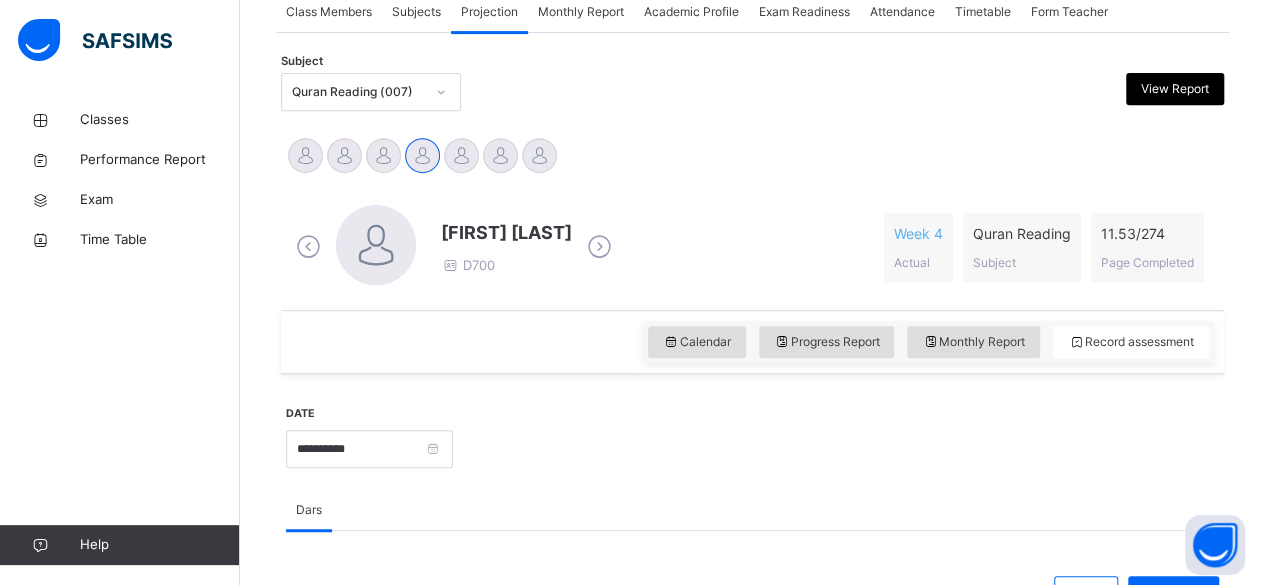 click on "Aminah  Cruse Ammar  Osman Ibrahim  Yusuf Idris  Boquizada Mohammad Hanzalah  Siddiqui Mohammed   Abdullah Hasanat  Wahidi" at bounding box center [752, 158] 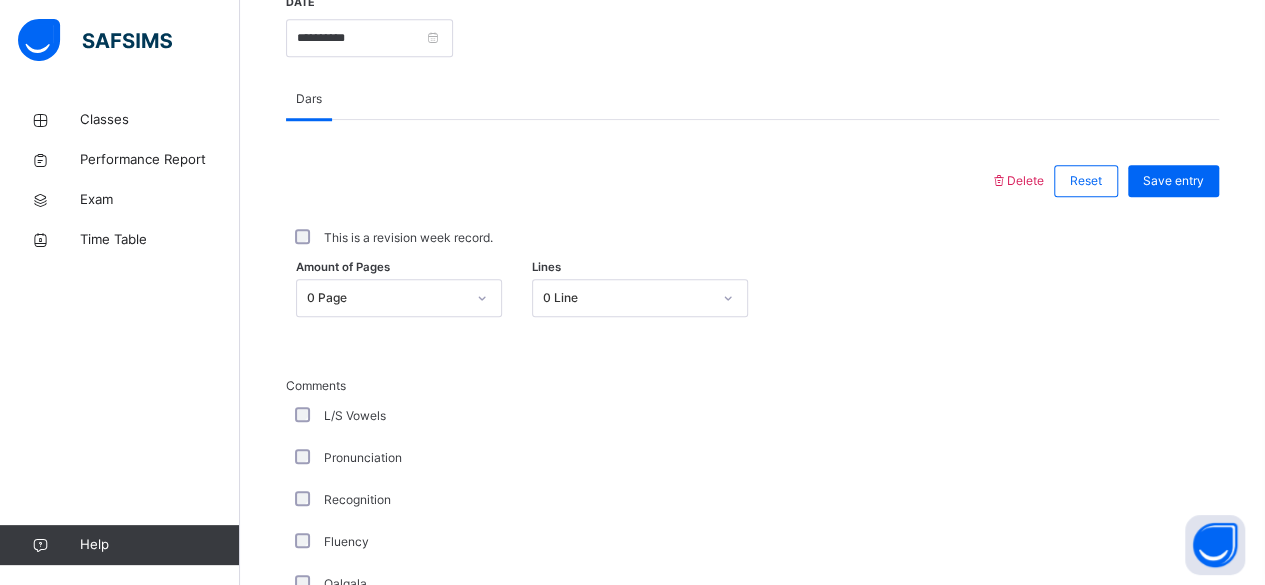 scroll, scrollTop: 824, scrollLeft: 0, axis: vertical 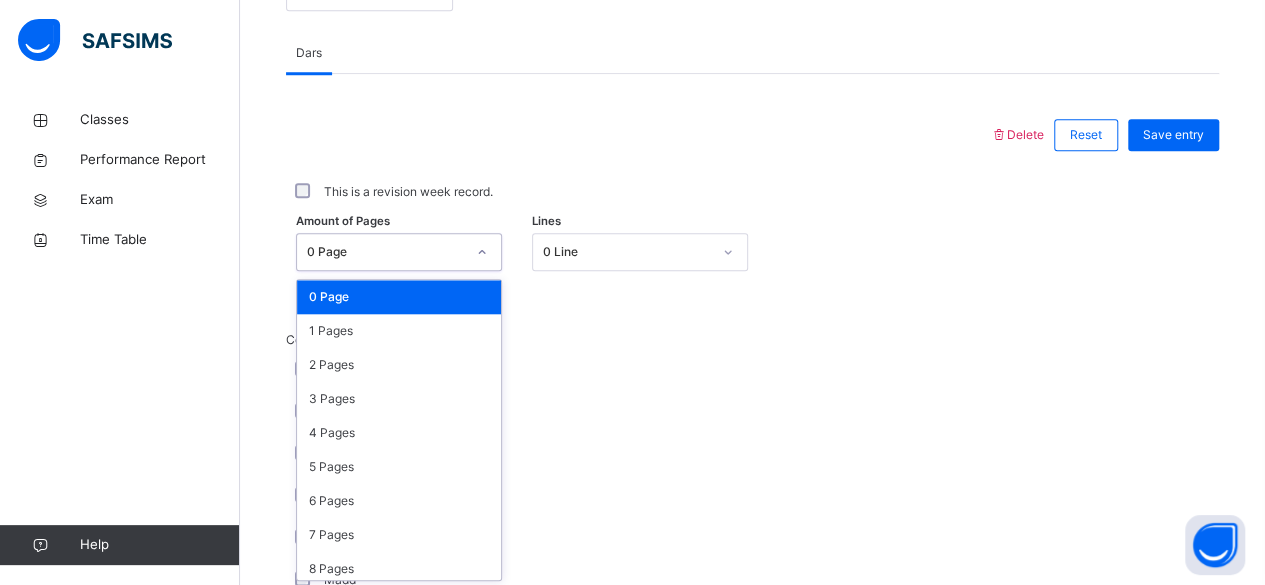 click on "0 Page" at bounding box center (380, 252) 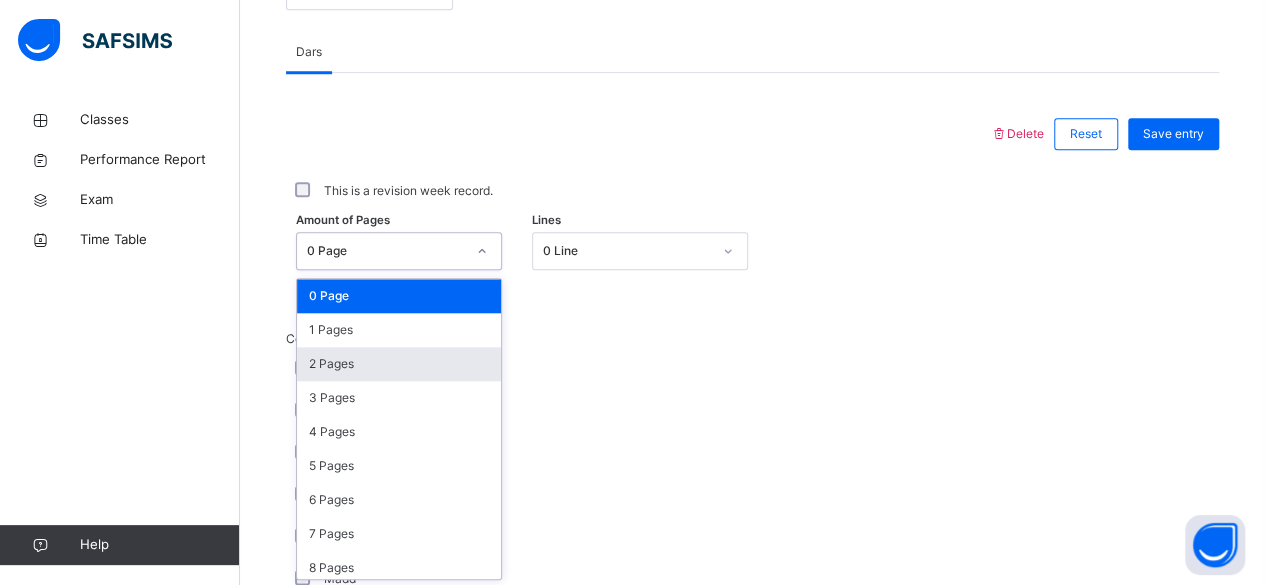 click on "2 Pages" at bounding box center (399, 364) 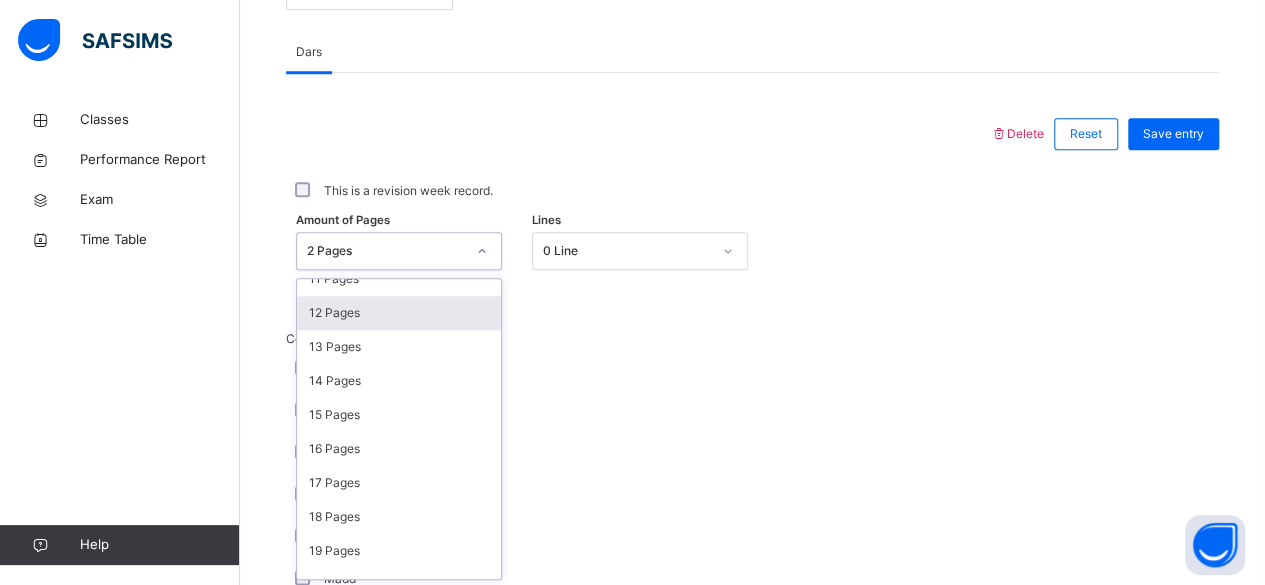 scroll, scrollTop: 294, scrollLeft: 0, axis: vertical 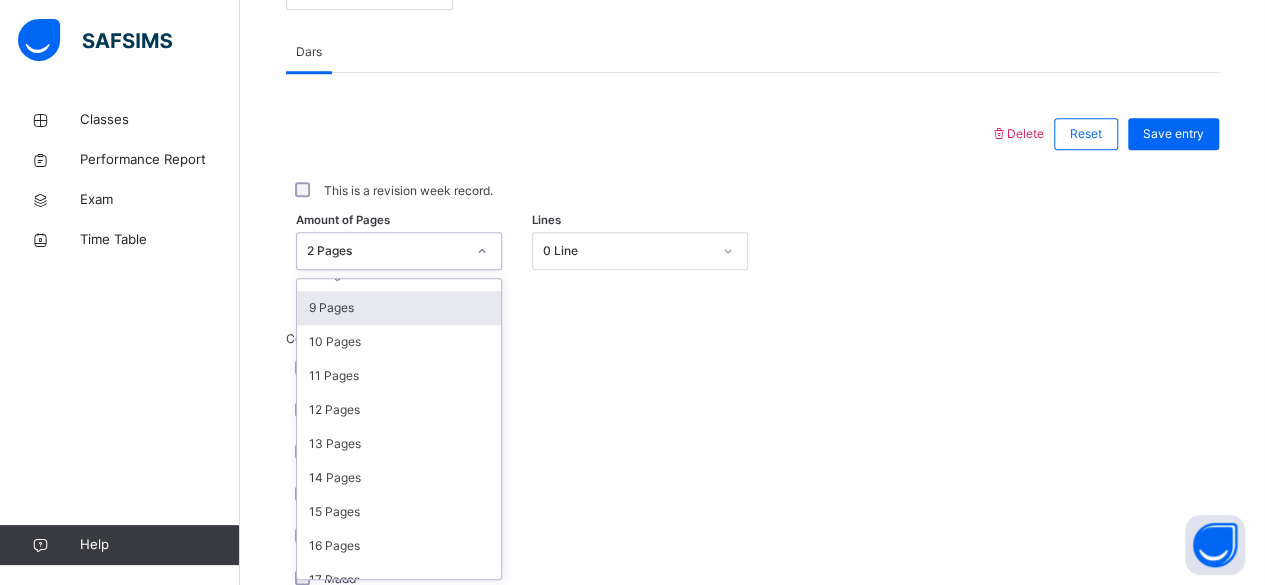click on "Comments L/S Vowels Pronunciation Recognition Fluency Qalqala Madd Ghunnah Idghaam w ghunnah Idghaam w/o ghunnah Izhaar Iqlaab Ikhfa Idghaam shafawi Ikhfa shafawi Izhaar shafawi" at bounding box center (752, 654) 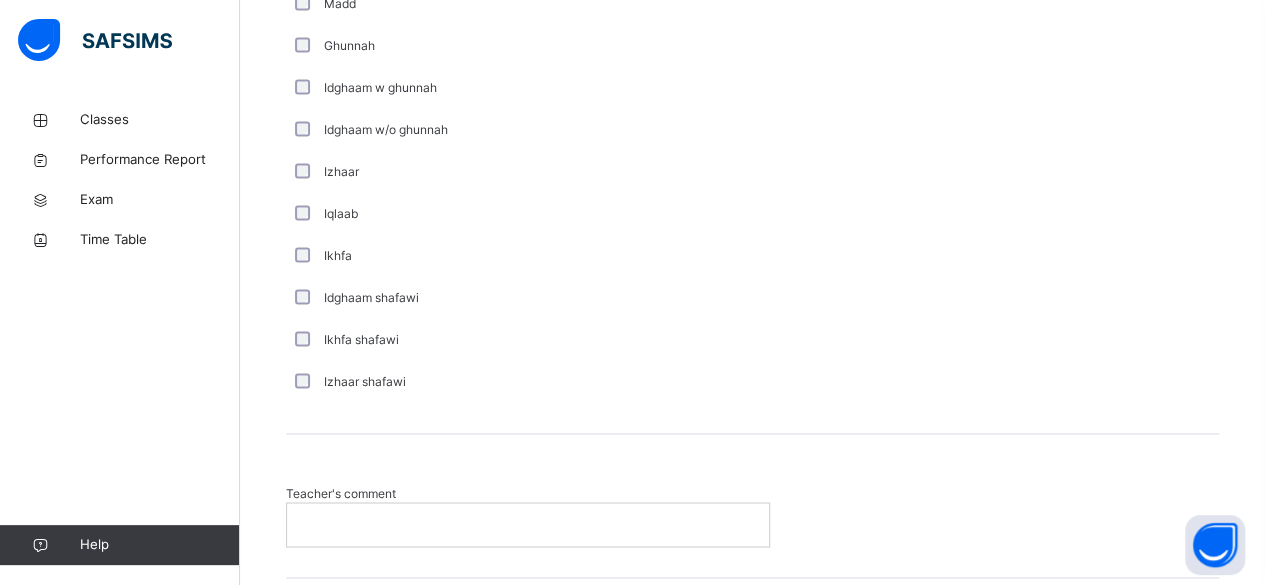 scroll, scrollTop: 1548, scrollLeft: 0, axis: vertical 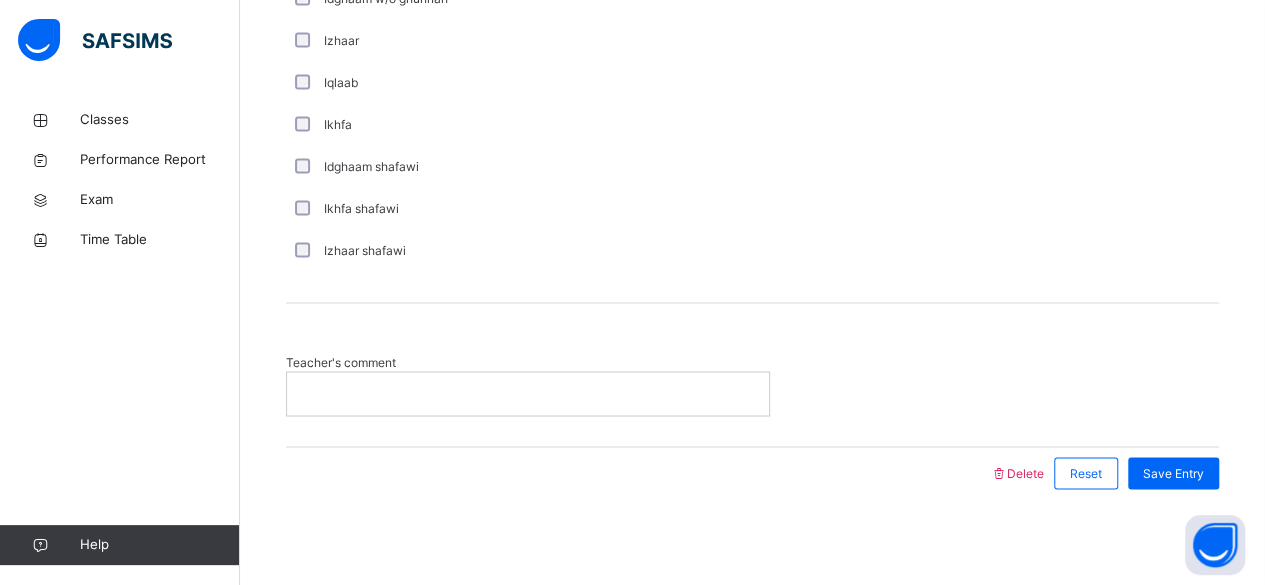 click at bounding box center (528, 393) 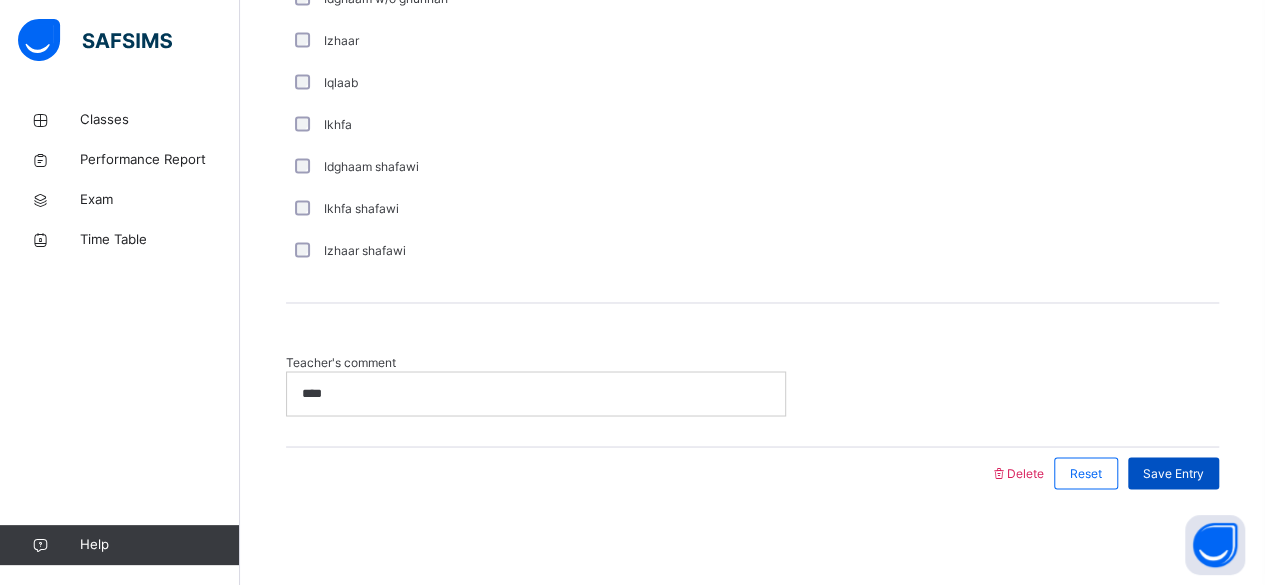 click on "Save Entry" at bounding box center (1173, 473) 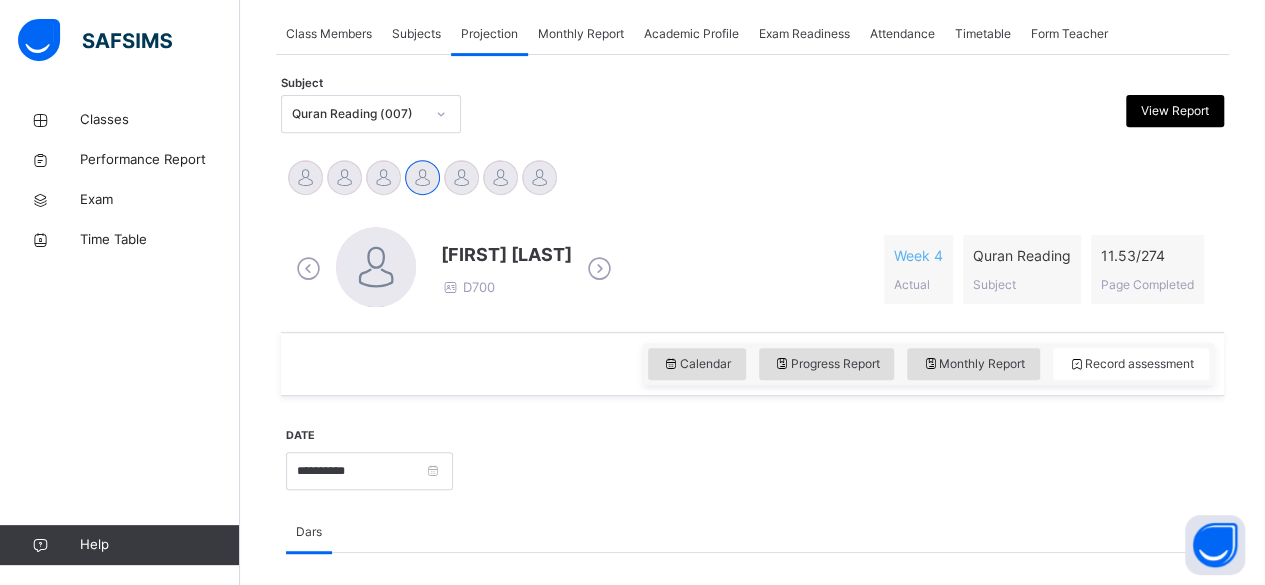 scroll, scrollTop: 388, scrollLeft: 0, axis: vertical 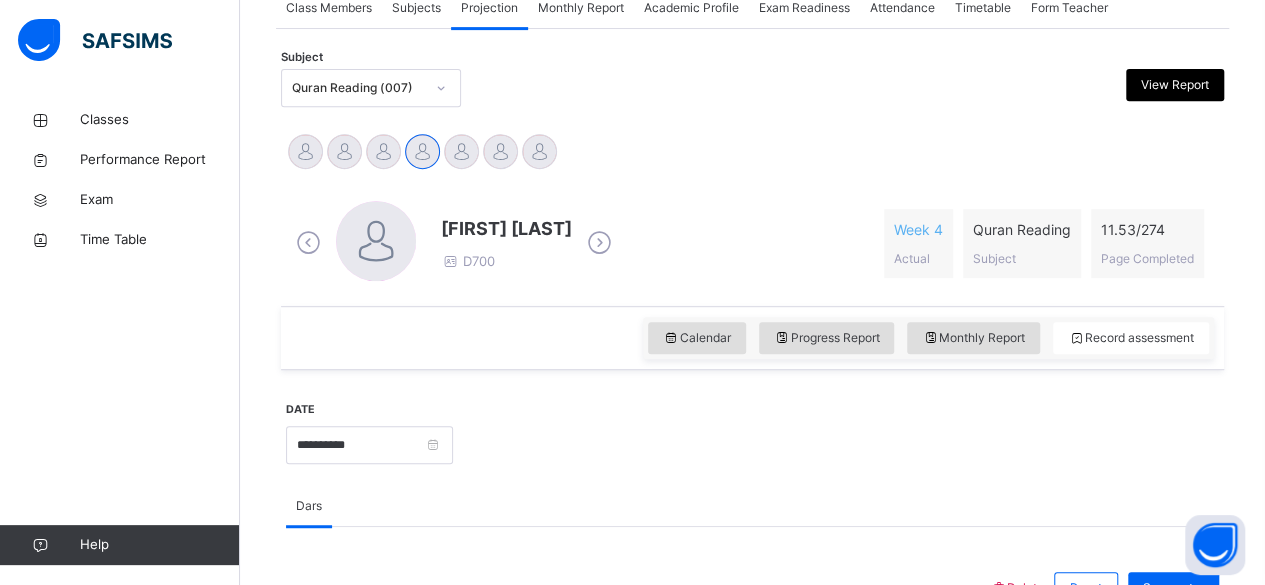 click at bounding box center (599, 243) 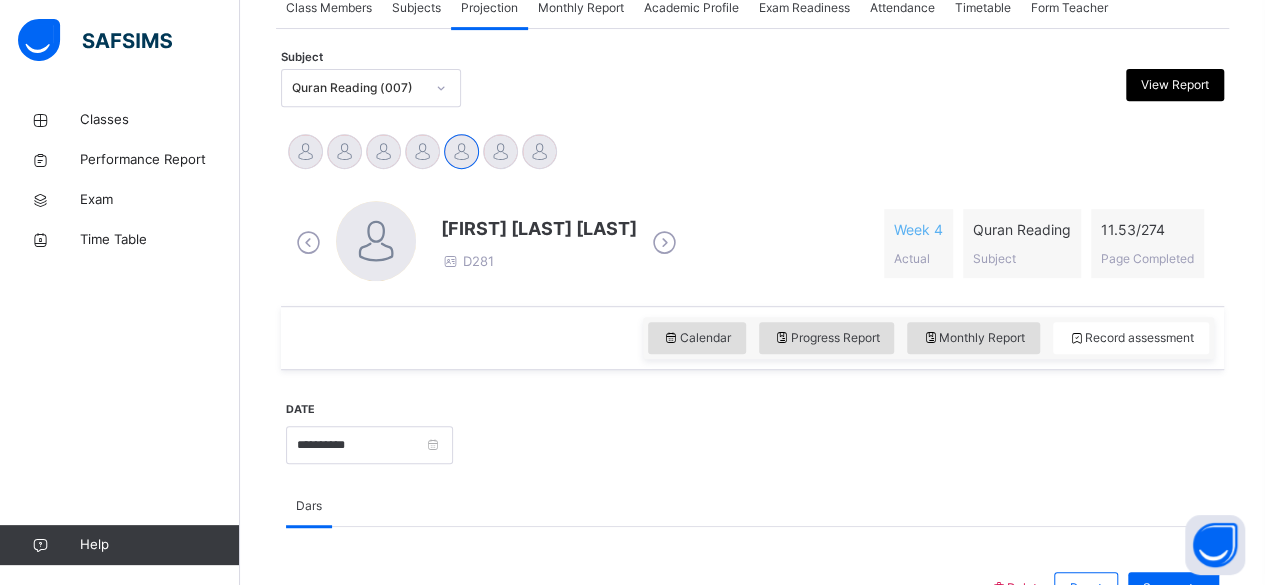 click at bounding box center (664, 243) 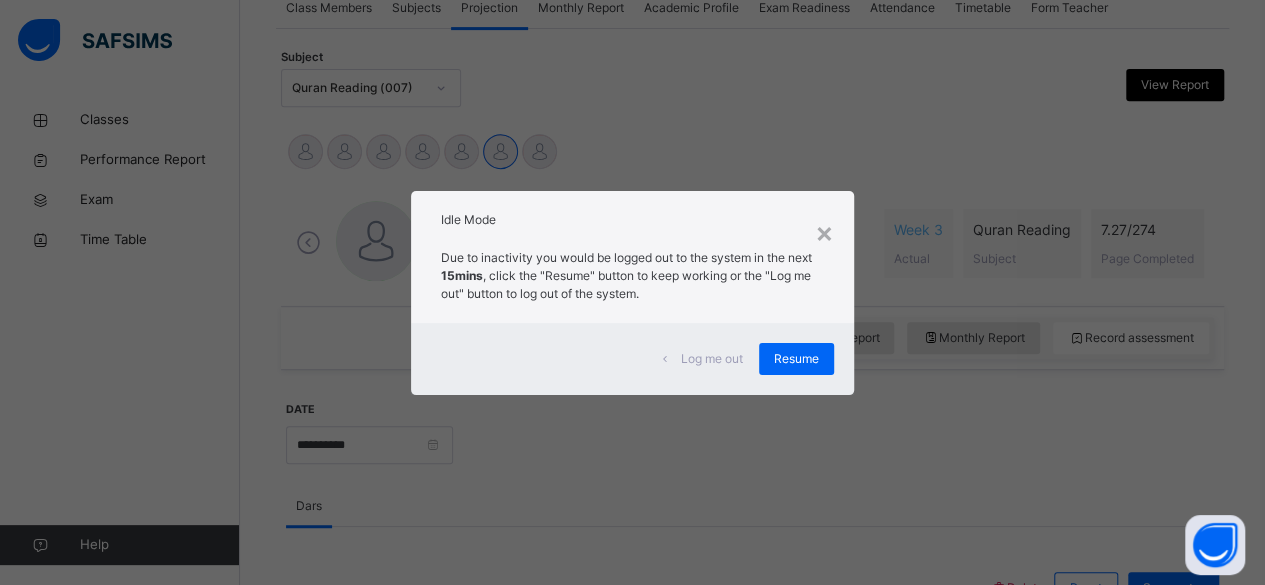 scroll, scrollTop: 6, scrollLeft: 0, axis: vertical 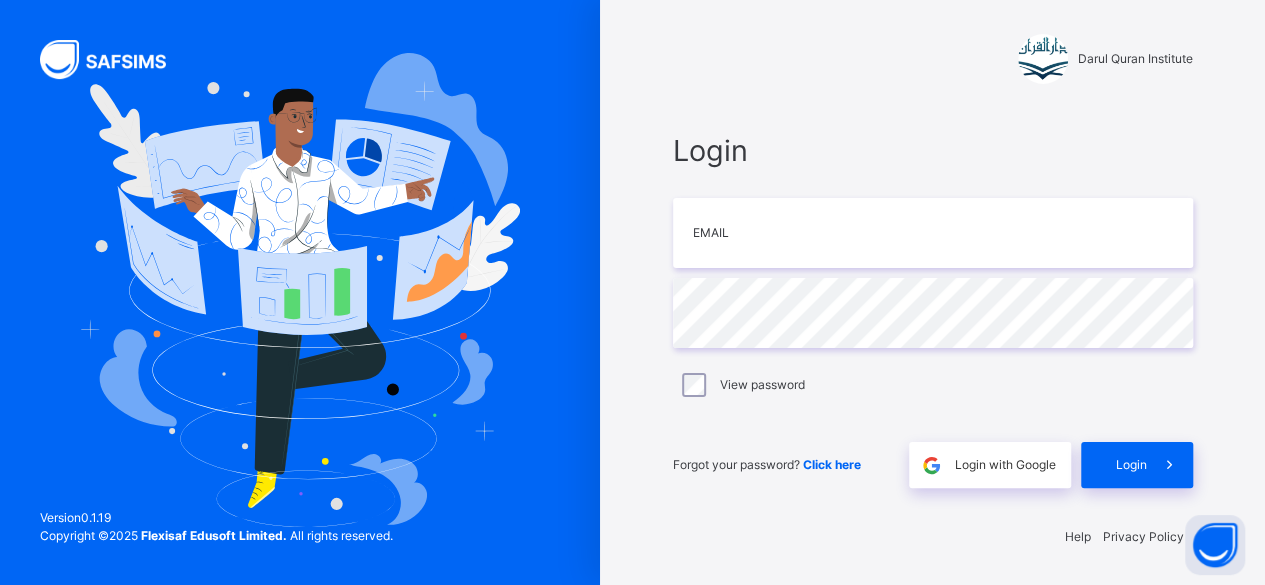 drag, startPoint x: 782, startPoint y: 250, endPoint x: 678, endPoint y: 66, distance: 211.35751 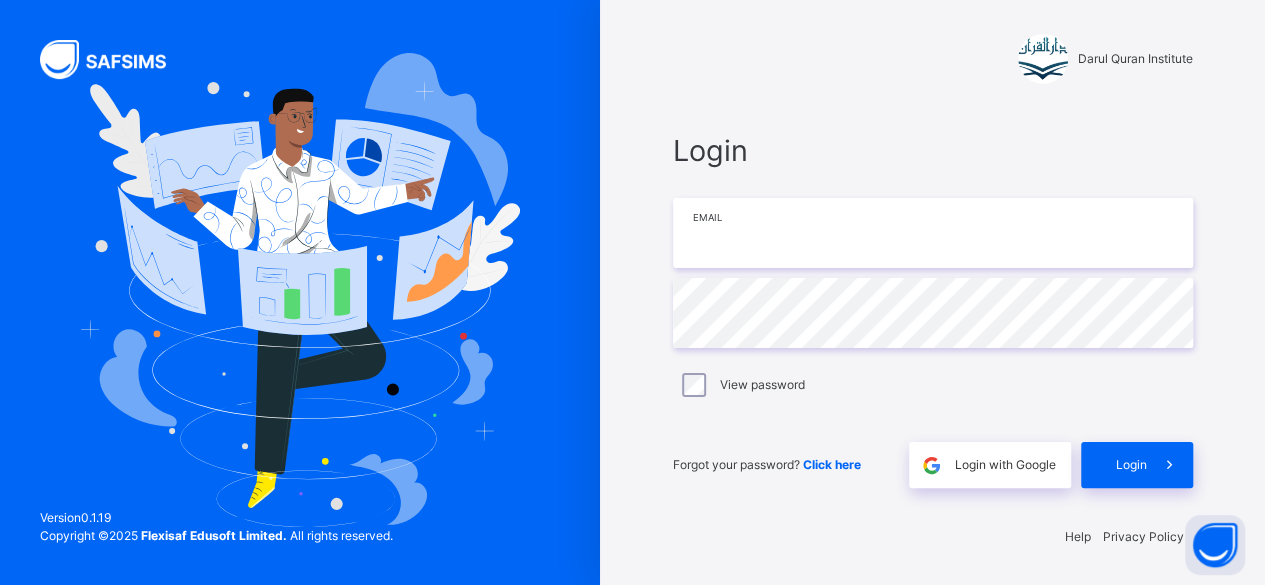 click at bounding box center (933, 233) 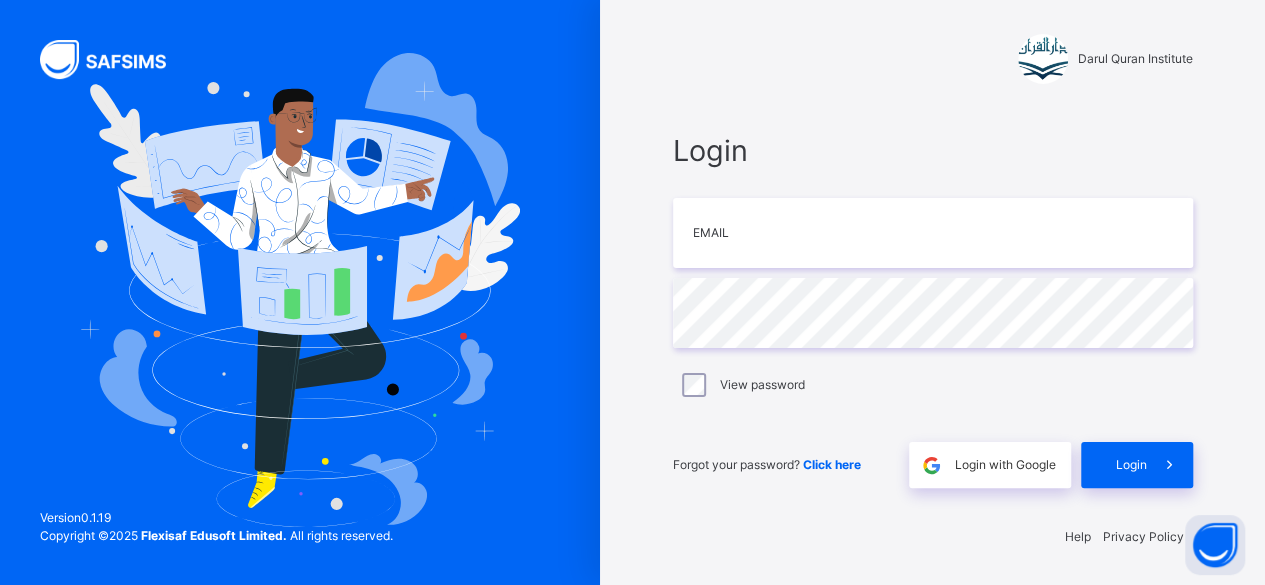 click on "Login Email Password View password Forgot your password?   Click here Login with Google Login" at bounding box center [933, 308] 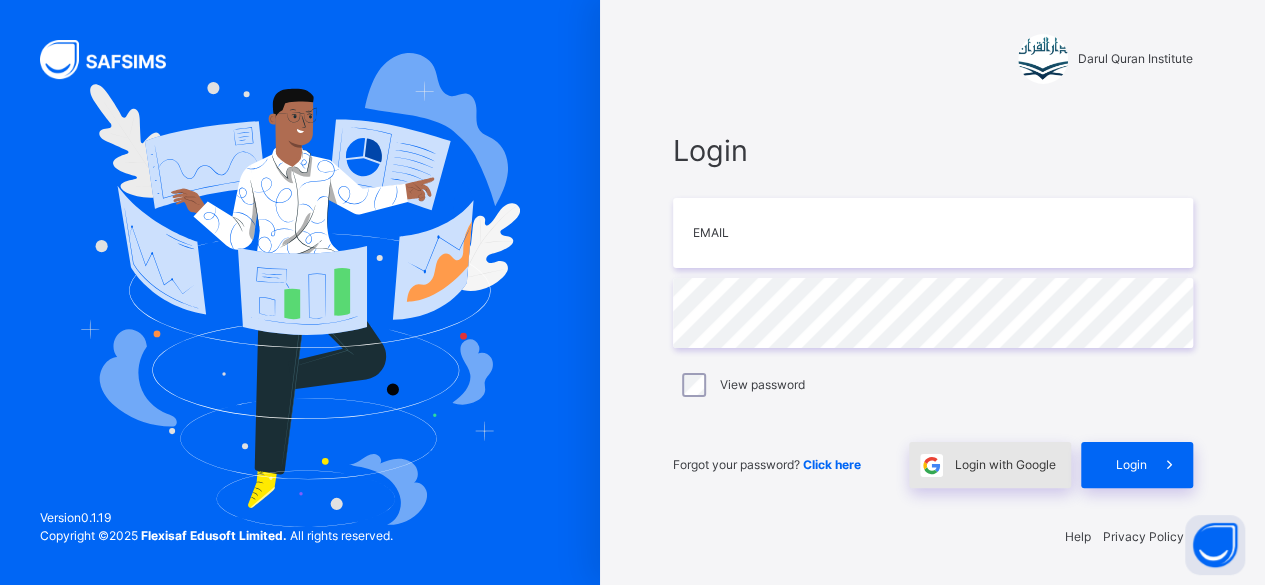 click on "Login with Google" at bounding box center [1005, 465] 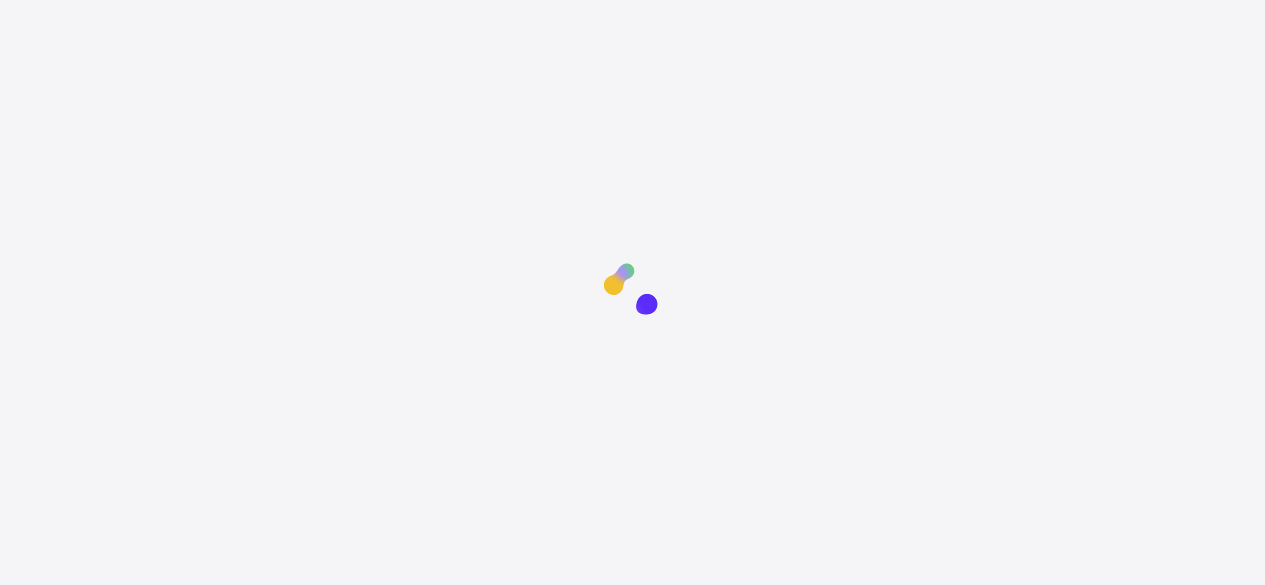 scroll, scrollTop: 0, scrollLeft: 0, axis: both 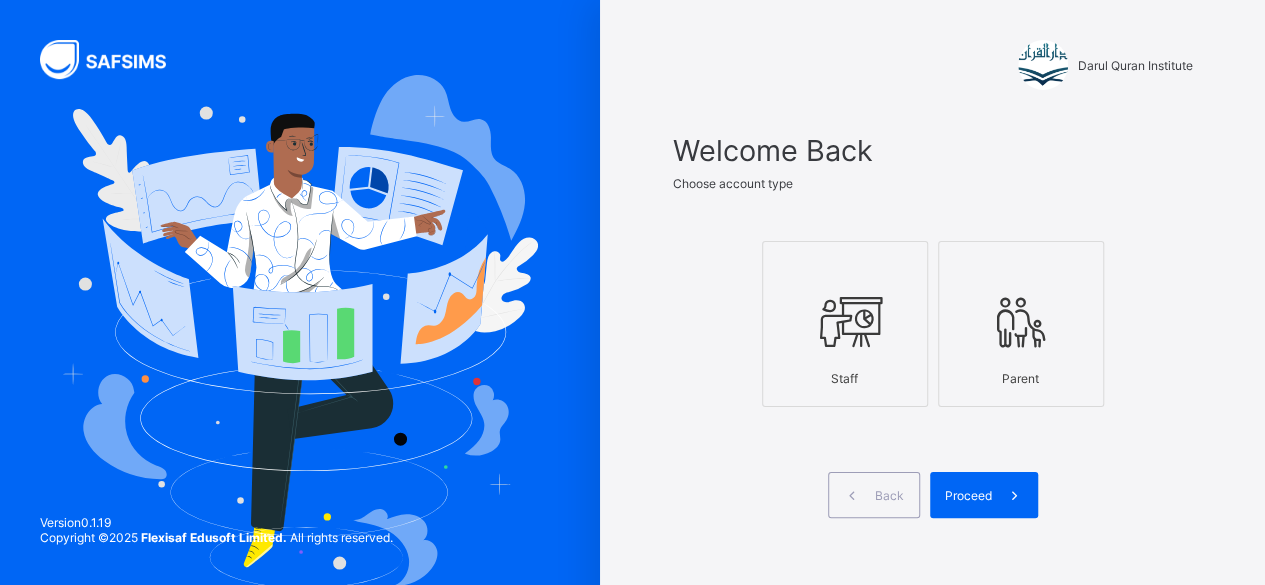 click on "Staff" at bounding box center (845, 378) 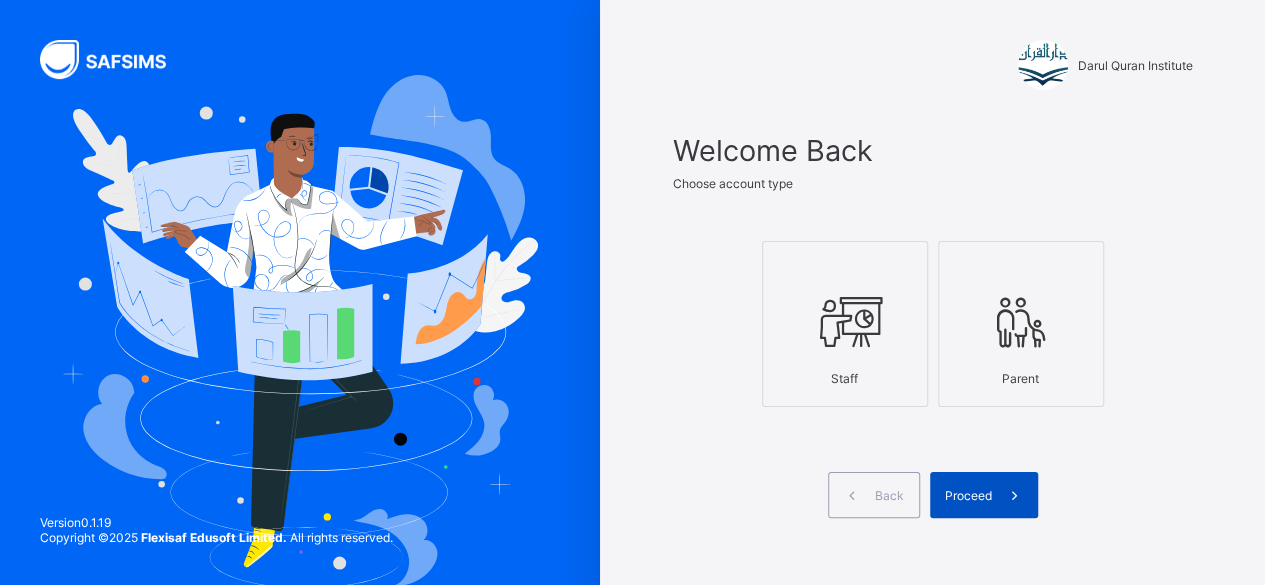 click on "Proceed" at bounding box center (968, 495) 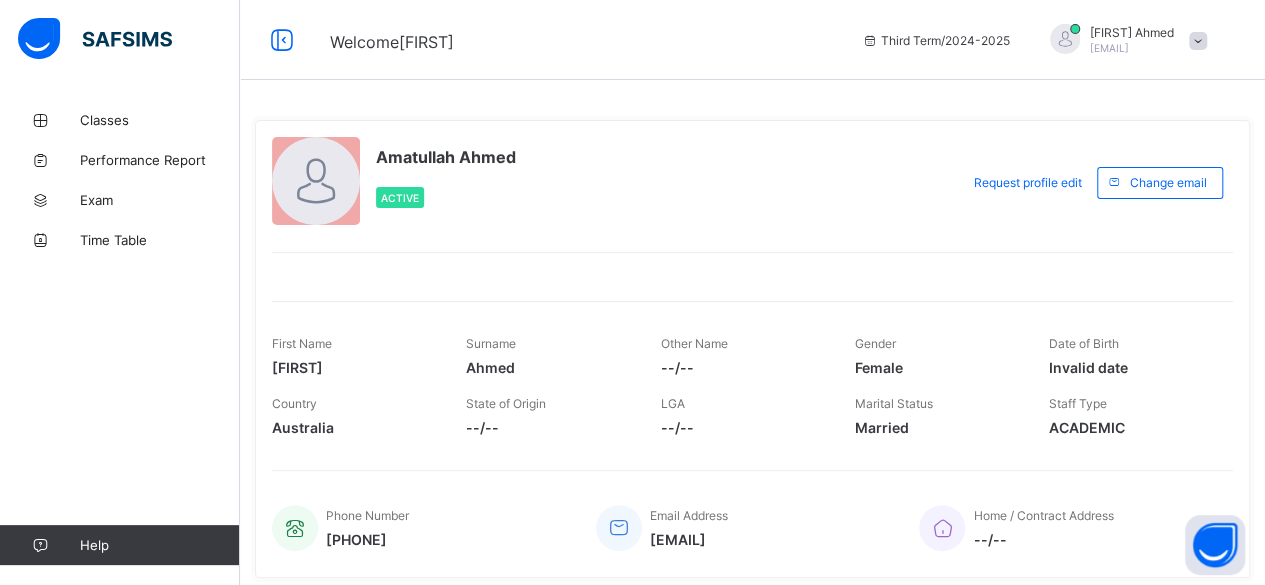 click on "Amatullah  Ahmed   Active" at bounding box center [610, 182] 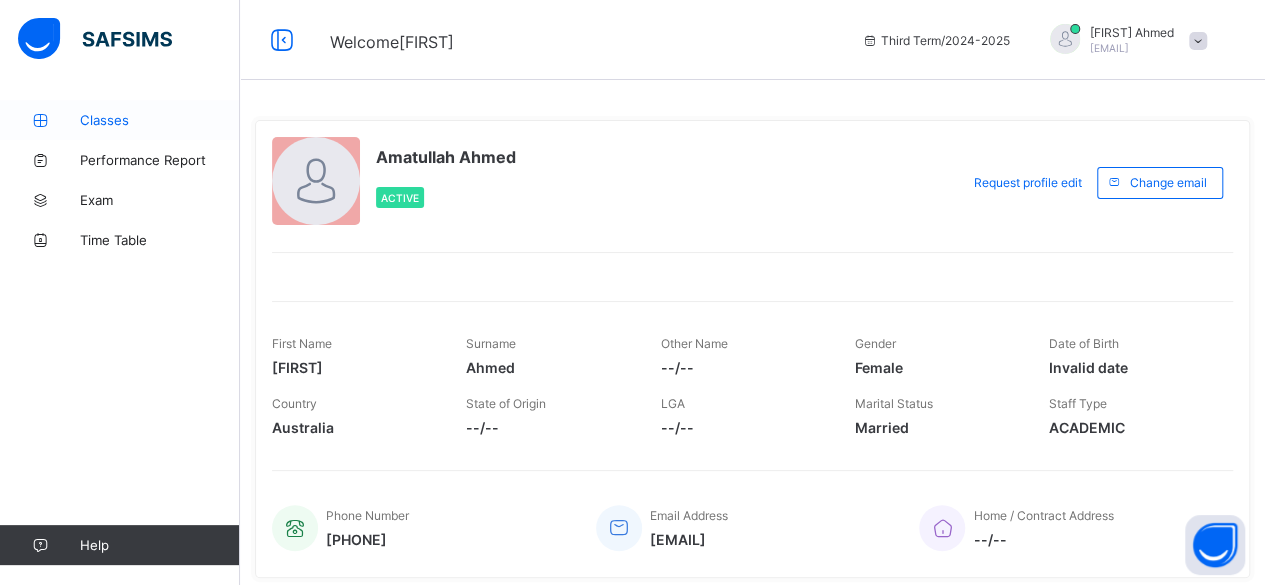 click on "Classes" at bounding box center [160, 120] 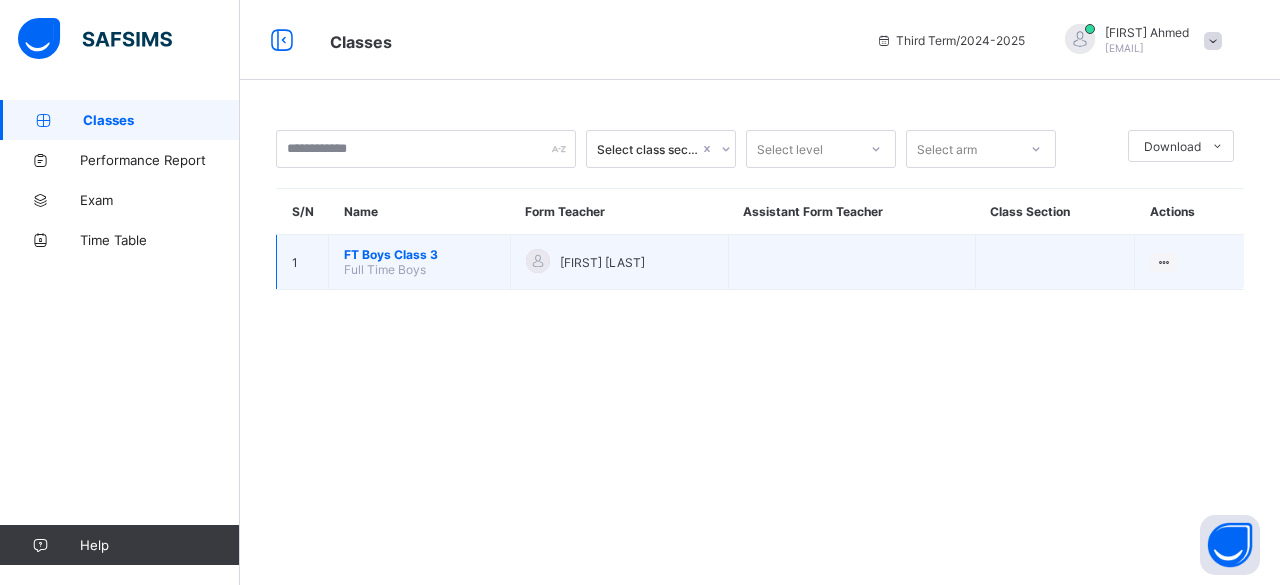 click on "FT Boys   Class 3" at bounding box center [419, 254] 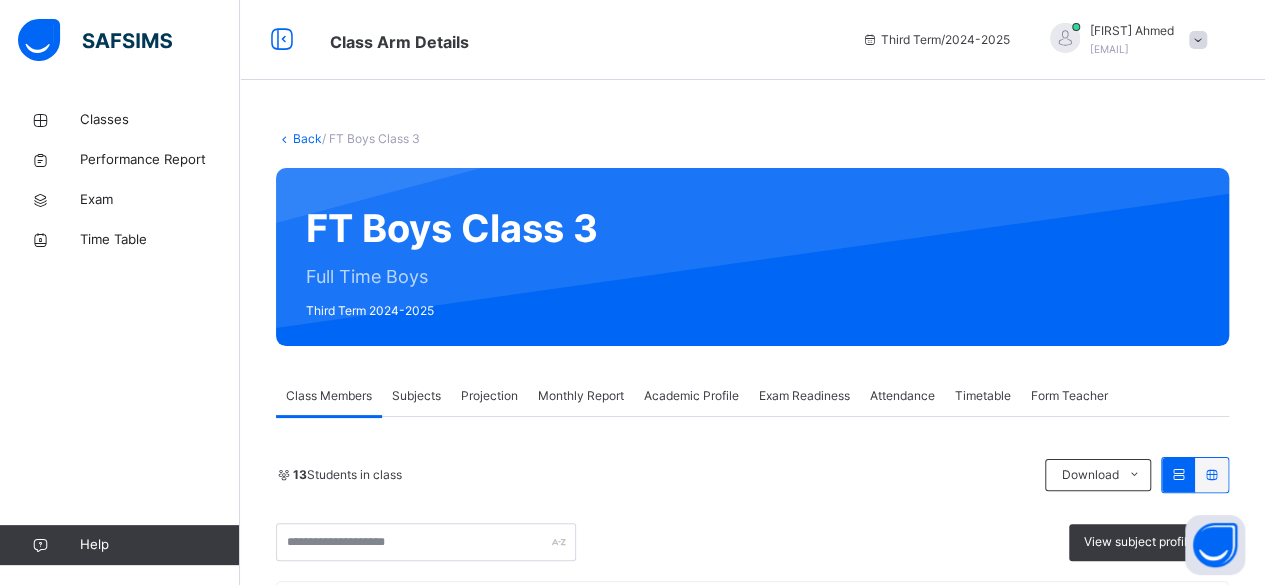 click on "Projection" at bounding box center [489, 396] 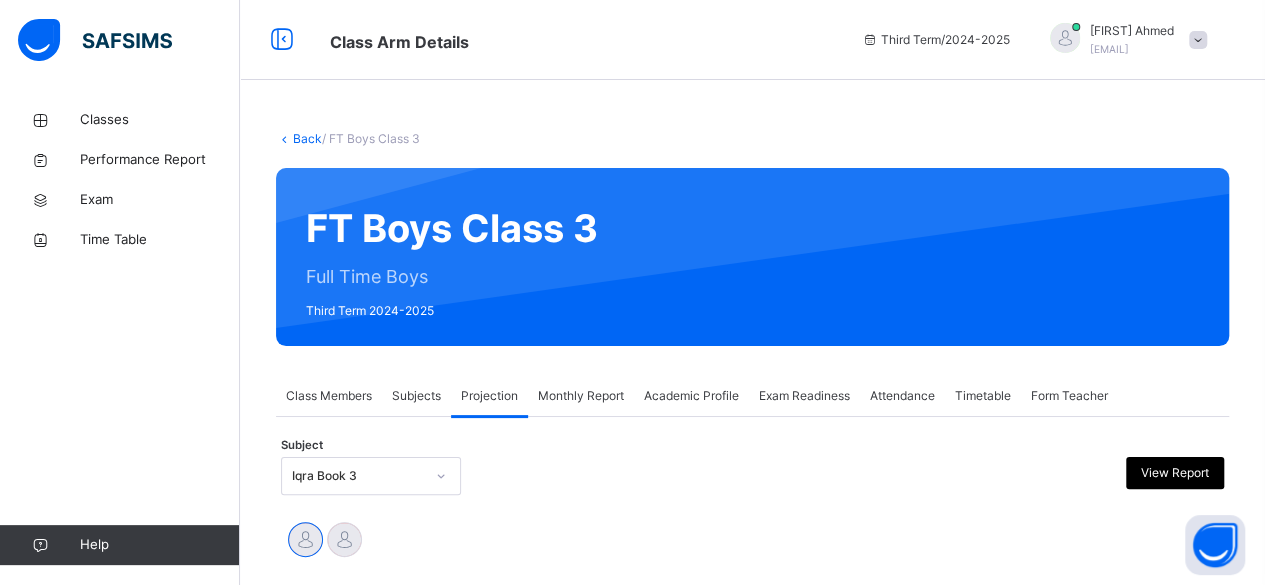 click on "Subject Iqra Book 3 View Report" at bounding box center [752, 476] 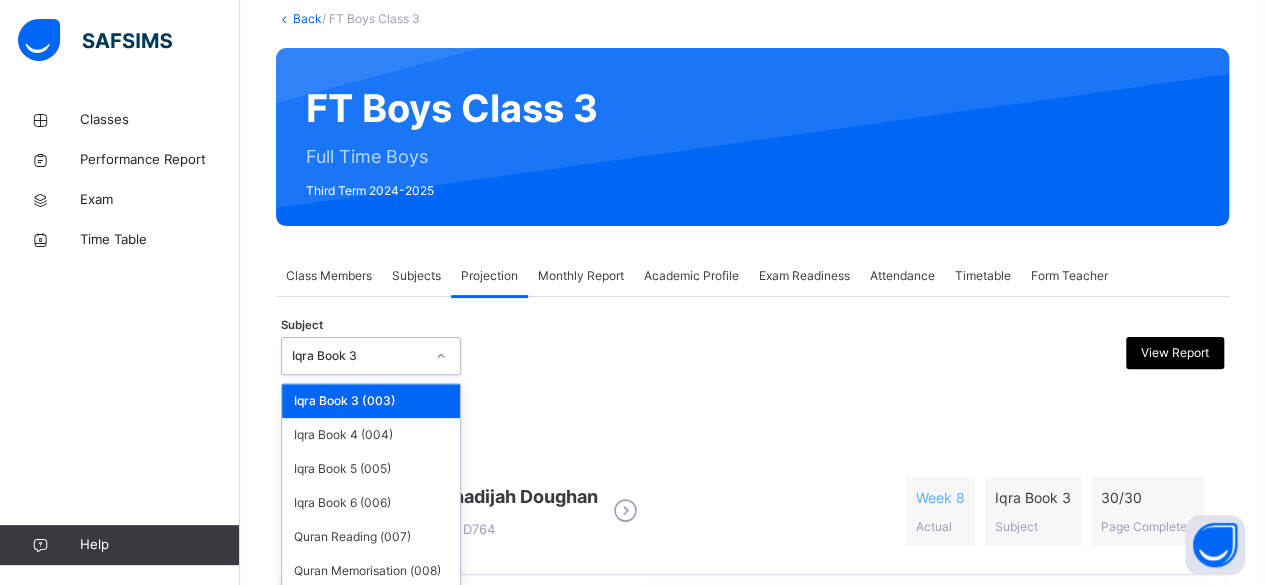 click on "option Iqra Book 3 (003) focused, 1 of 6. 6 results available. Use Up and Down to choose options, press Enter to select the currently focused option, press Escape to exit the menu, press Tab to select the option and exit the menu. Iqra Book 3 Iqra Book 3 (003) Iqra Book 4 (004) Iqra Book 5 (005) Iqra Book 6 (006) Quran Reading (007) Quran Memorisation (008)" at bounding box center (371, 356) 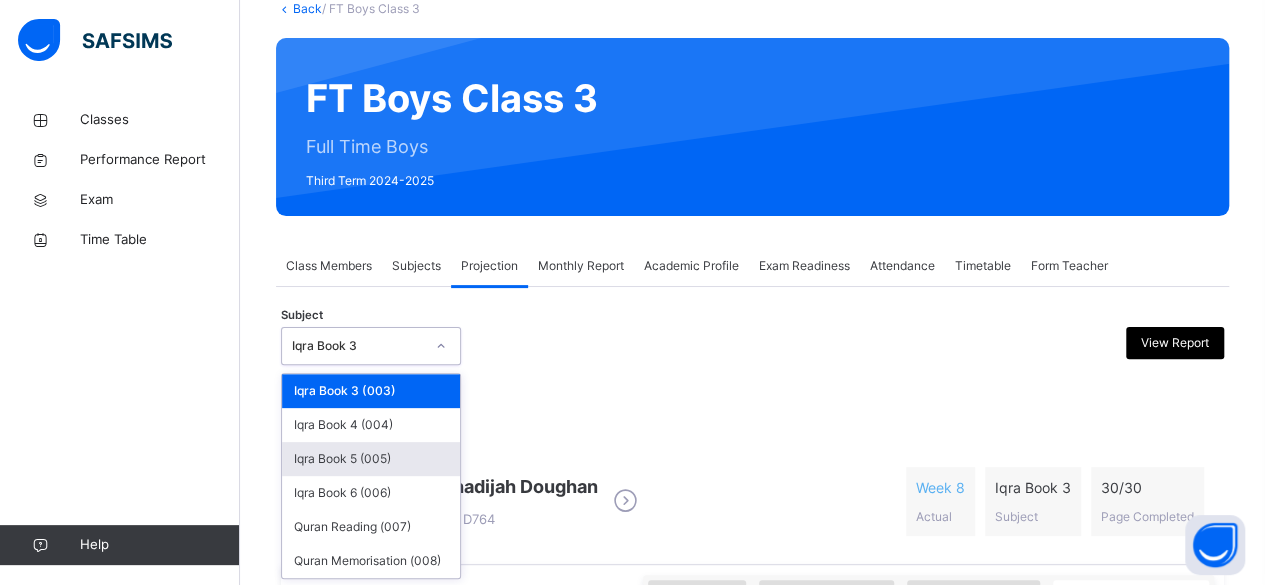 scroll, scrollTop: 131, scrollLeft: 0, axis: vertical 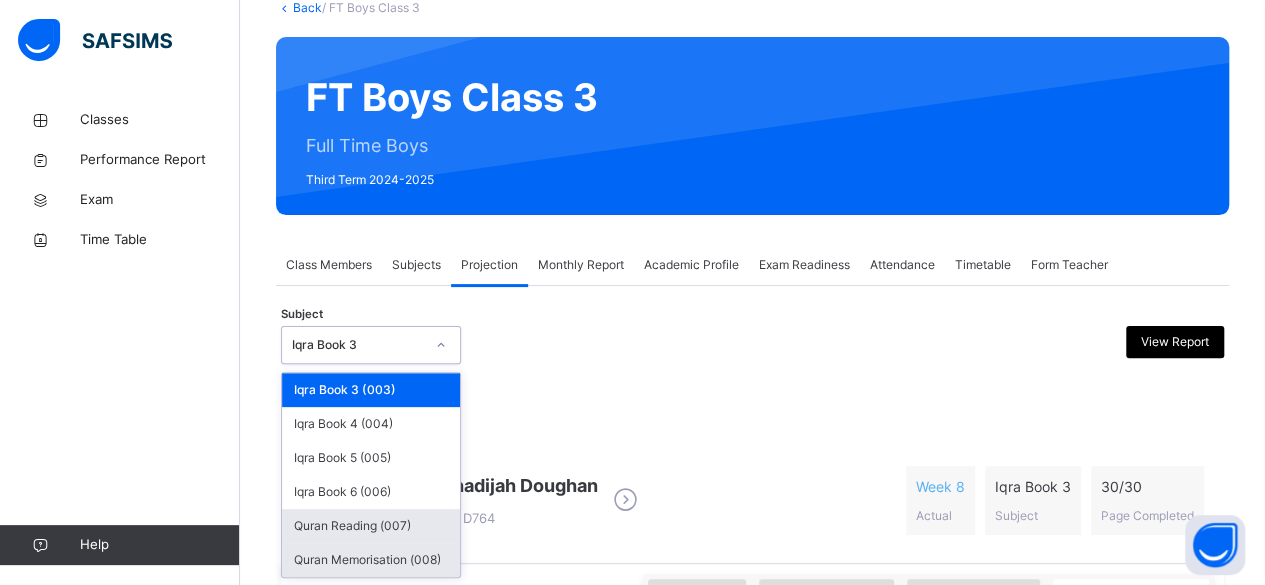 click on "Quran Memorisation (008)" at bounding box center [371, 560] 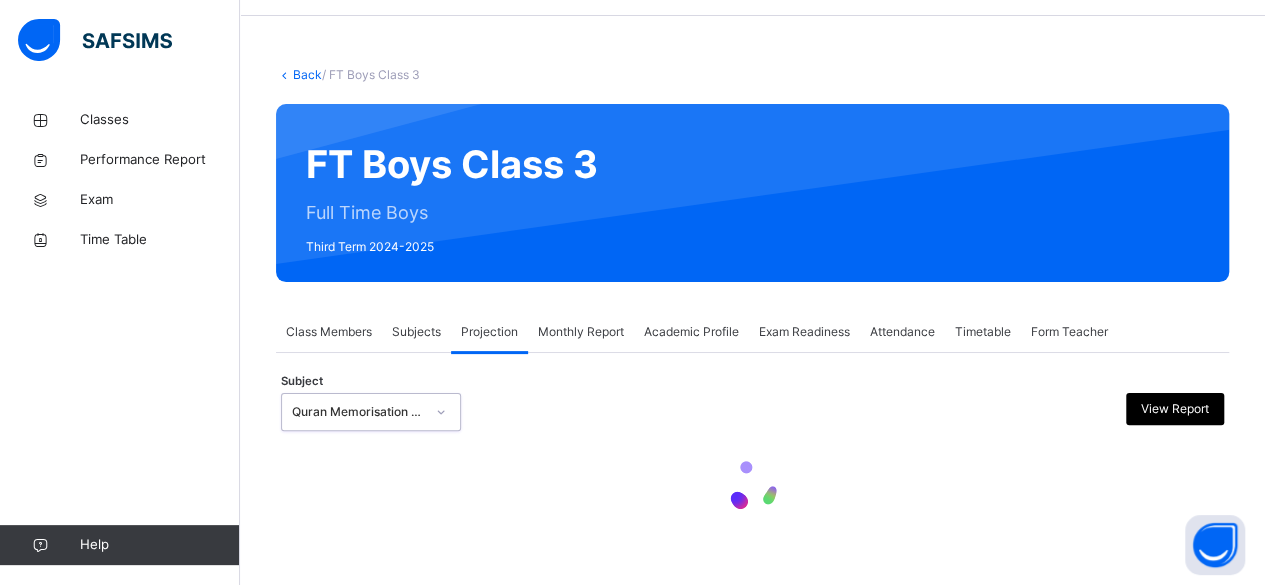 scroll, scrollTop: 131, scrollLeft: 0, axis: vertical 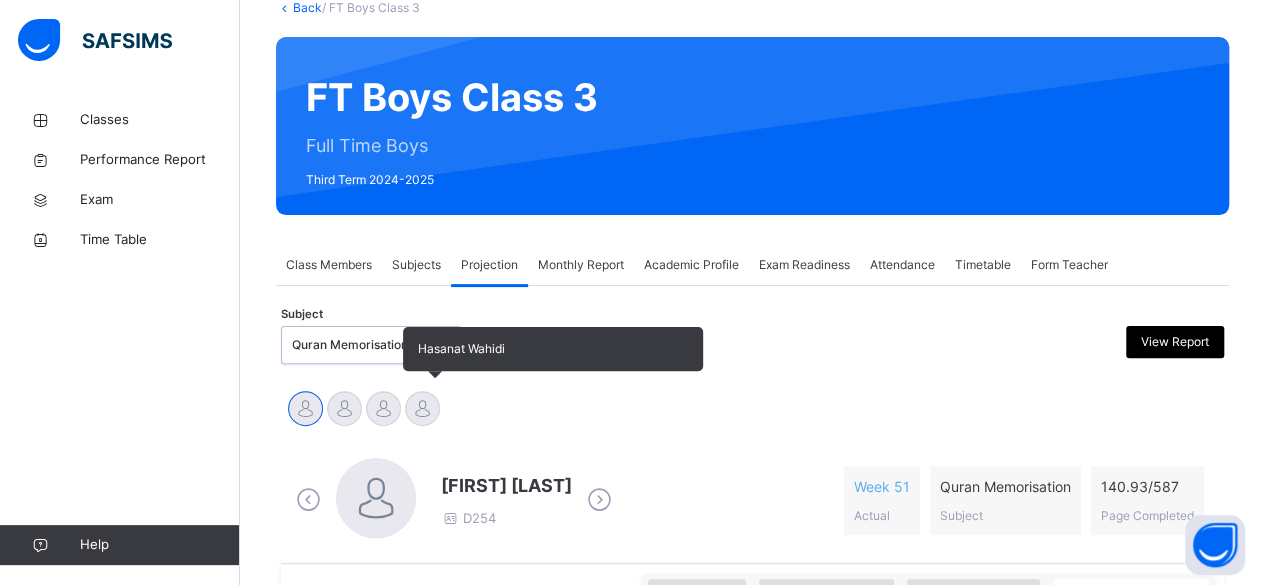click at bounding box center [422, 408] 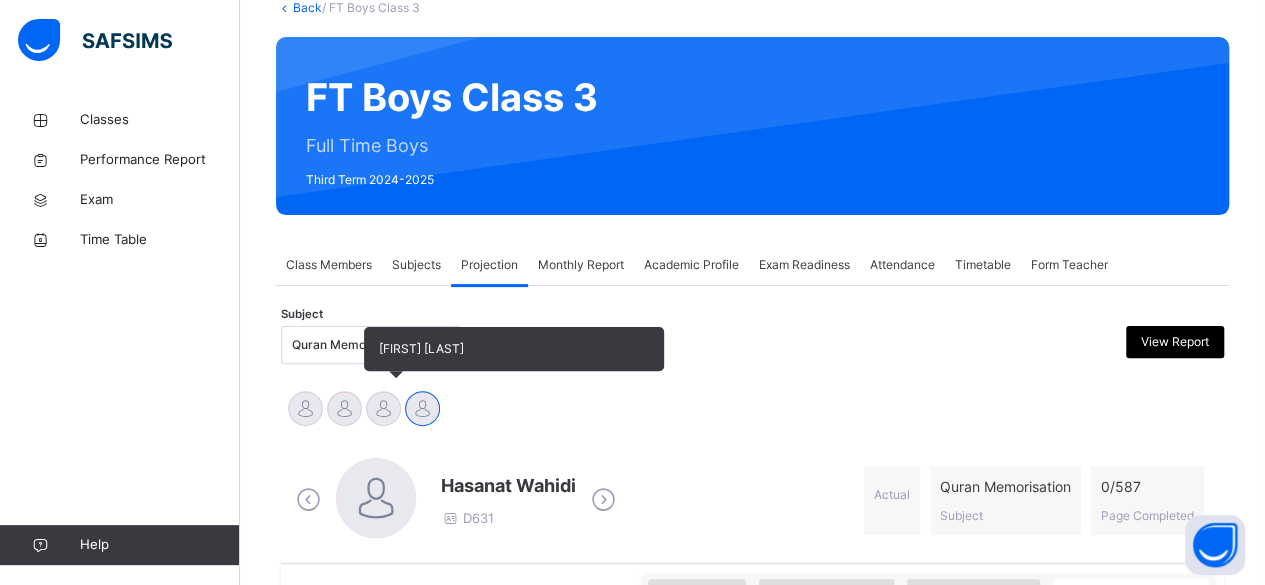 click at bounding box center [383, 408] 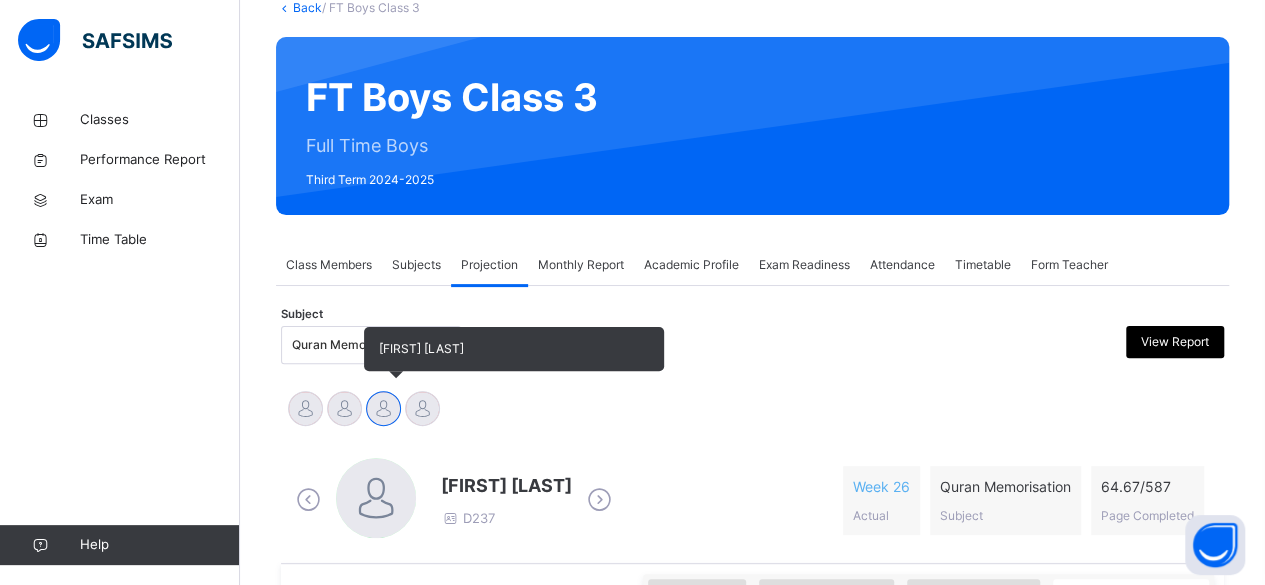 click at bounding box center [383, 408] 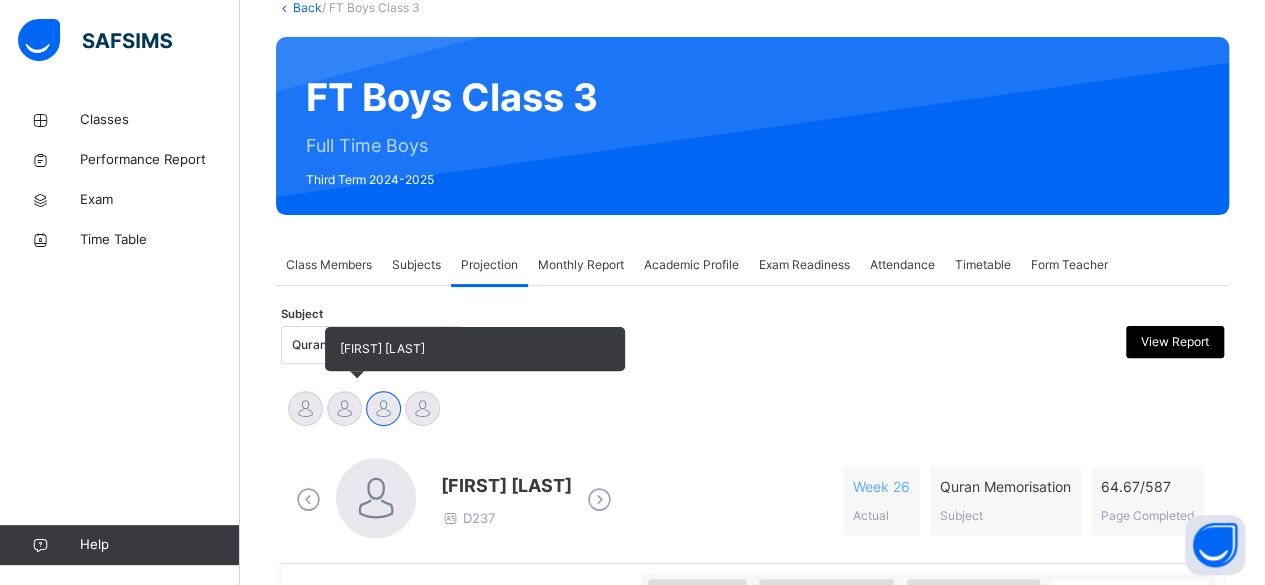 click at bounding box center (344, 408) 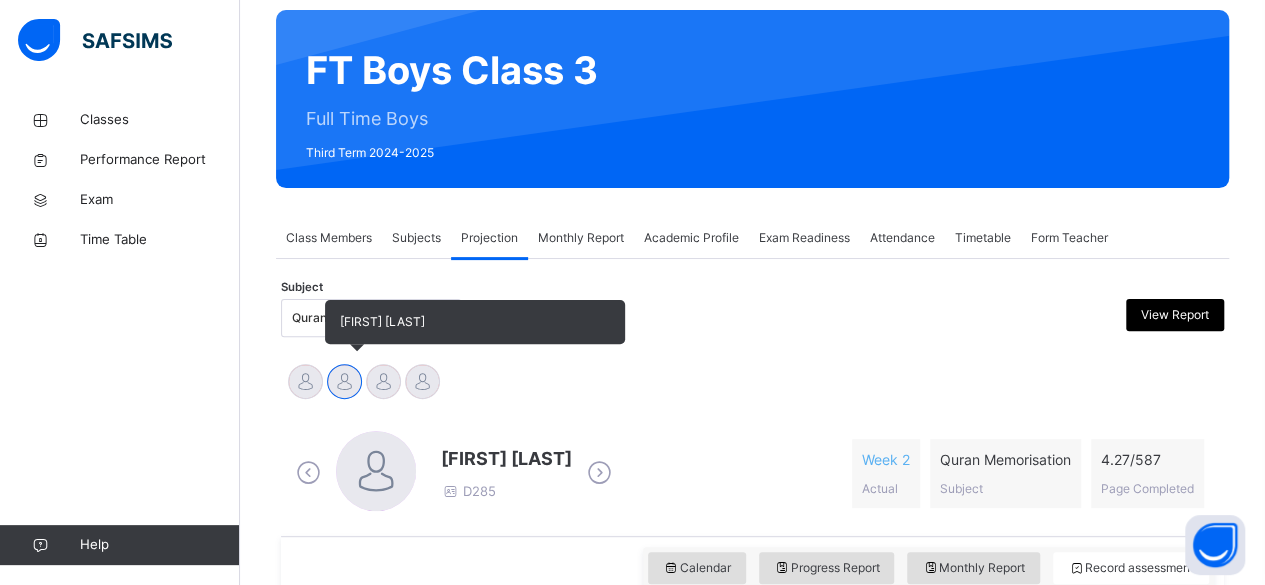scroll, scrollTop: 164, scrollLeft: 0, axis: vertical 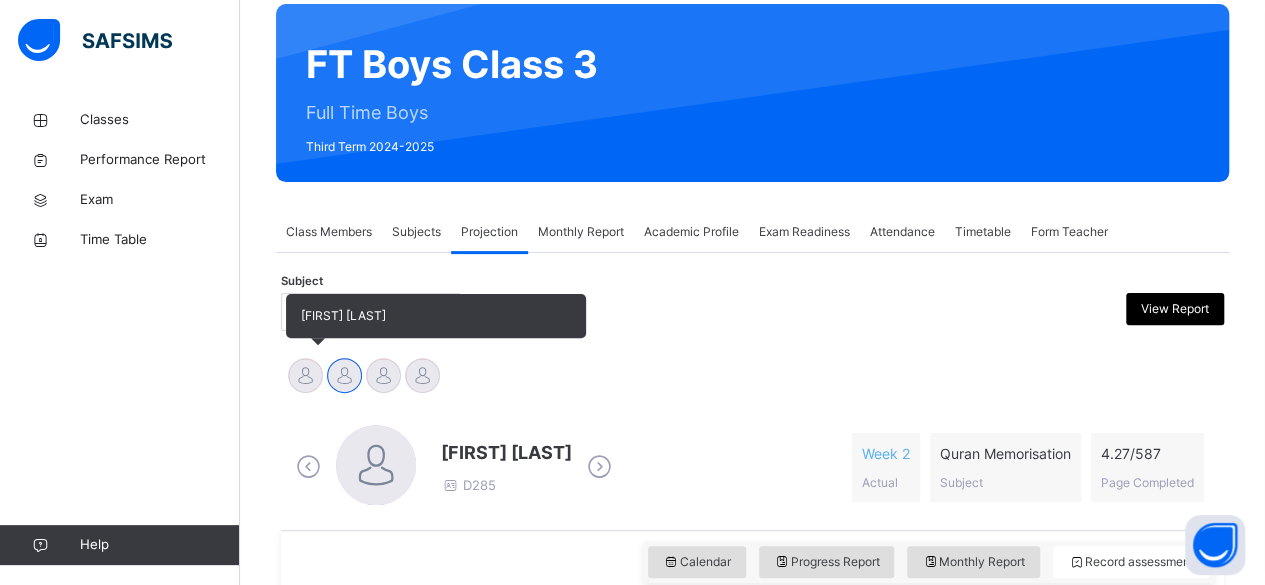 click at bounding box center (305, 375) 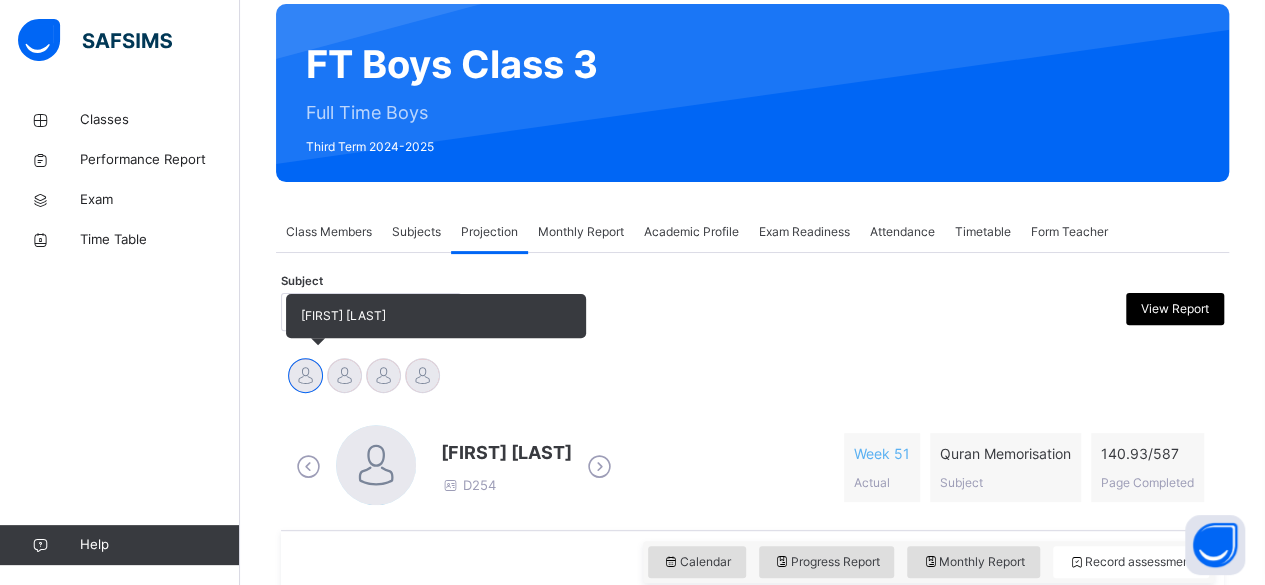 scroll, scrollTop: 212, scrollLeft: 0, axis: vertical 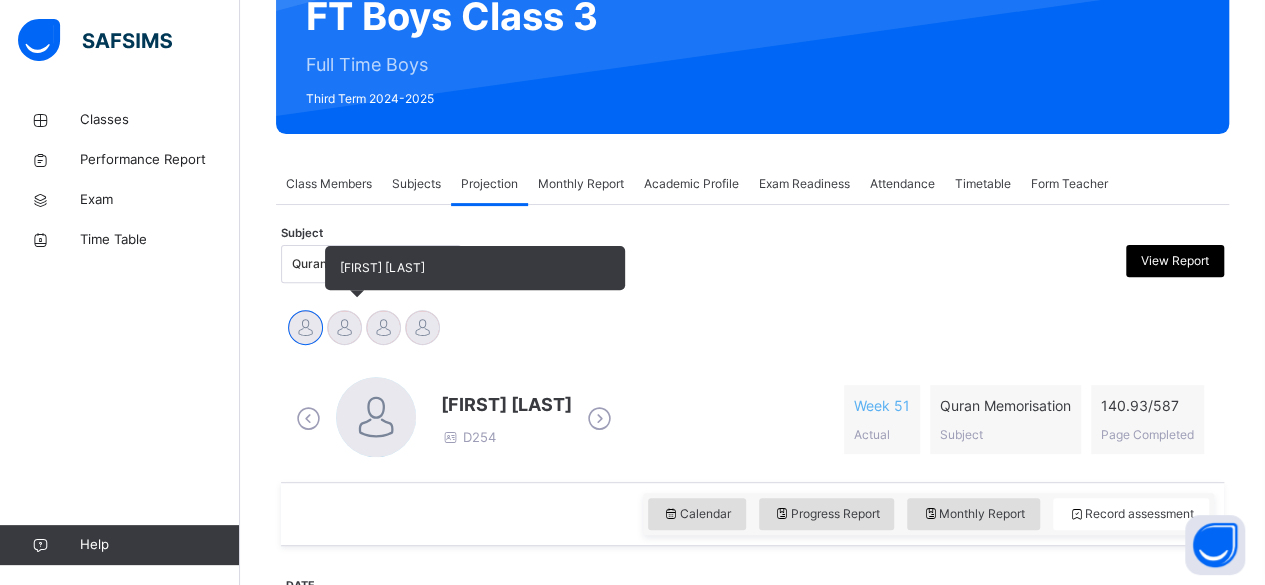 click at bounding box center (344, 327) 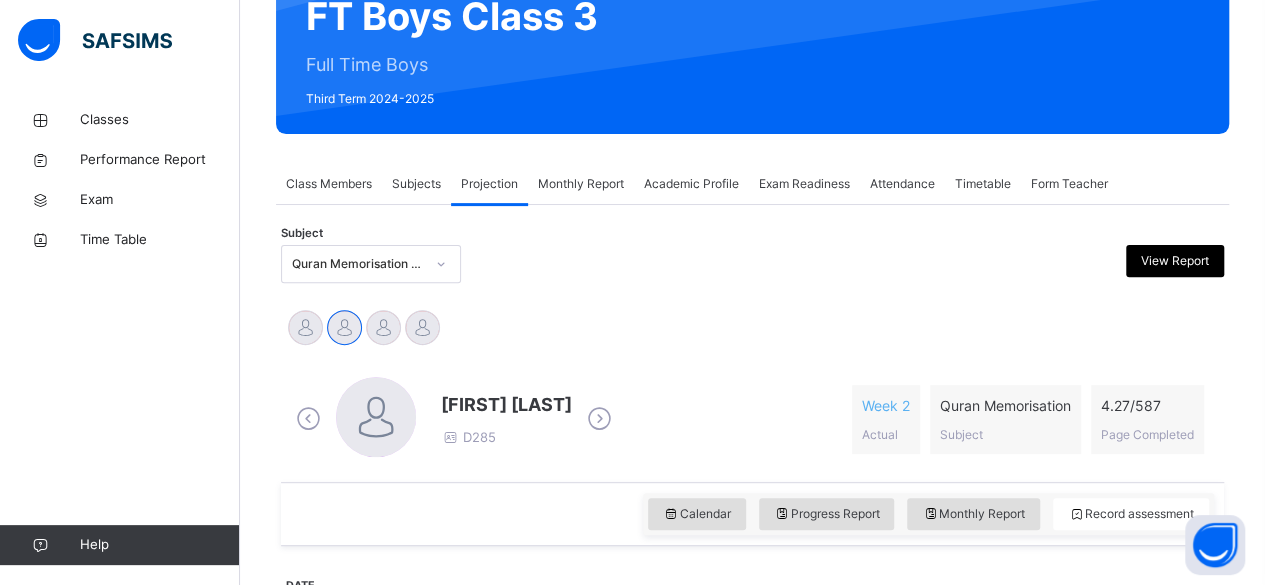 click on "Quran Memorisation (008)" at bounding box center [358, 264] 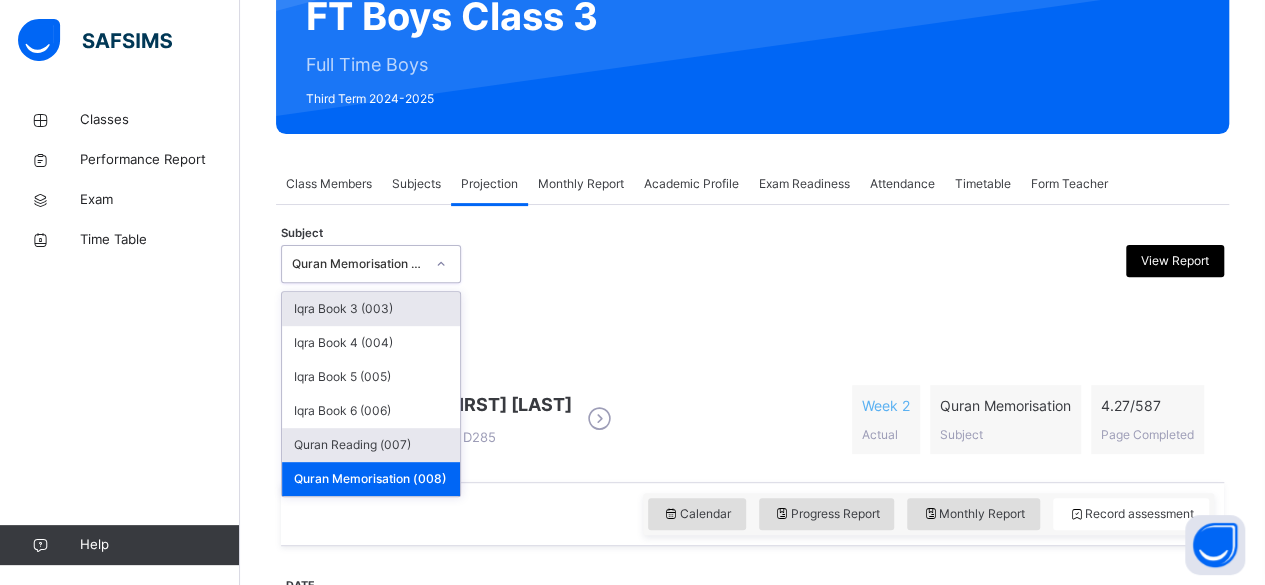 click on "Quran Reading (007)" at bounding box center (371, 445) 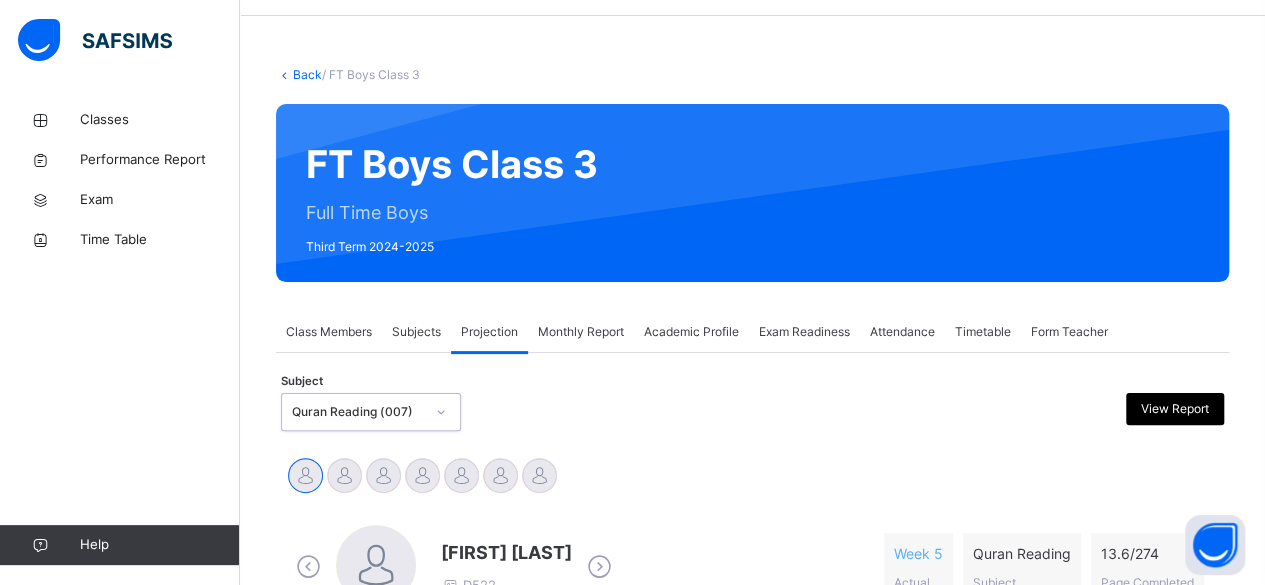 scroll, scrollTop: 212, scrollLeft: 0, axis: vertical 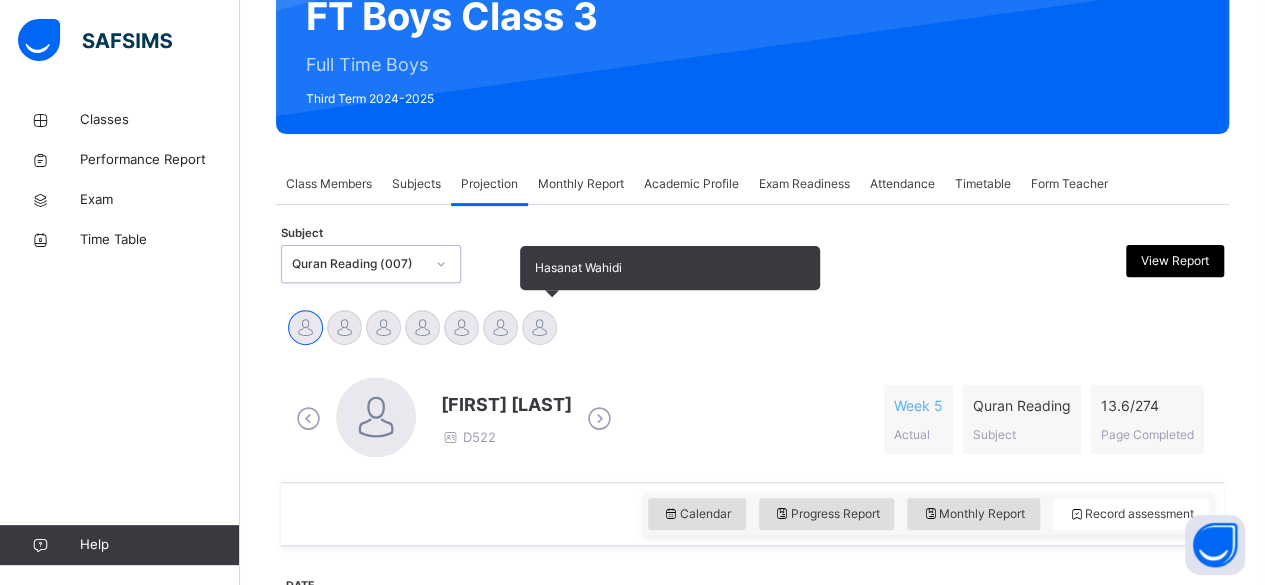 click at bounding box center [539, 327] 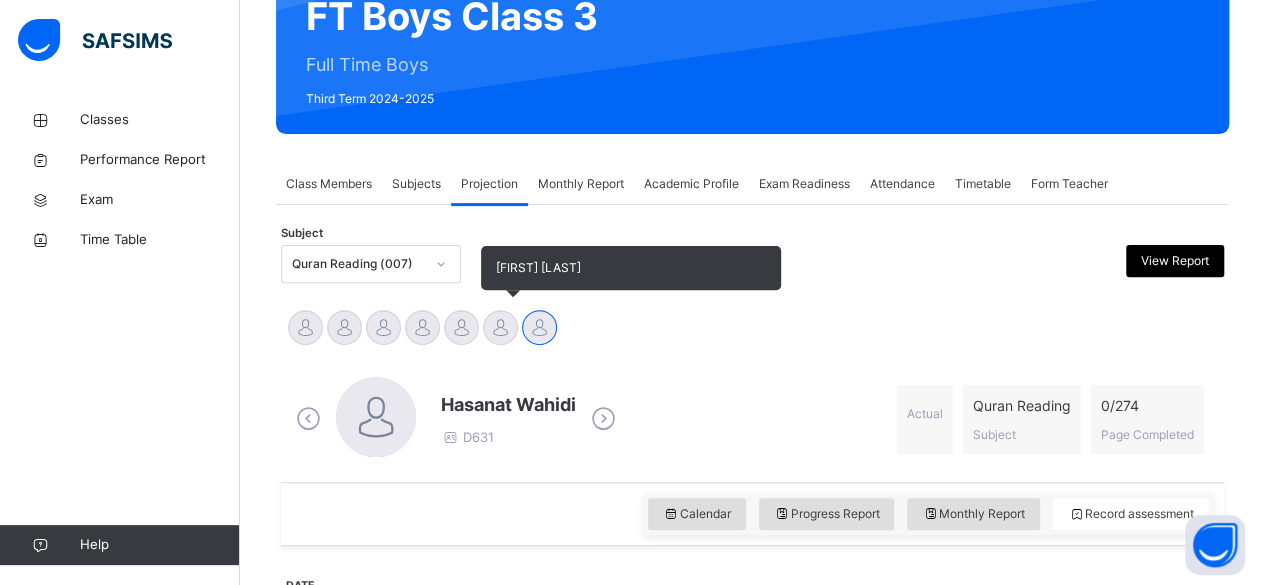 click at bounding box center (500, 327) 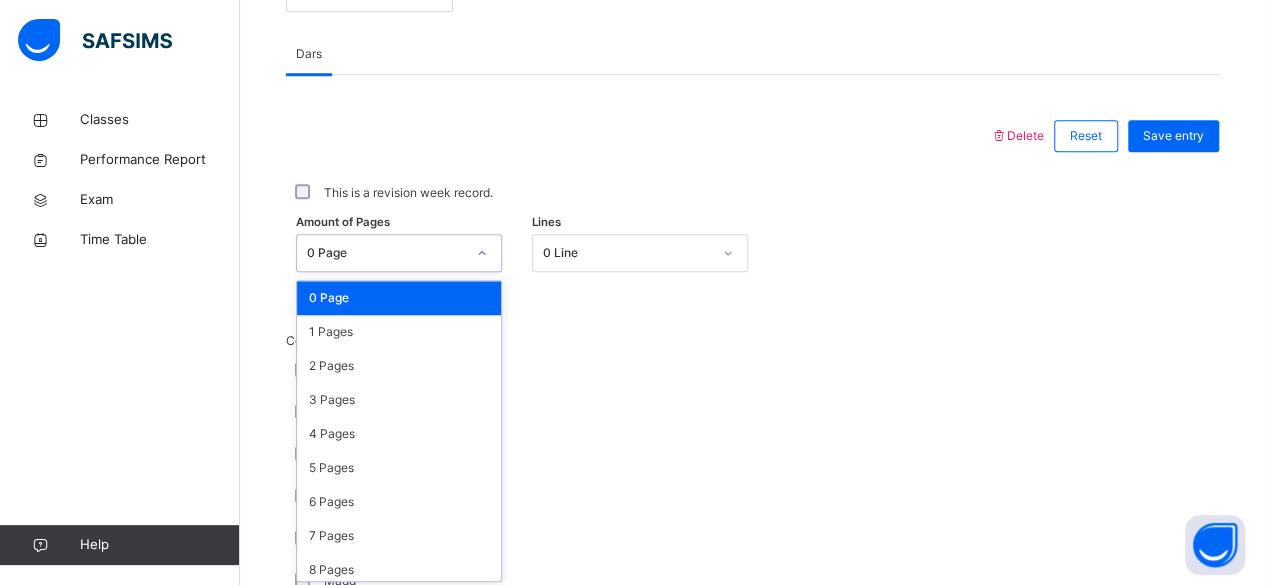 scroll, scrollTop: 842, scrollLeft: 0, axis: vertical 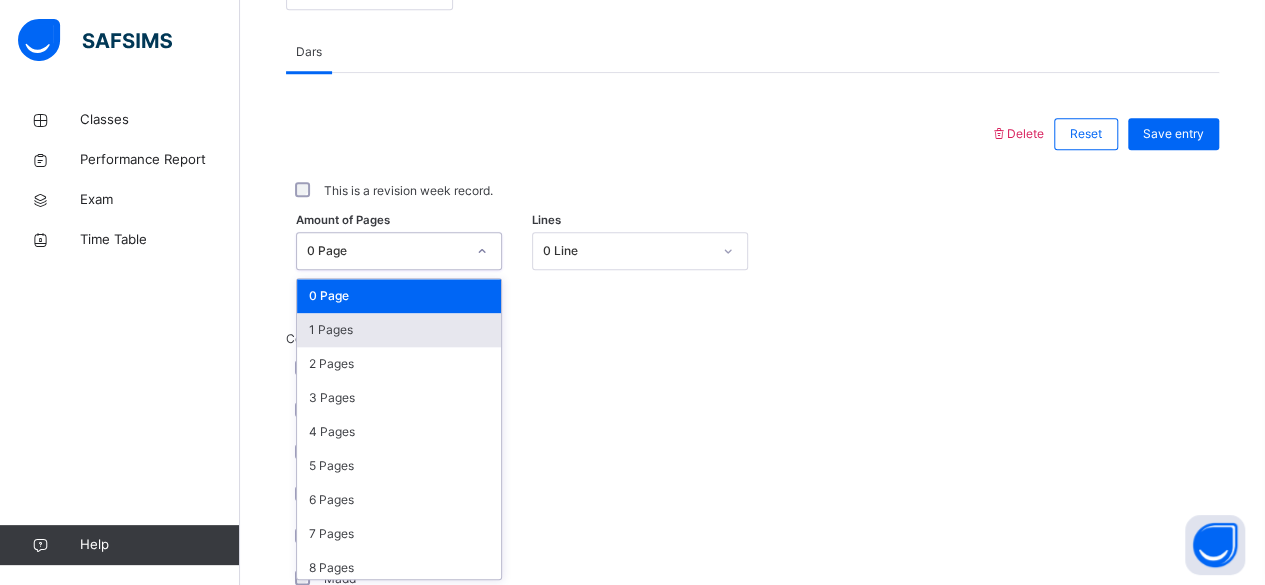 click on "1 Pages" at bounding box center (399, 330) 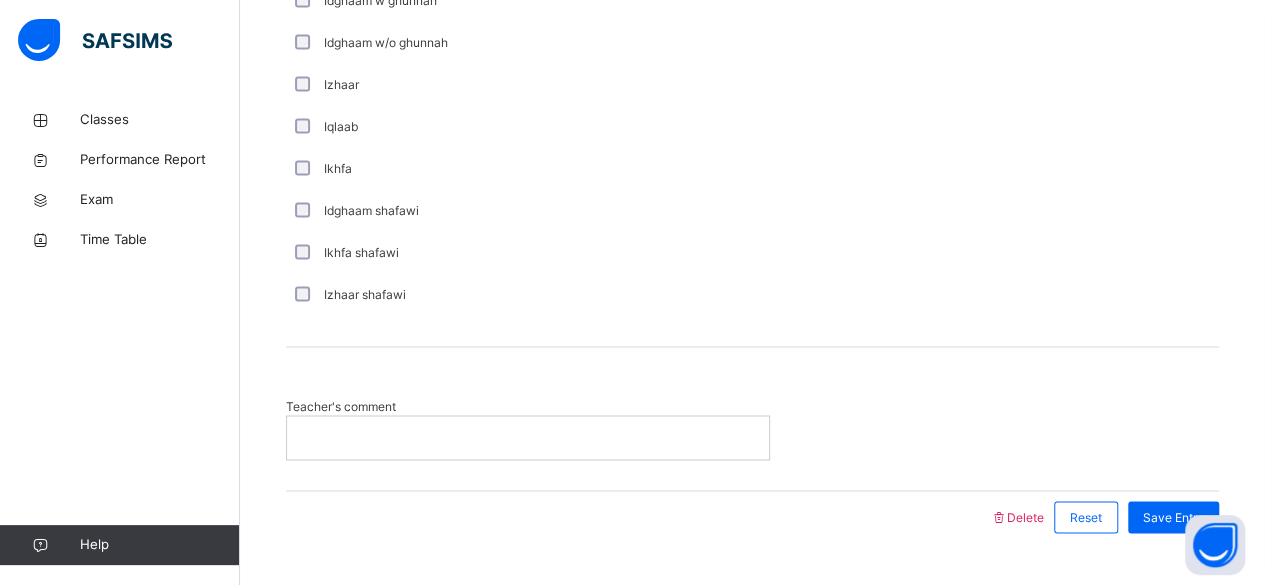 scroll, scrollTop: 1548, scrollLeft: 0, axis: vertical 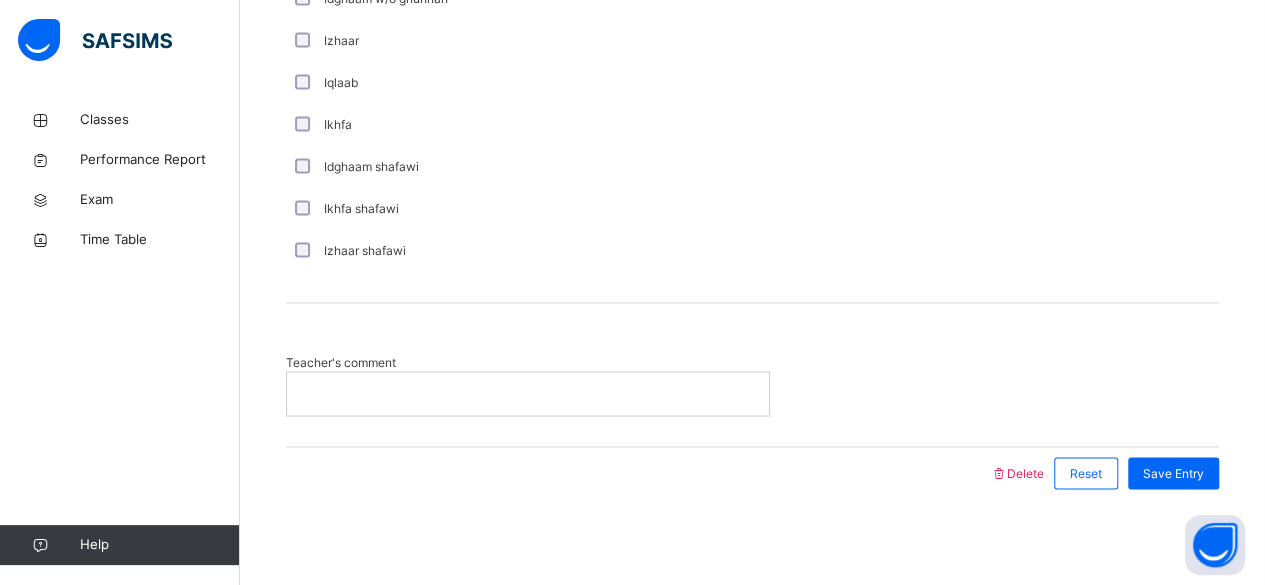 click at bounding box center (528, 393) 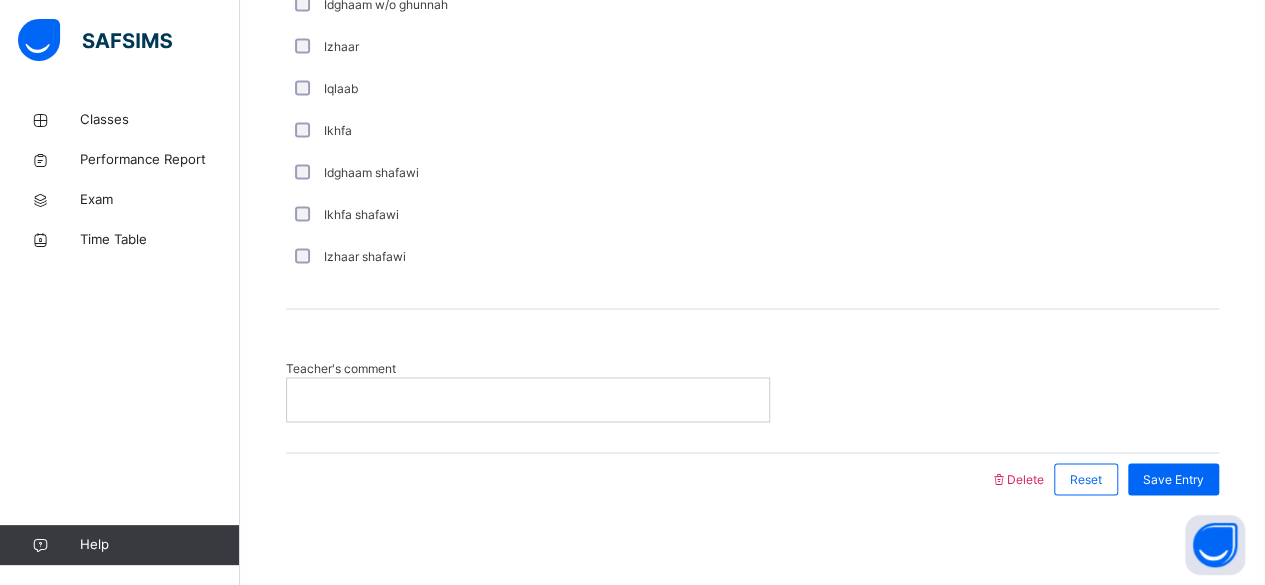 scroll, scrollTop: 1548, scrollLeft: 0, axis: vertical 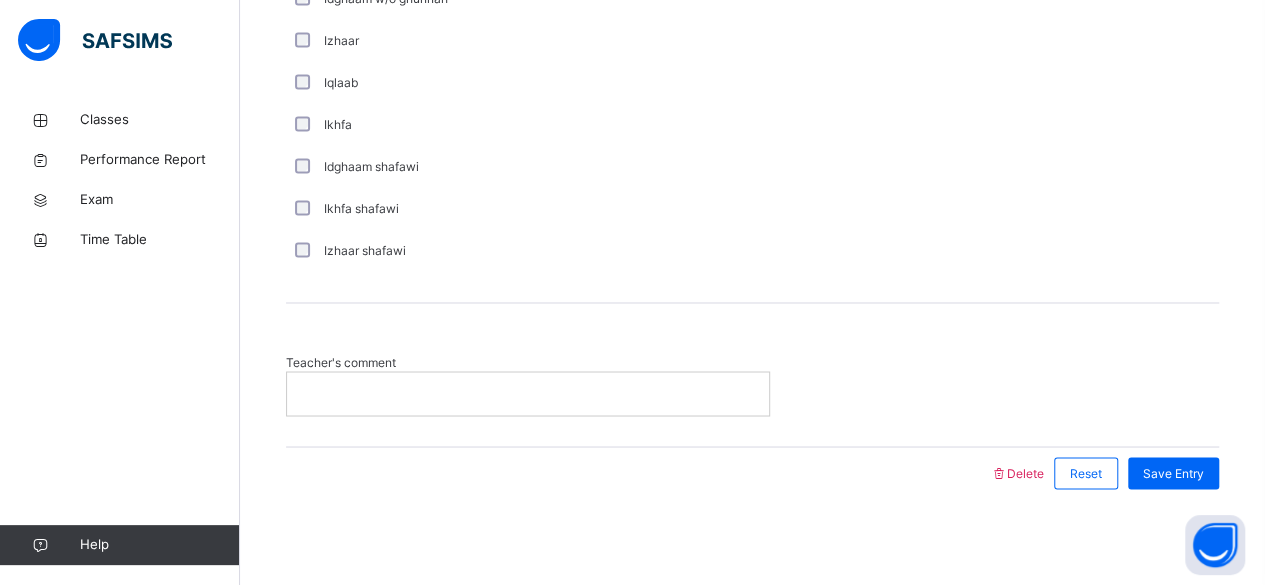 type 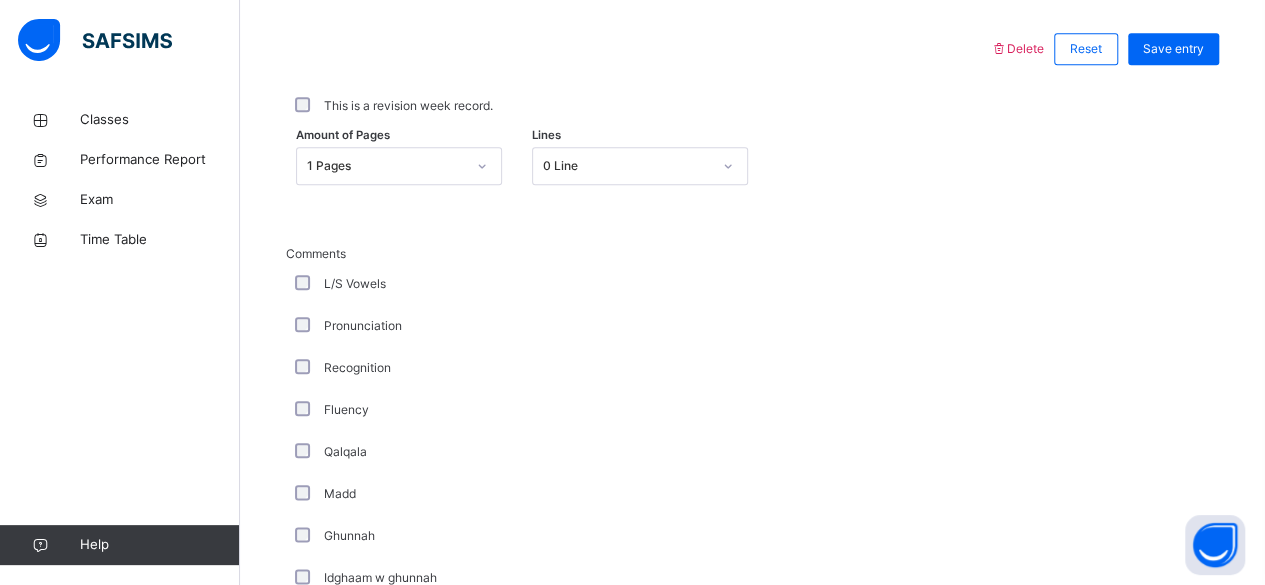 scroll, scrollTop: 938, scrollLeft: 0, axis: vertical 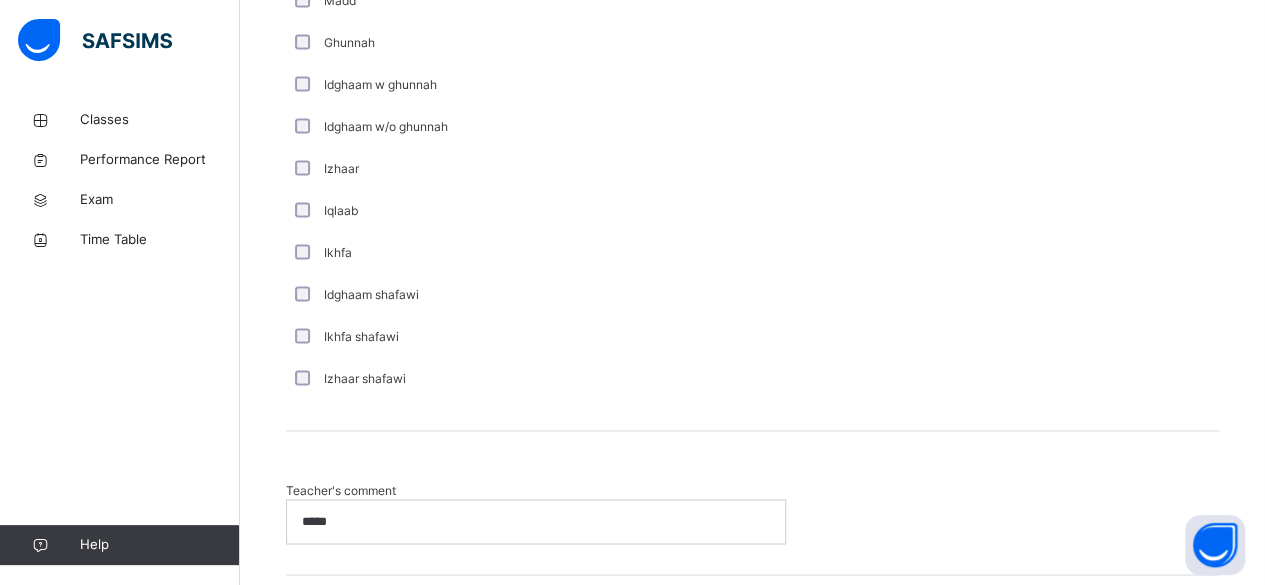 click on "*****" at bounding box center [534, 521] 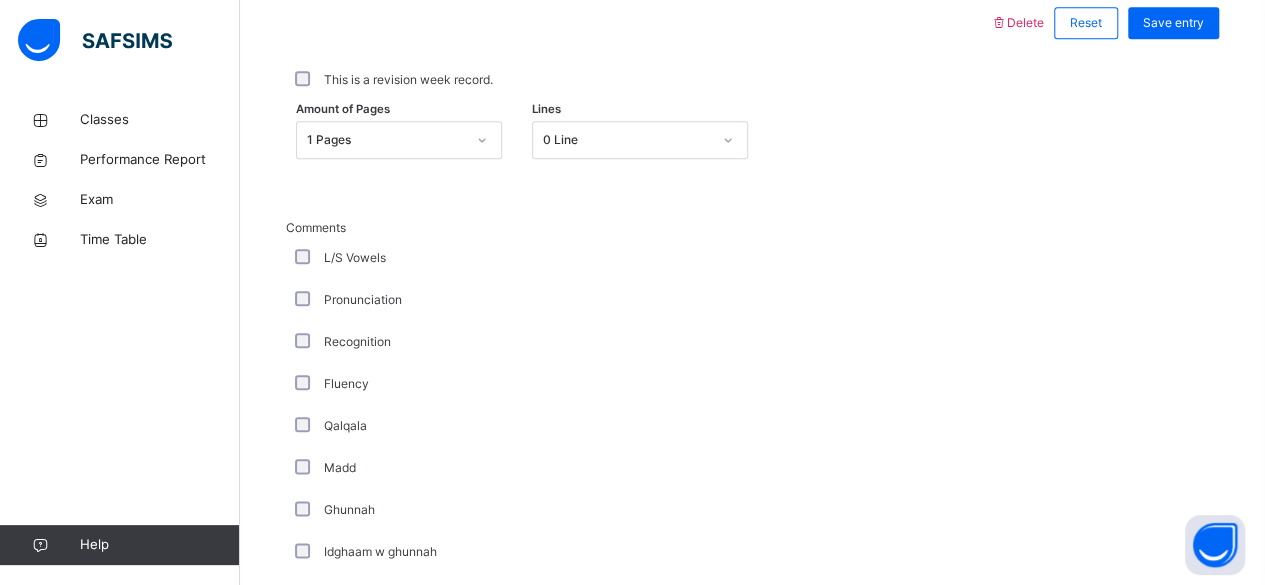 scroll, scrollTop: 952, scrollLeft: 0, axis: vertical 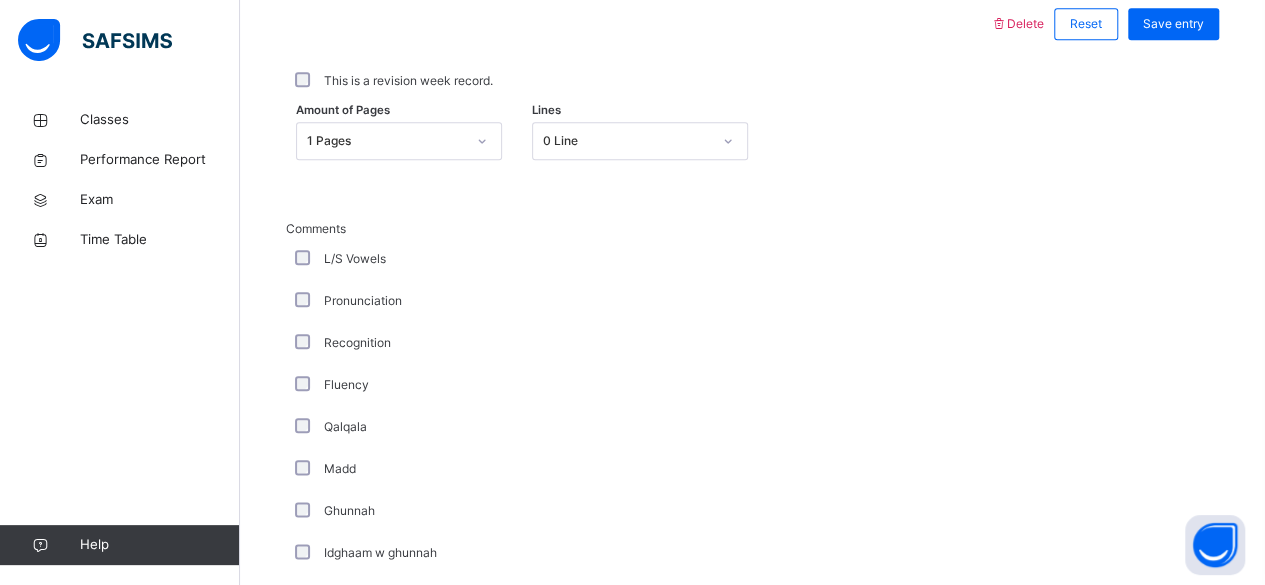 click on "This is a revision week record." at bounding box center [752, 81] 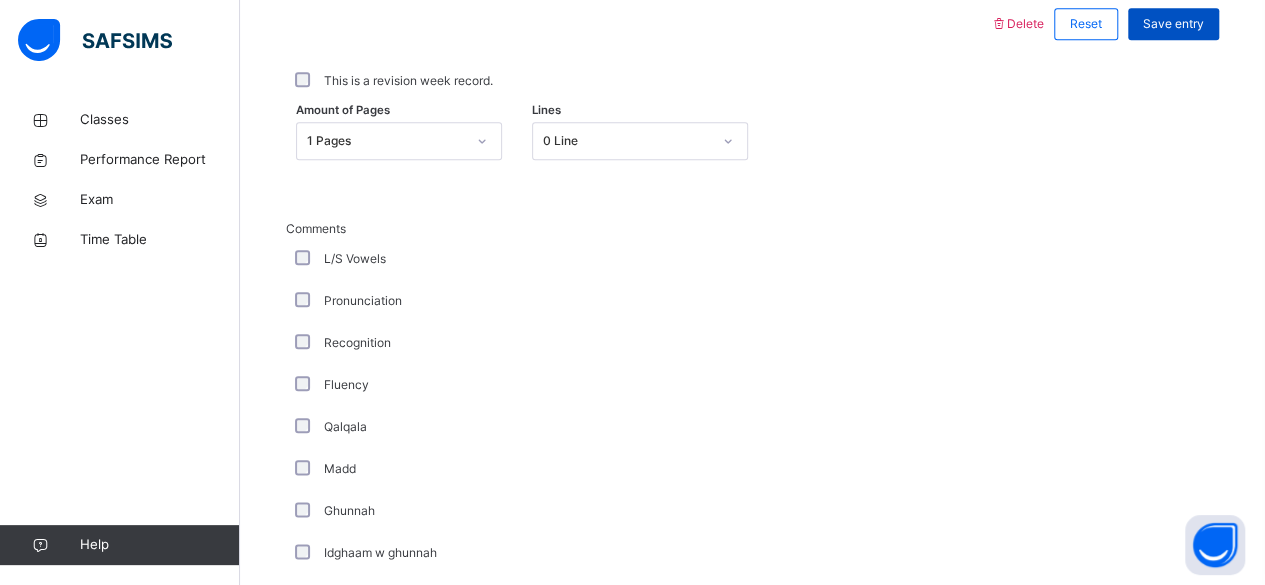 click on "Save entry" at bounding box center [1173, 24] 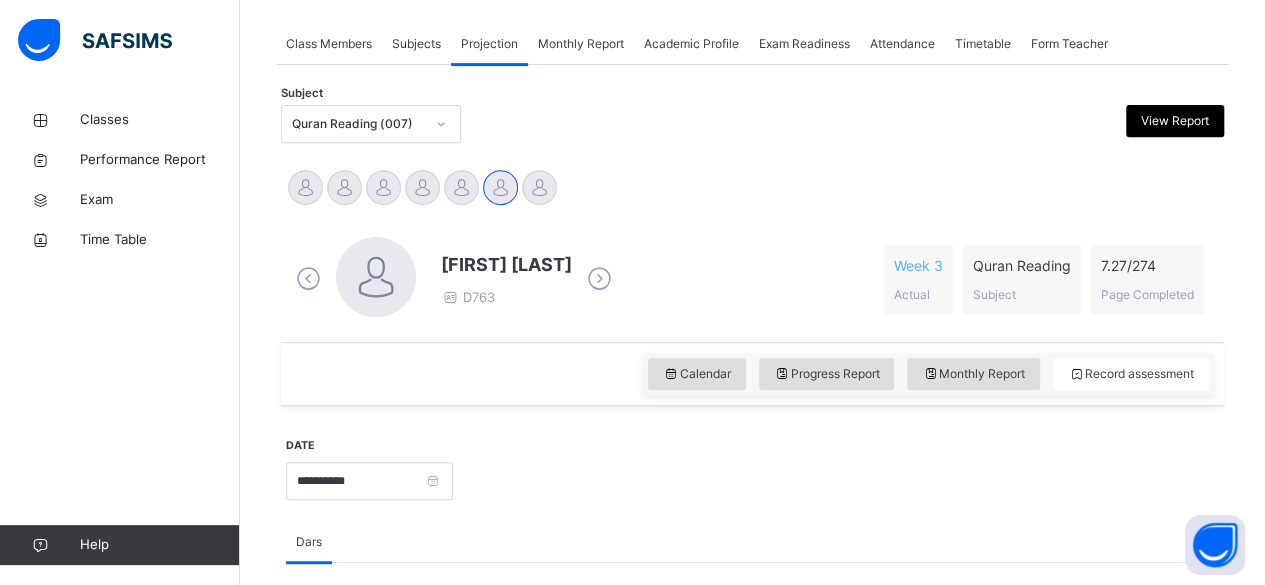 scroll, scrollTop: 350, scrollLeft: 0, axis: vertical 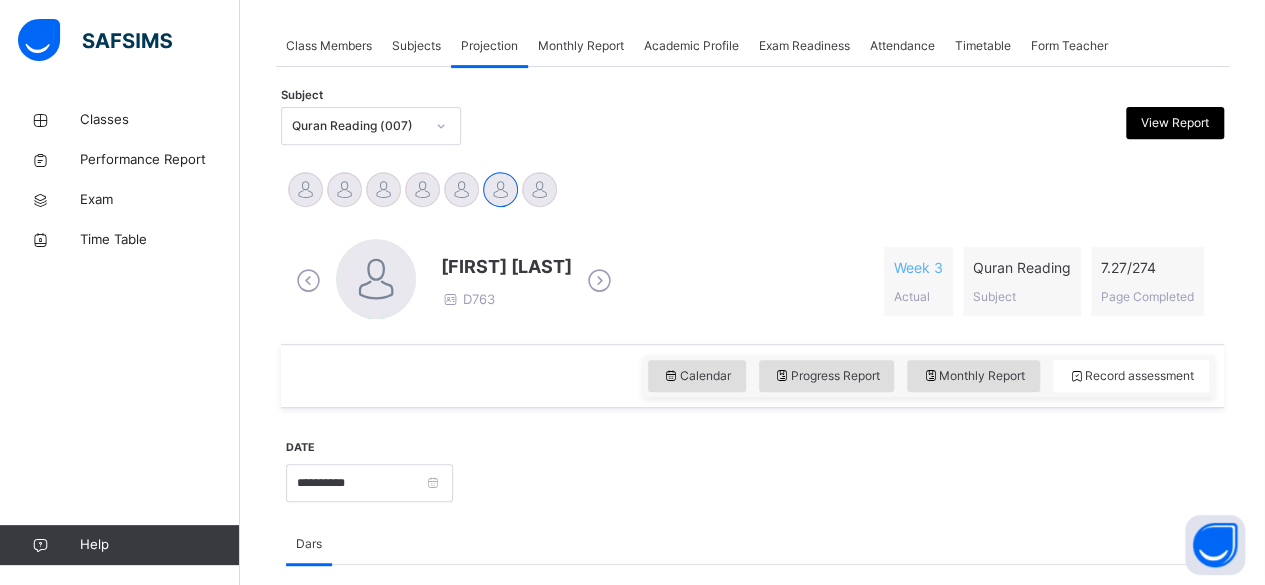 drag, startPoint x: 424, startPoint y: 515, endPoint x: 312, endPoint y: 287, distance: 254.02362 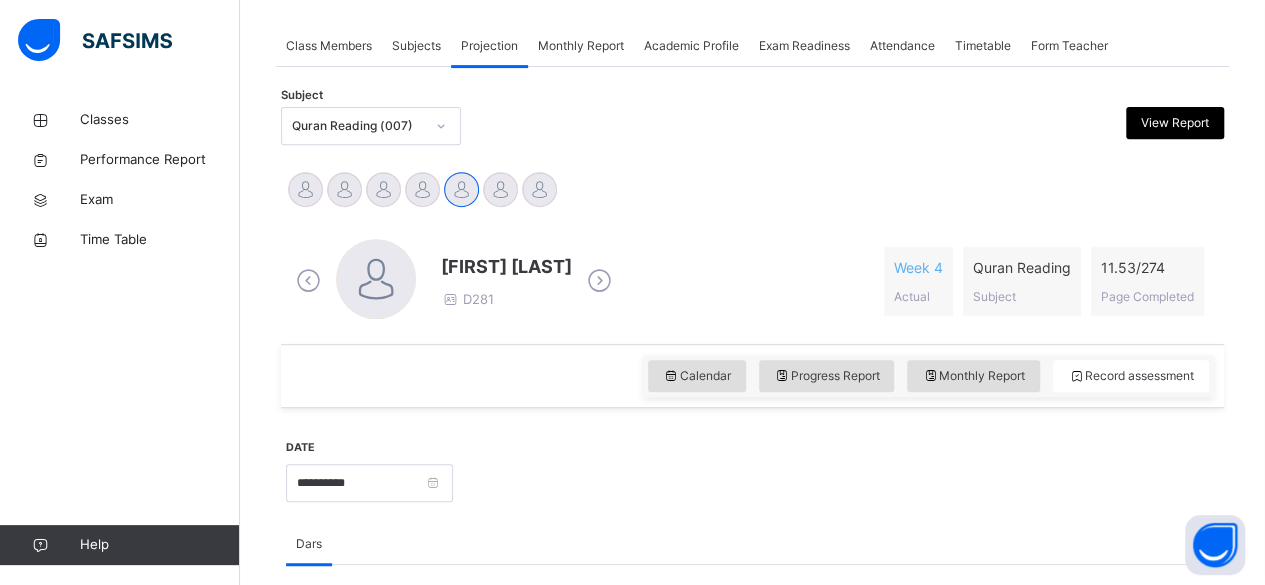 click at bounding box center (599, 281) 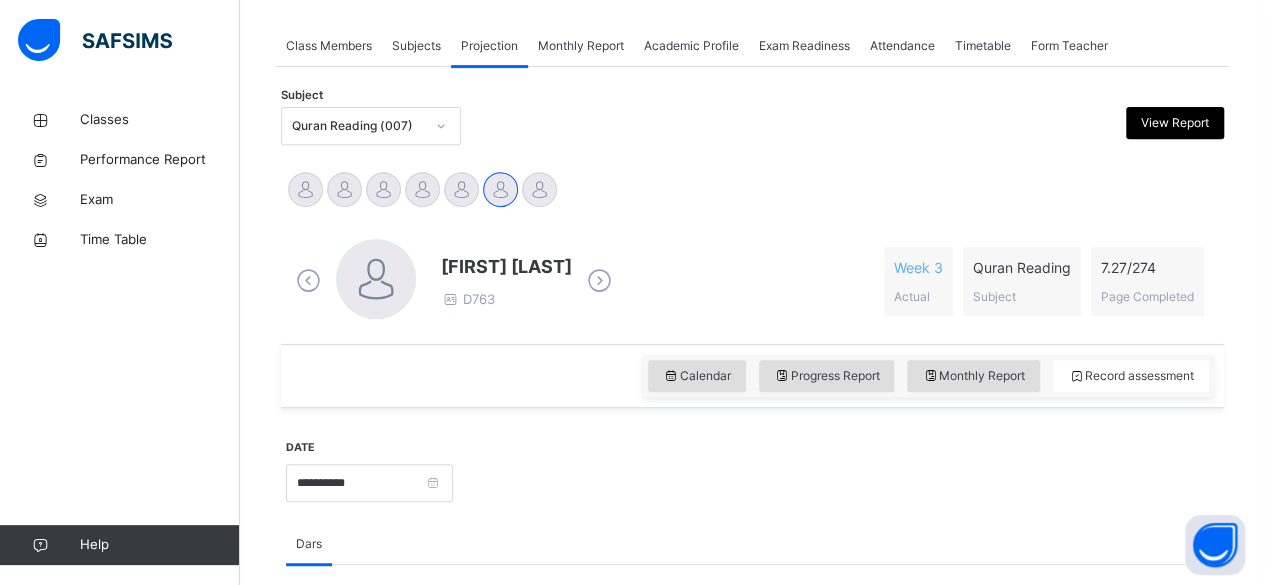 click at bounding box center (308, 281) 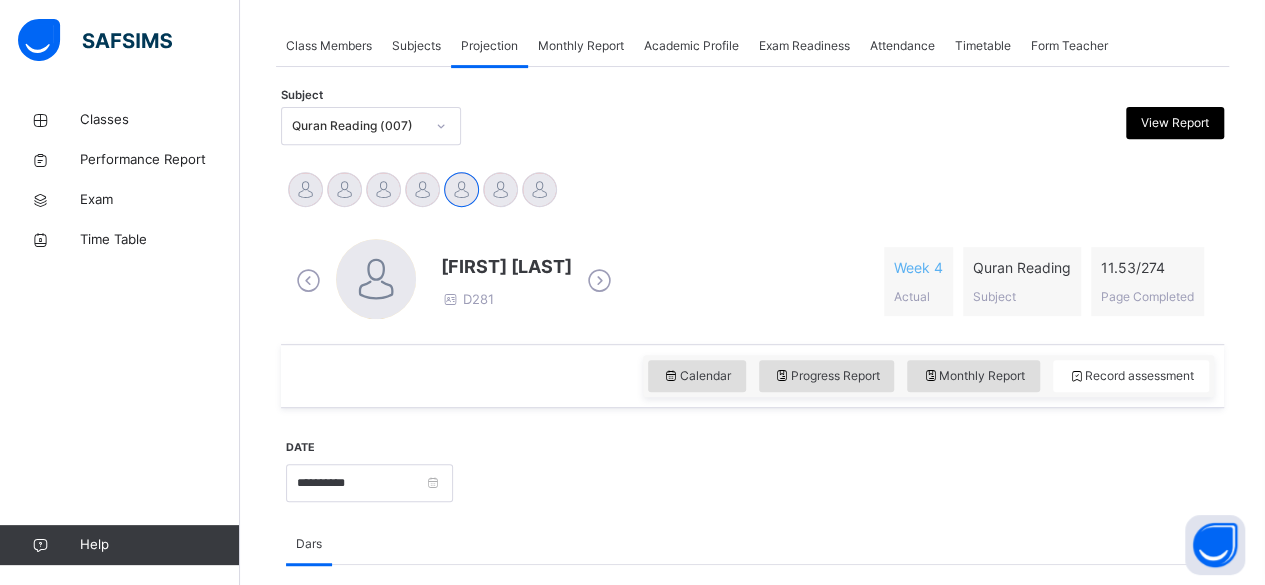 click at bounding box center [308, 281] 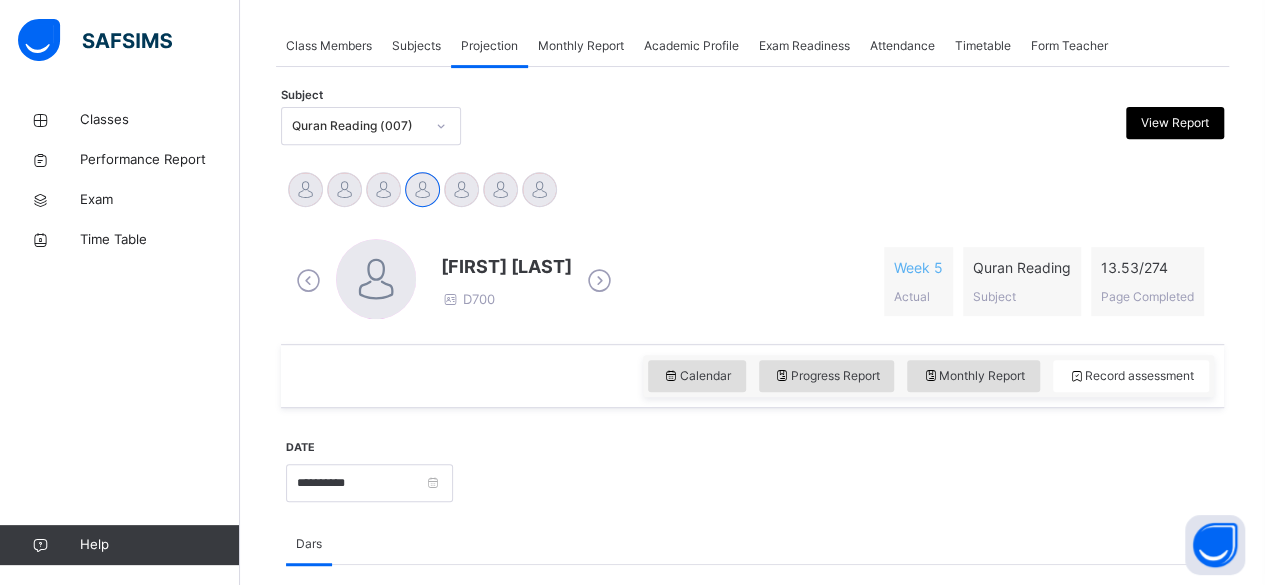 click at bounding box center [599, 281] 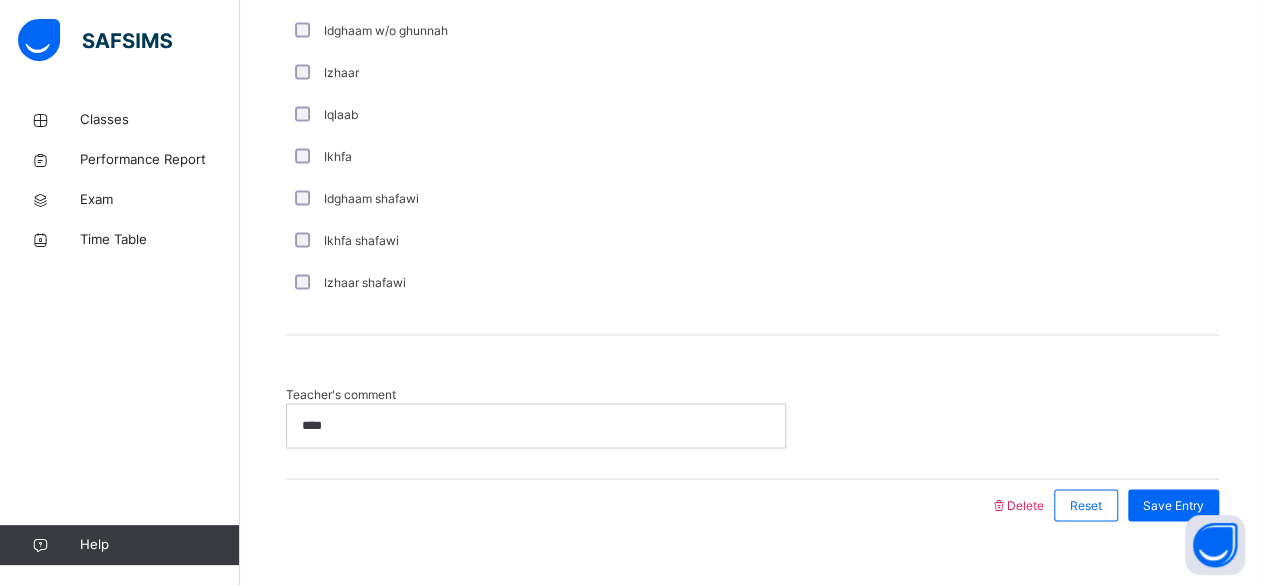 scroll, scrollTop: 1548, scrollLeft: 0, axis: vertical 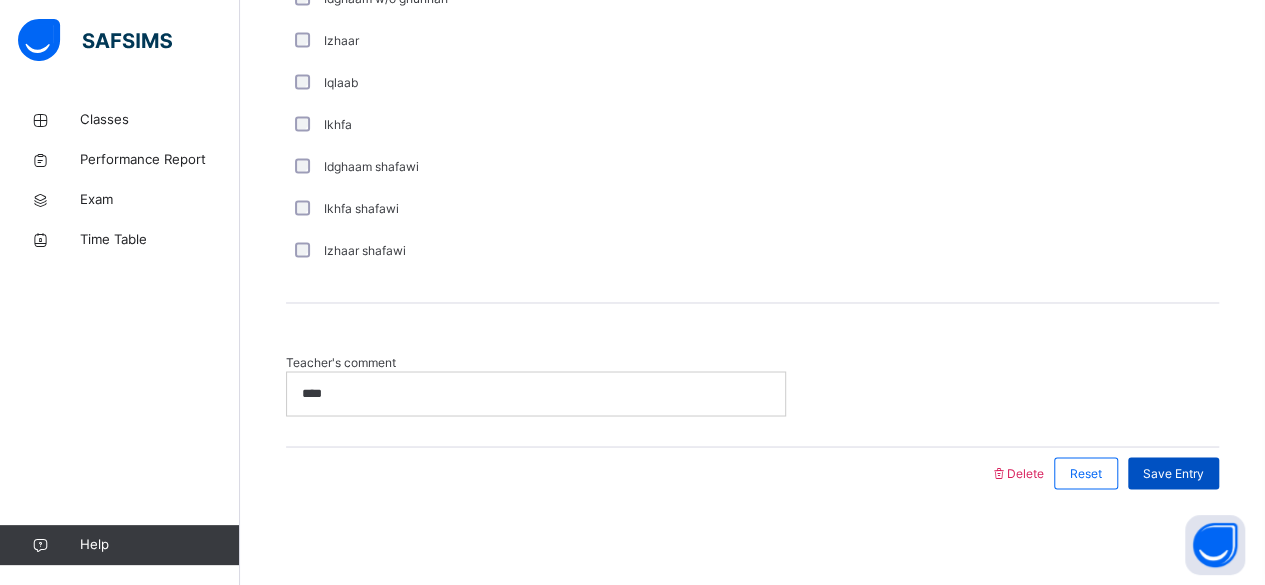 click on "Save Entry" at bounding box center (1173, 473) 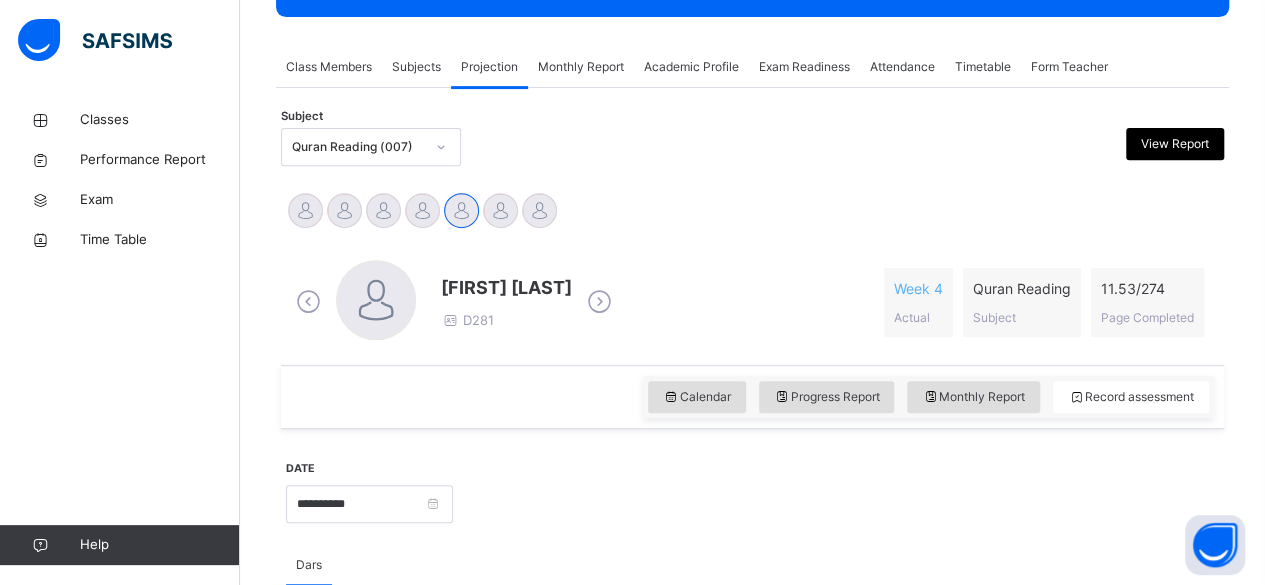 scroll, scrollTop: 330, scrollLeft: 0, axis: vertical 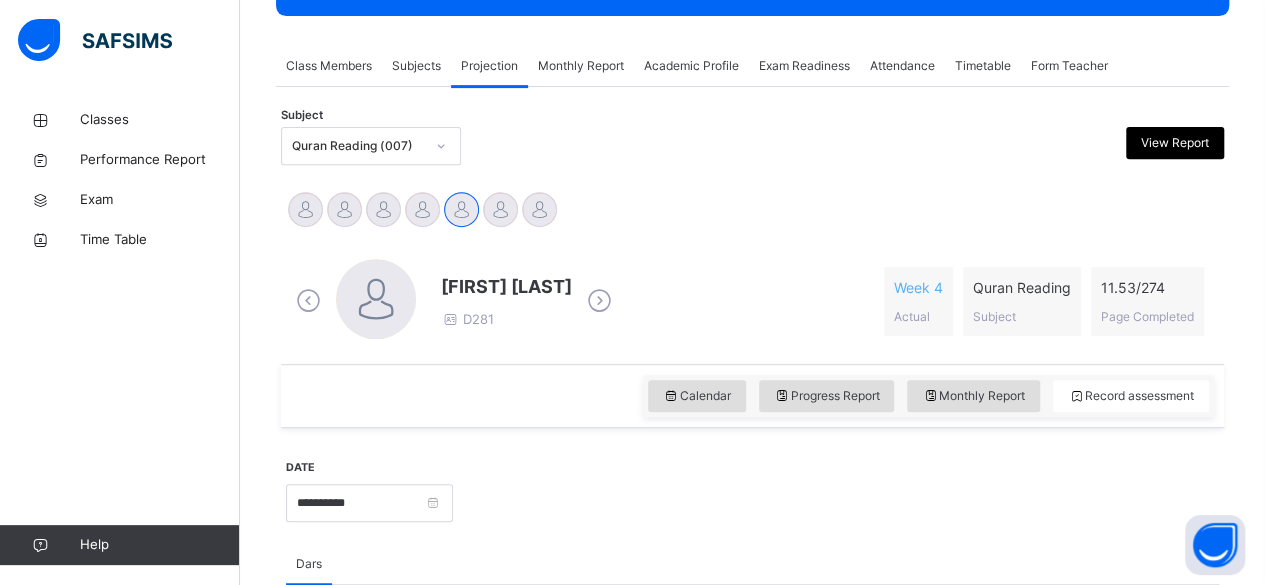 click at bounding box center [599, 301] 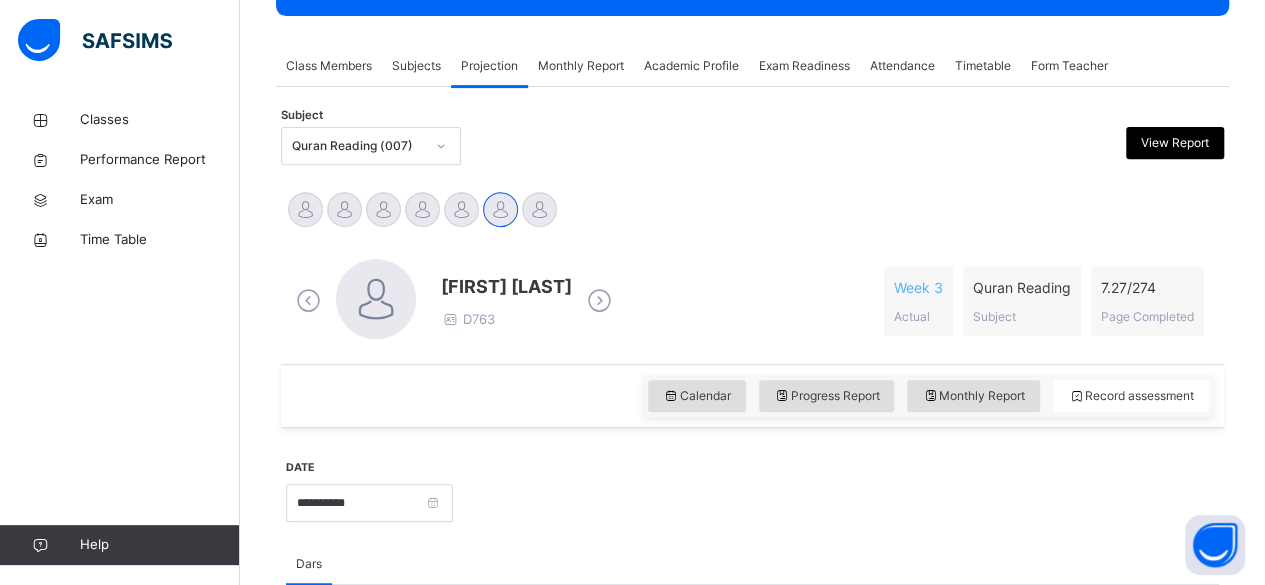 click at bounding box center [308, 301] 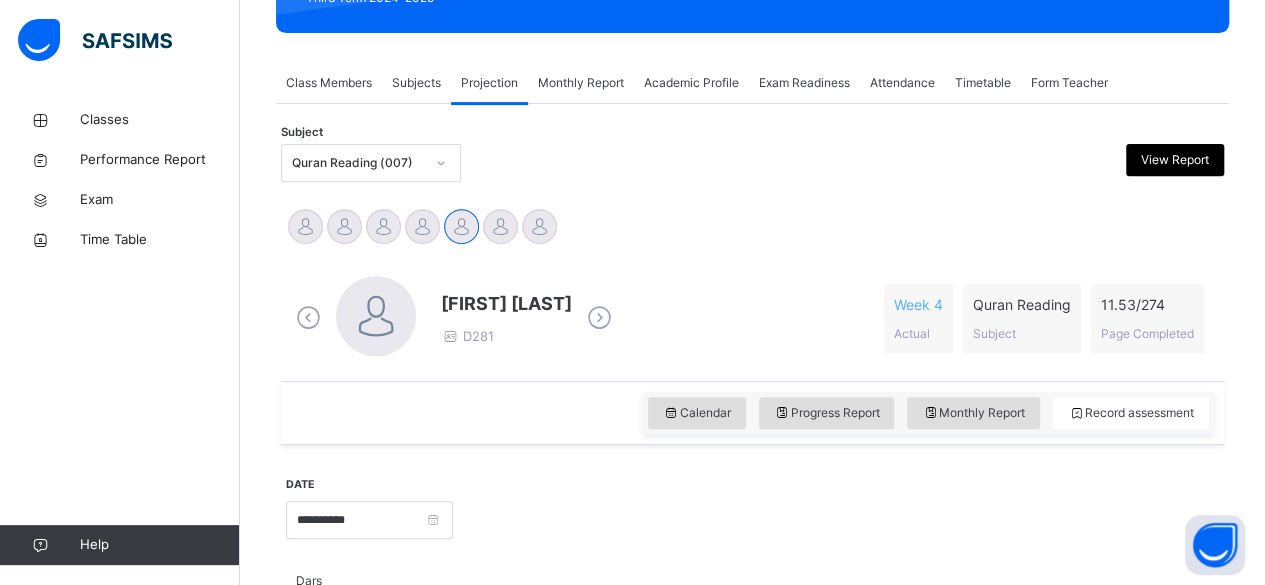 scroll, scrollTop: 312, scrollLeft: 0, axis: vertical 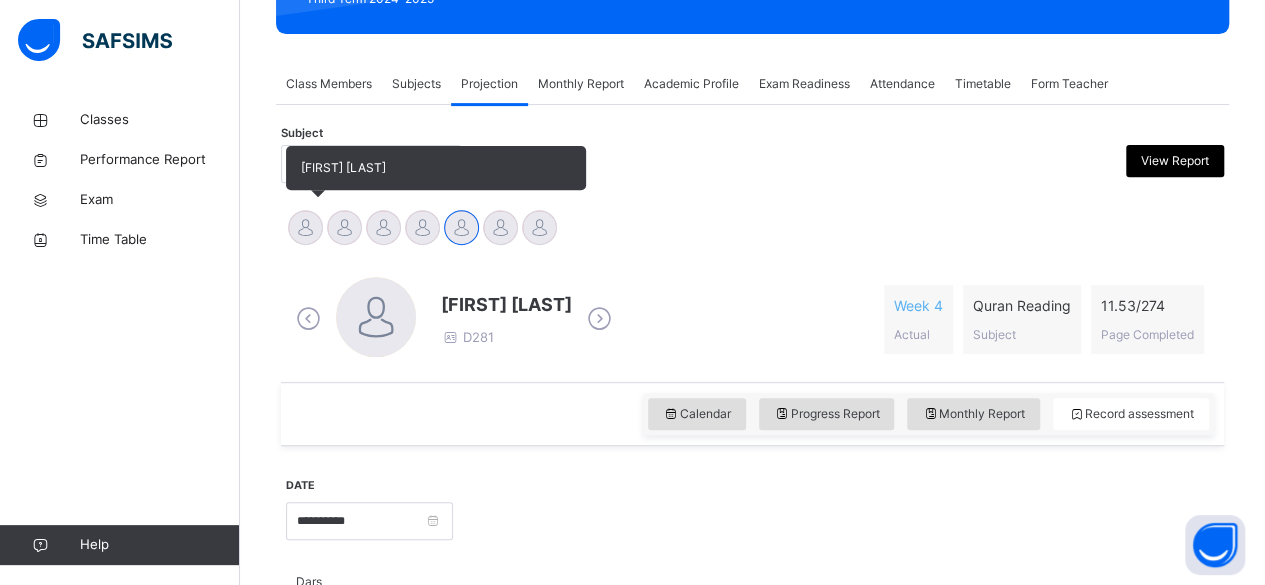 click at bounding box center [305, 227] 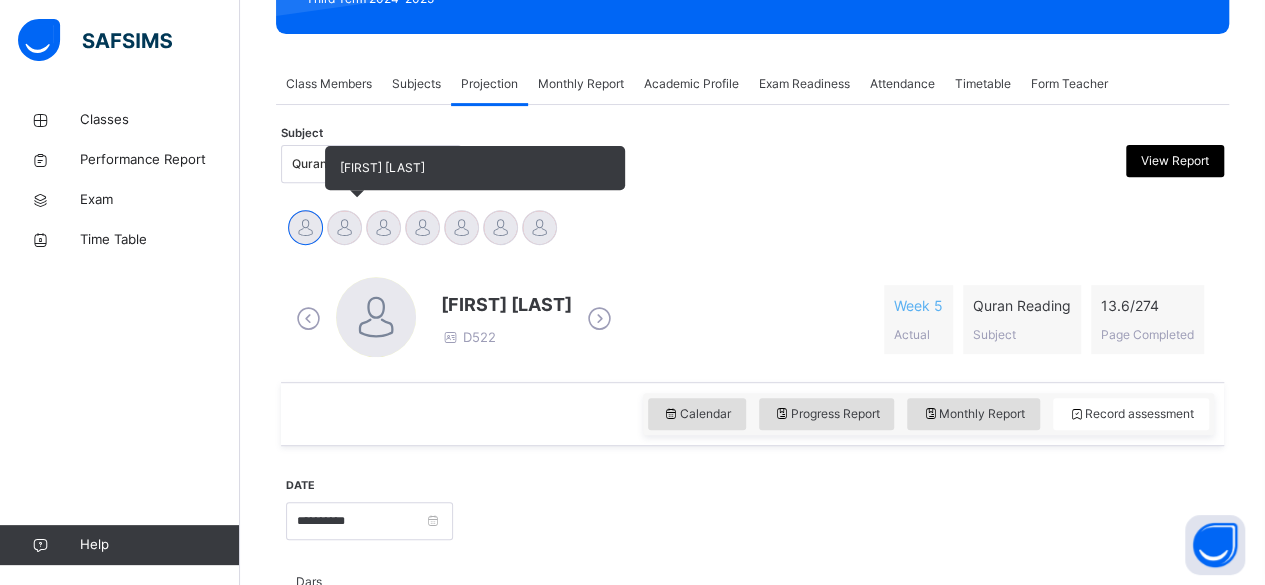 click at bounding box center (344, 227) 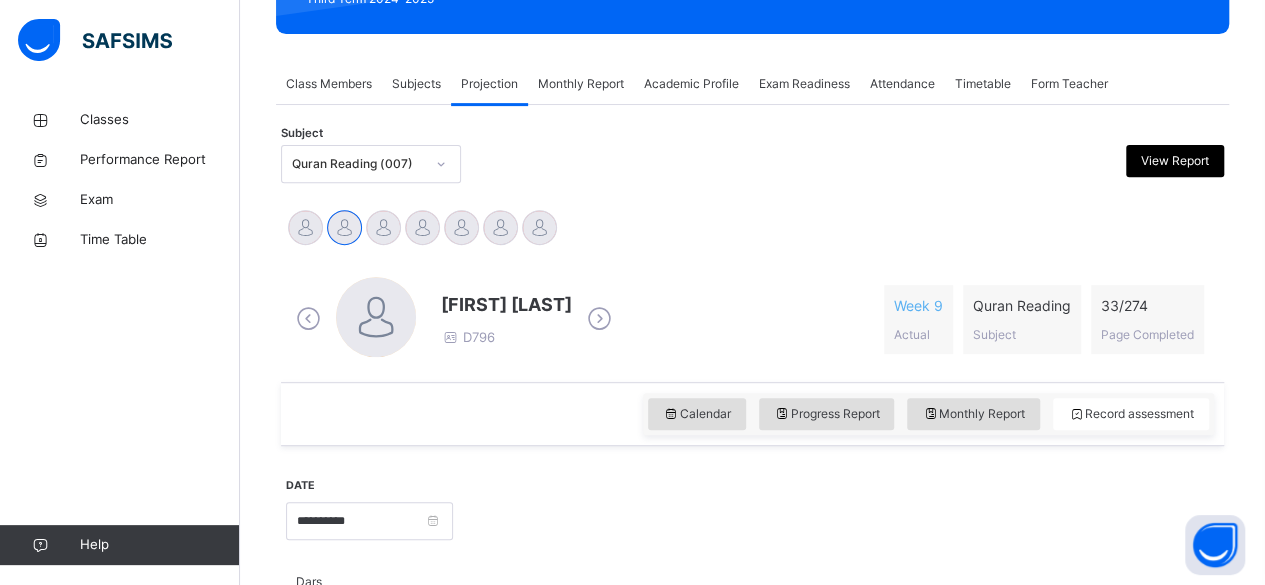 click at bounding box center [599, 319] 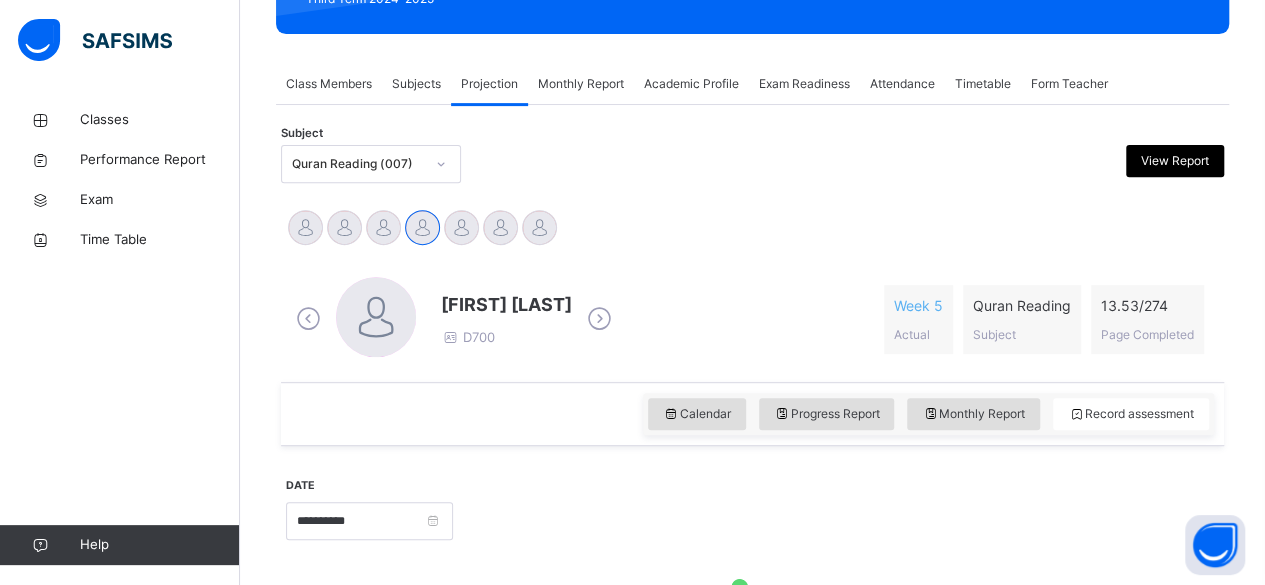 click at bounding box center [599, 319] 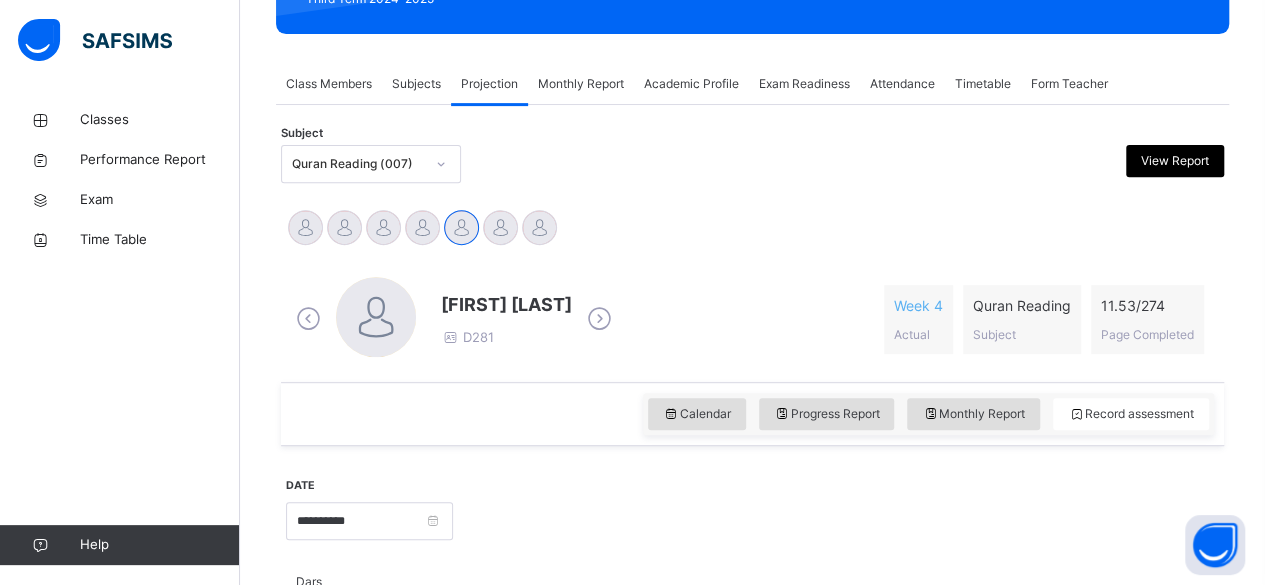 click at bounding box center [506, 323] 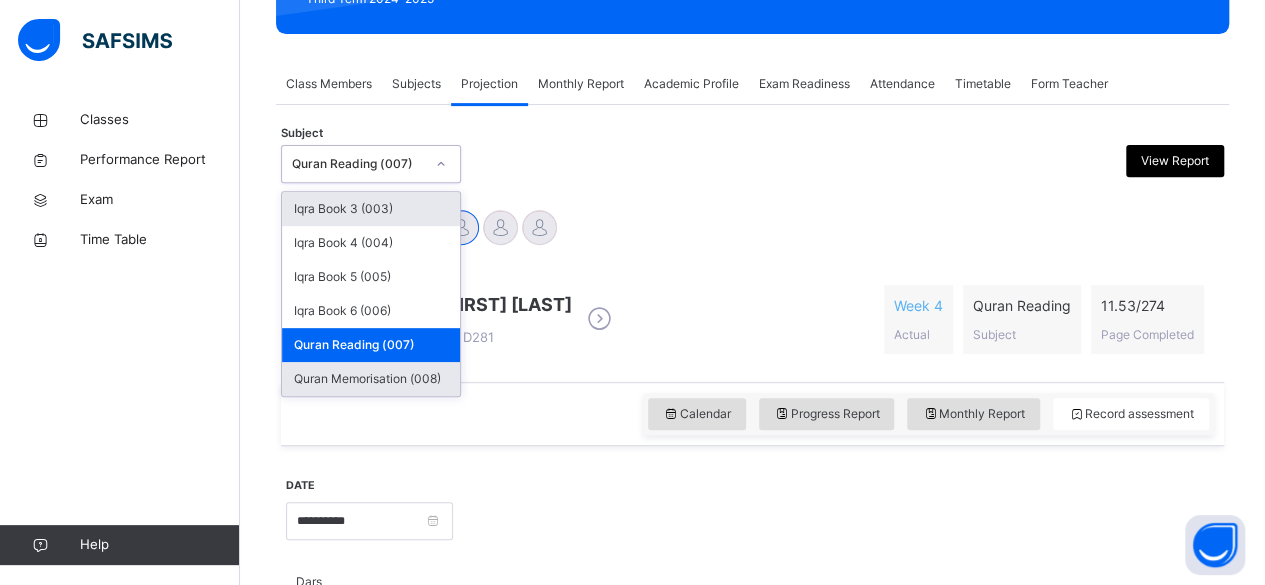click on "Quran Memorisation (008)" at bounding box center (371, 379) 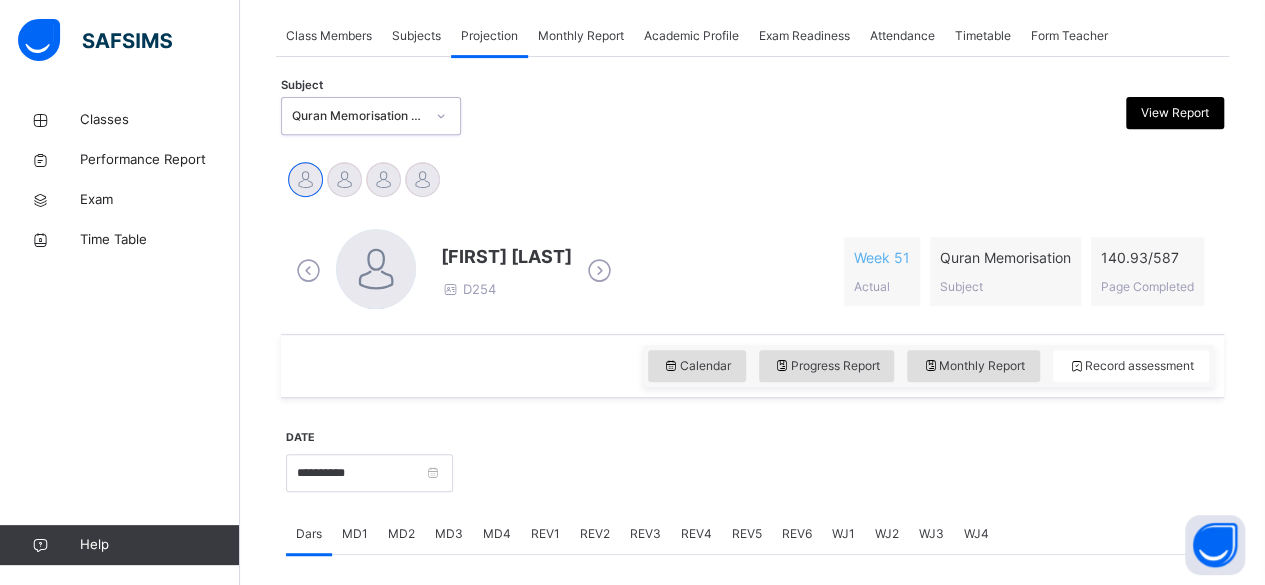 scroll, scrollTop: 358, scrollLeft: 0, axis: vertical 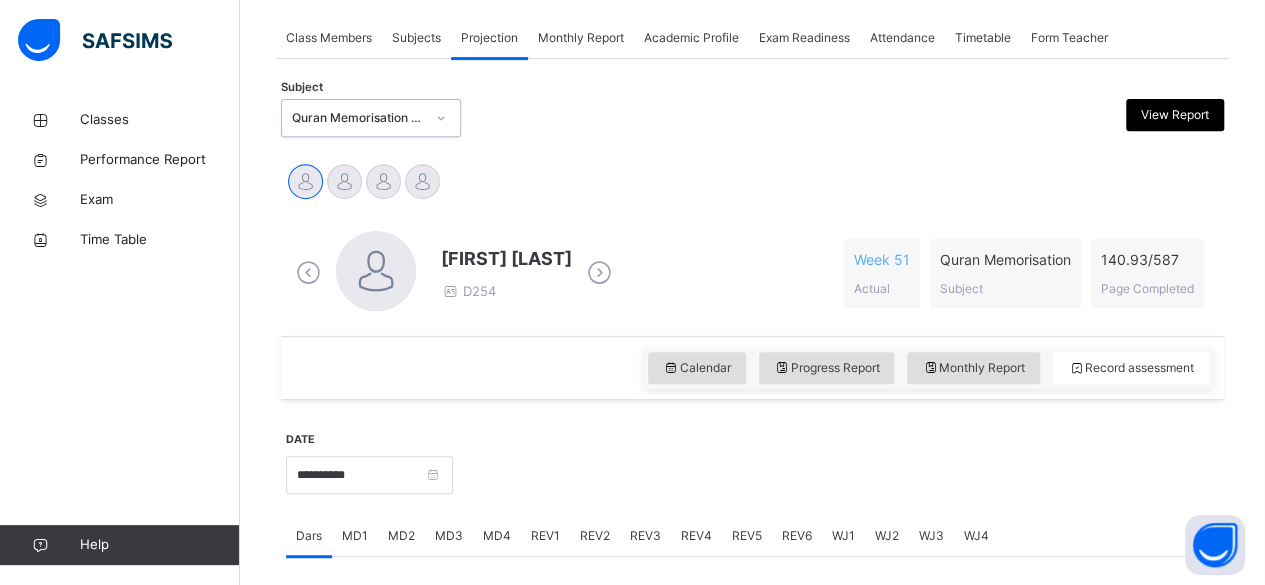 click on "Quran Memorisation (008)" at bounding box center (358, 118) 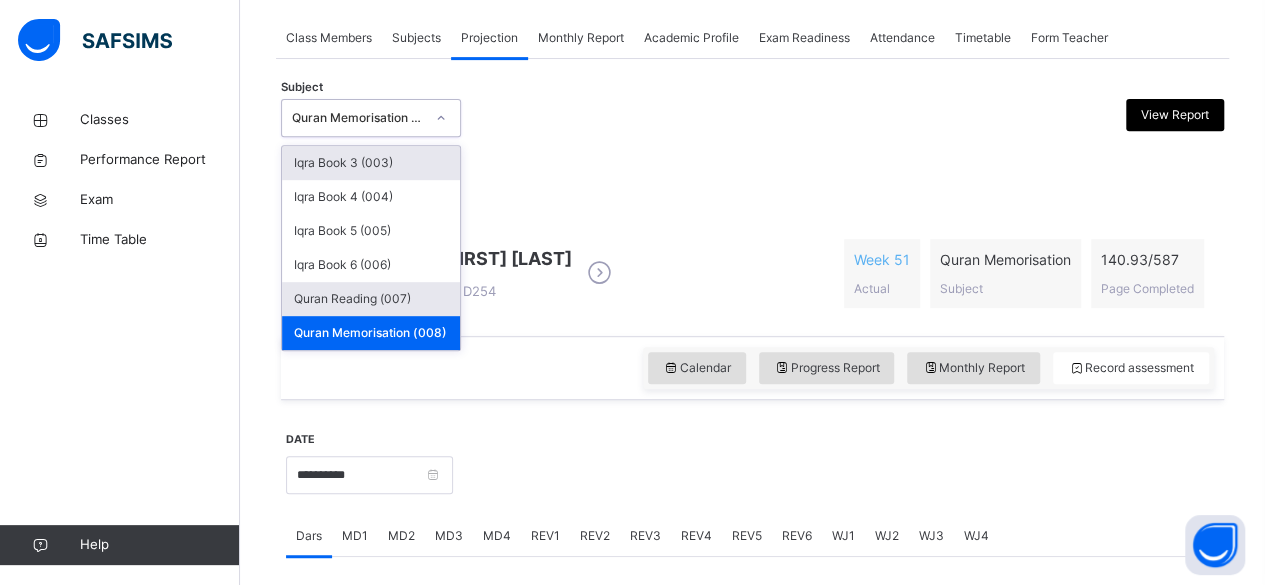 click on "Quran Reading (007)" at bounding box center [371, 299] 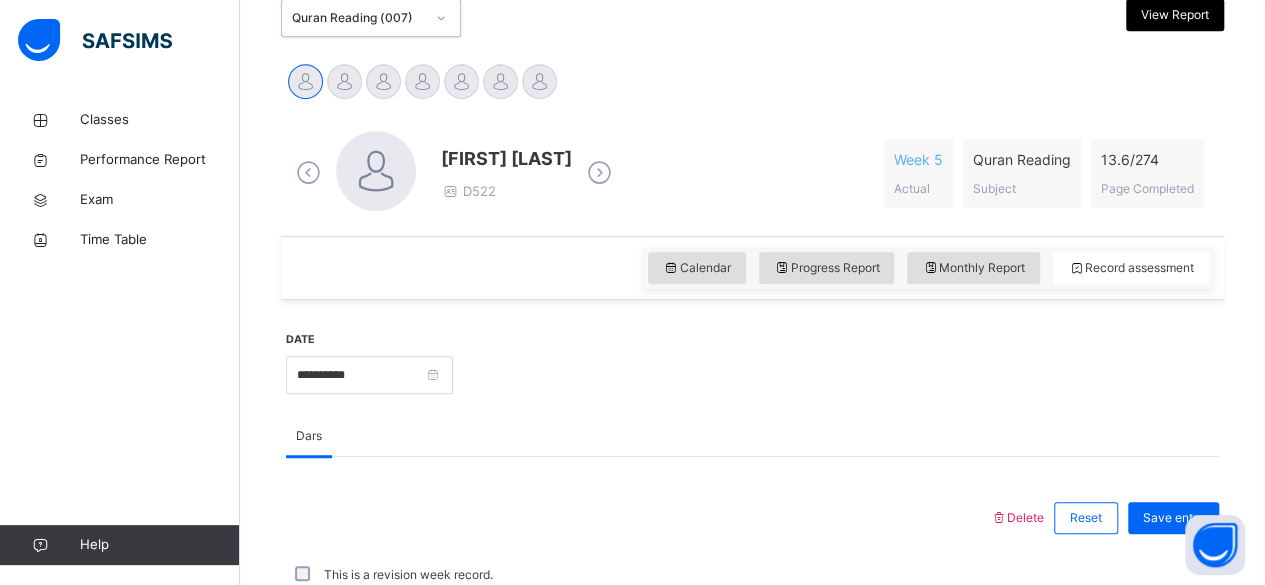 scroll, scrollTop: 457, scrollLeft: 0, axis: vertical 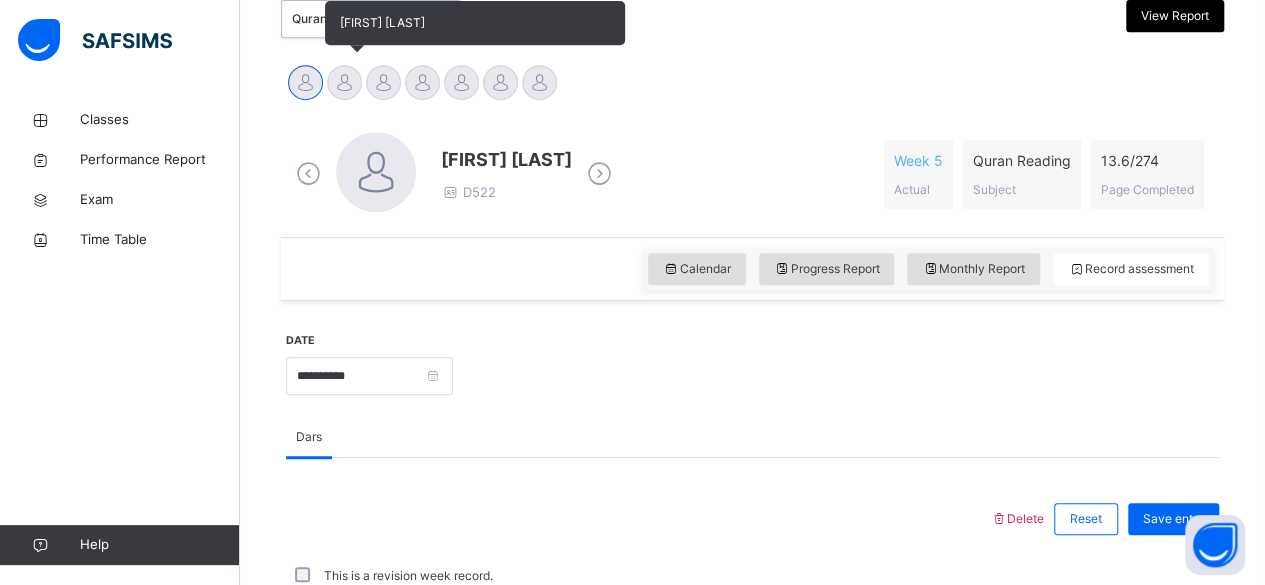 click at bounding box center (344, 82) 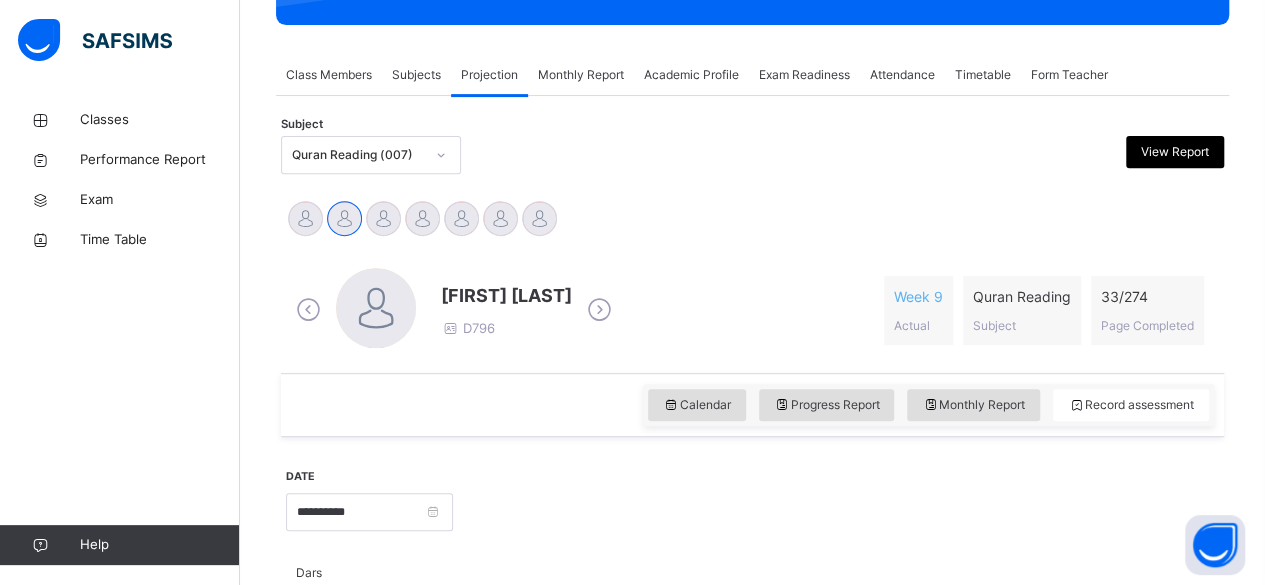 scroll, scrollTop: 316, scrollLeft: 0, axis: vertical 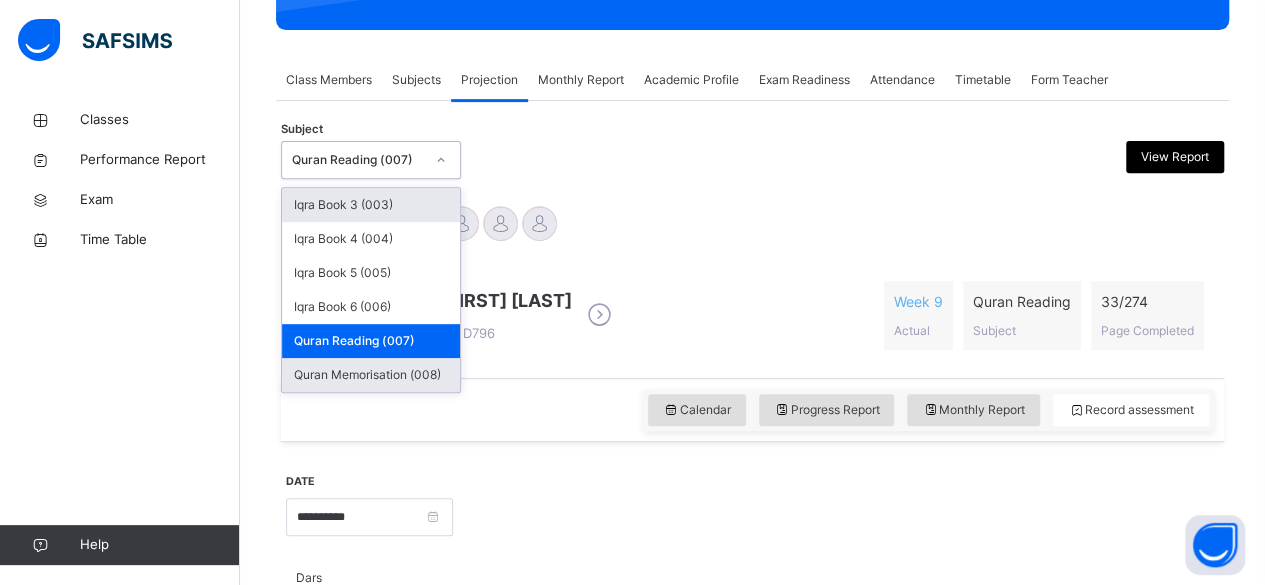 click on "Quran Memorisation (008)" at bounding box center [371, 375] 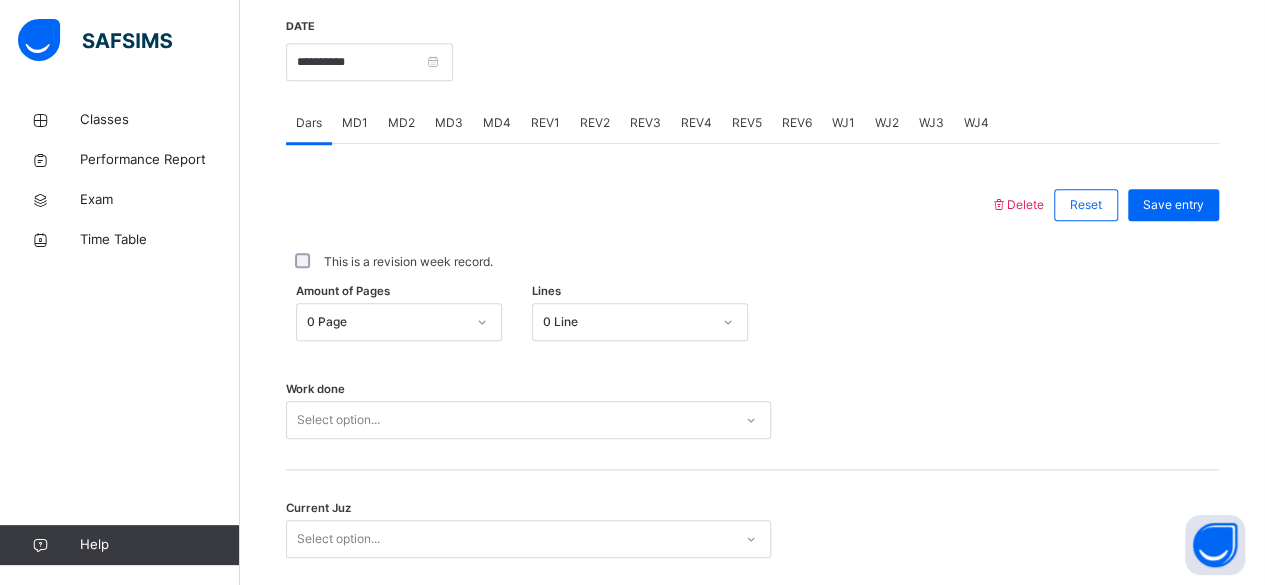 scroll, scrollTop: 781, scrollLeft: 0, axis: vertical 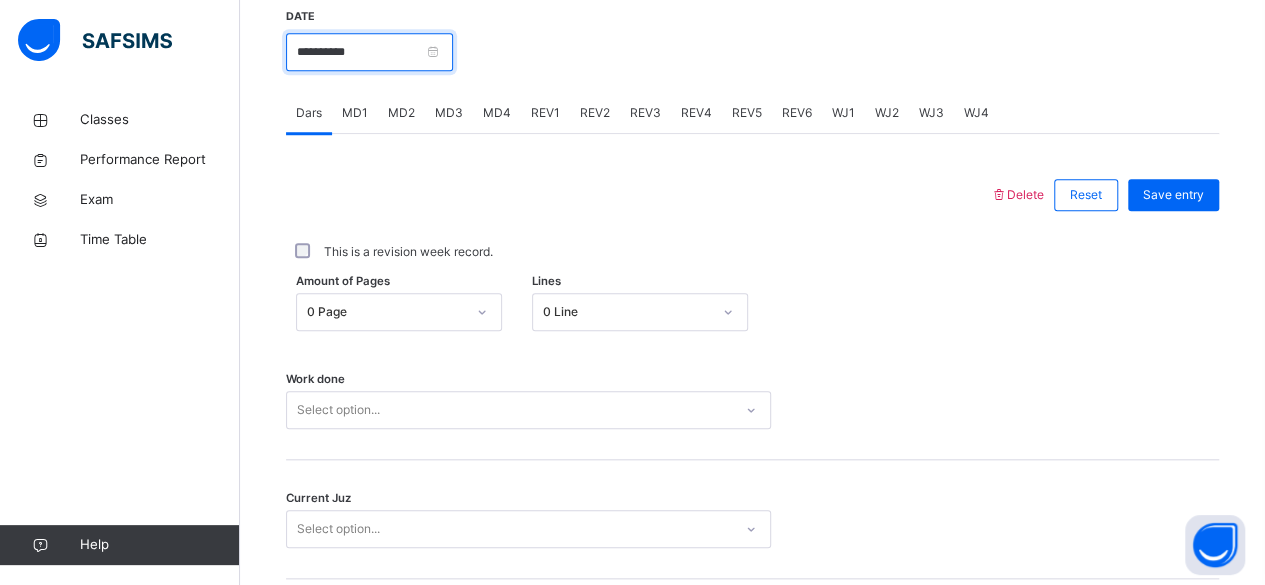 click on "**********" at bounding box center [369, 52] 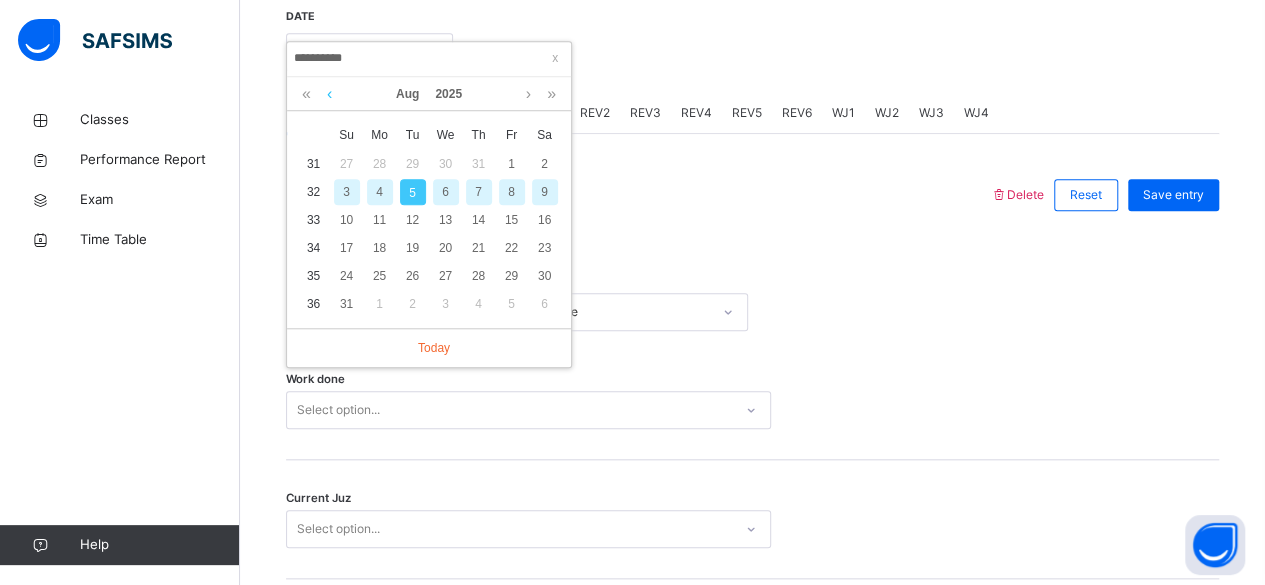 click at bounding box center (329, 94) 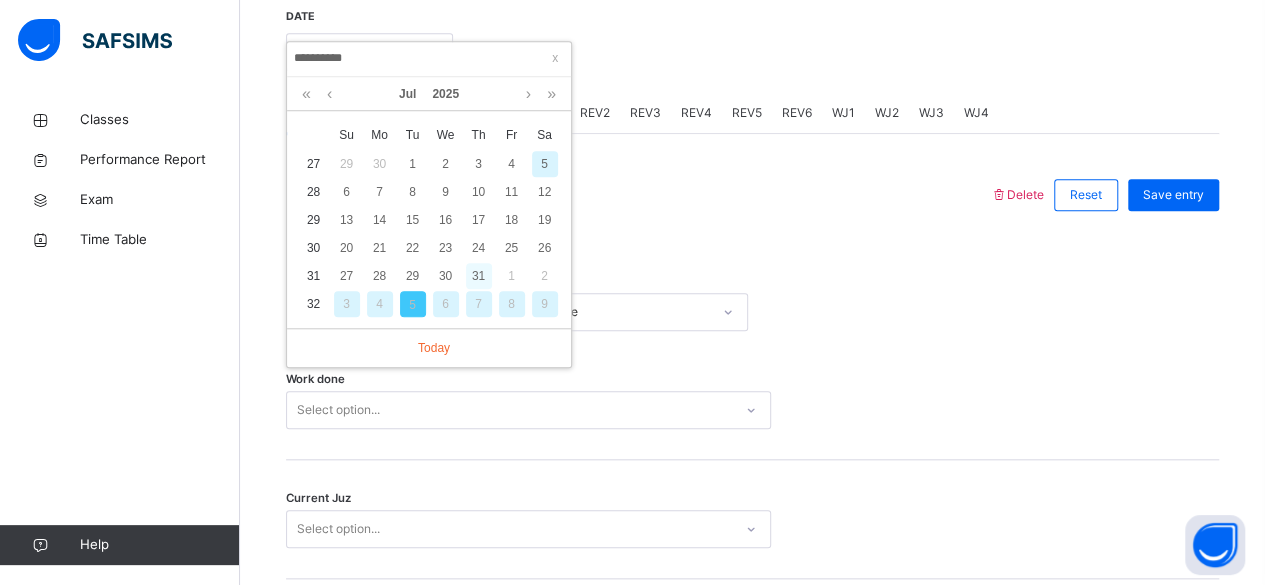 click on "31" at bounding box center (479, 276) 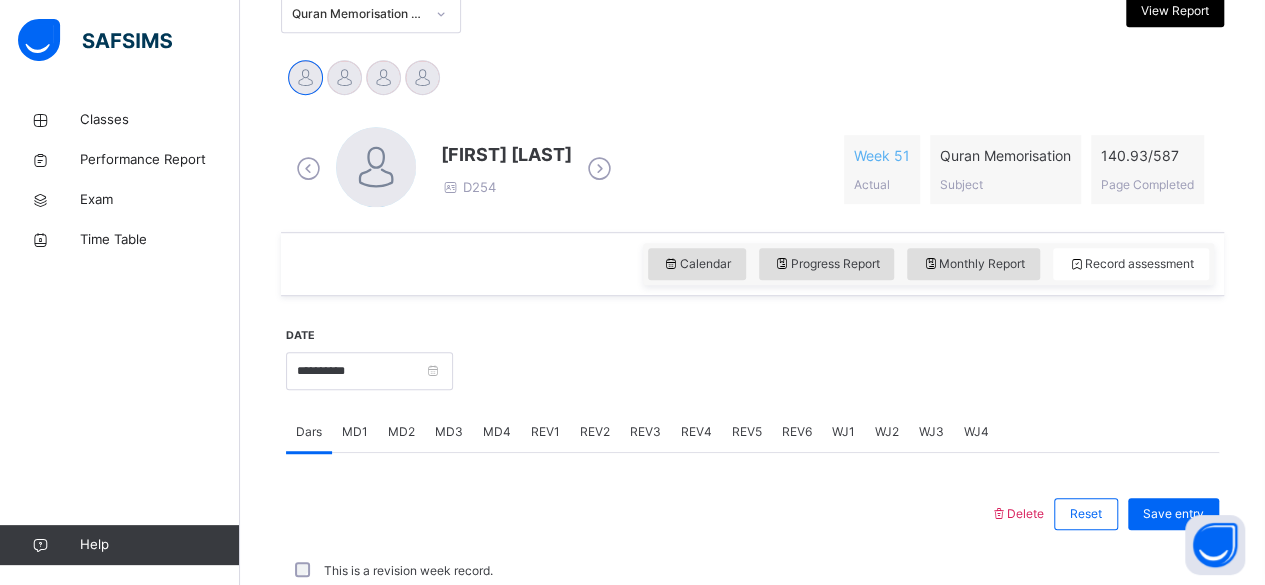 scroll, scrollTop: 781, scrollLeft: 0, axis: vertical 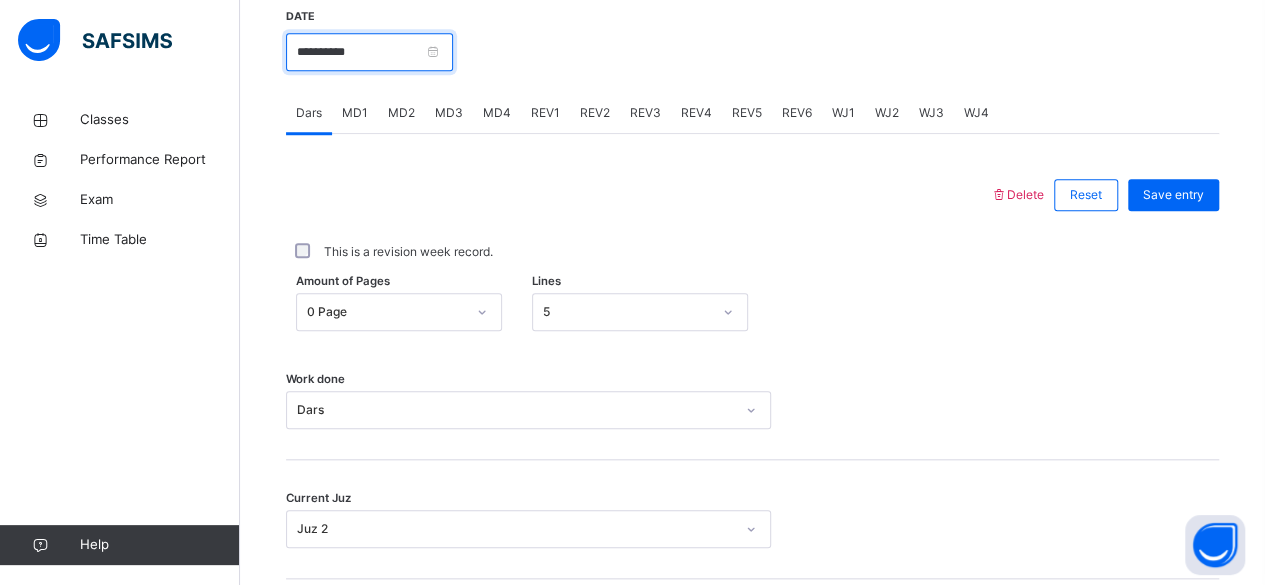 click on "**********" at bounding box center (369, 52) 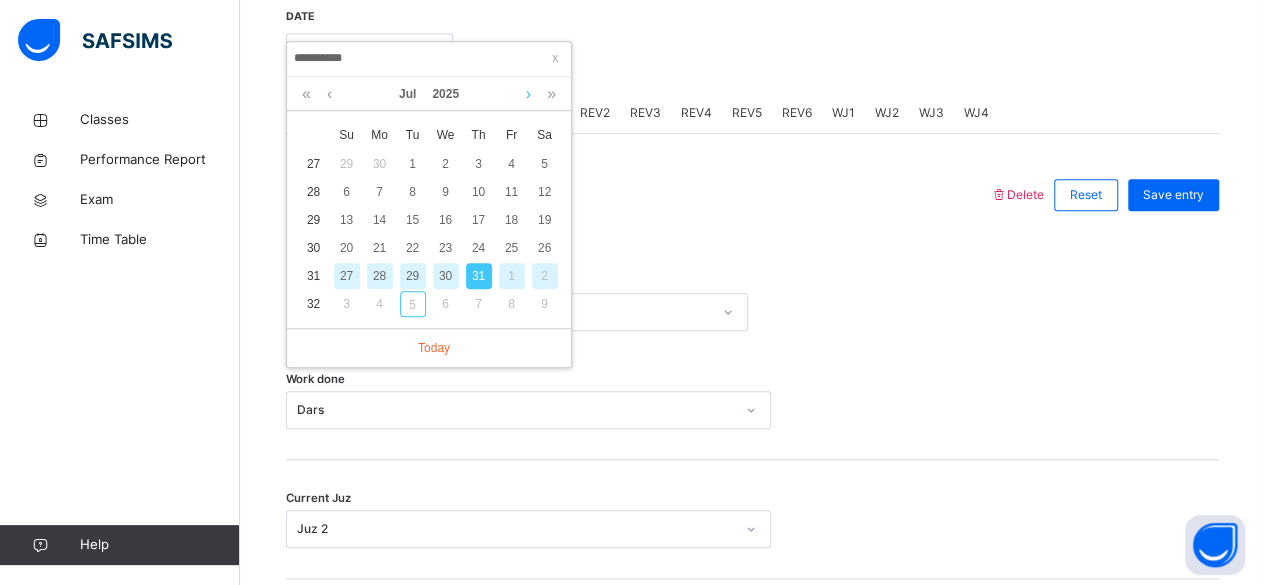 click at bounding box center (528, 94) 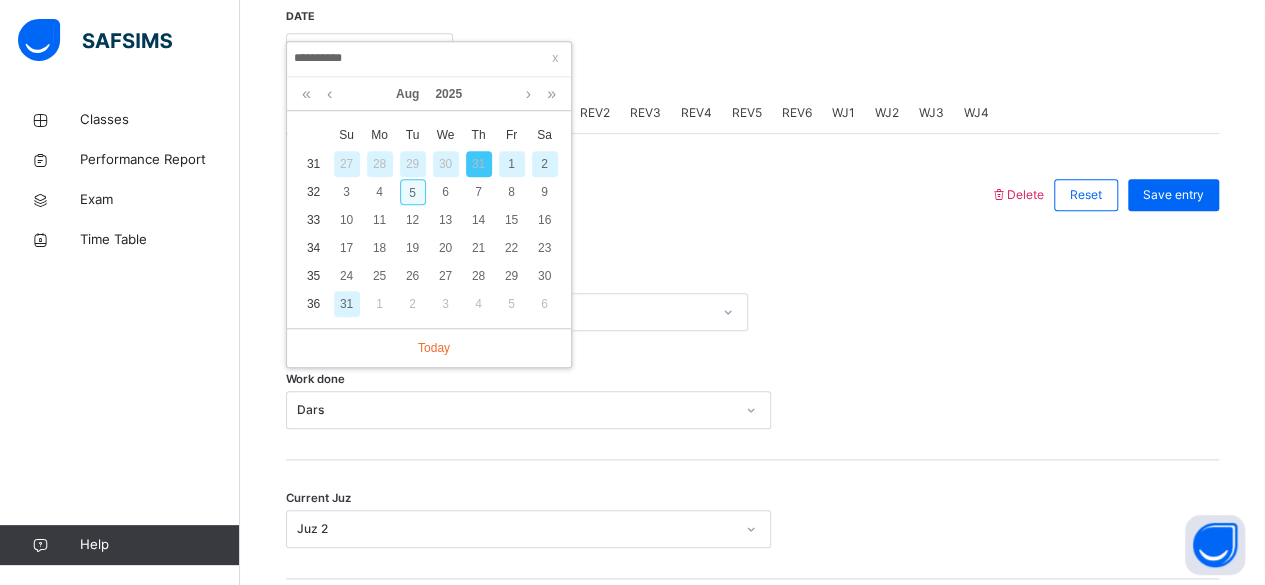 click on "5" at bounding box center (413, 192) 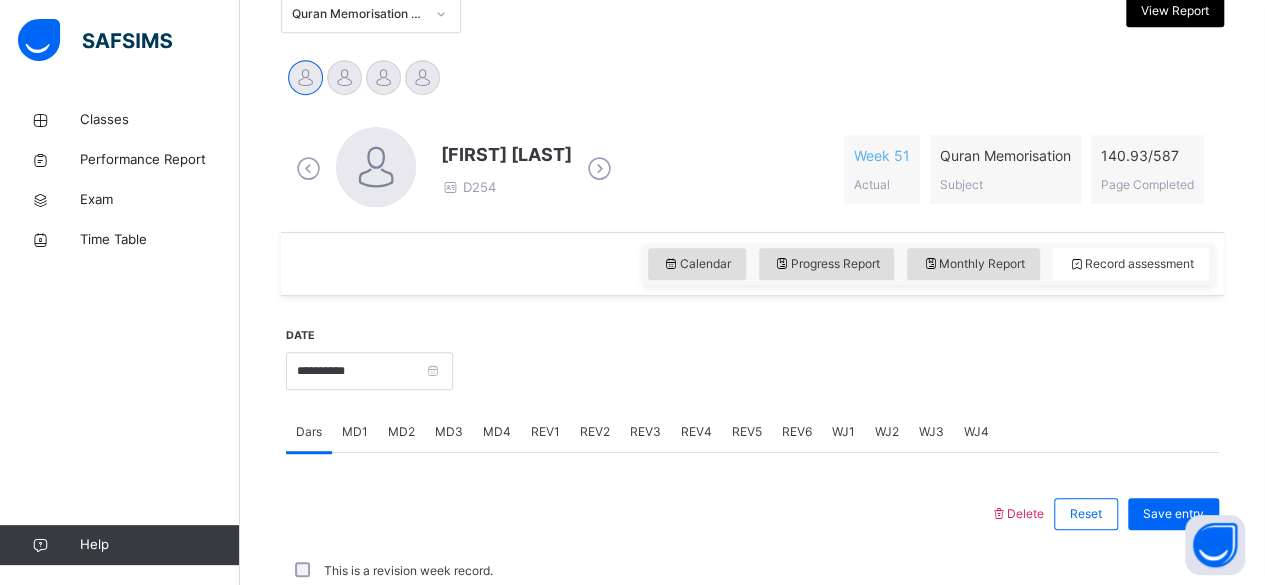 scroll, scrollTop: 781, scrollLeft: 0, axis: vertical 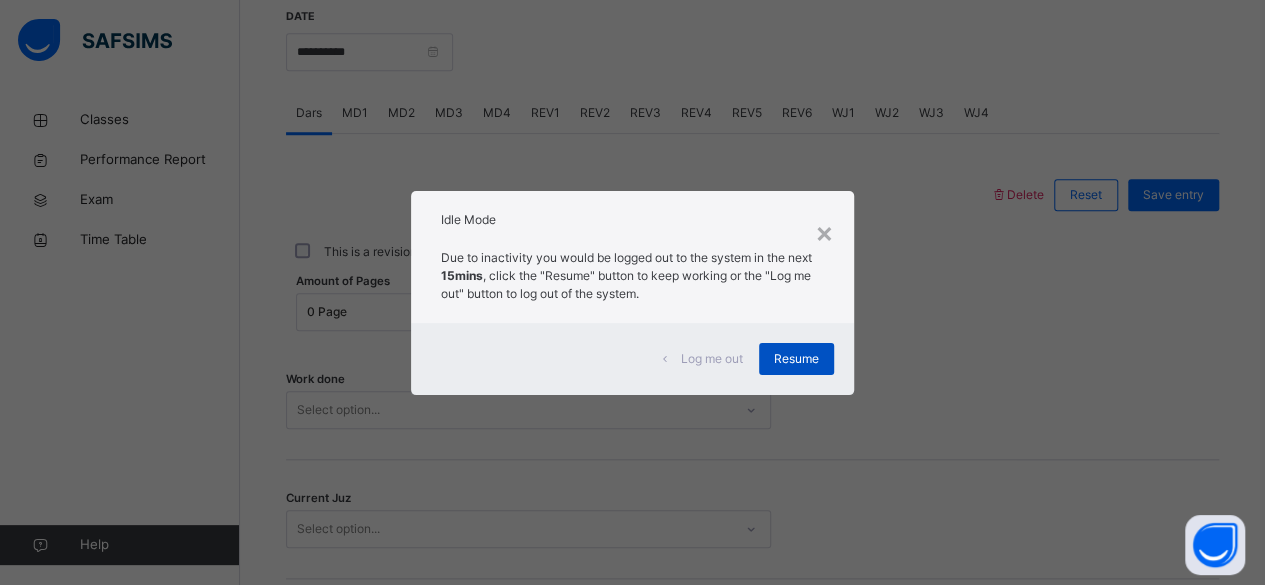 click on "Resume" at bounding box center (796, 359) 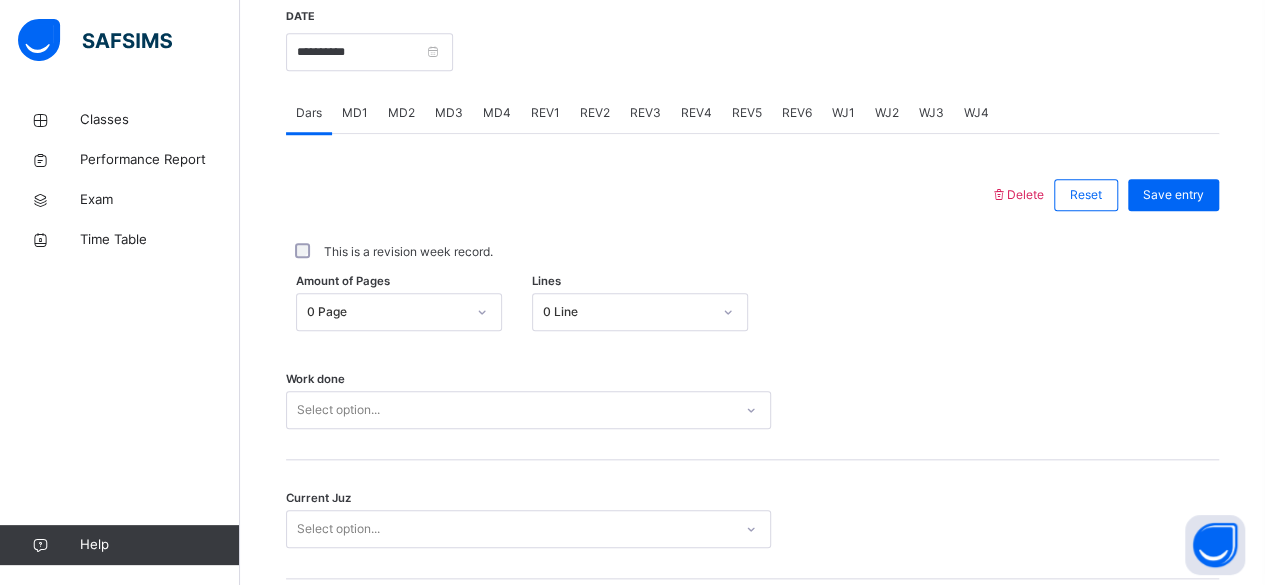 click on "Work done Select option..." at bounding box center (752, 400) 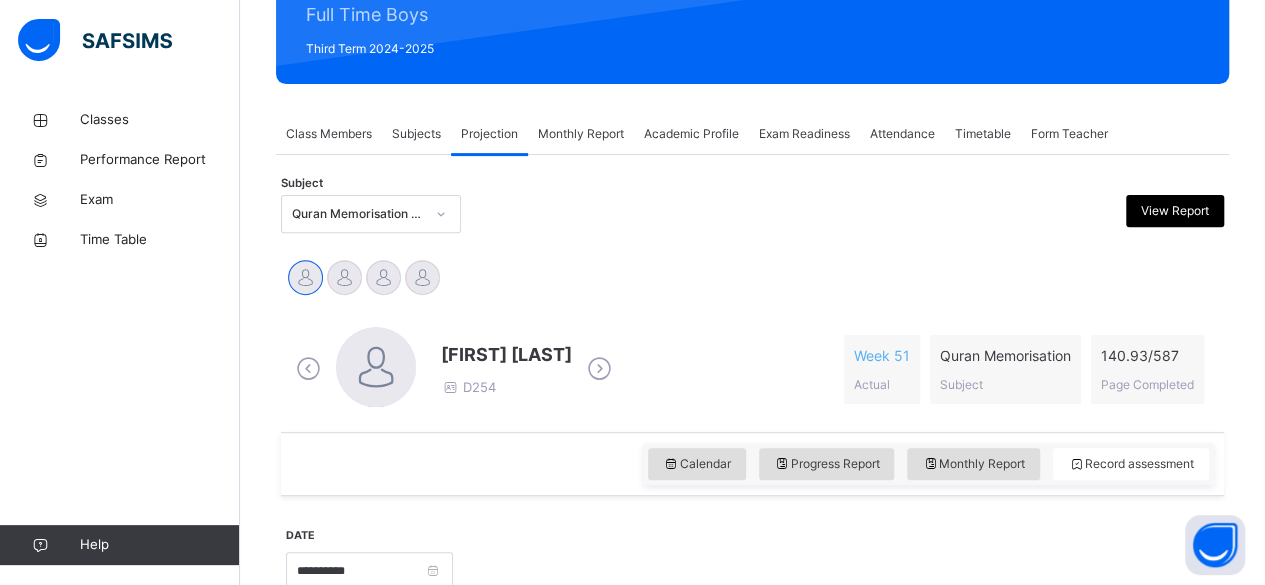 scroll, scrollTop: 214, scrollLeft: 0, axis: vertical 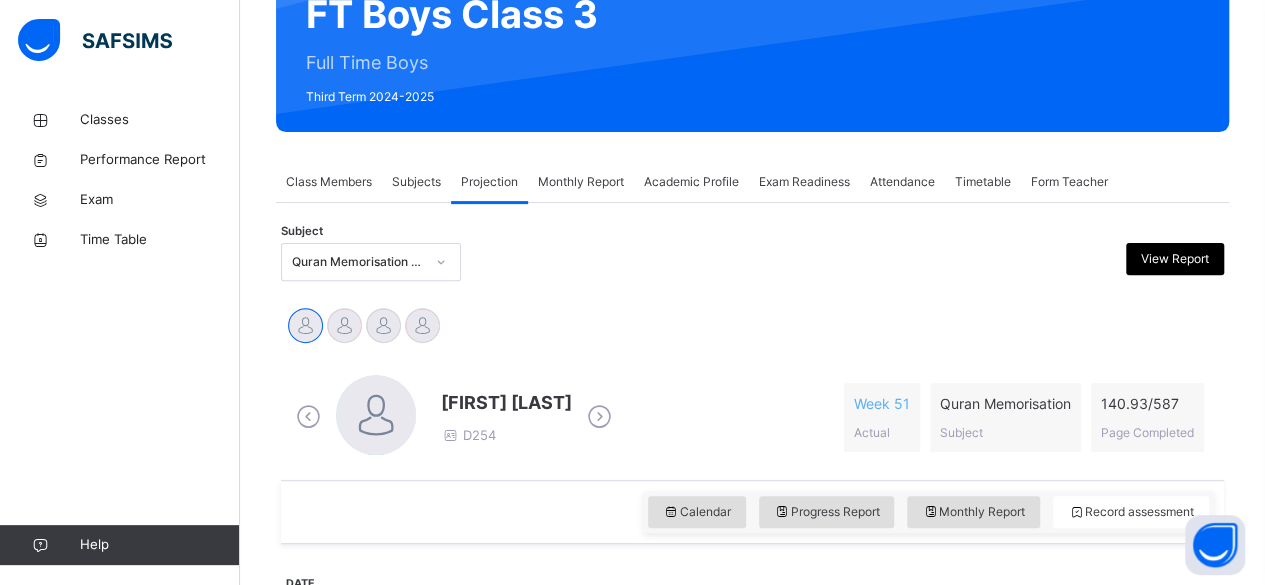 click on "Attendance" at bounding box center [902, 182] 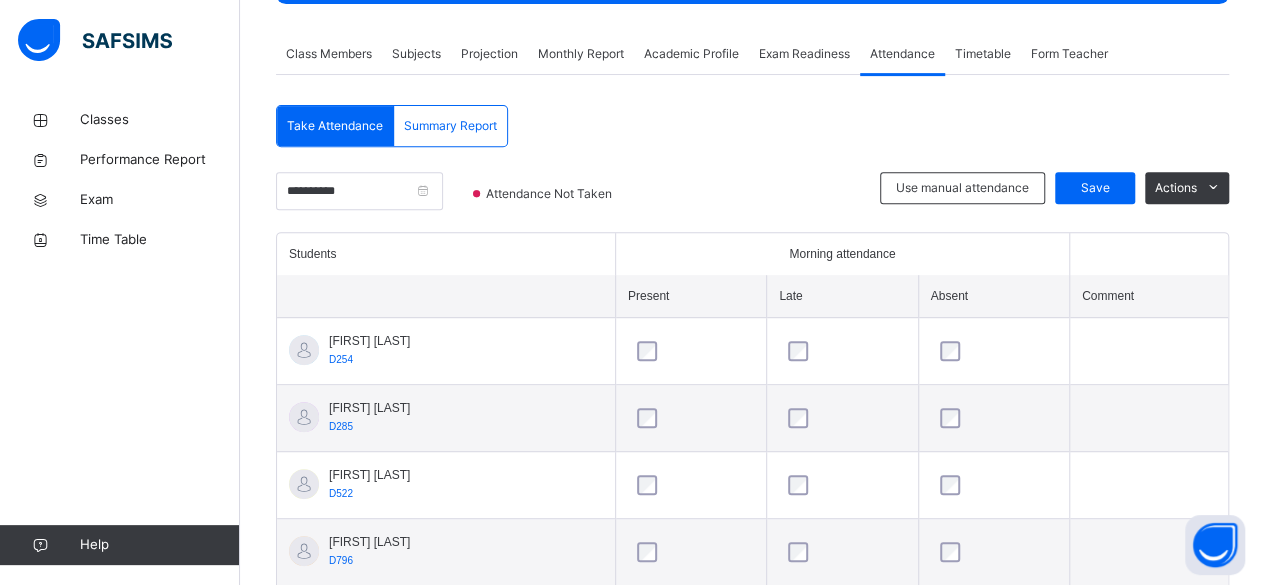scroll, scrollTop: 343, scrollLeft: 0, axis: vertical 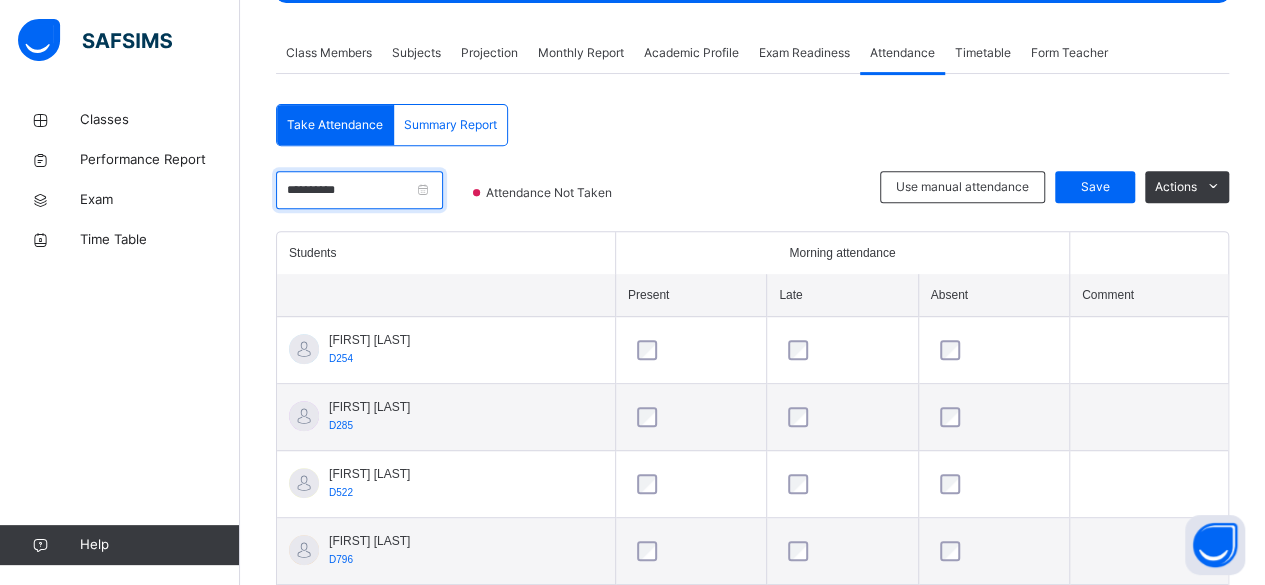 click on "**********" at bounding box center [359, 190] 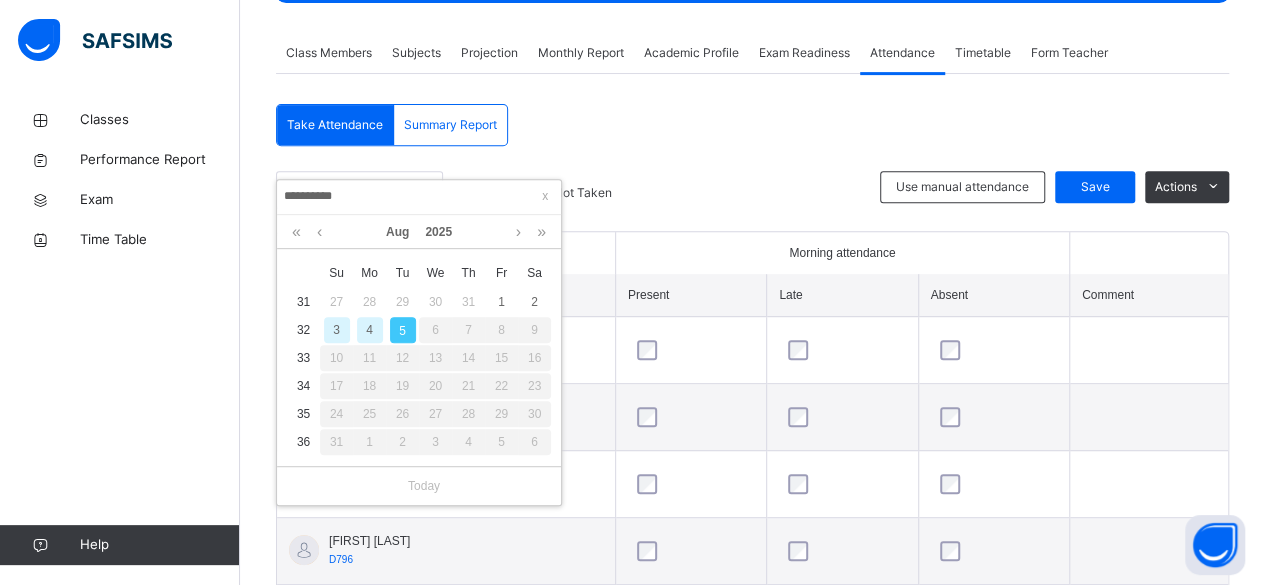 click on "4" at bounding box center (370, 330) 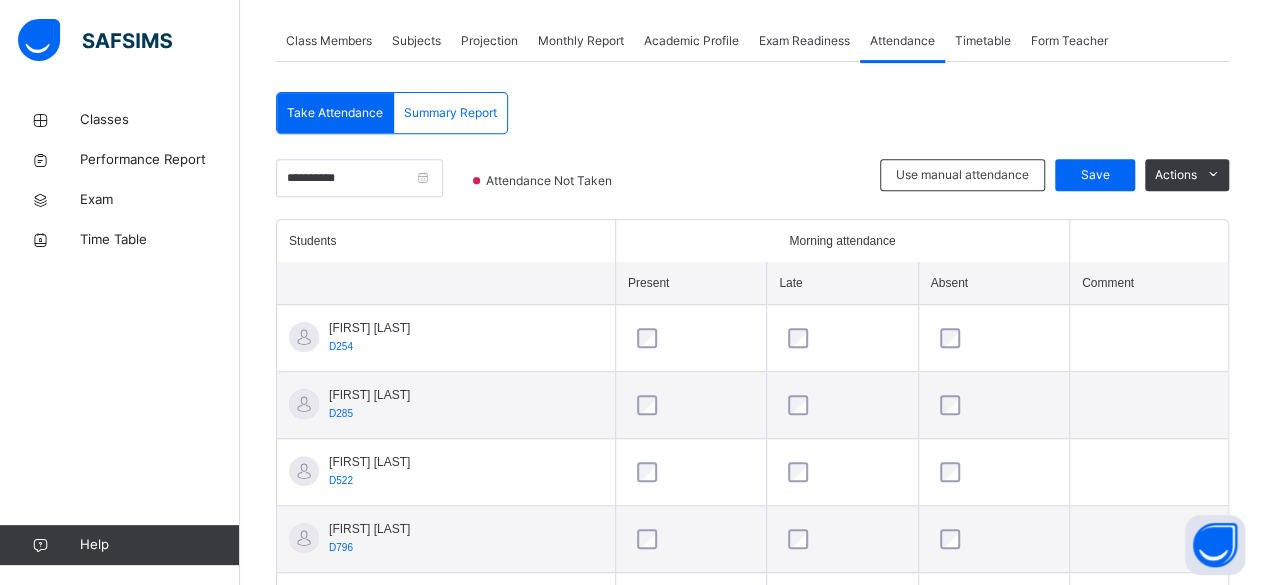 scroll, scrollTop: 354, scrollLeft: 0, axis: vertical 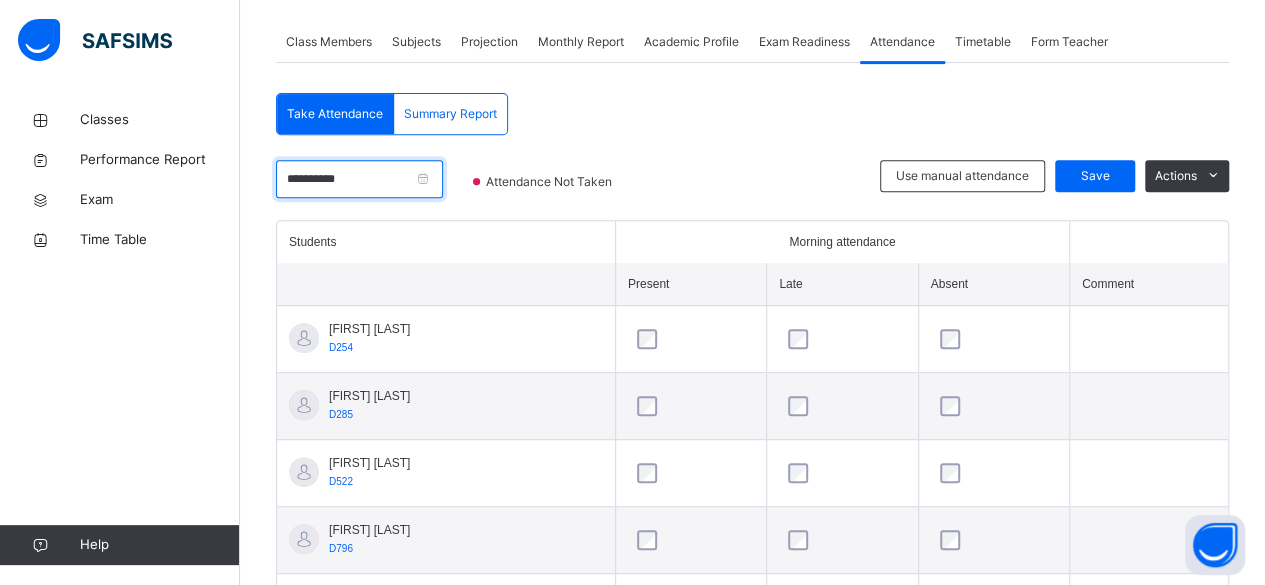 click on "**********" at bounding box center (359, 179) 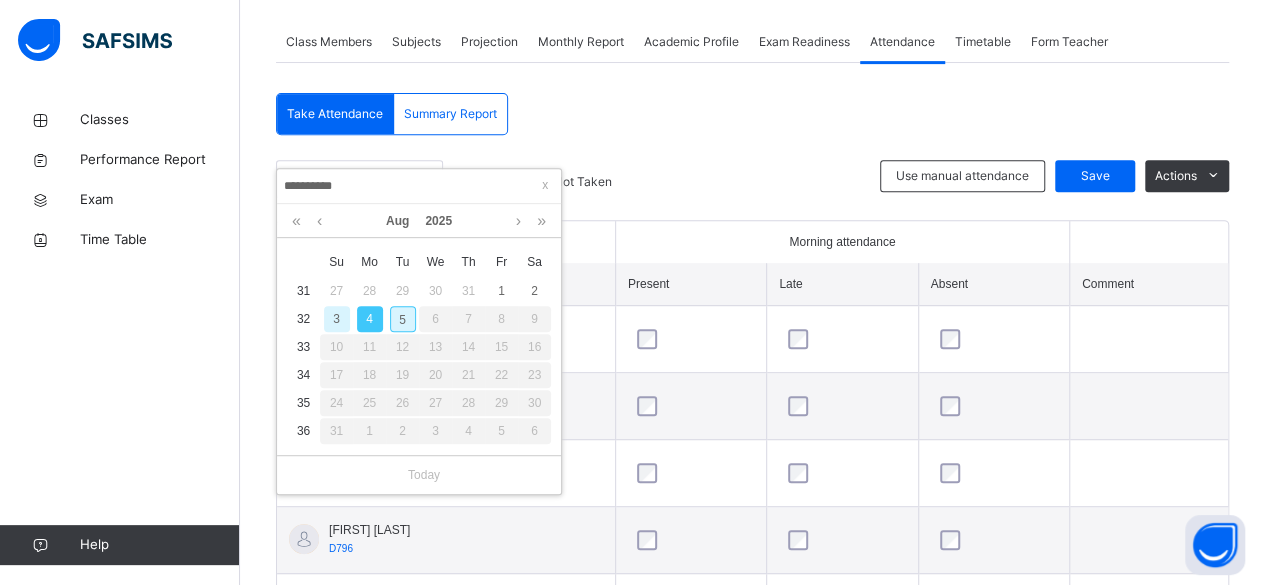 click on "**********" at bounding box center [752, 637] 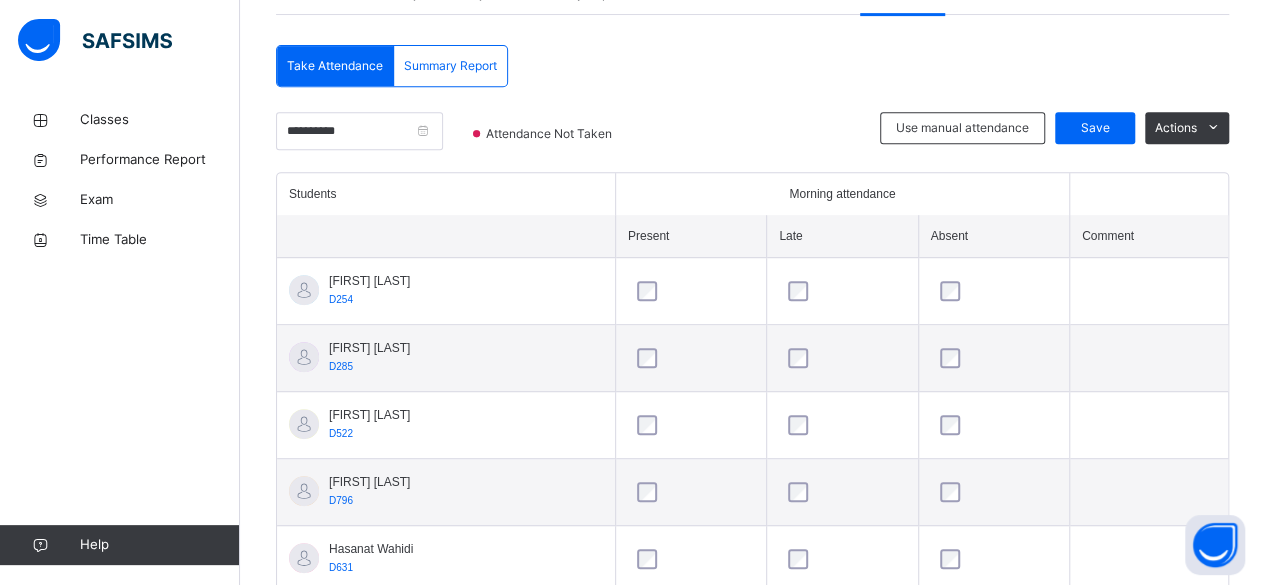 scroll, scrollTop: 373, scrollLeft: 0, axis: vertical 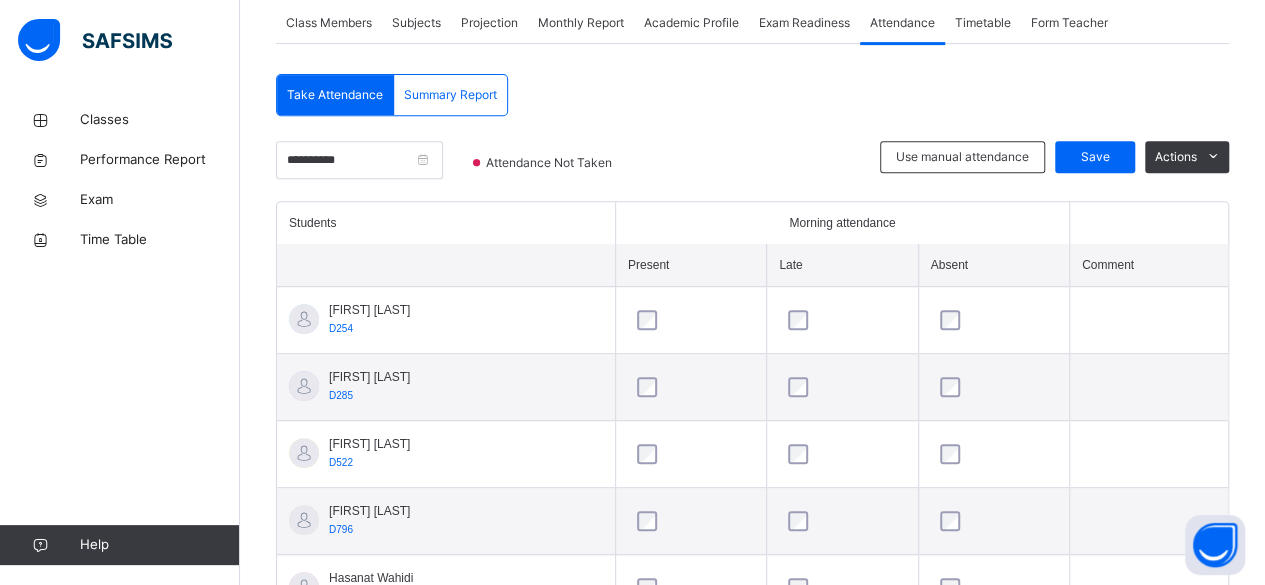 click at bounding box center (994, 320) 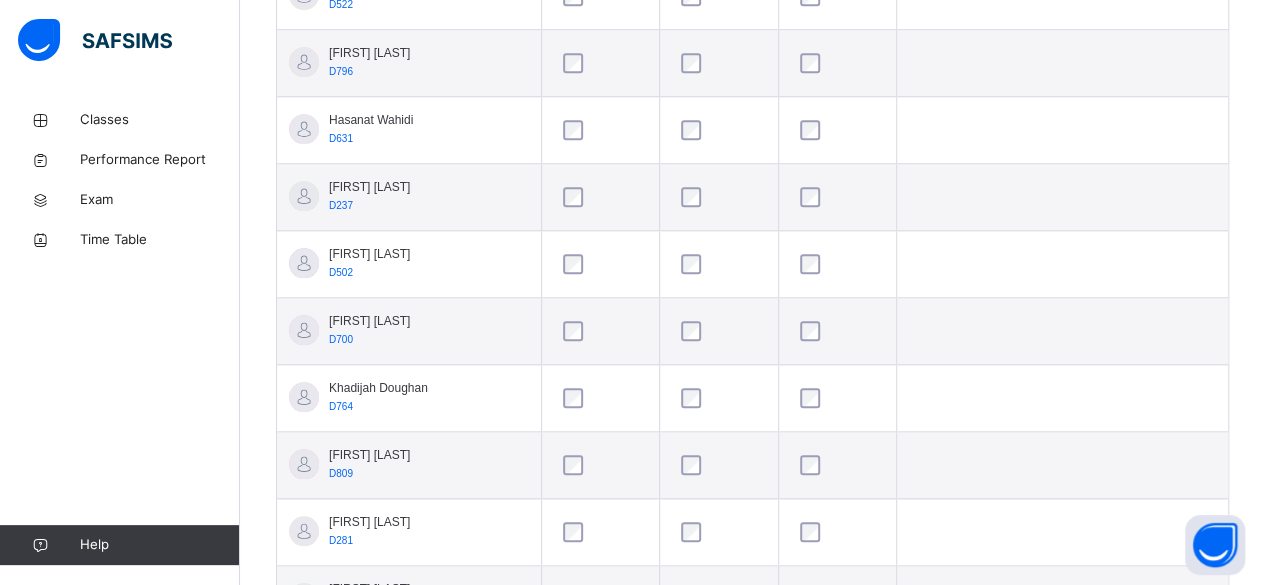 scroll, scrollTop: 845, scrollLeft: 0, axis: vertical 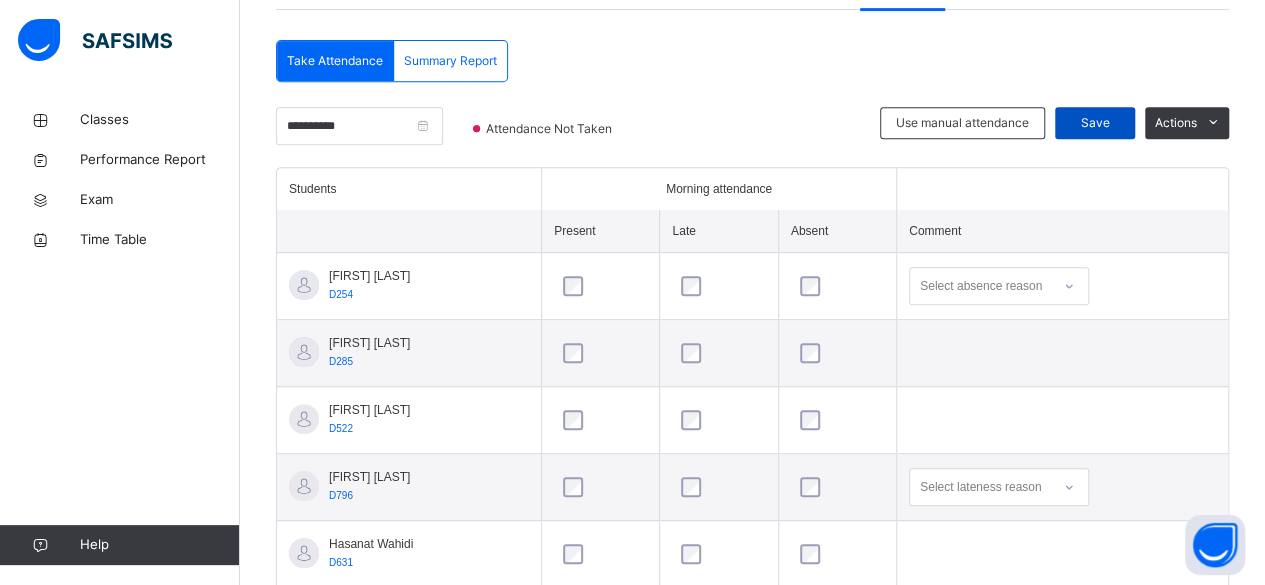 click on "Save" at bounding box center (1095, 123) 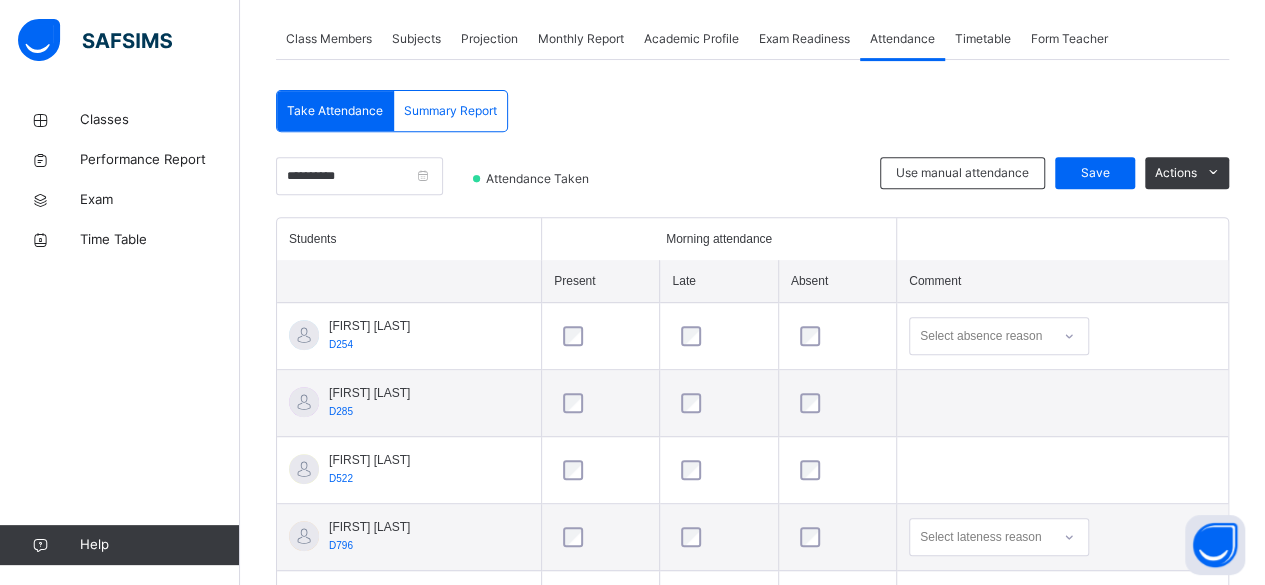 scroll, scrollTop: 355, scrollLeft: 0, axis: vertical 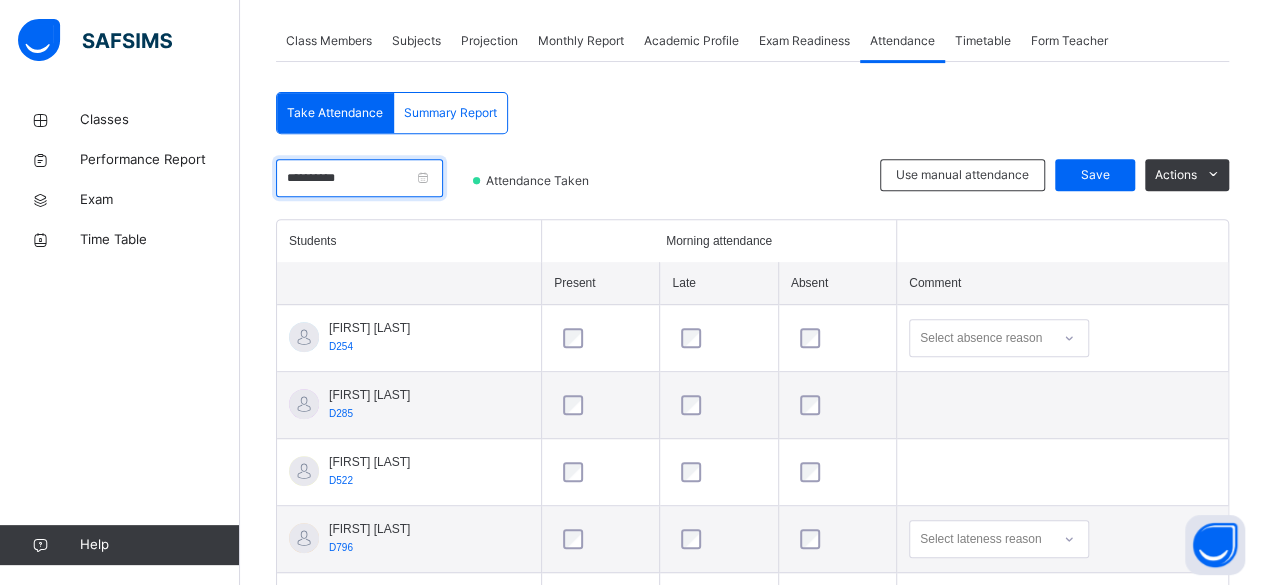 click on "**********" at bounding box center (359, 178) 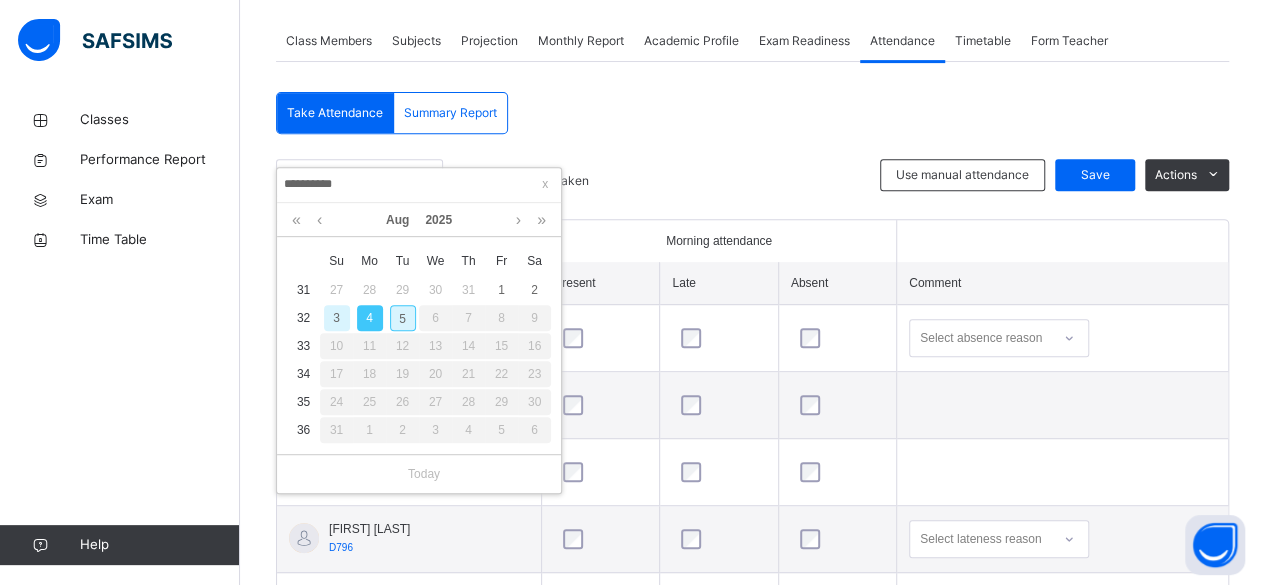 click on "5" at bounding box center [403, 318] 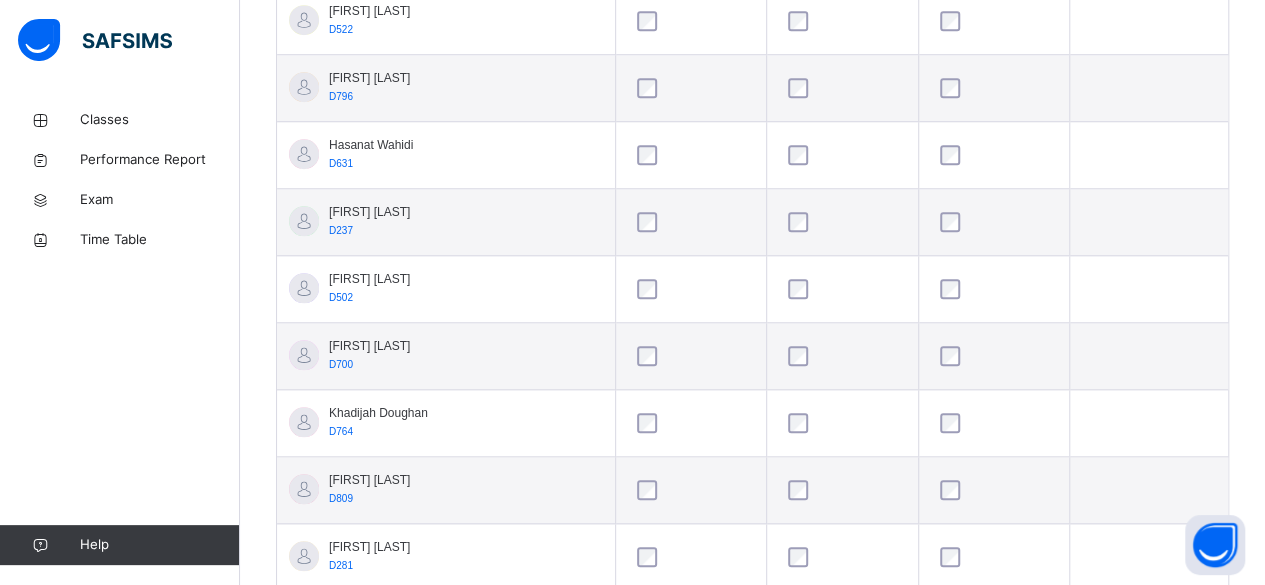 scroll, scrollTop: 829, scrollLeft: 0, axis: vertical 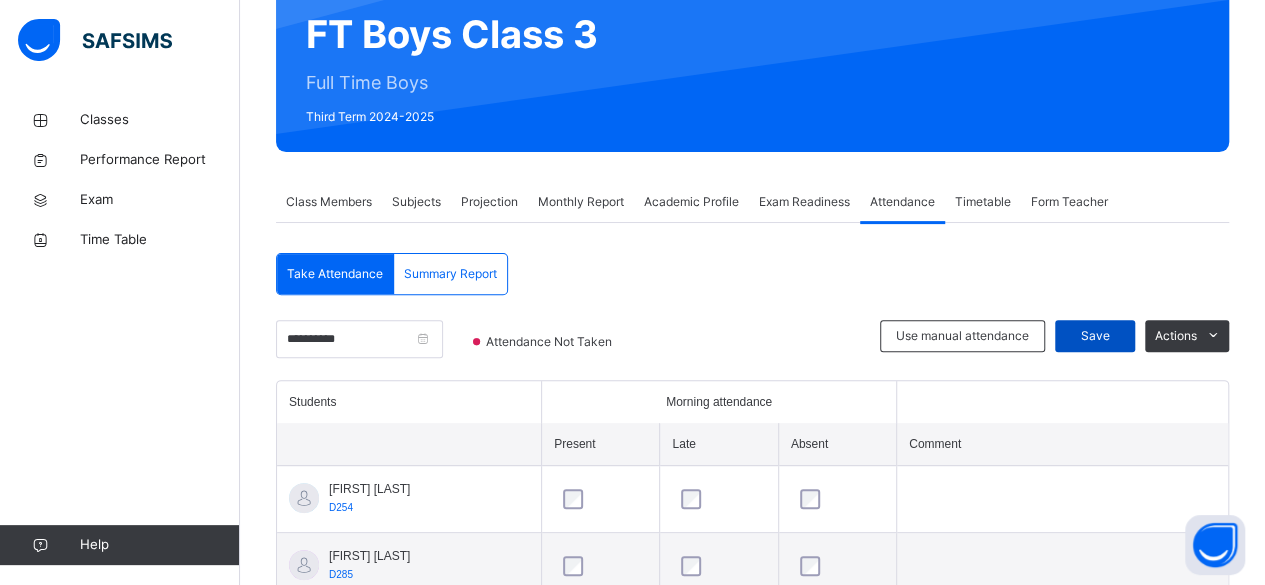 click on "Save" at bounding box center [1095, 336] 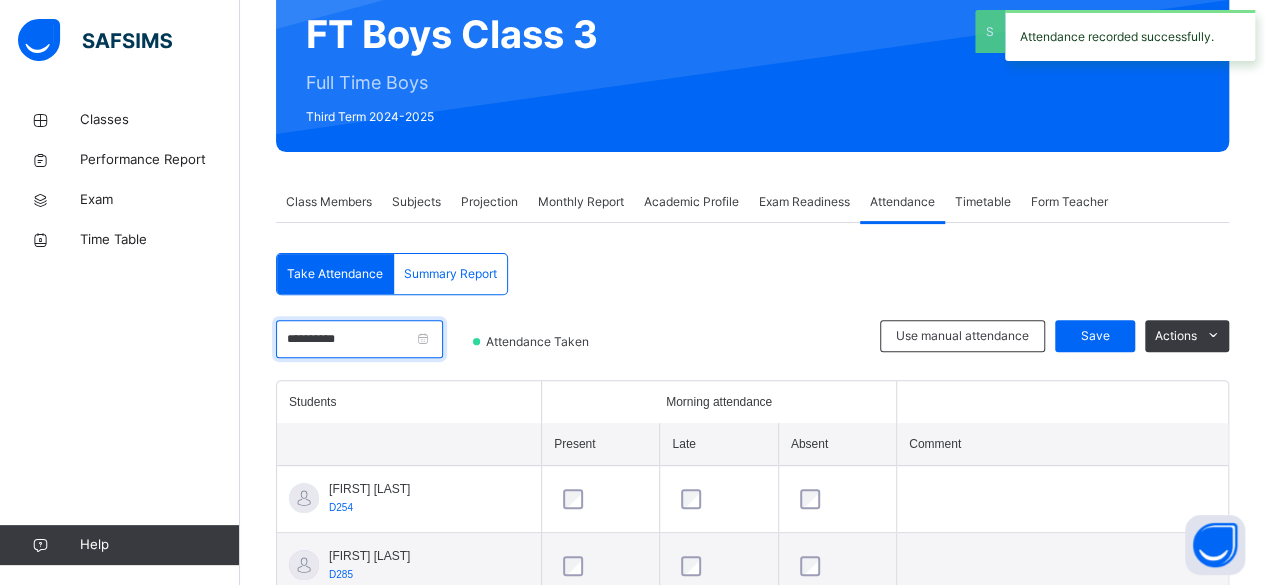 click on "**********" at bounding box center (359, 339) 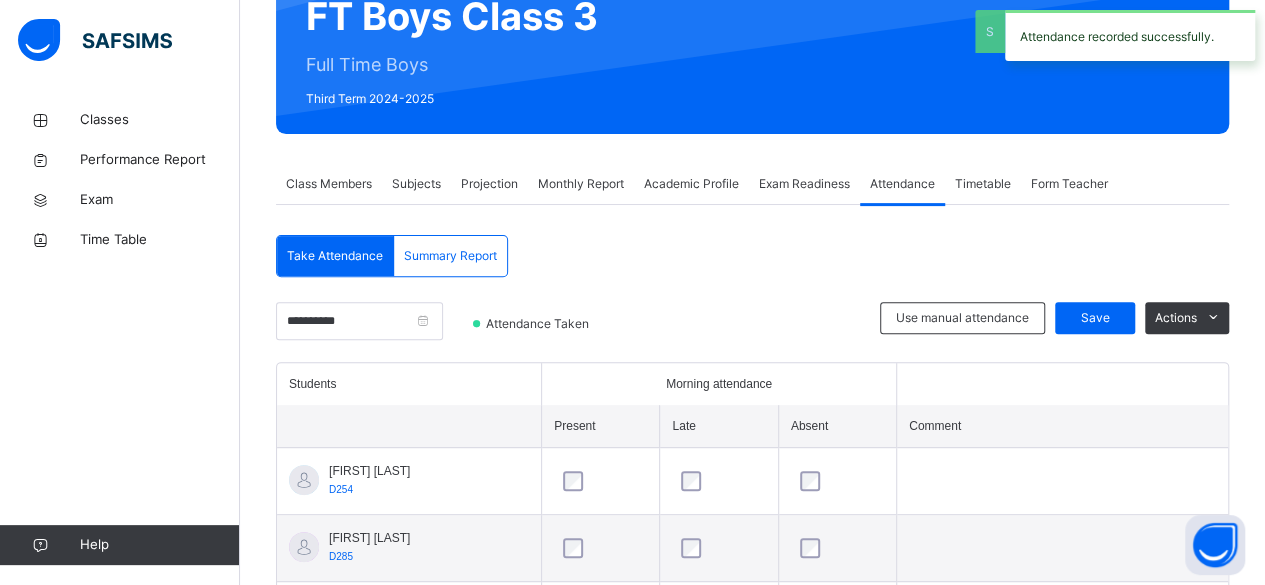 scroll, scrollTop: 222, scrollLeft: 0, axis: vertical 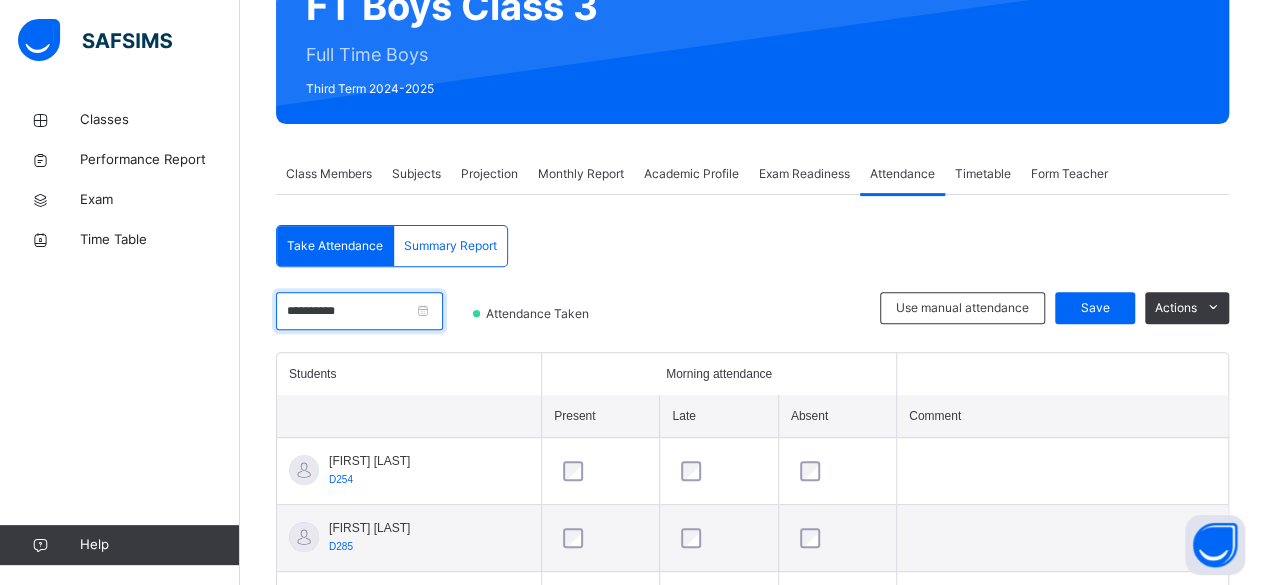click on "**********" at bounding box center (359, 311) 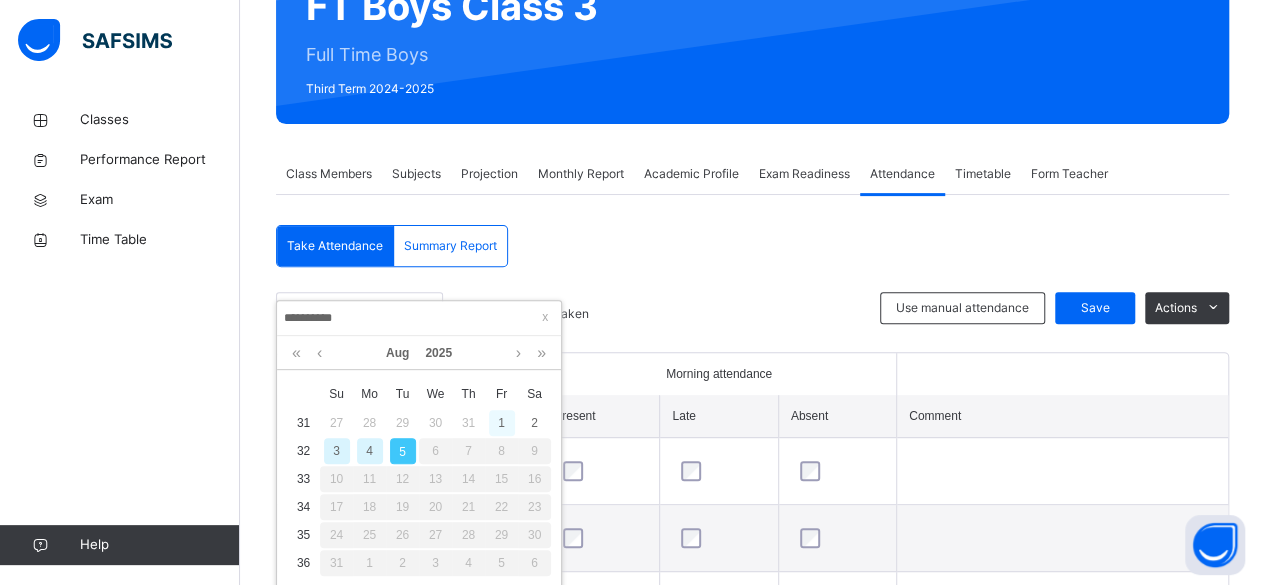 click on "1" at bounding box center (502, 423) 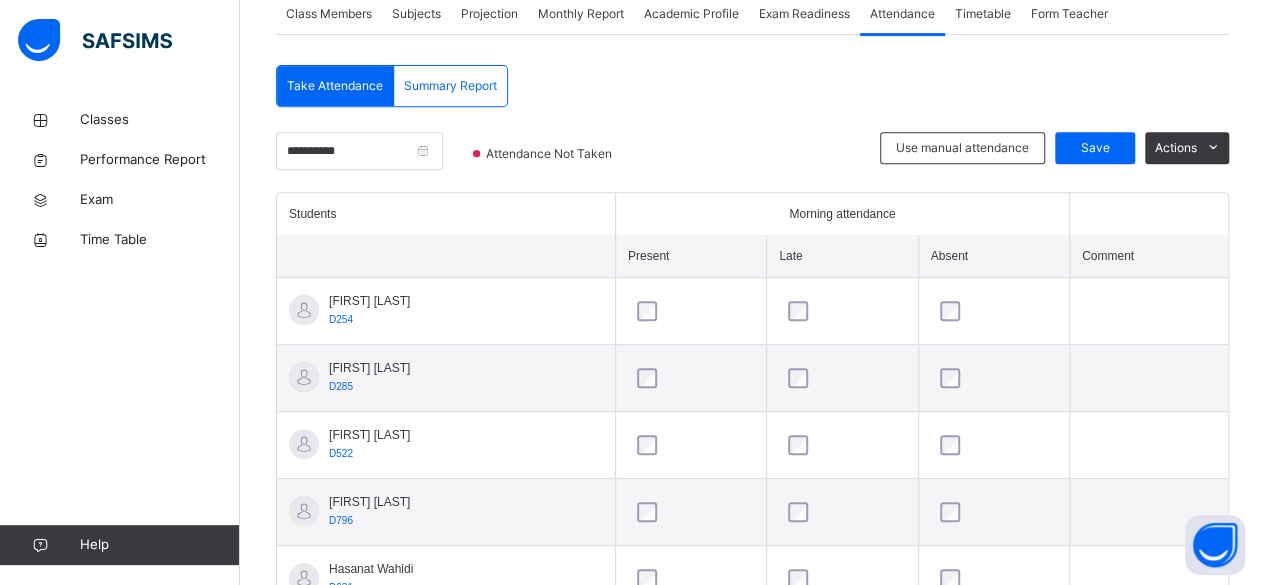 scroll, scrollTop: 382, scrollLeft: 0, axis: vertical 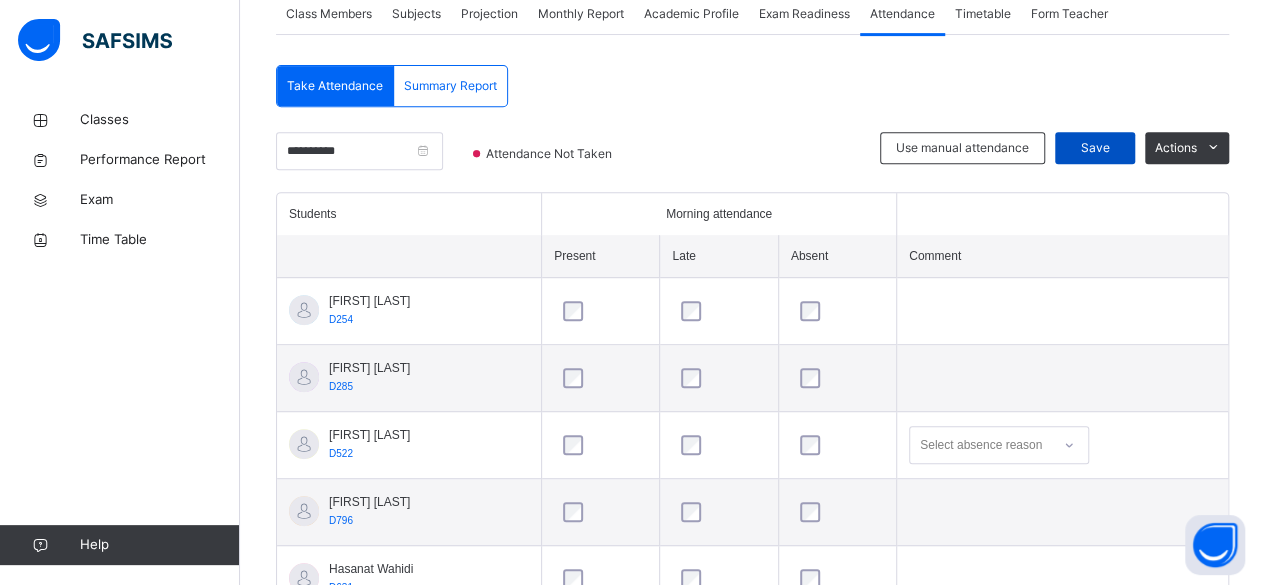 click on "Save" at bounding box center (1095, 148) 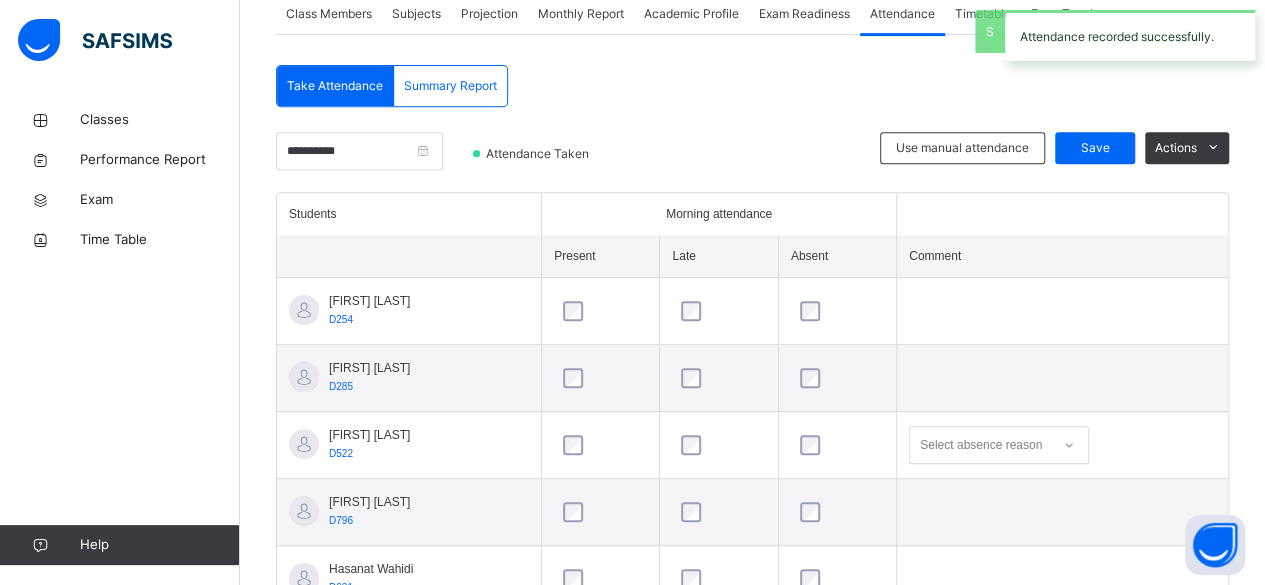 scroll, scrollTop: 249, scrollLeft: 0, axis: vertical 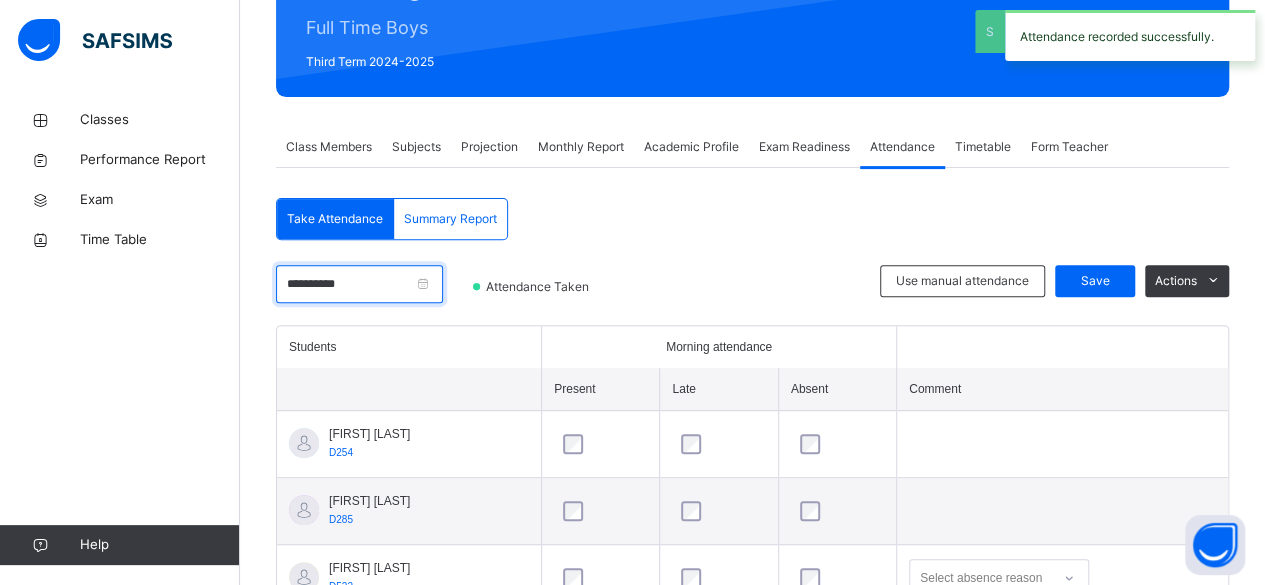 click on "**********" at bounding box center [359, 284] 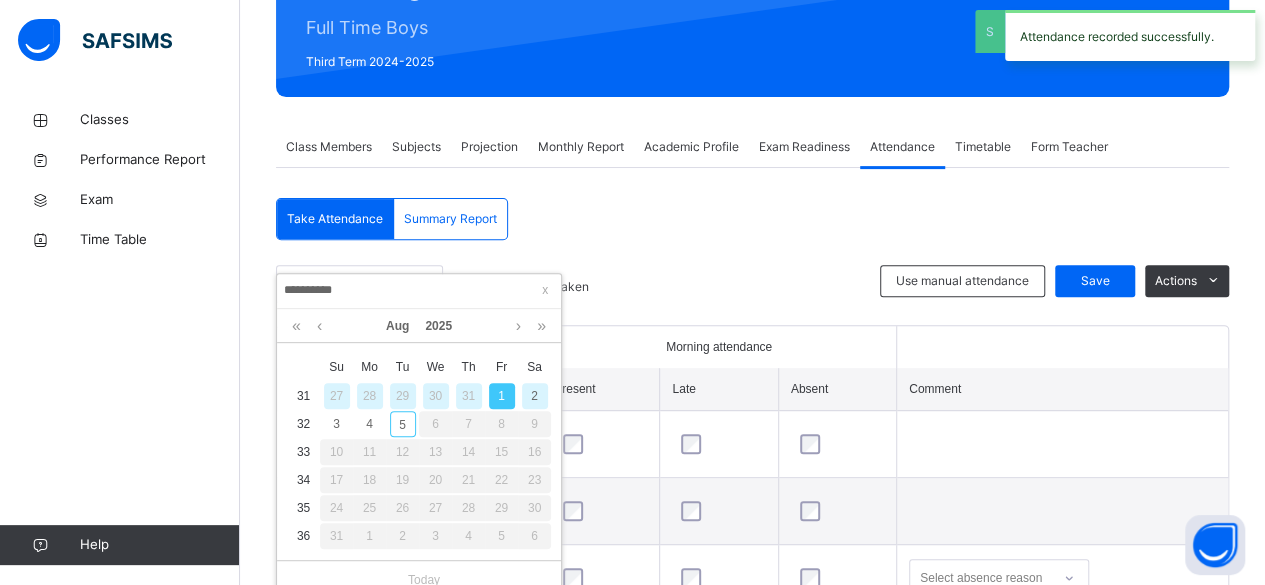 click on "2" at bounding box center [535, 396] 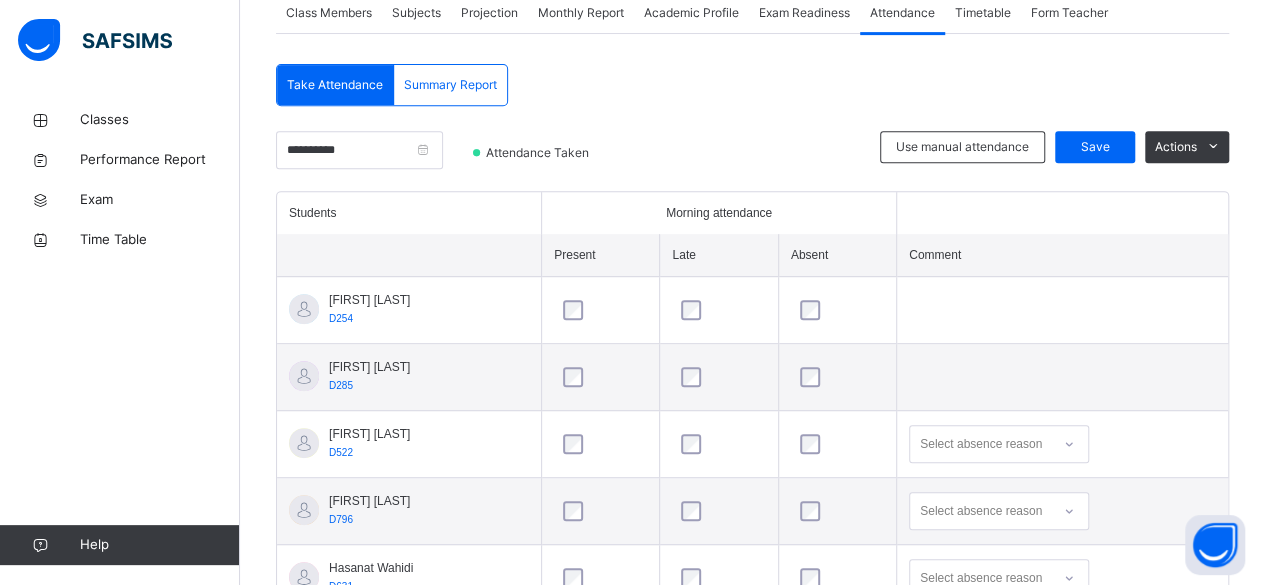 scroll, scrollTop: 377, scrollLeft: 0, axis: vertical 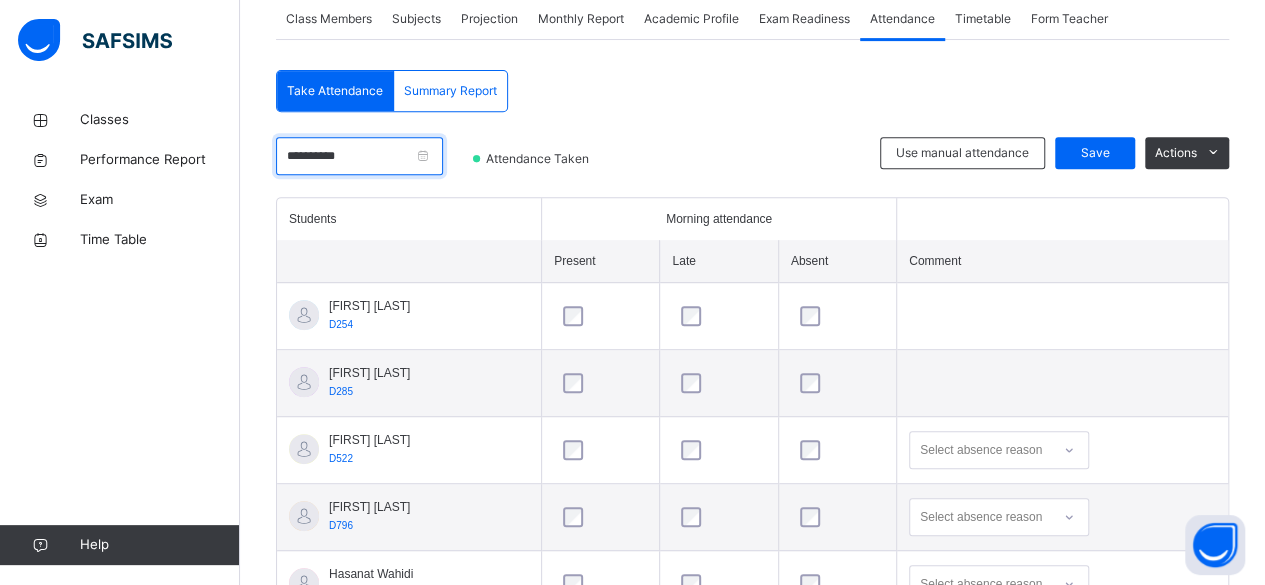 click on "**********" at bounding box center (359, 156) 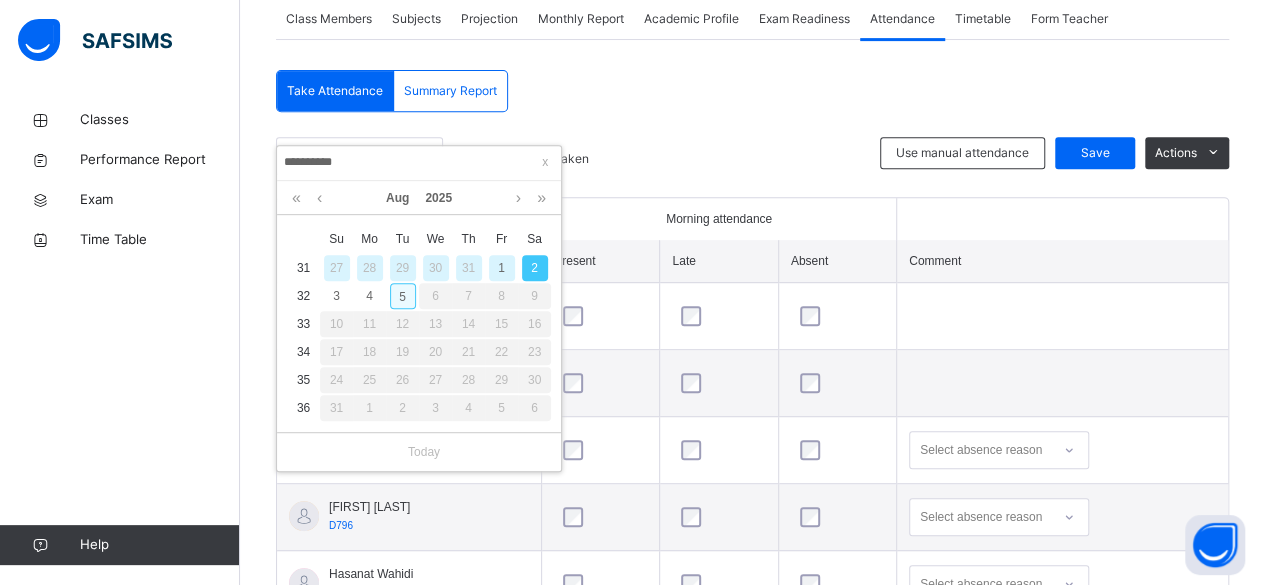 click on "5" at bounding box center (403, 296) 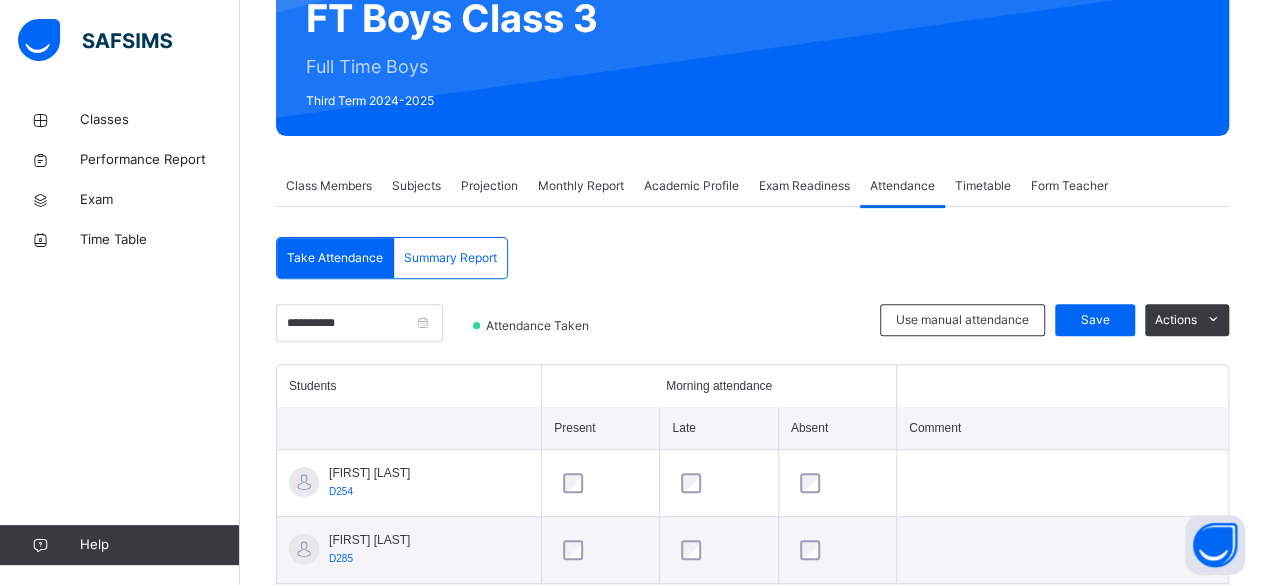 scroll, scrollTop: 208, scrollLeft: 0, axis: vertical 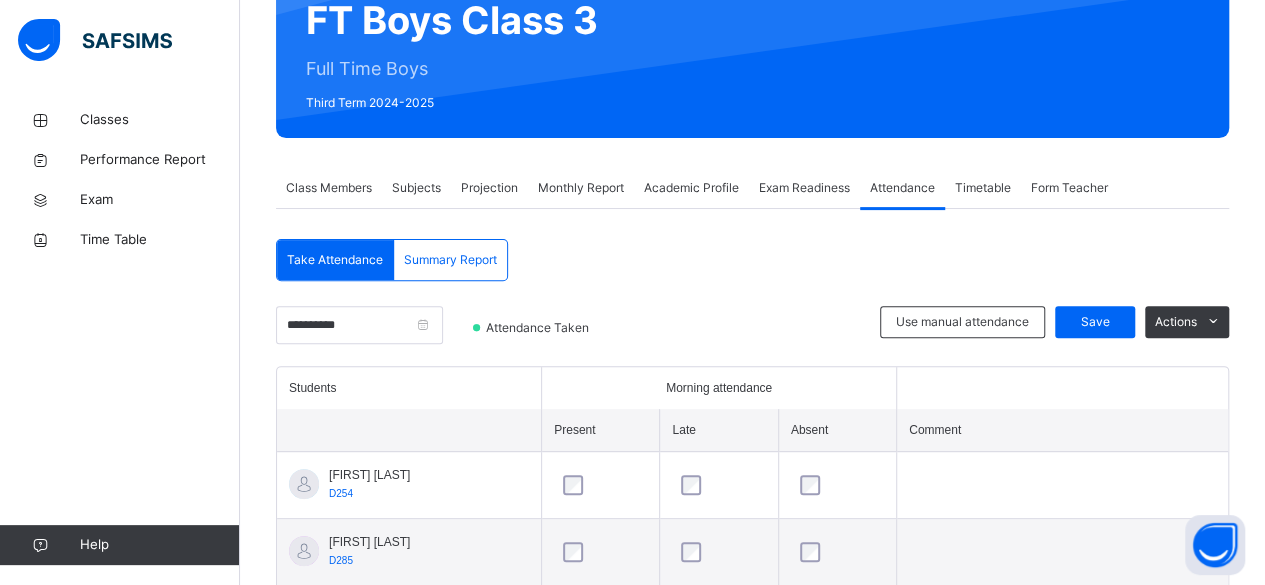 click on "Projection" at bounding box center [489, 188] 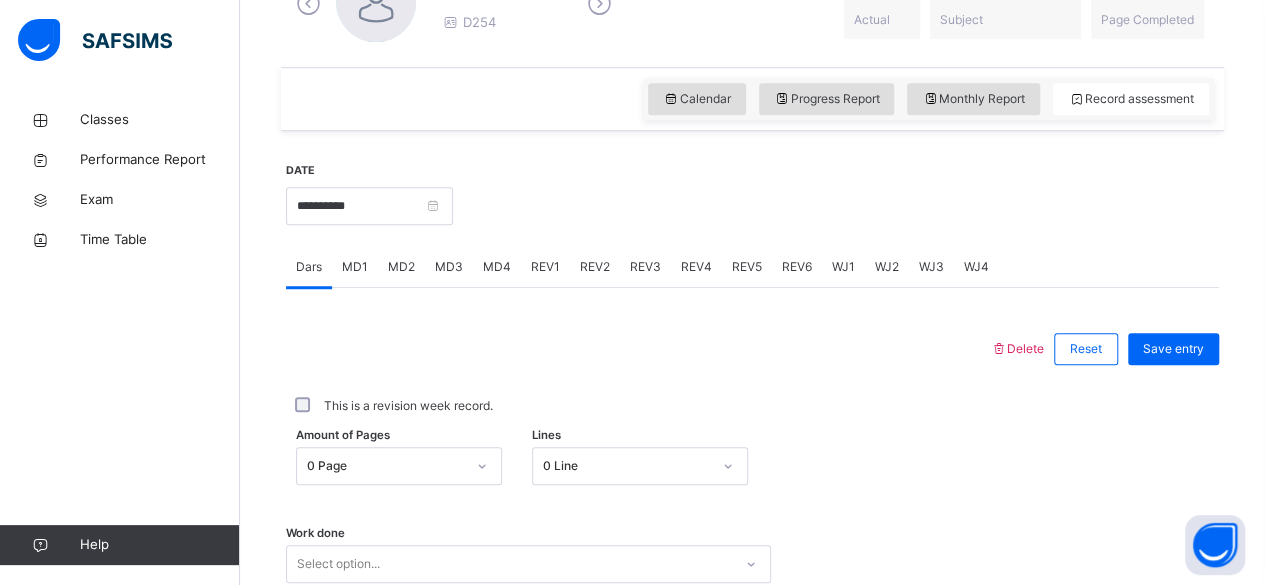 scroll, scrollTop: 638, scrollLeft: 0, axis: vertical 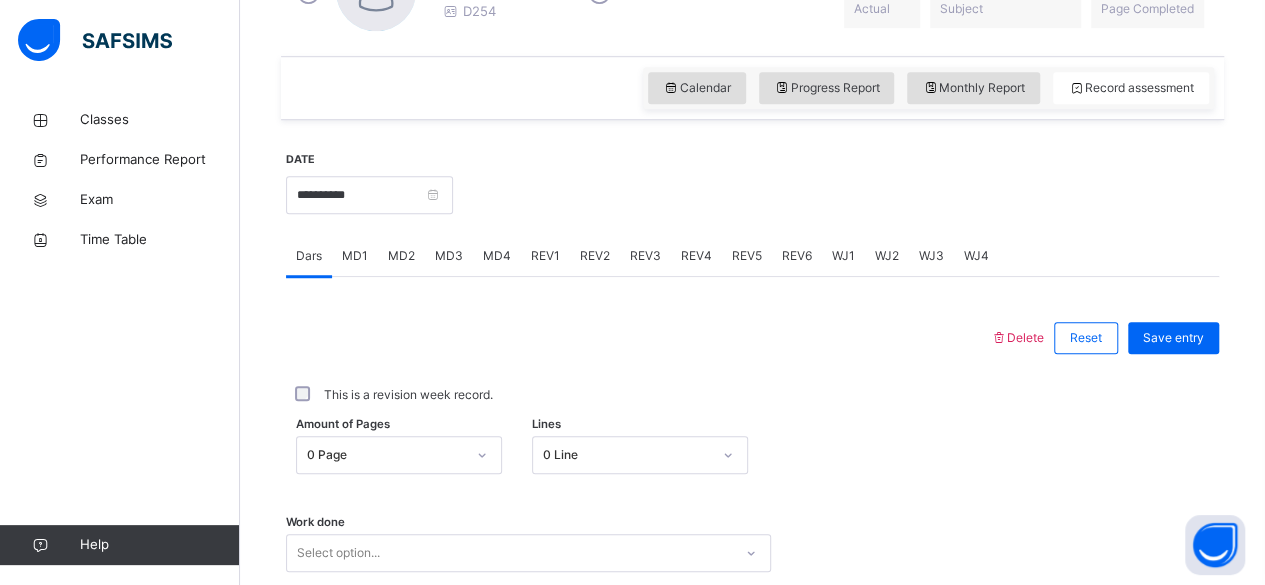 click on "MD4" at bounding box center (497, 256) 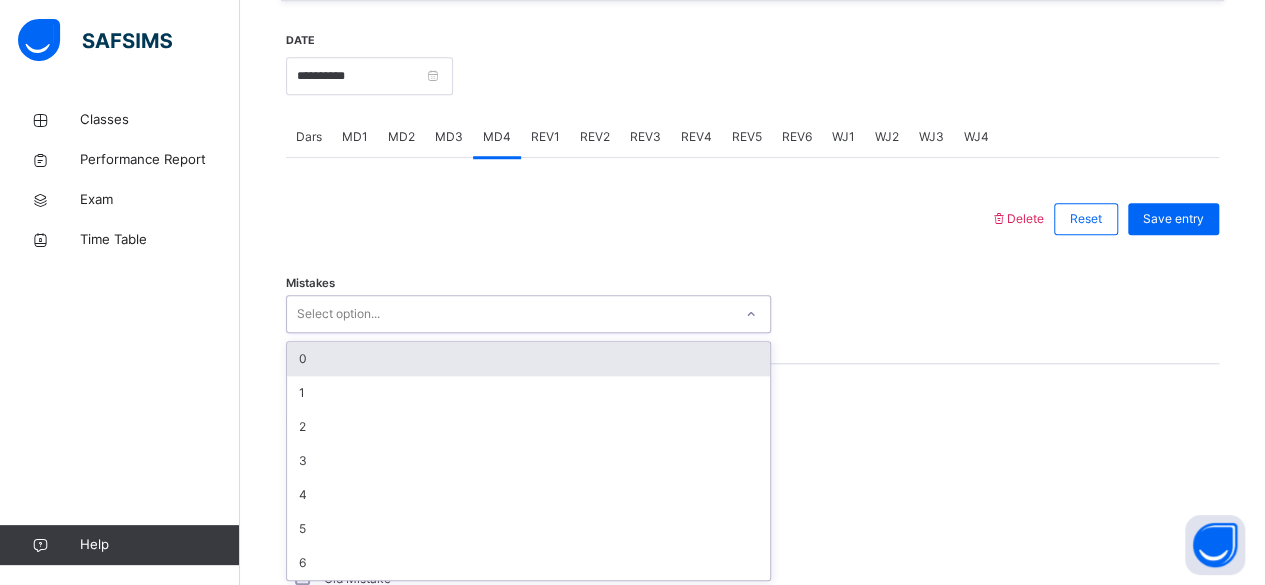 scroll, scrollTop: 758, scrollLeft: 0, axis: vertical 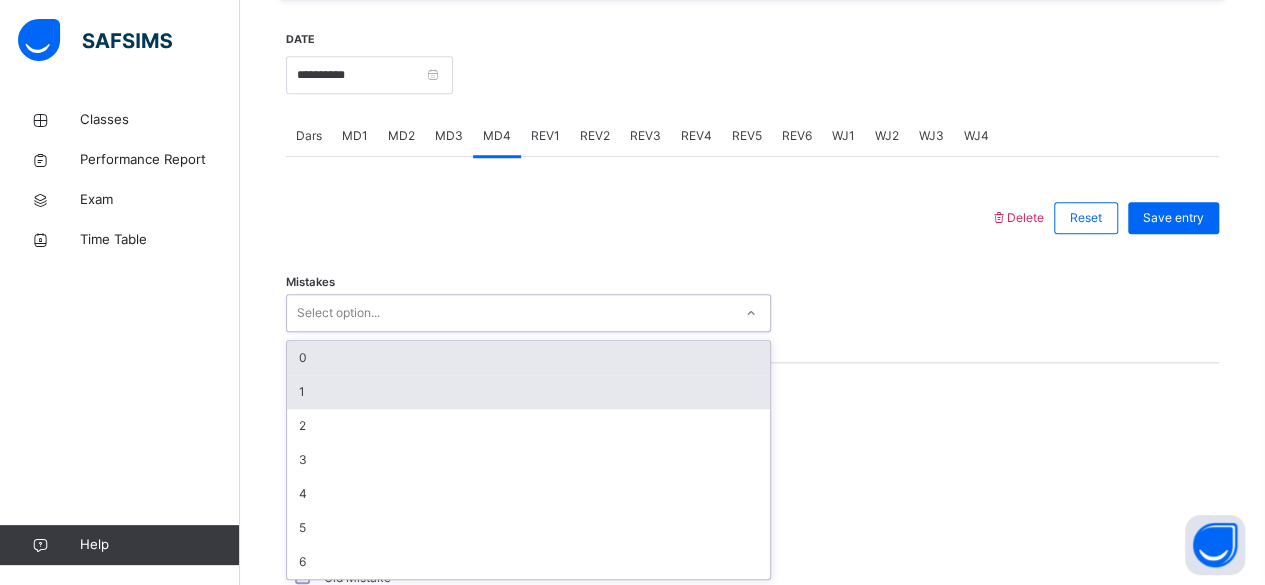 click on "1" at bounding box center [528, 392] 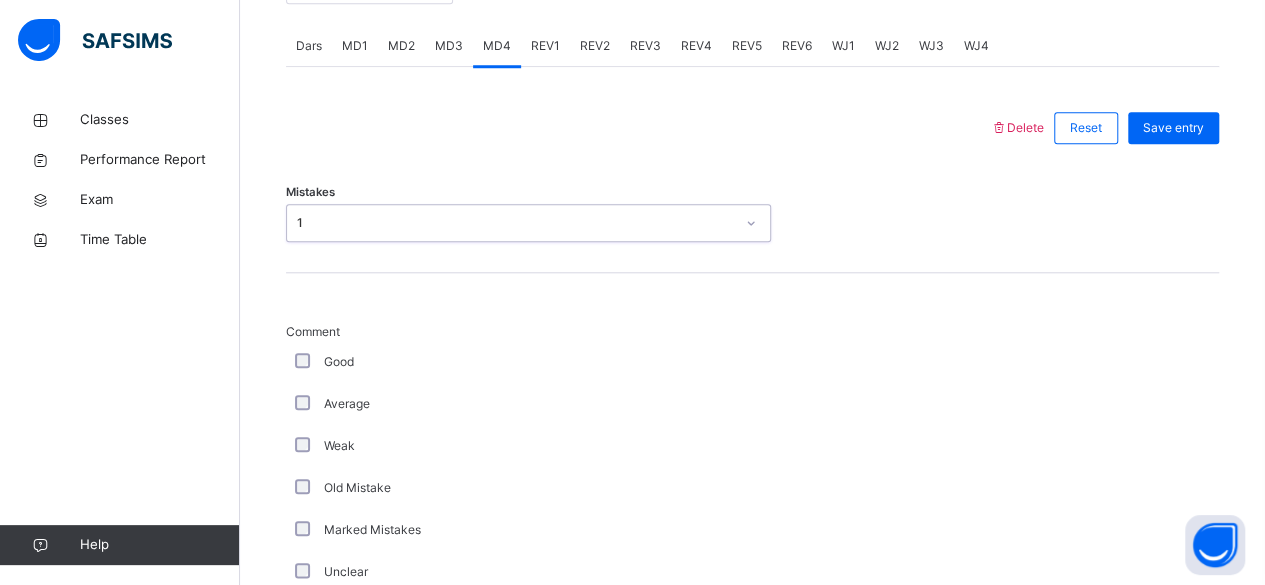 scroll, scrollTop: 851, scrollLeft: 0, axis: vertical 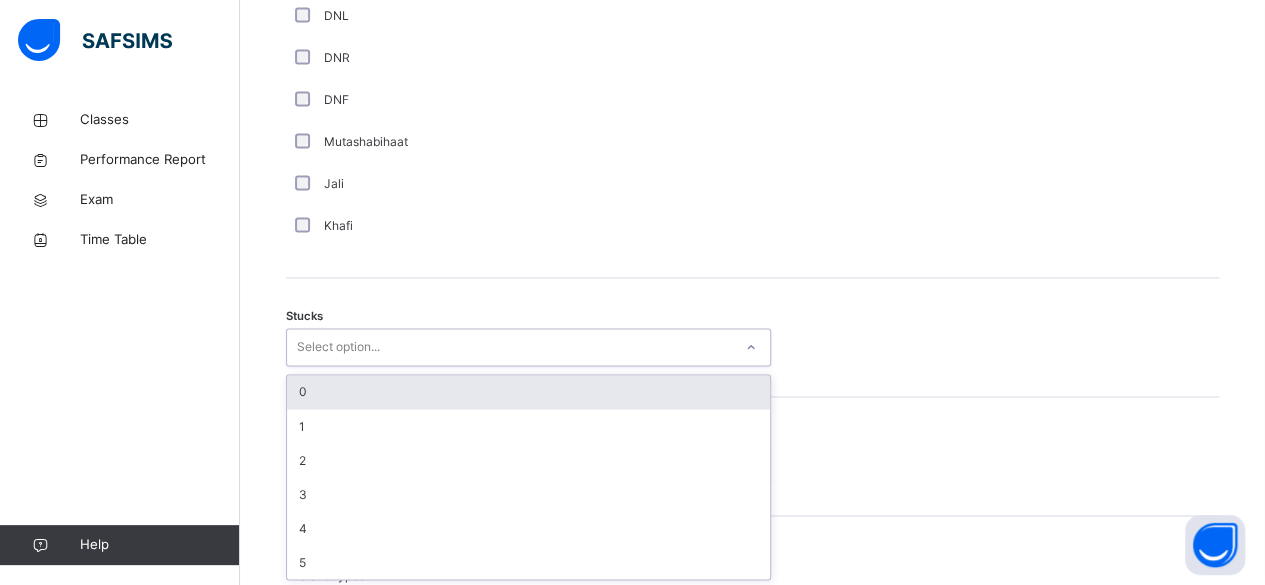 click on "0" at bounding box center [528, 392] 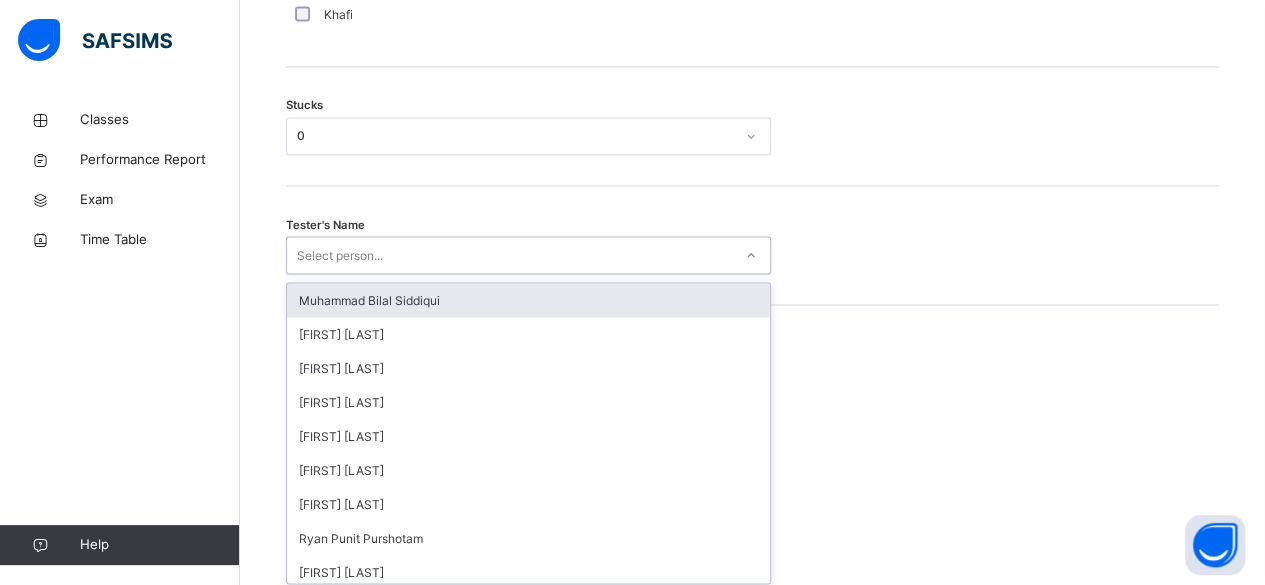 scroll, scrollTop: 1702, scrollLeft: 0, axis: vertical 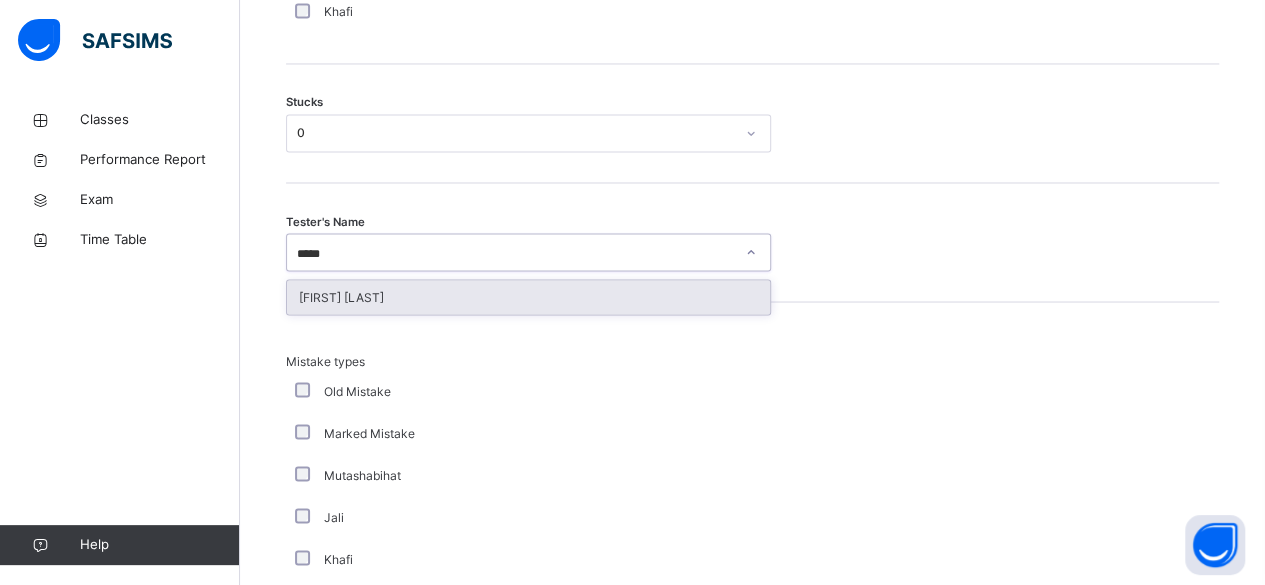 type on "***" 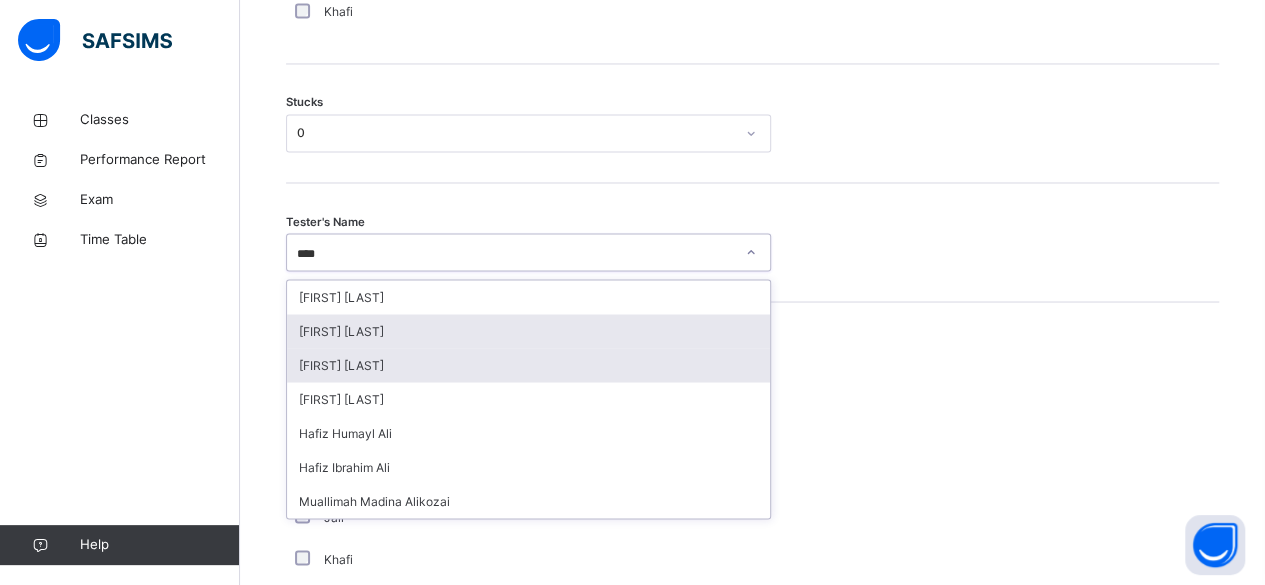 click on "[FIRST]  [LAST]" at bounding box center (528, 365) 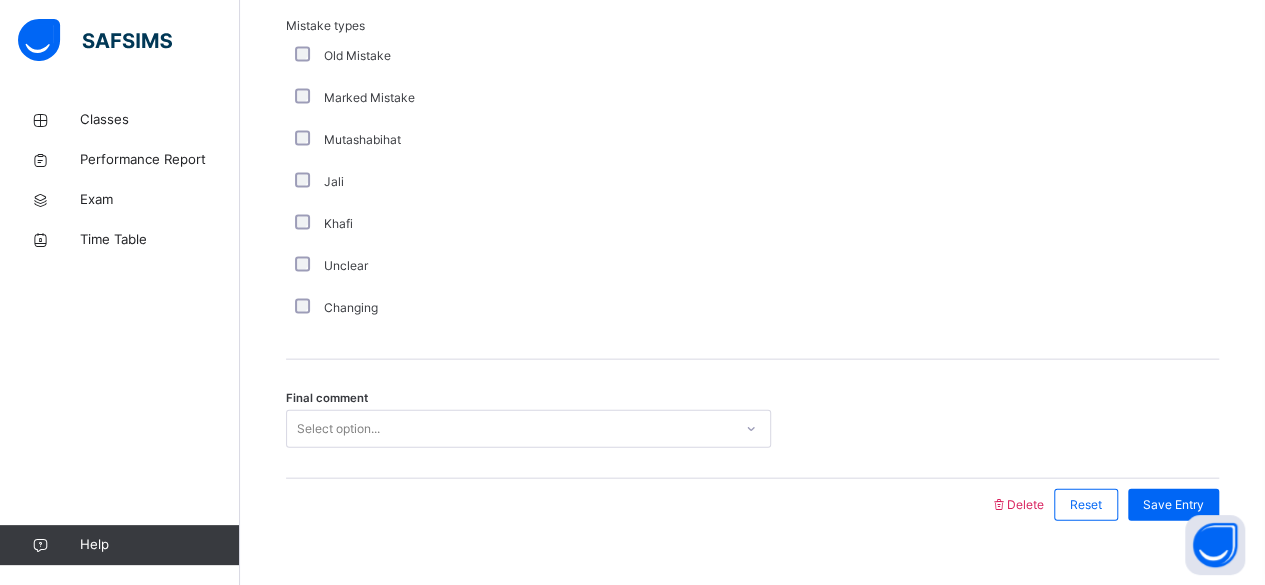 scroll, scrollTop: 2068, scrollLeft: 0, axis: vertical 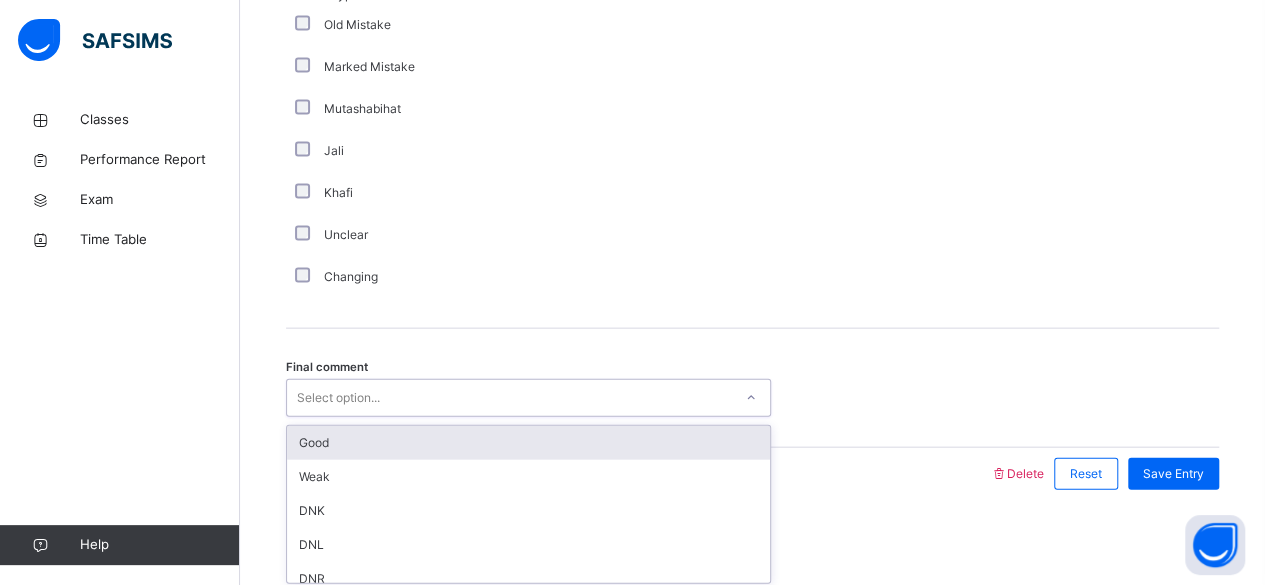 click on "Good" at bounding box center (528, 443) 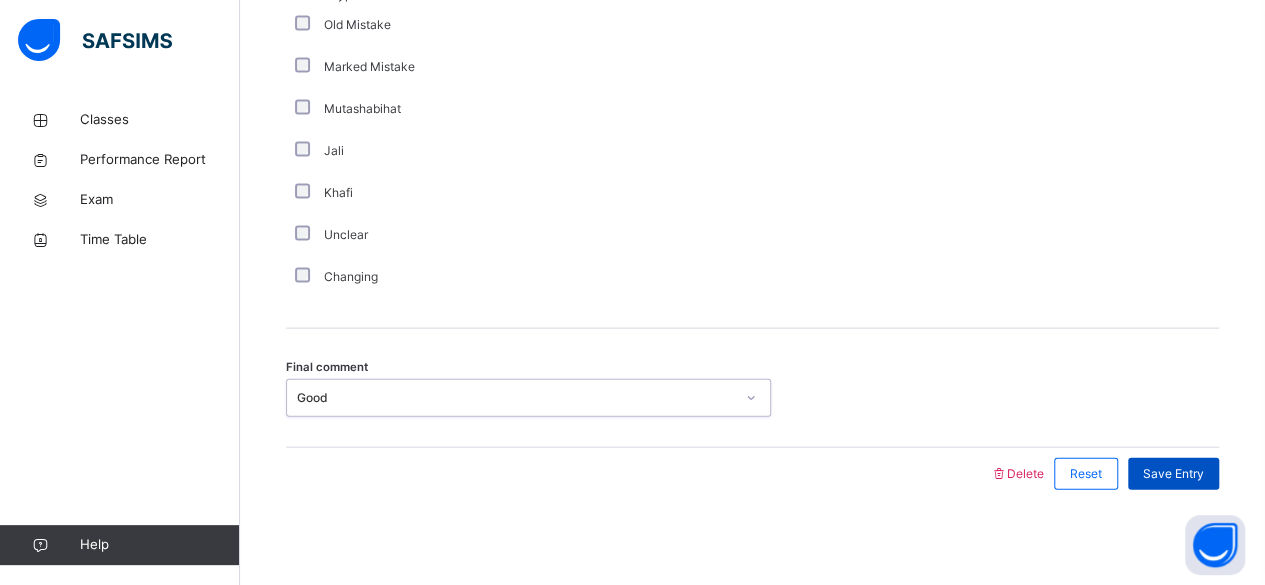 click on "Save Entry" at bounding box center [1173, 474] 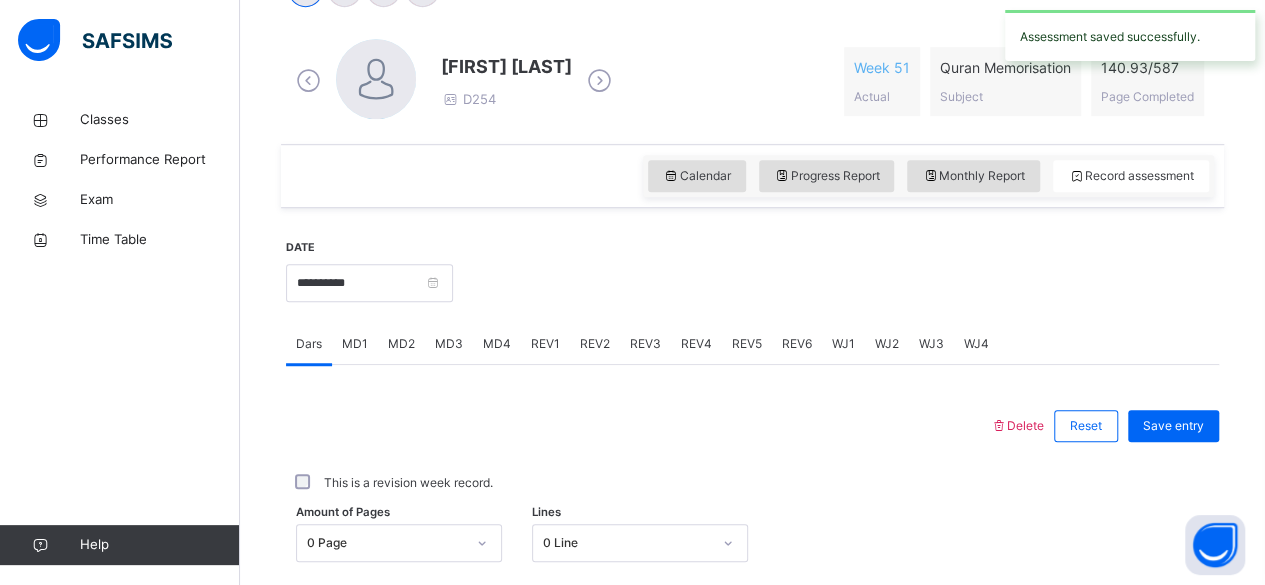 scroll, scrollTop: 561, scrollLeft: 0, axis: vertical 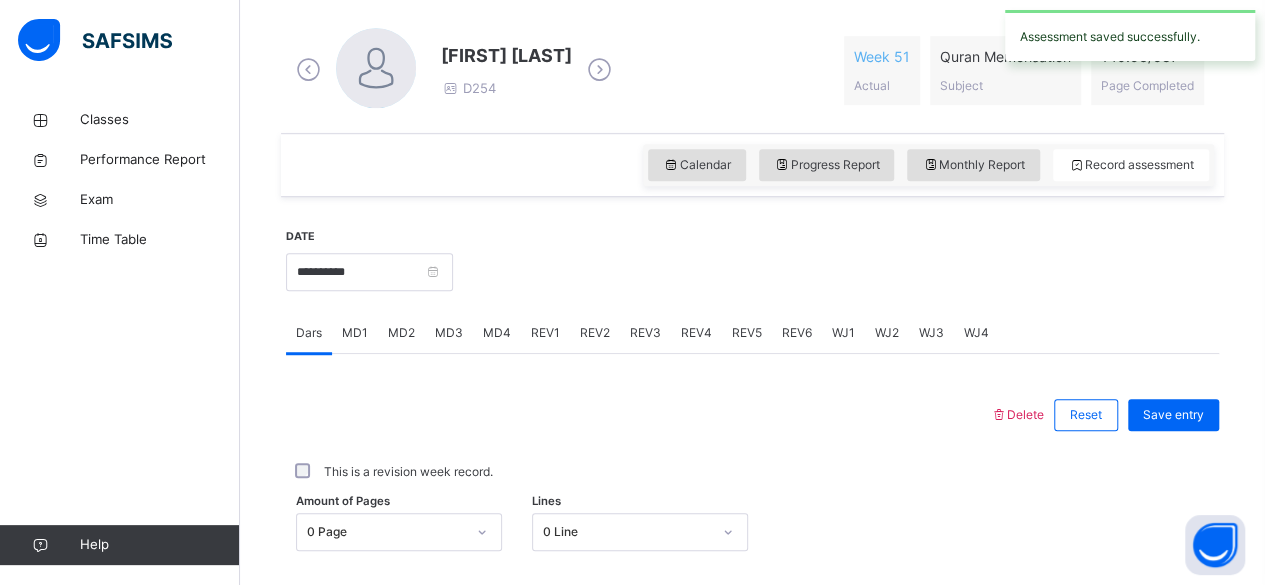 click on "MD2" at bounding box center [401, 333] 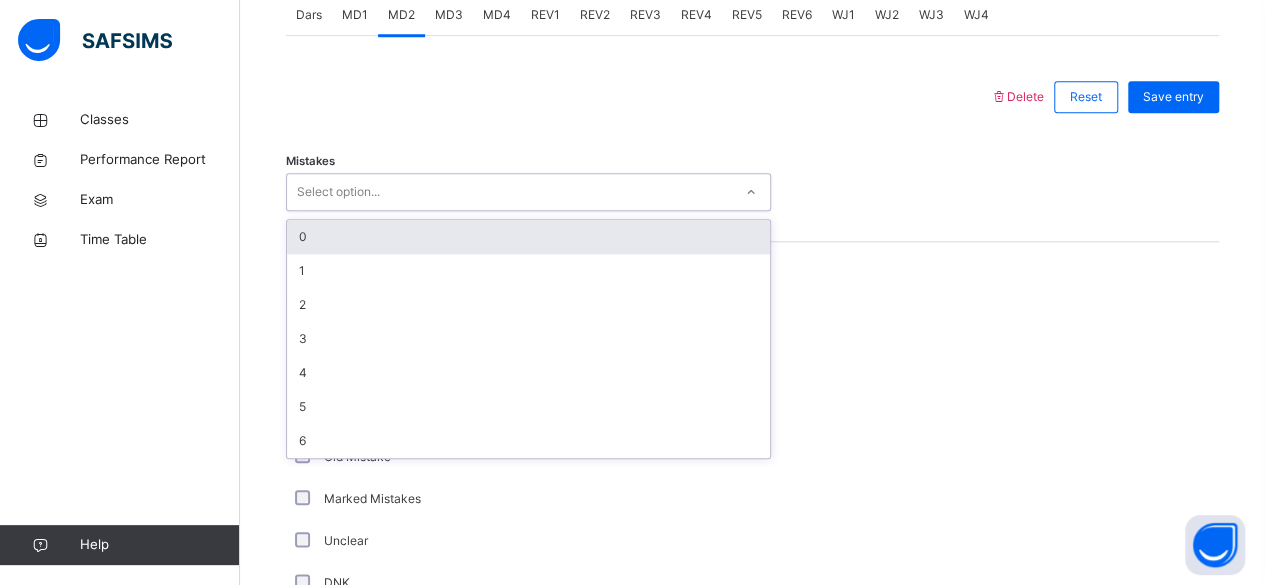 scroll, scrollTop: 880, scrollLeft: 0, axis: vertical 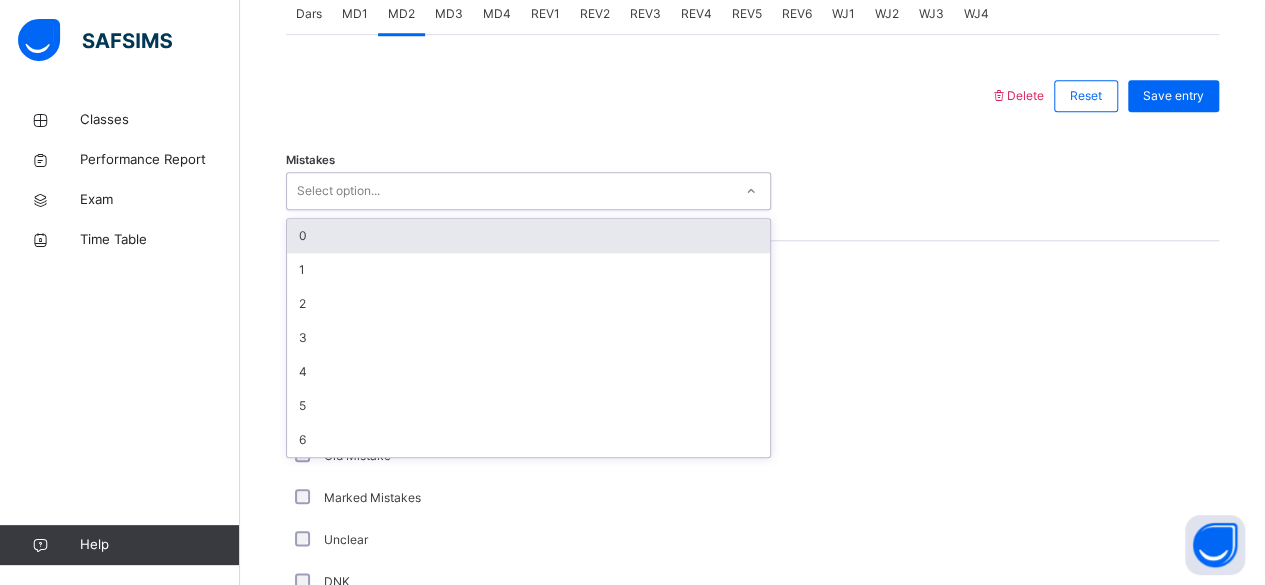 click on "0" at bounding box center [528, 236] 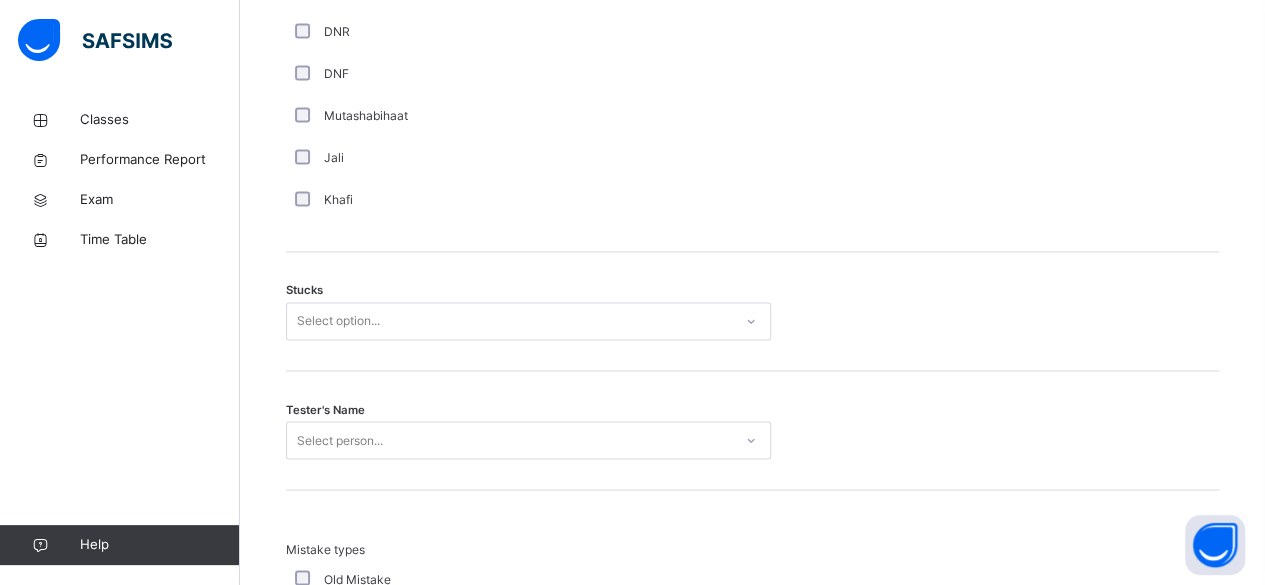 scroll, scrollTop: 1520, scrollLeft: 0, axis: vertical 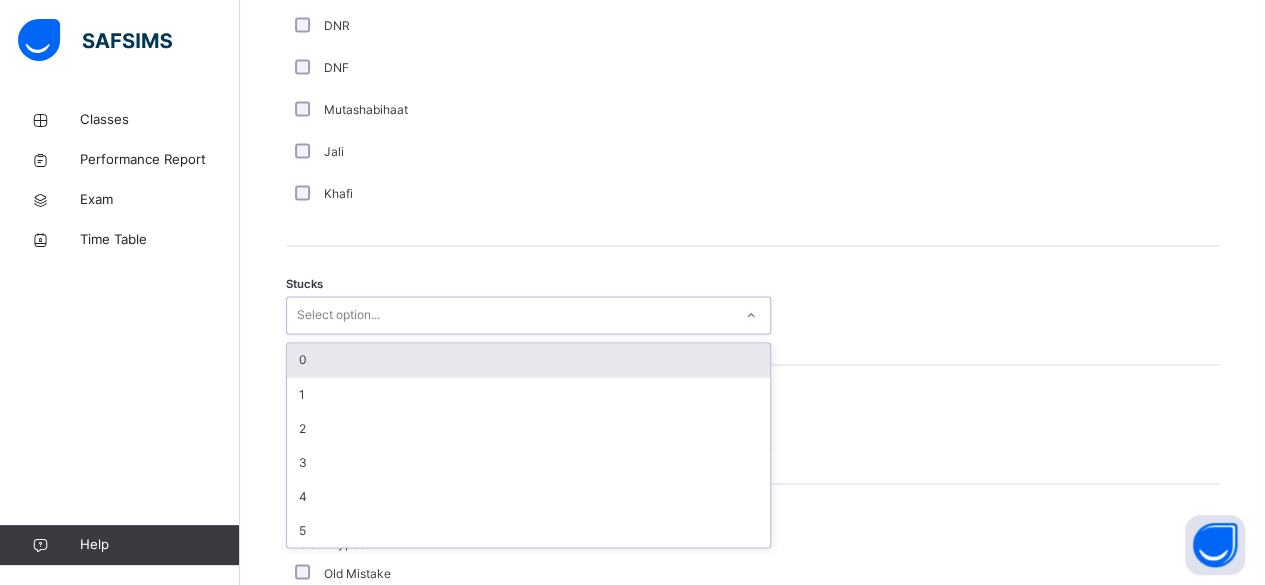 click on "0" at bounding box center [528, 360] 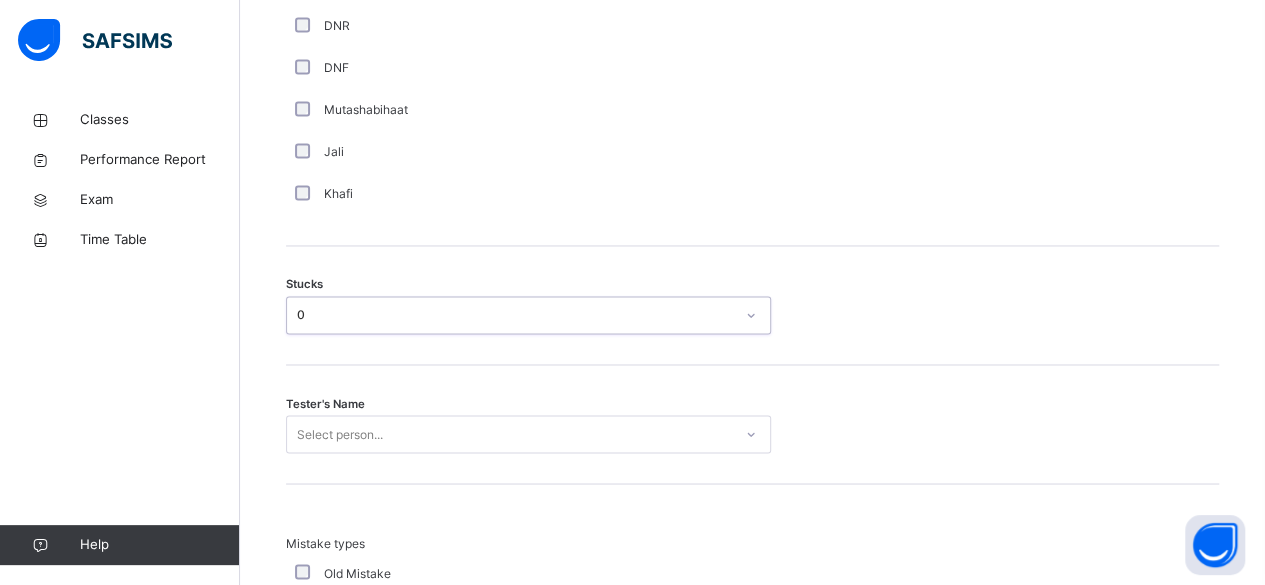 click on "0" at bounding box center [515, 315] 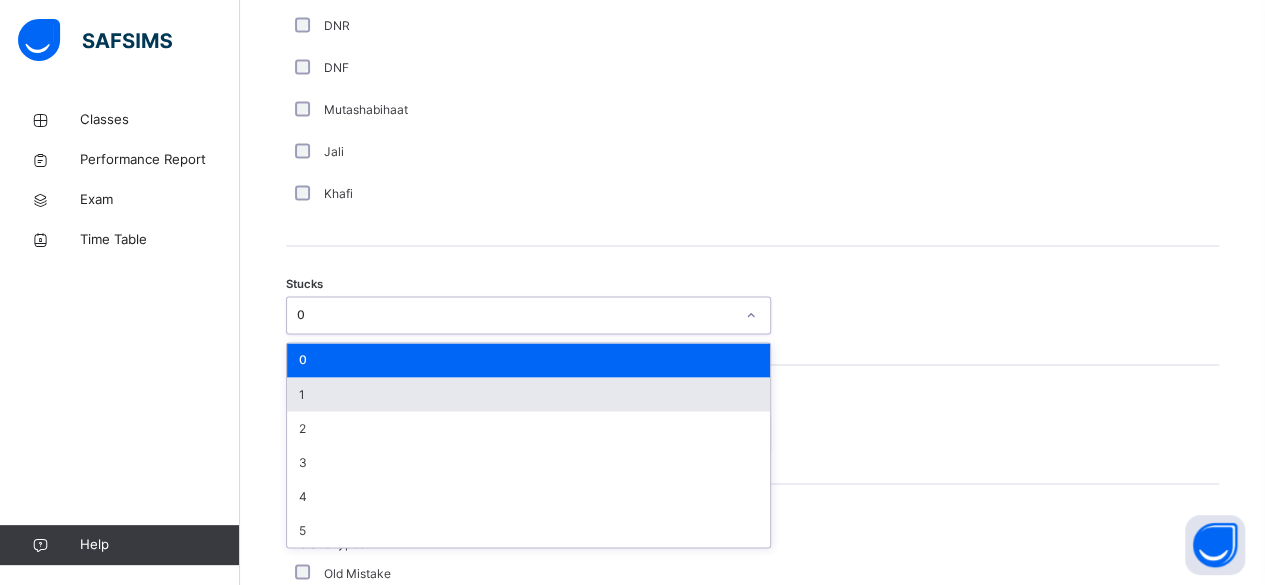 click on "1" at bounding box center (528, 394) 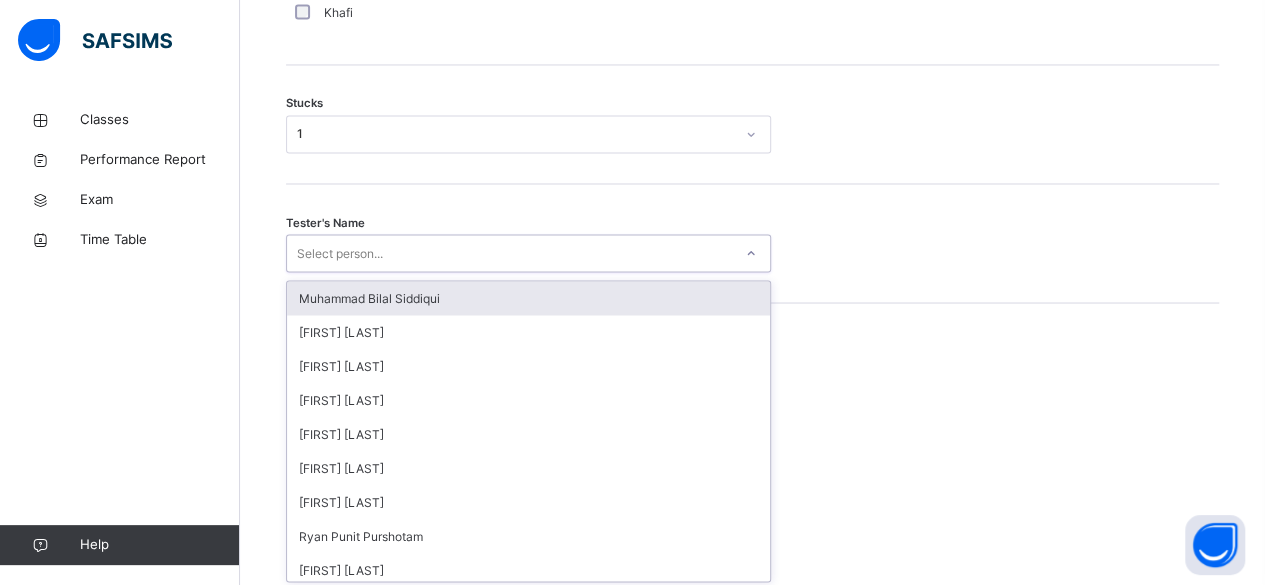 scroll, scrollTop: 1702, scrollLeft: 0, axis: vertical 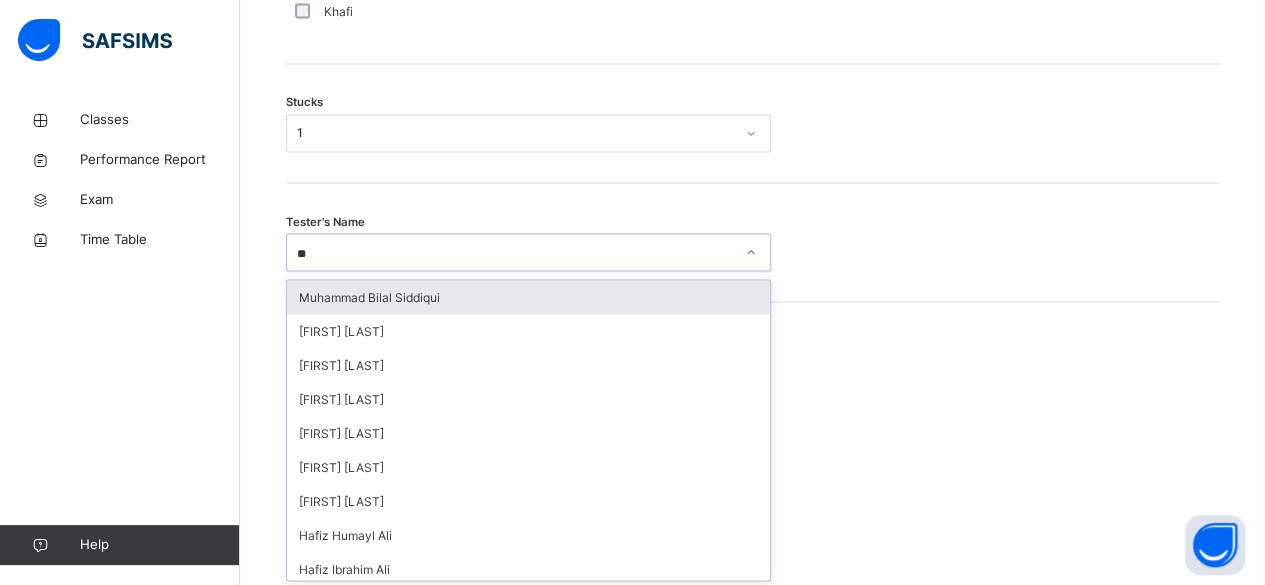 type on "***" 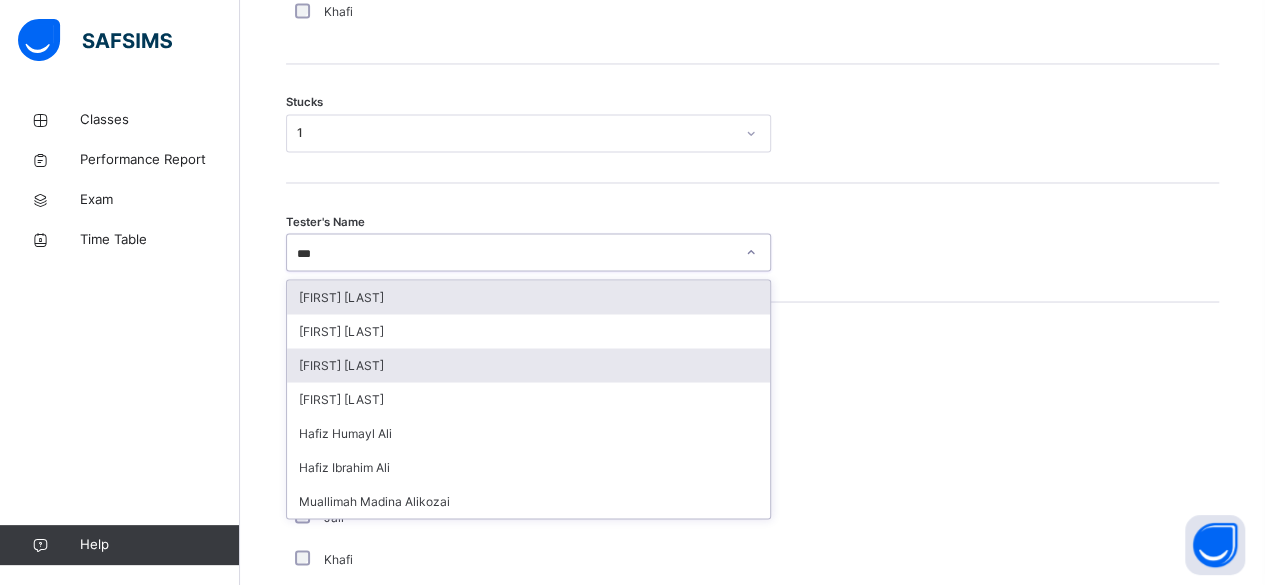 click on "[FIRST]  [LAST]" at bounding box center (528, 365) 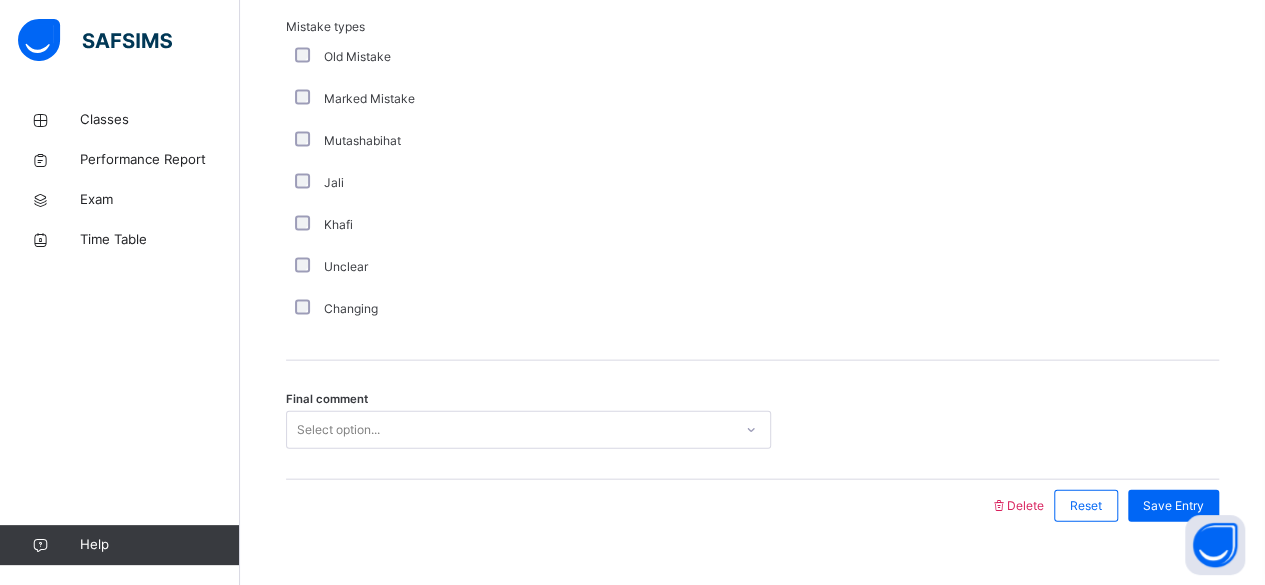 scroll, scrollTop: 2068, scrollLeft: 0, axis: vertical 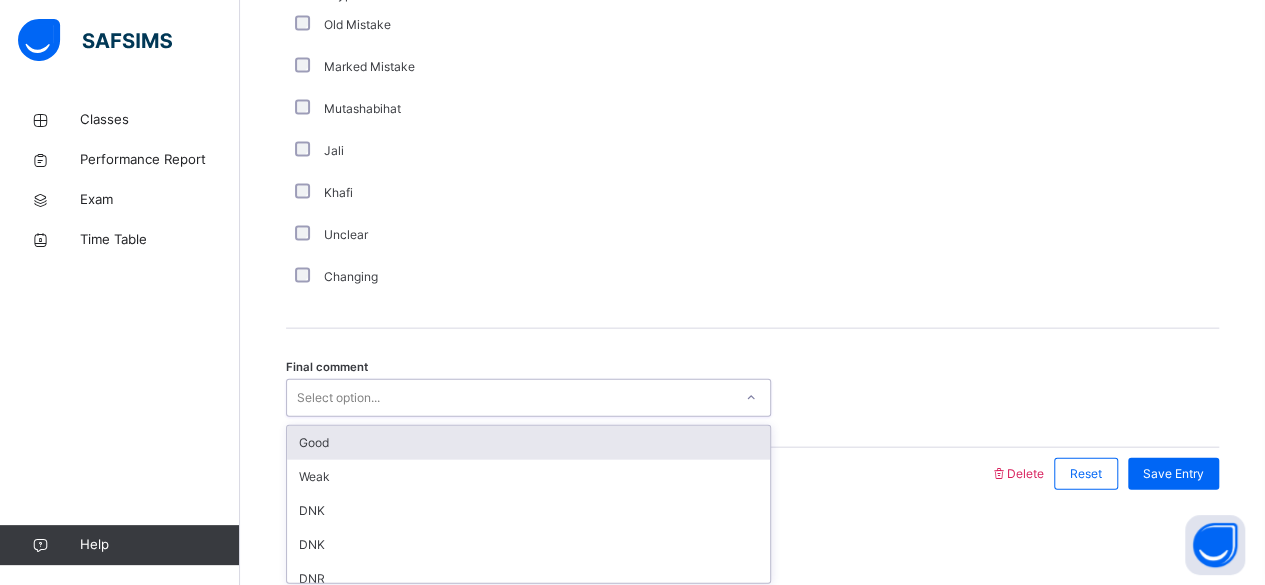 click on "Good" at bounding box center [528, 443] 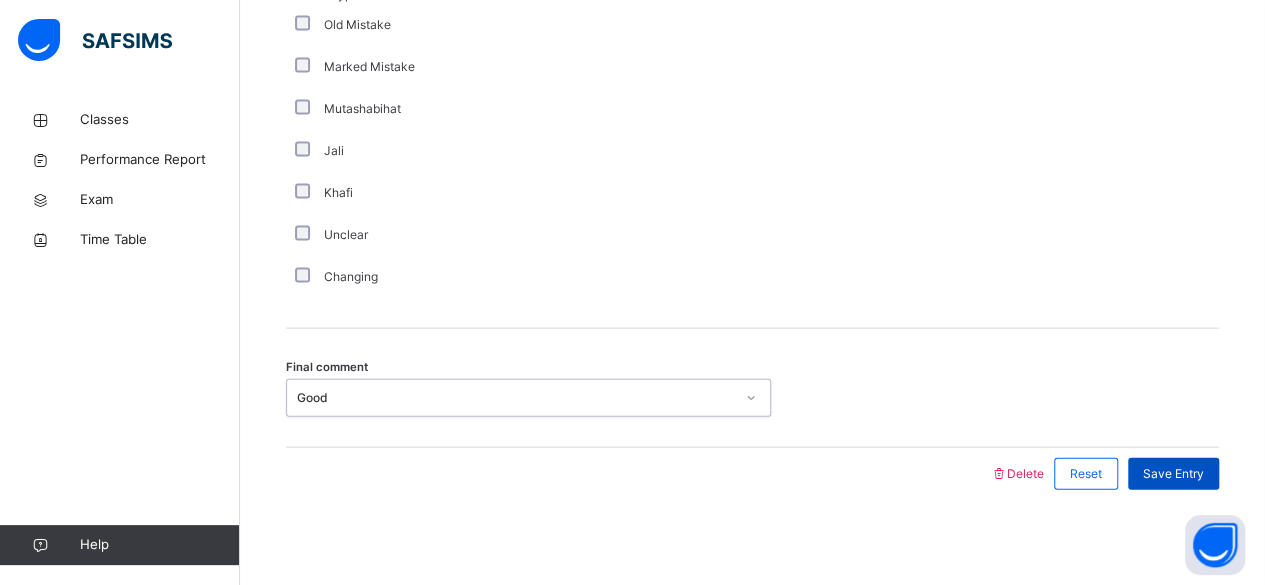 click on "Save Entry" at bounding box center (1173, 474) 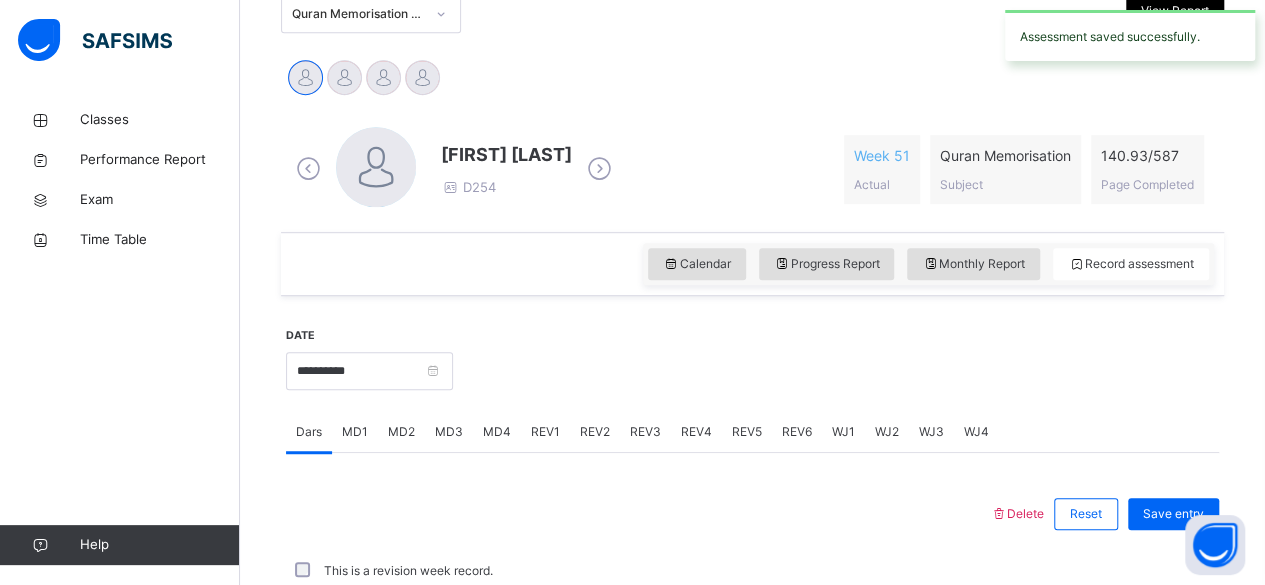 scroll, scrollTop: 914, scrollLeft: 0, axis: vertical 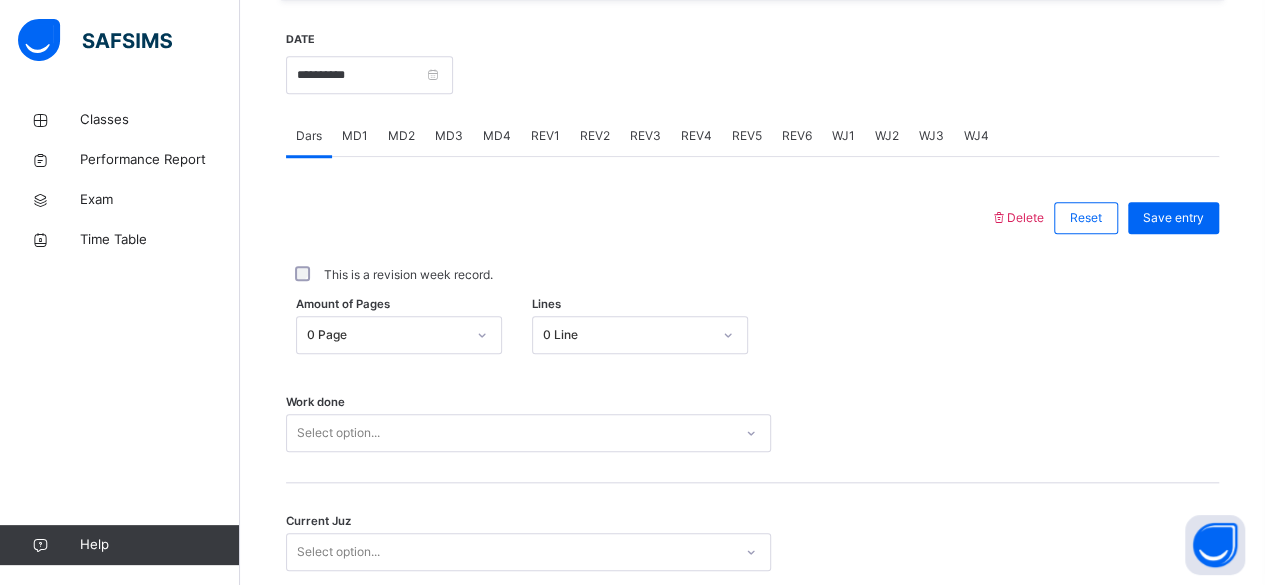 click on "MD4" at bounding box center (497, 136) 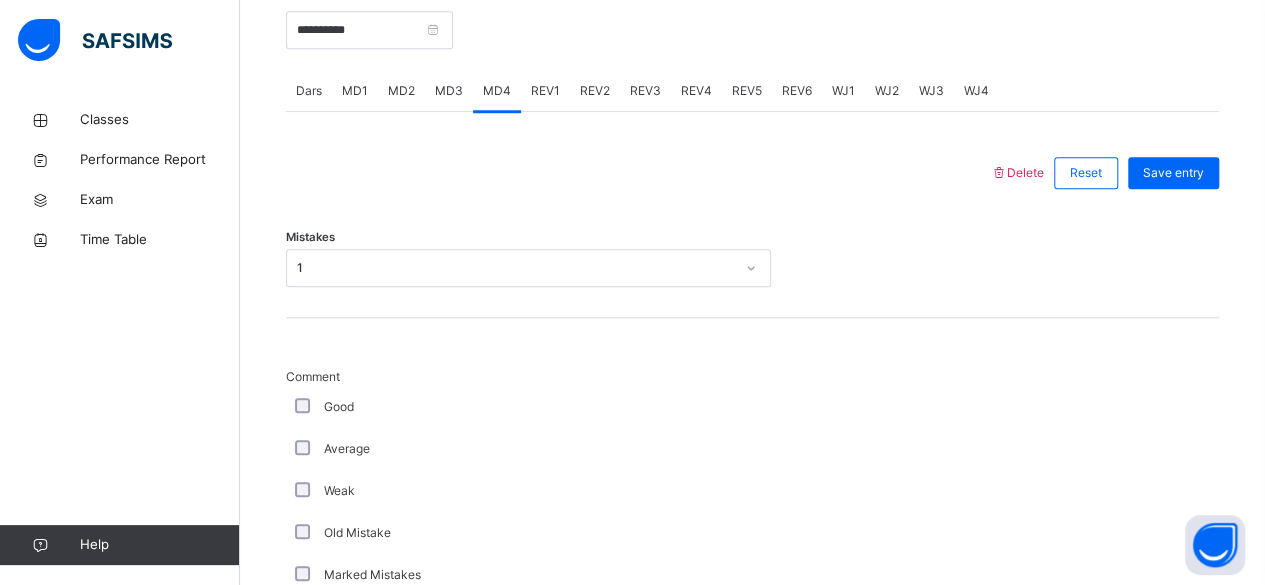 scroll, scrollTop: 814, scrollLeft: 0, axis: vertical 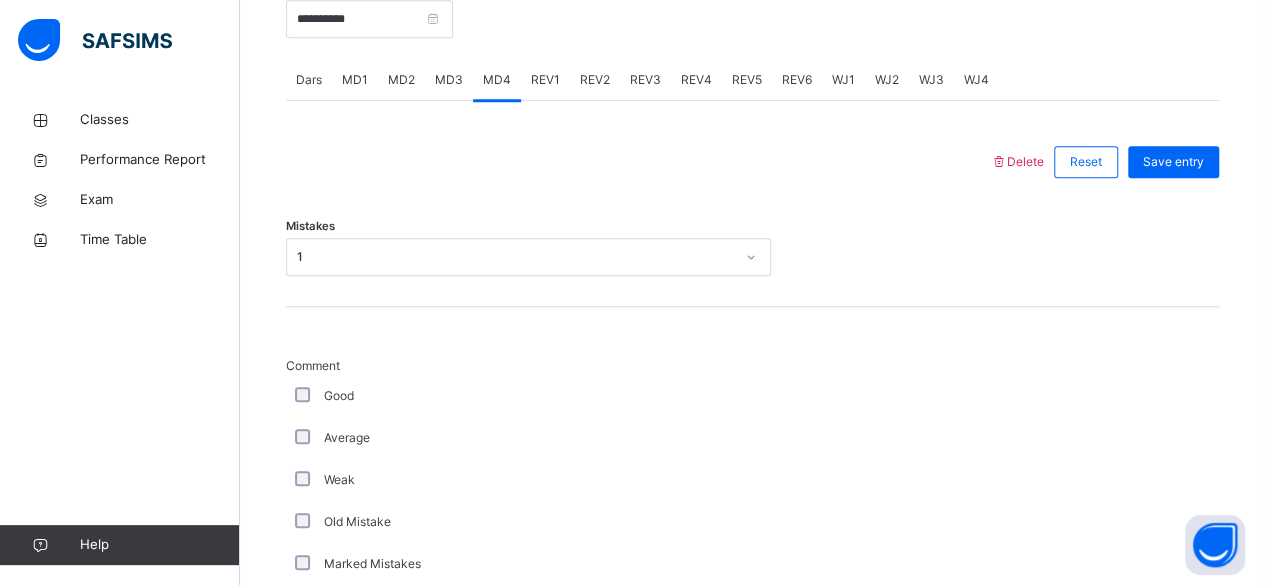 click on "MD2" at bounding box center (401, 80) 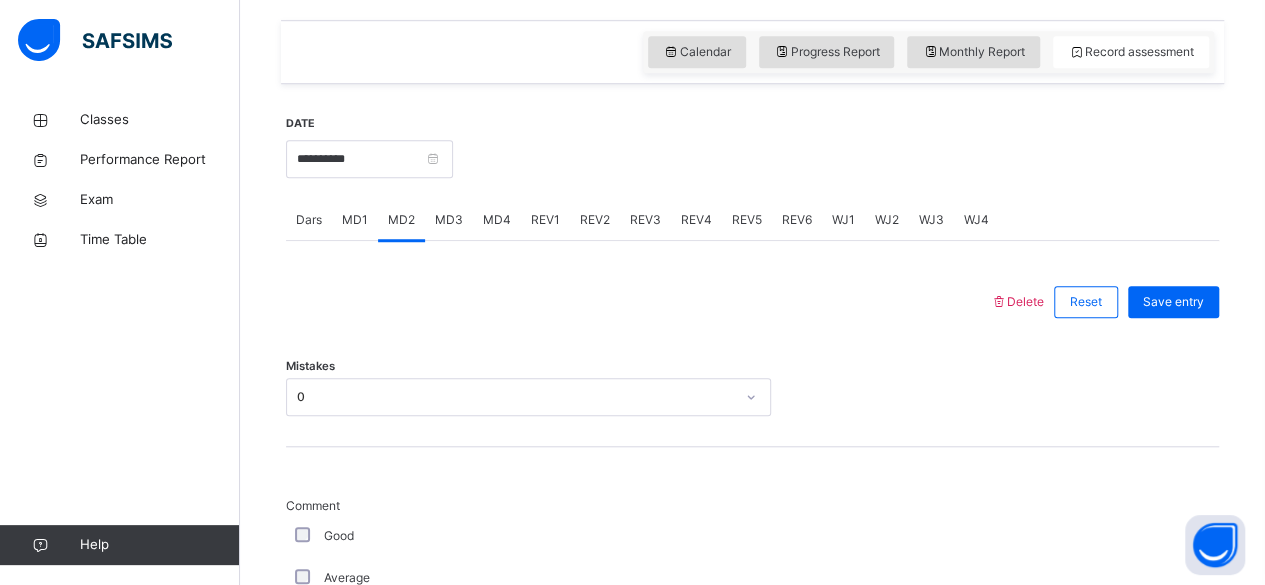 scroll, scrollTop: 648, scrollLeft: 0, axis: vertical 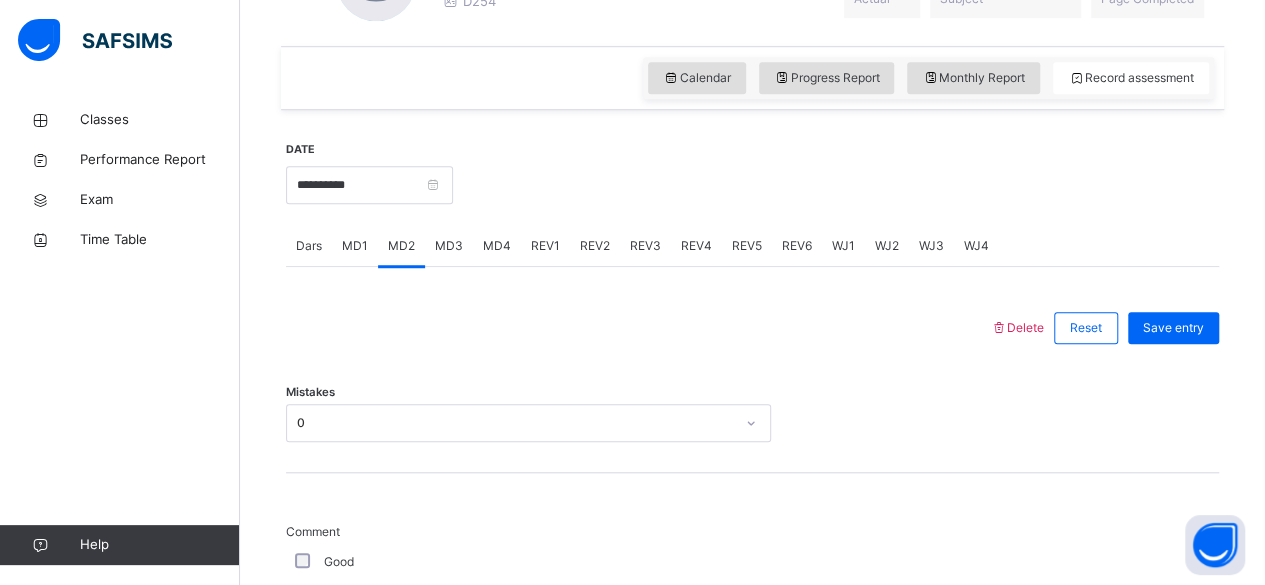 click on "REV1" at bounding box center (545, 246) 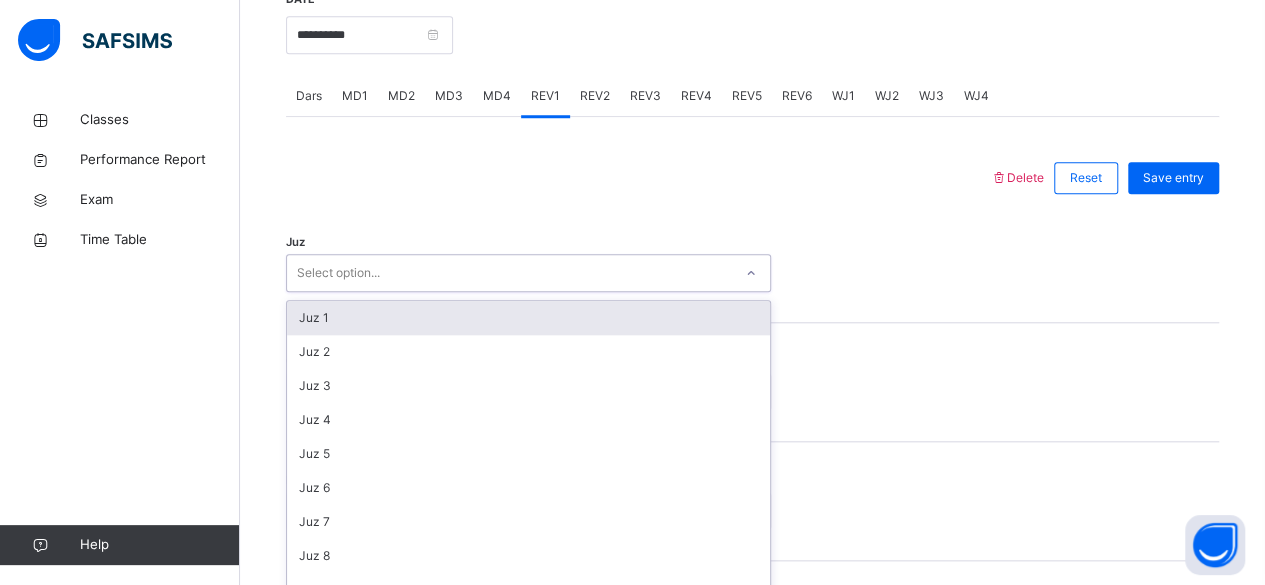scroll, scrollTop: 820, scrollLeft: 0, axis: vertical 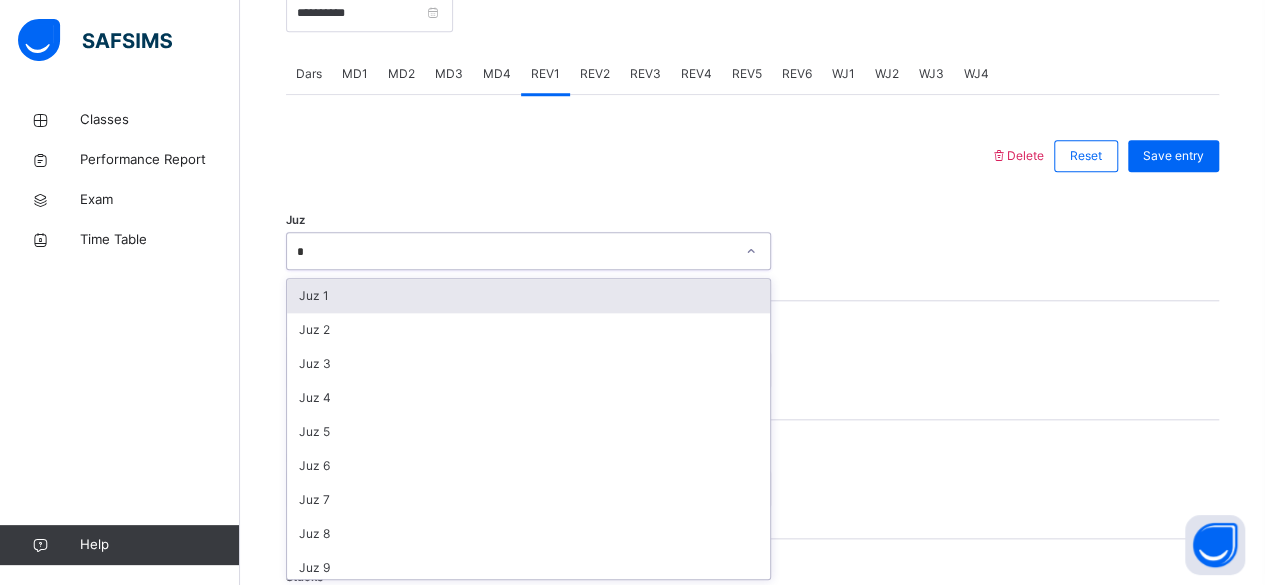 type on "**" 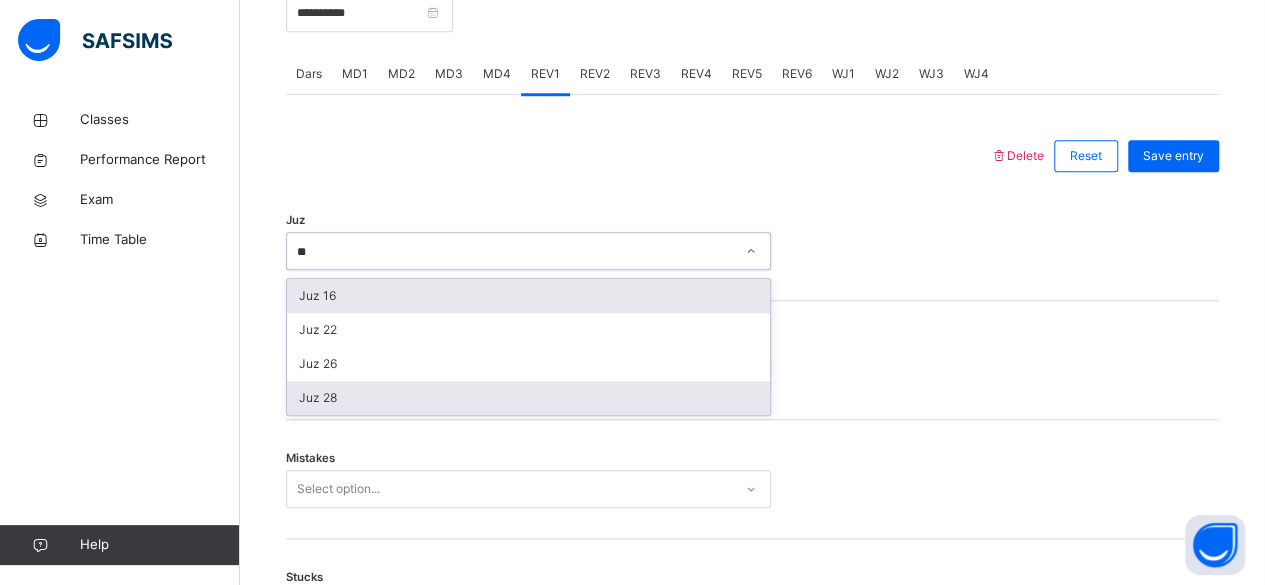 click on "Juz 28" at bounding box center [528, 398] 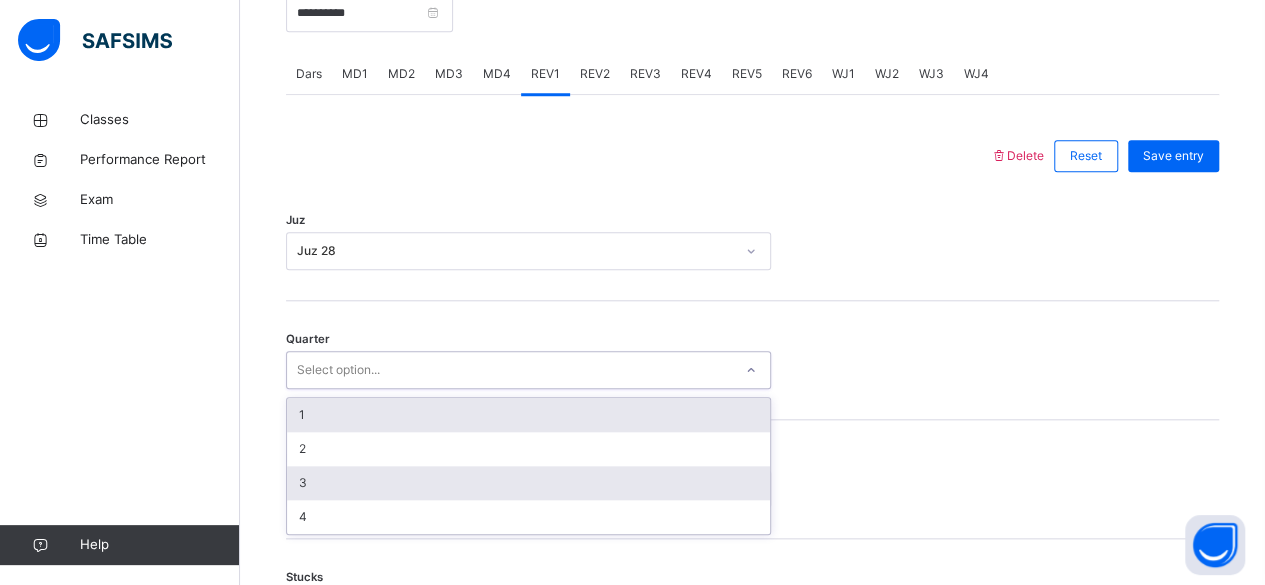 click on "3" at bounding box center (528, 483) 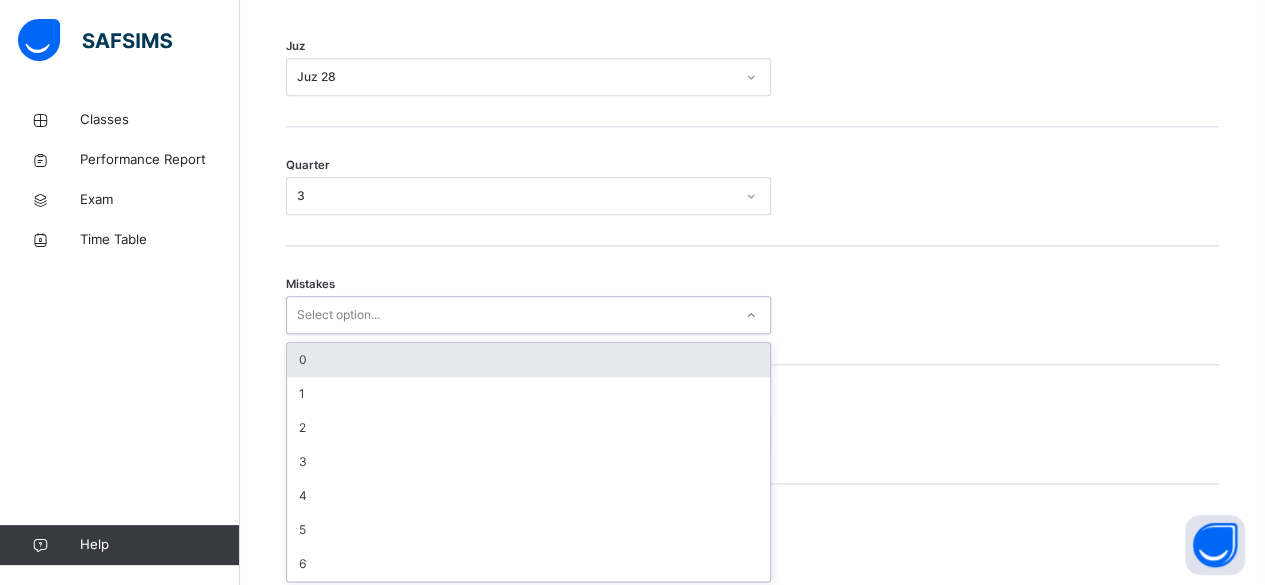 scroll, scrollTop: 996, scrollLeft: 0, axis: vertical 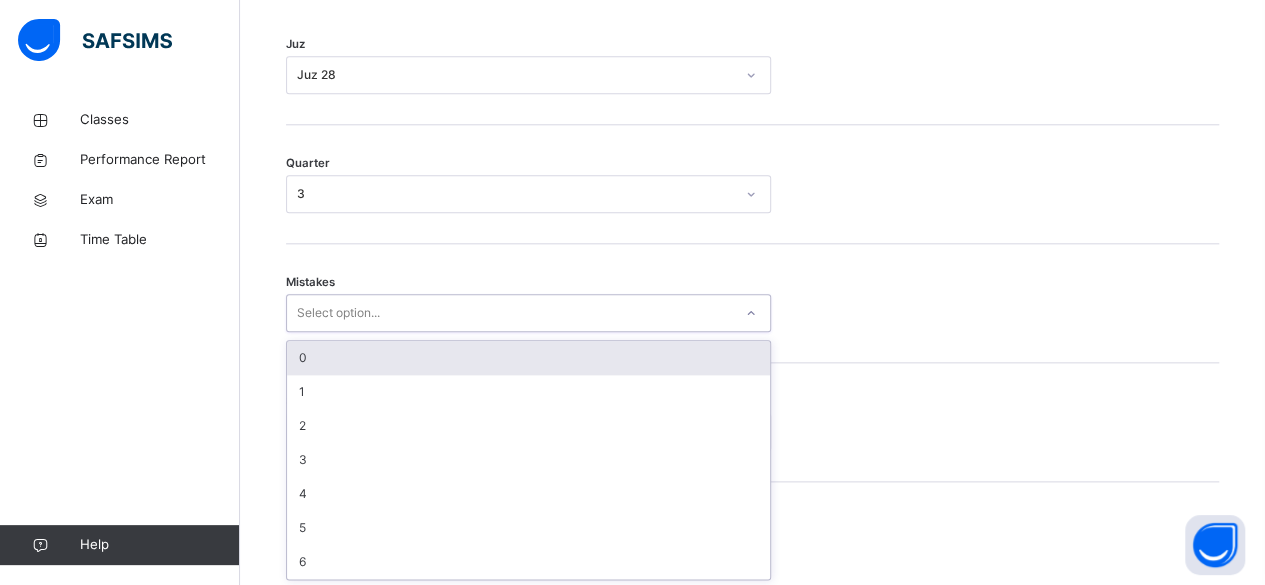 click on "0" at bounding box center [528, 358] 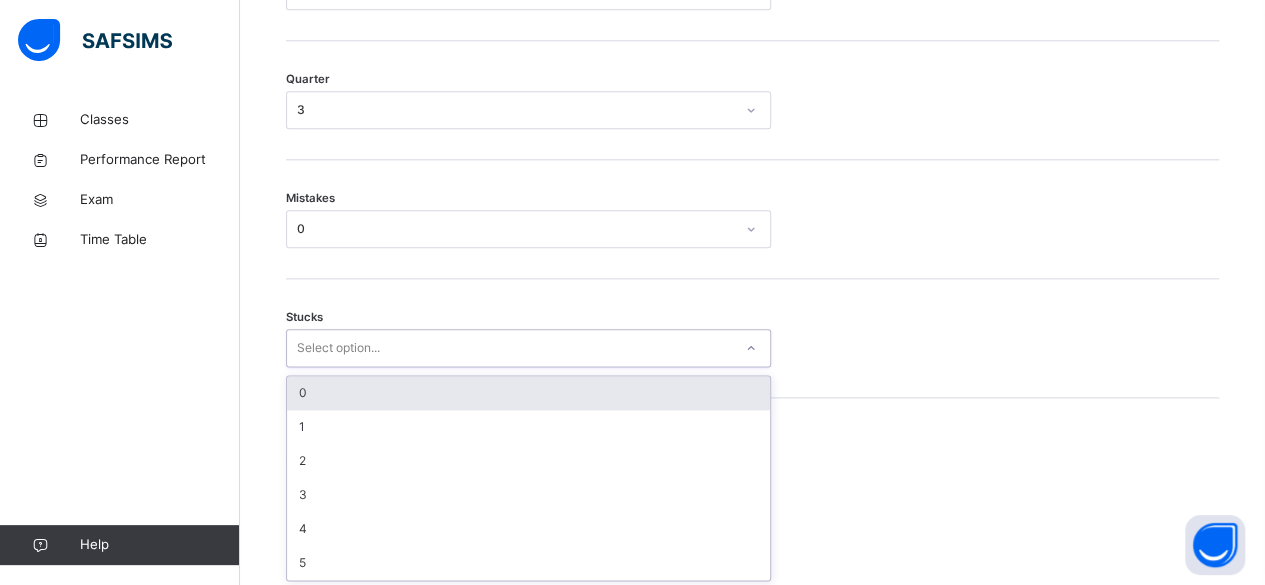 scroll, scrollTop: 1080, scrollLeft: 0, axis: vertical 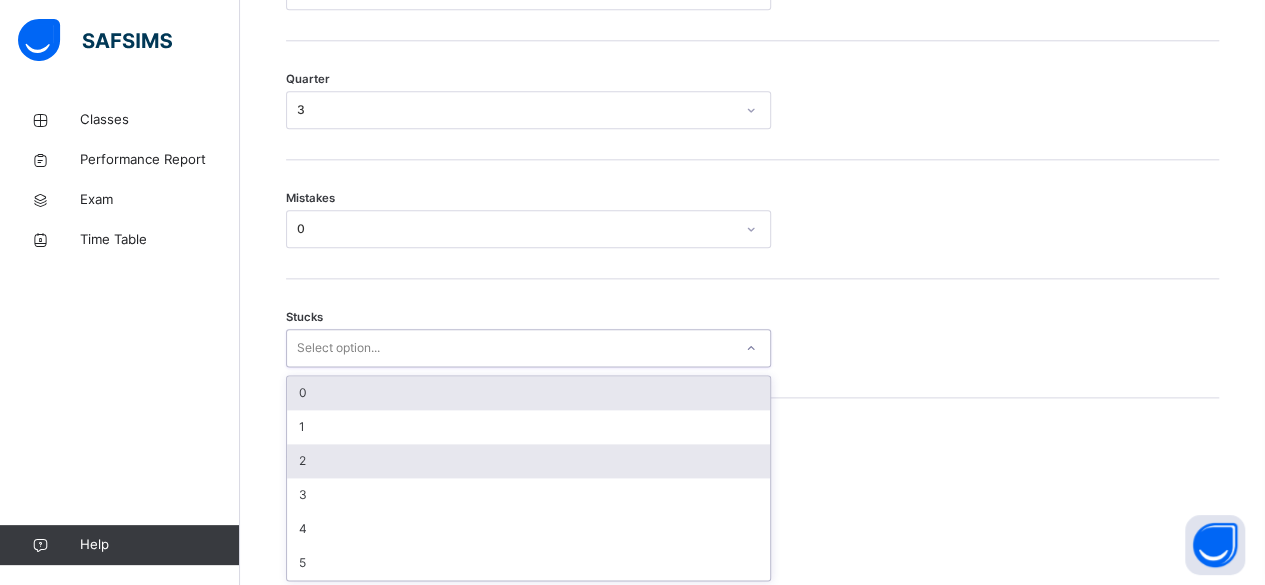 click on "2" at bounding box center [528, 461] 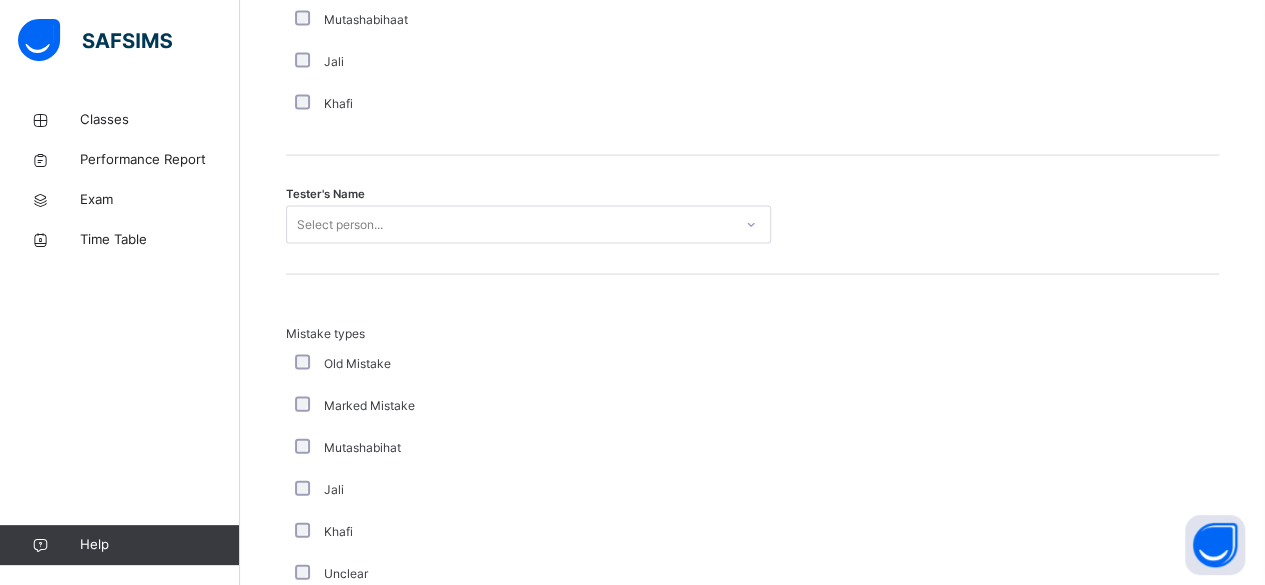 scroll, scrollTop: 1986, scrollLeft: 0, axis: vertical 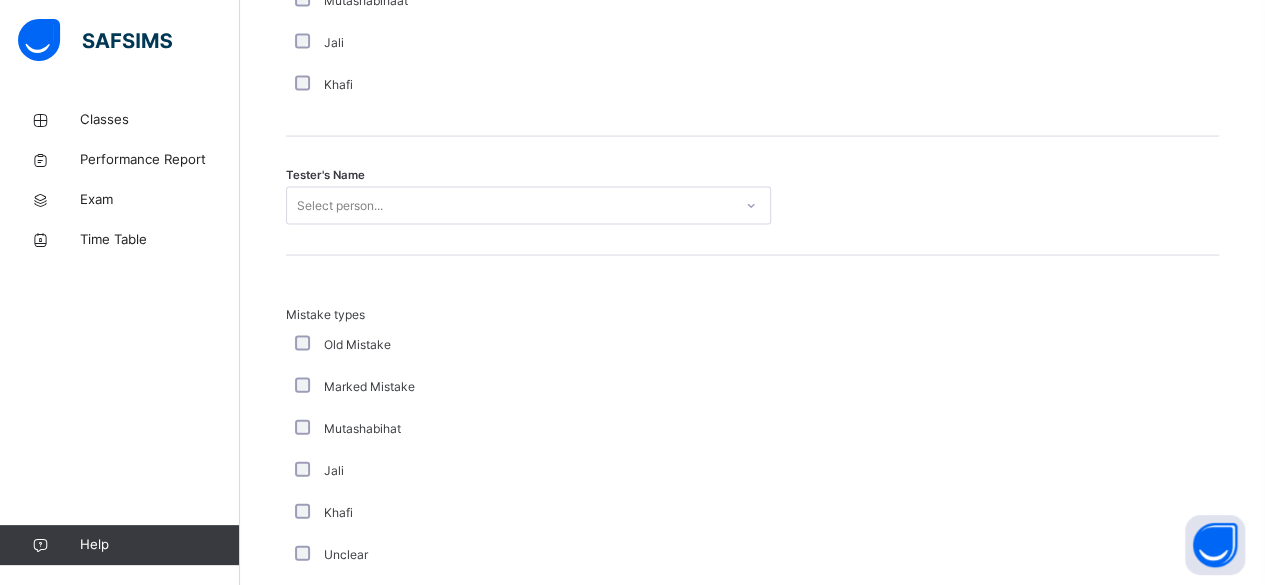 click on "Tester's Name Select person..." at bounding box center (752, 196) 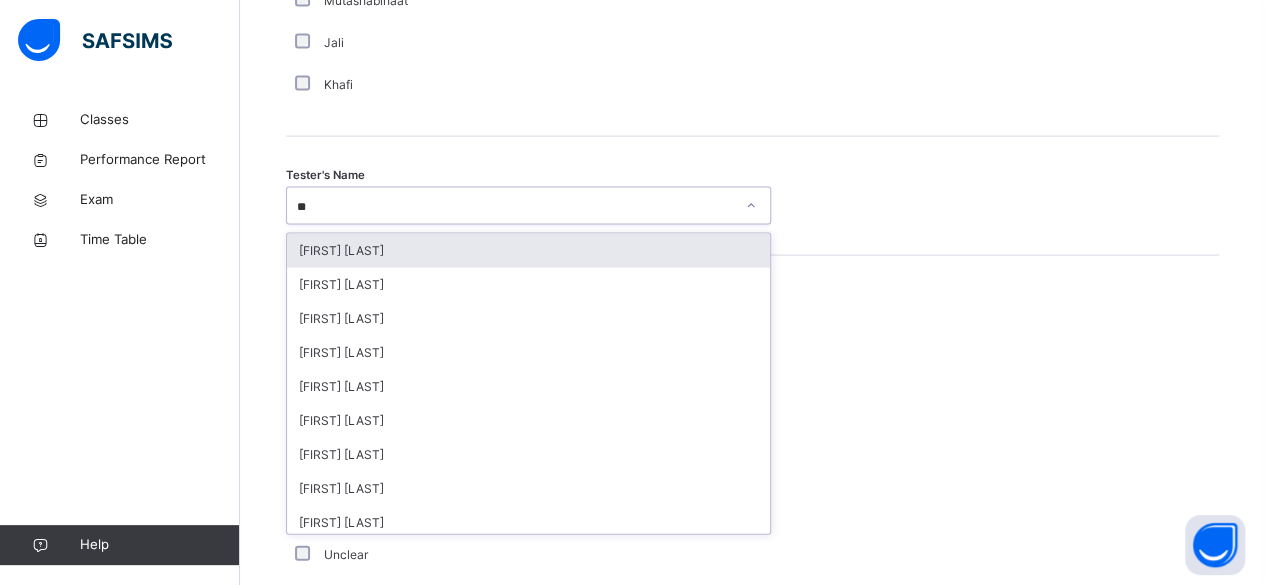 type on "***" 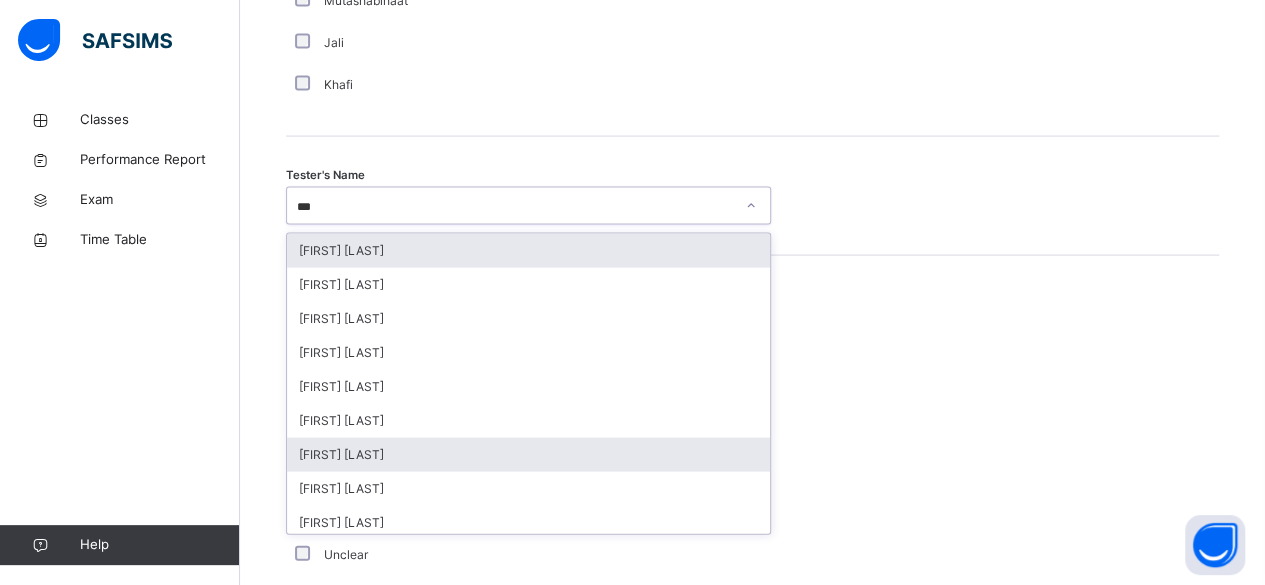 click on "[FIRST]  [LAST]" at bounding box center (528, 455) 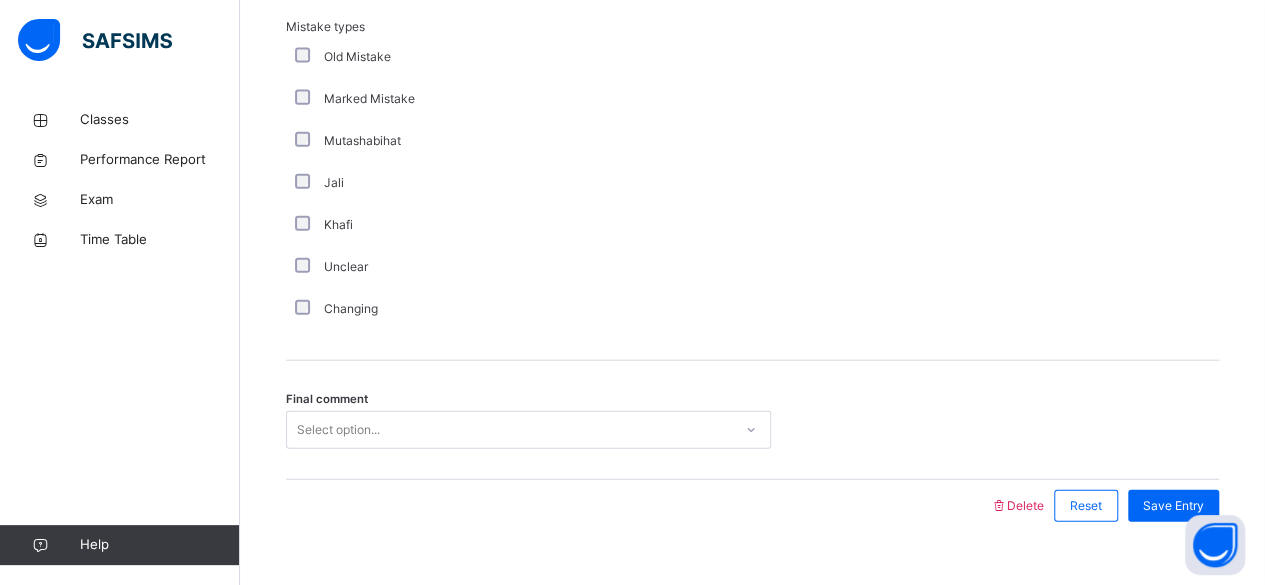 scroll, scrollTop: 2306, scrollLeft: 0, axis: vertical 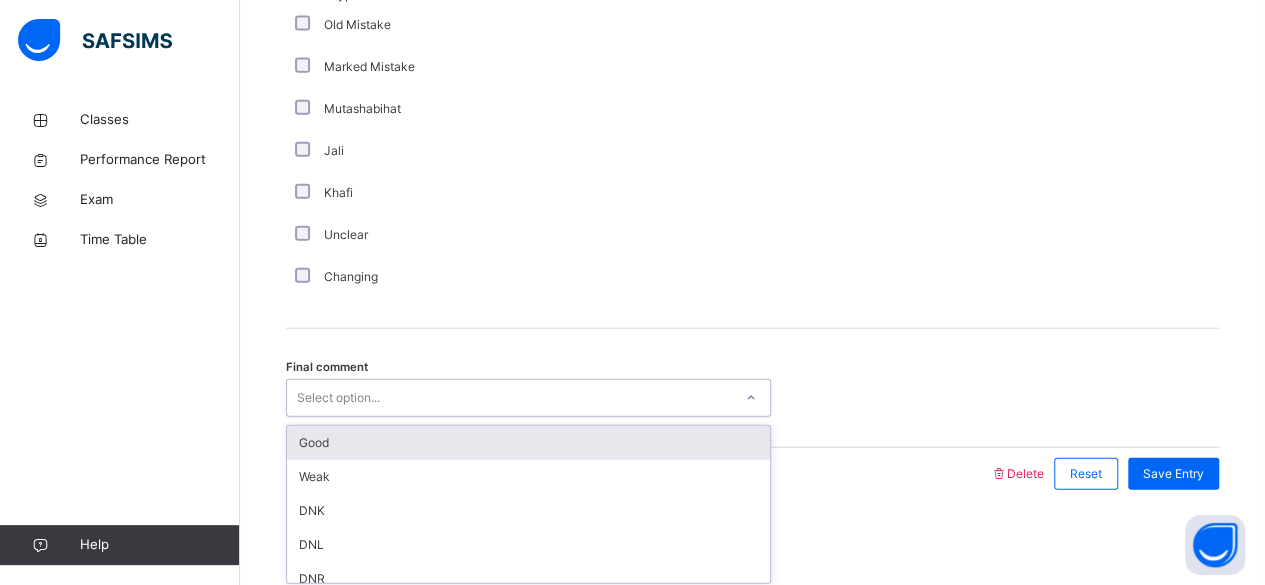click on "Good" at bounding box center (528, 443) 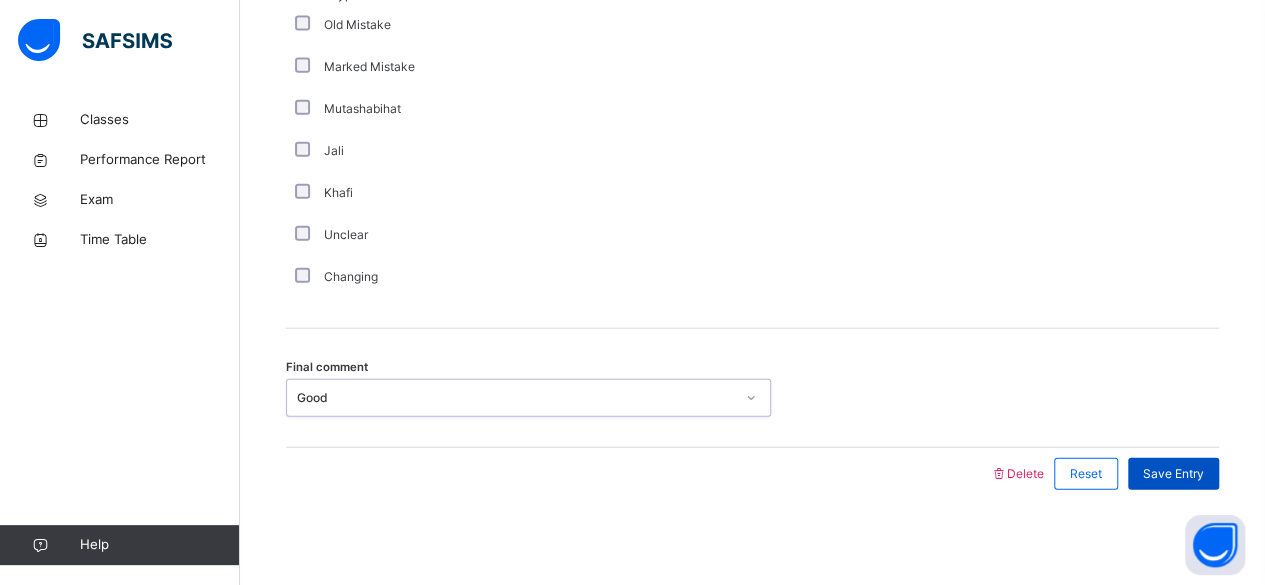 click on "Save Entry" at bounding box center (1173, 474) 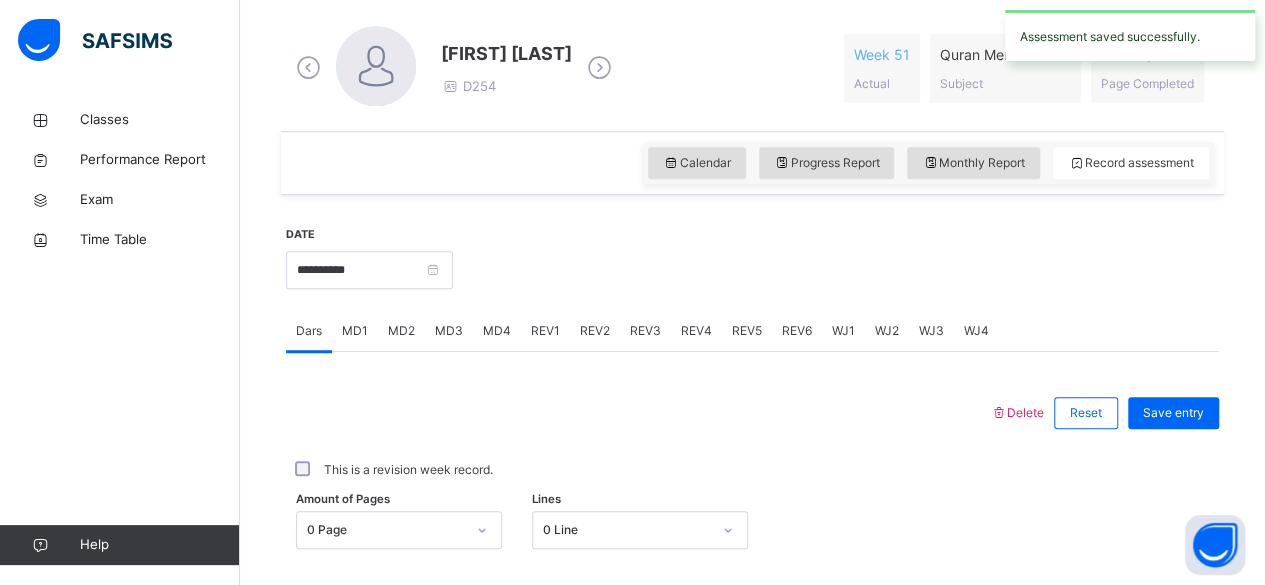 scroll, scrollTop: 566, scrollLeft: 0, axis: vertical 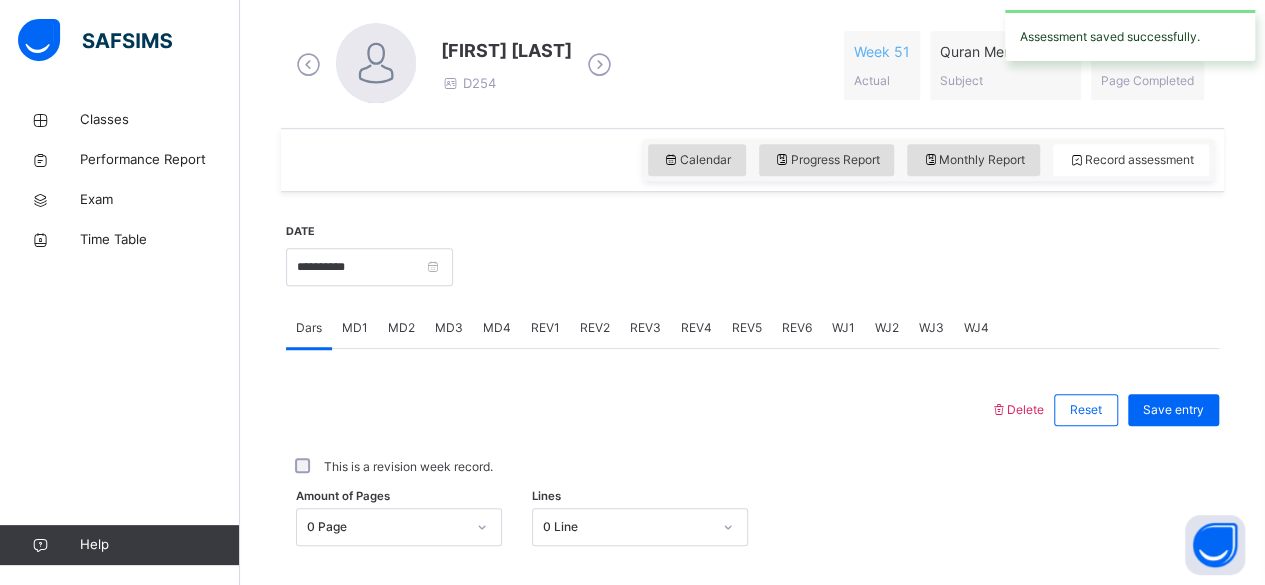 click on "REV2" at bounding box center [595, 328] 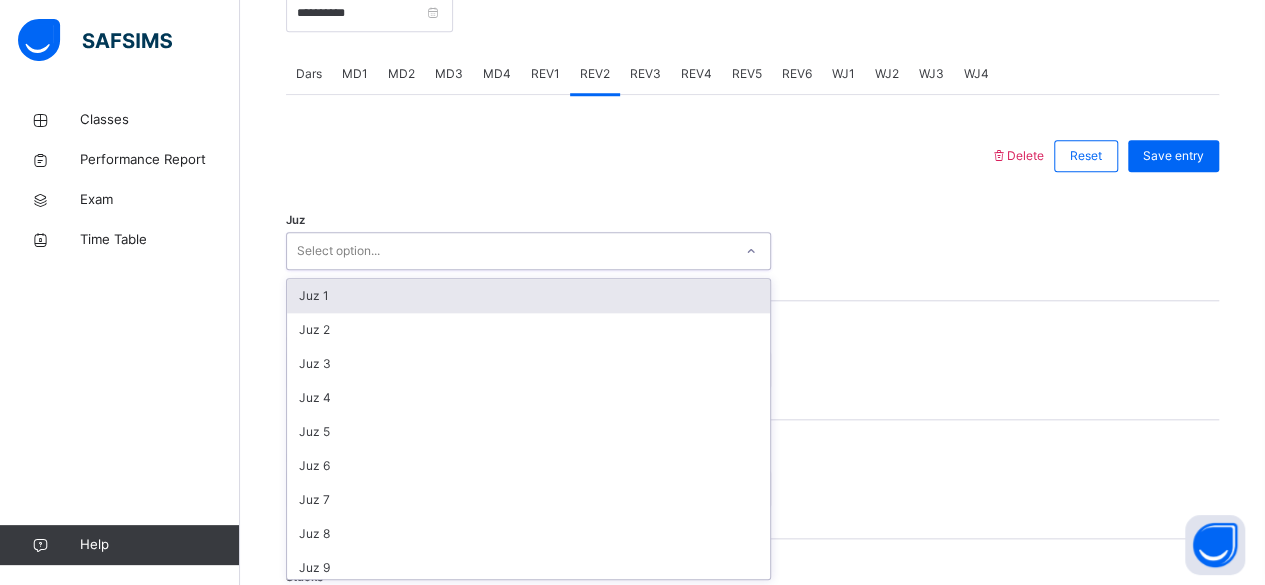 scroll, scrollTop: 820, scrollLeft: 0, axis: vertical 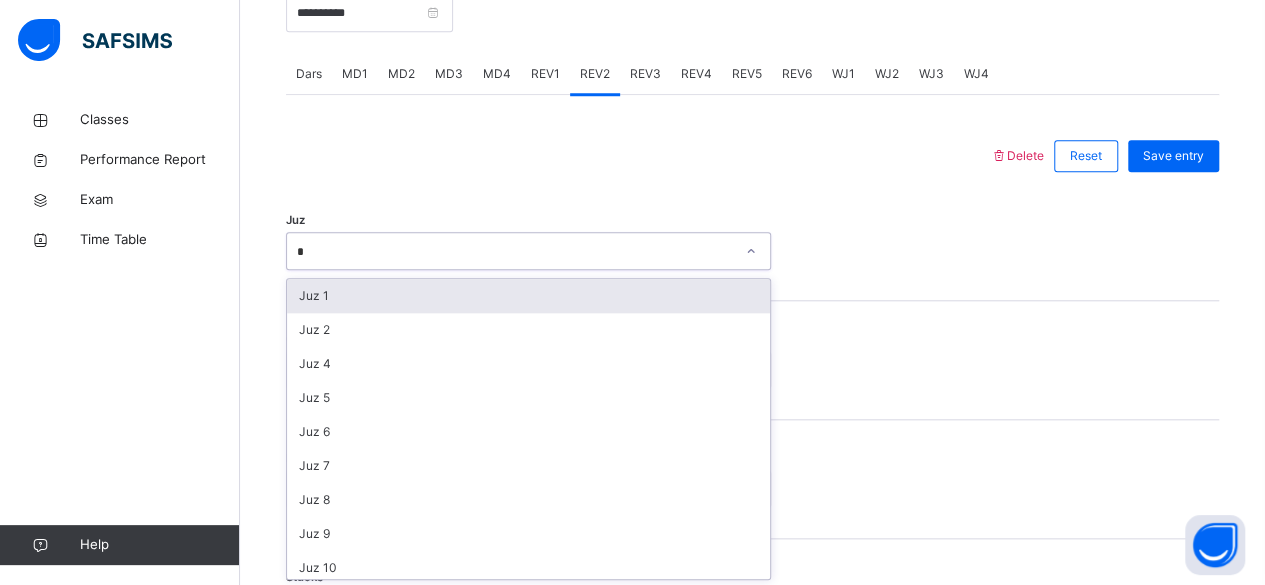 type on "**" 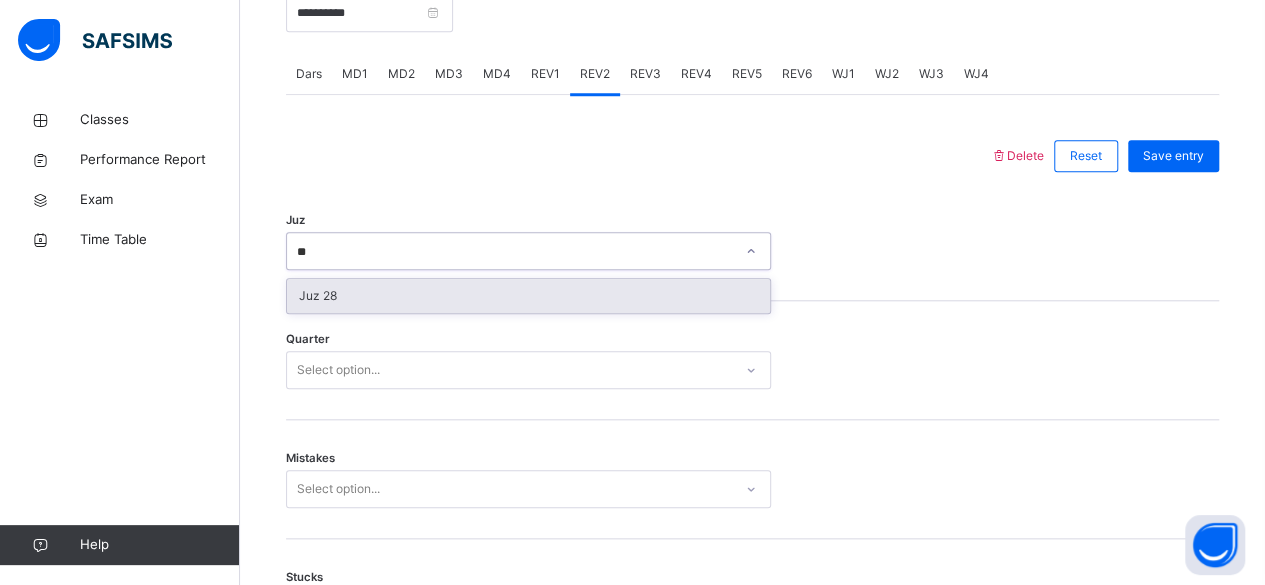 click on "Juz 28" at bounding box center [528, 296] 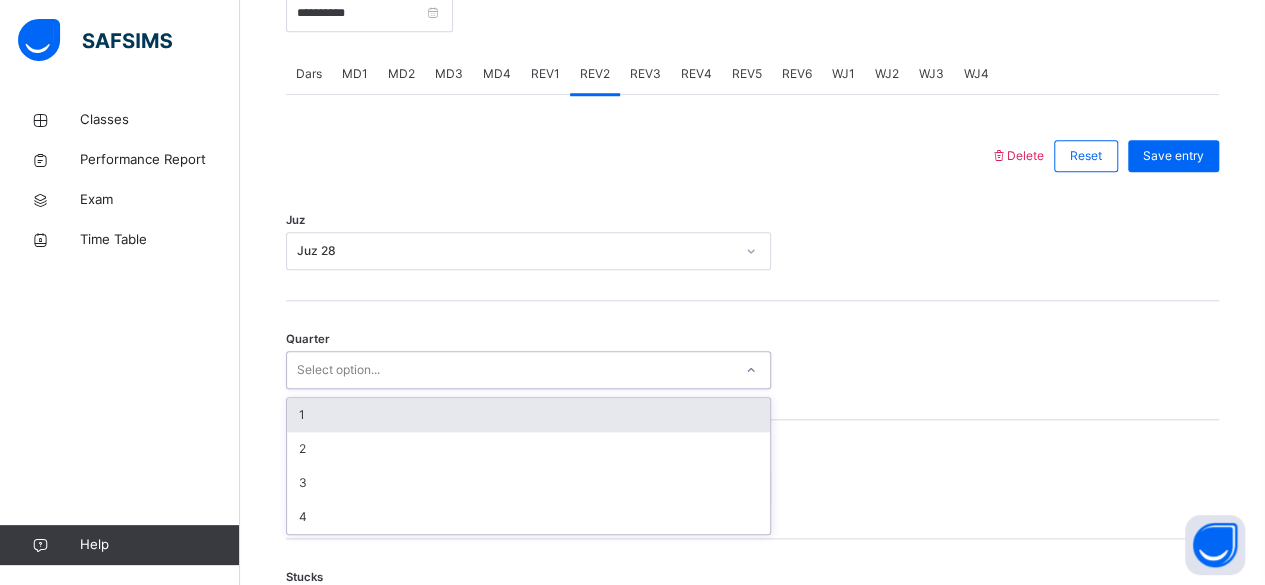 click on "Select option..." at bounding box center [338, 370] 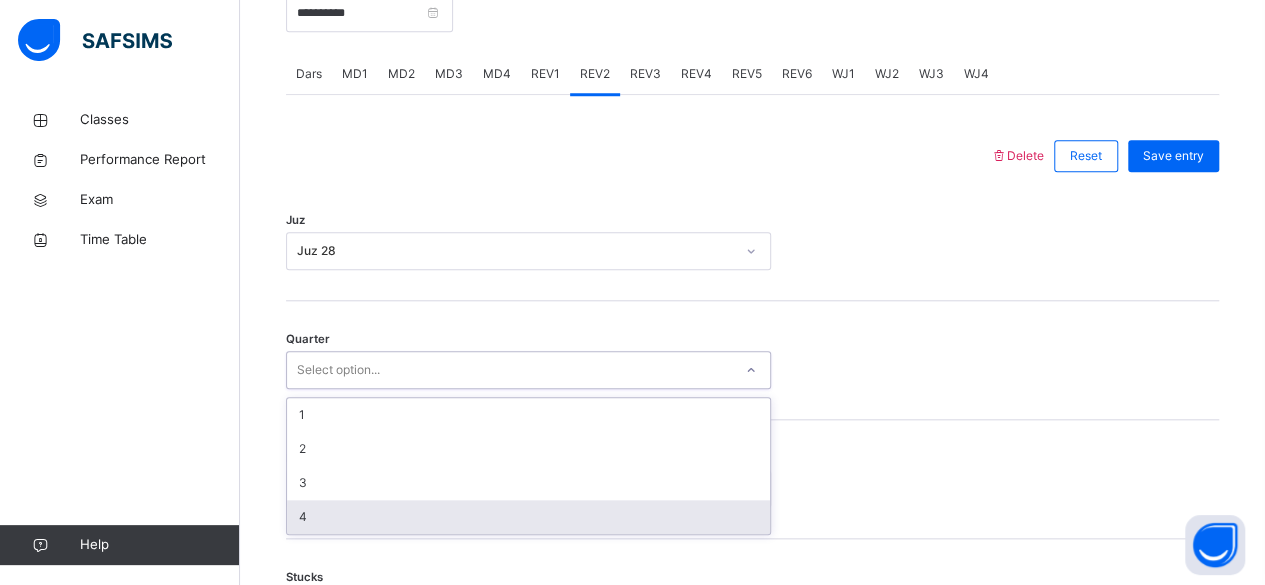 click on "4" at bounding box center [528, 517] 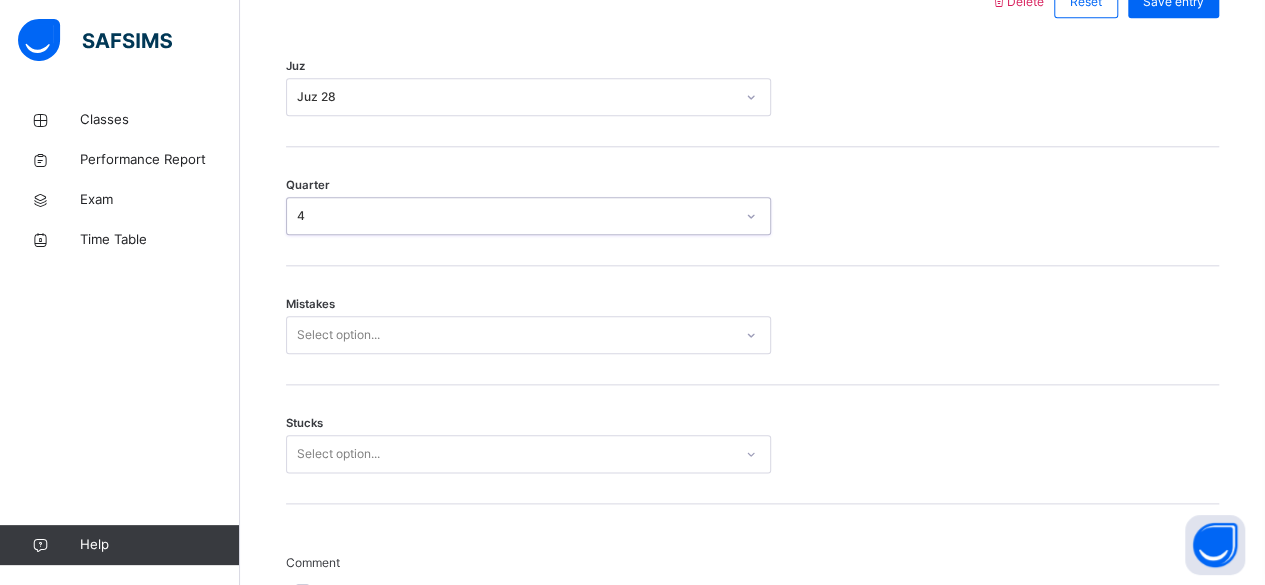 click on "Select option..." at bounding box center [528, 335] 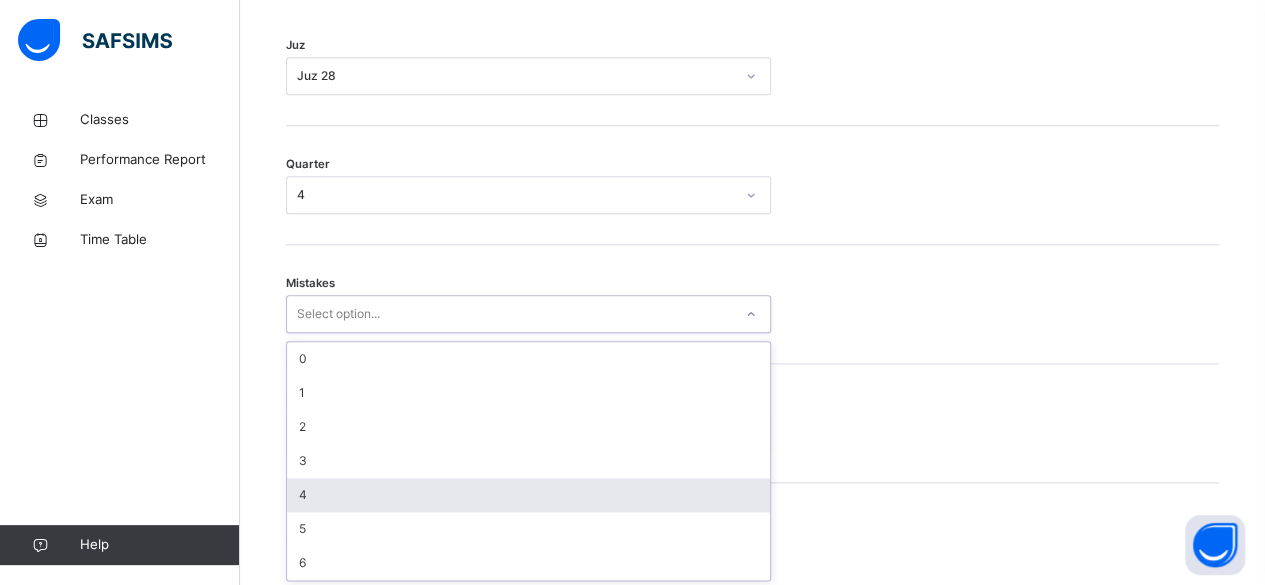 scroll, scrollTop: 996, scrollLeft: 0, axis: vertical 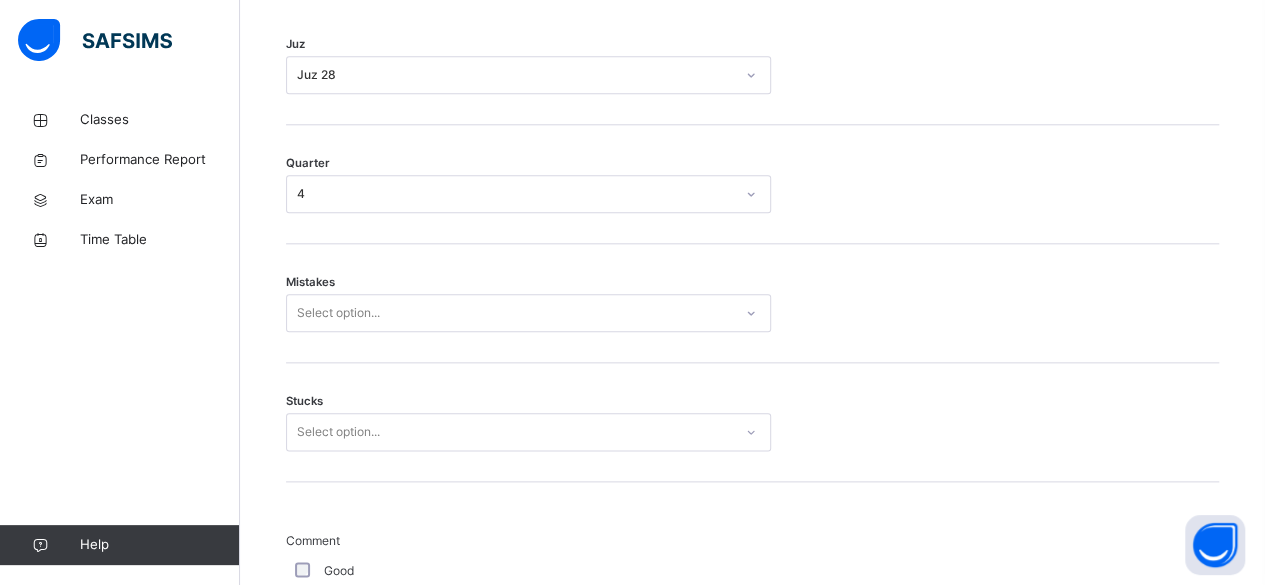 click on "**********" at bounding box center (752, 650) 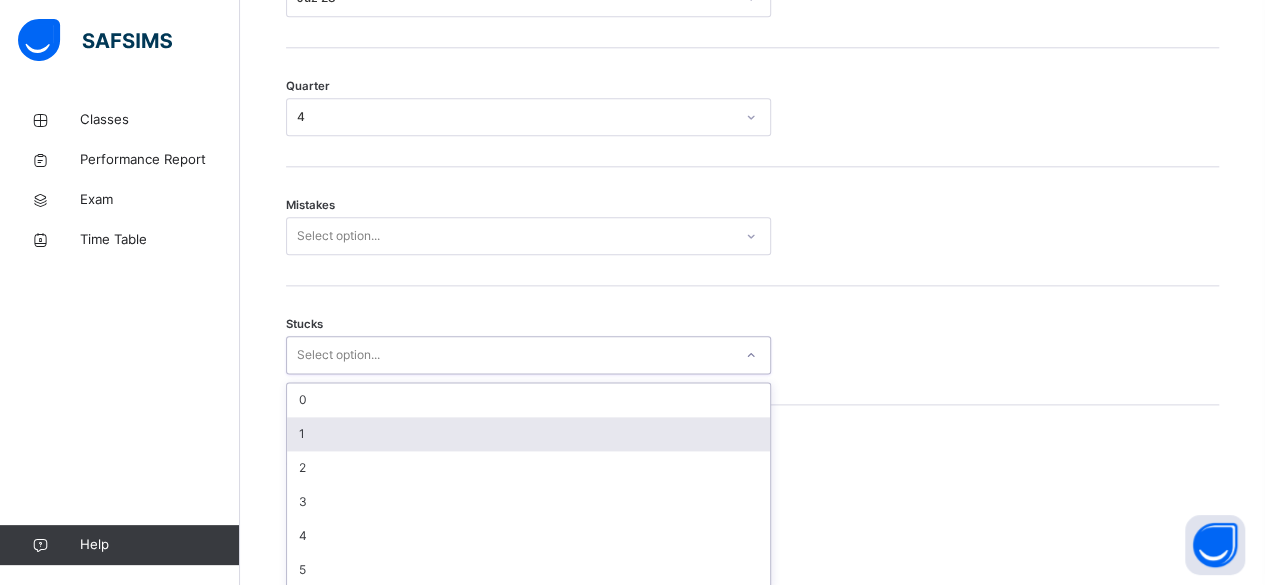 click on "option 1 focused, 2 of 6. 6 results available. Use Up and Down to choose options, press Enter to select the currently focused option, press Escape to exit the menu, press Tab to select the option and exit the menu. Select option... 0 1 2 3 4 5" at bounding box center (528, 355) 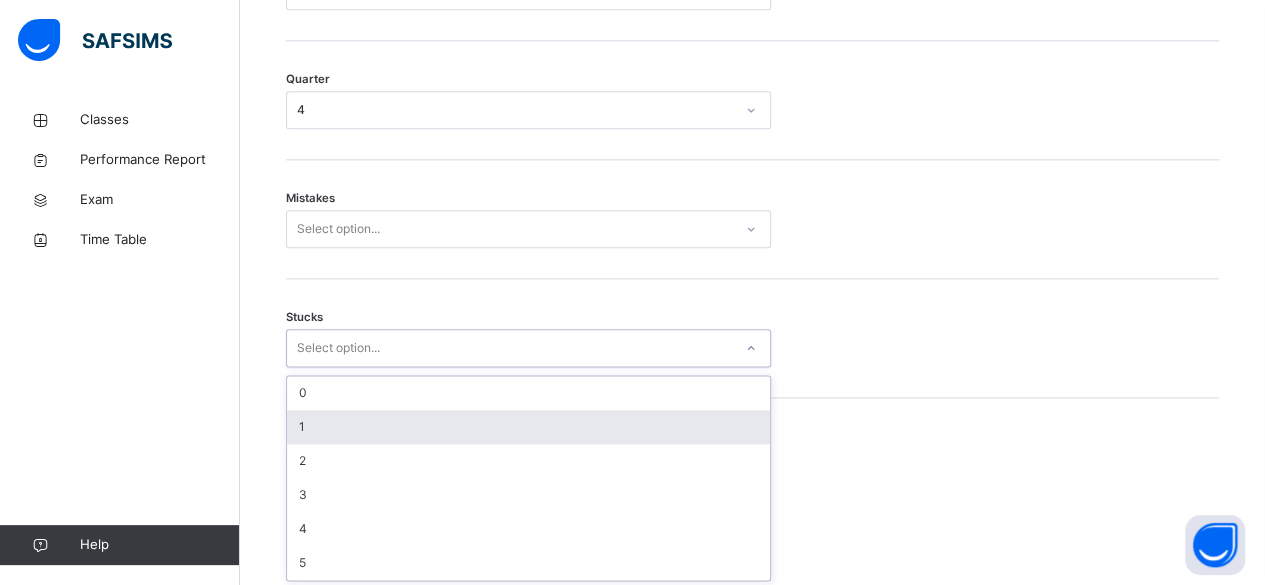 click on "1" at bounding box center (528, 427) 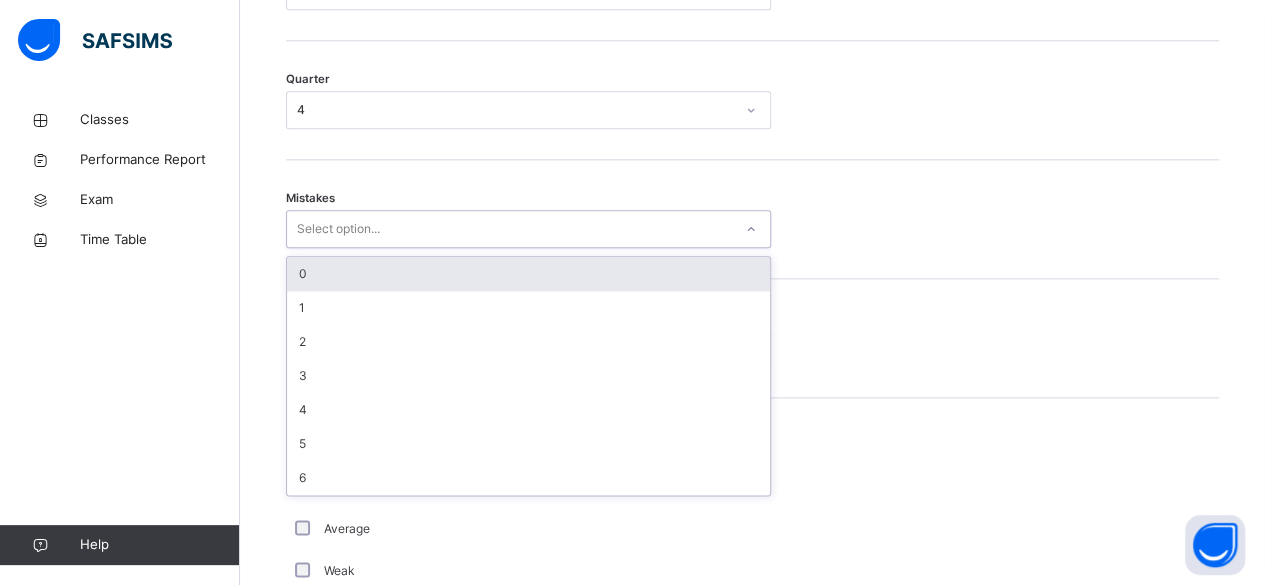 click on "Select option..." at bounding box center (509, 229) 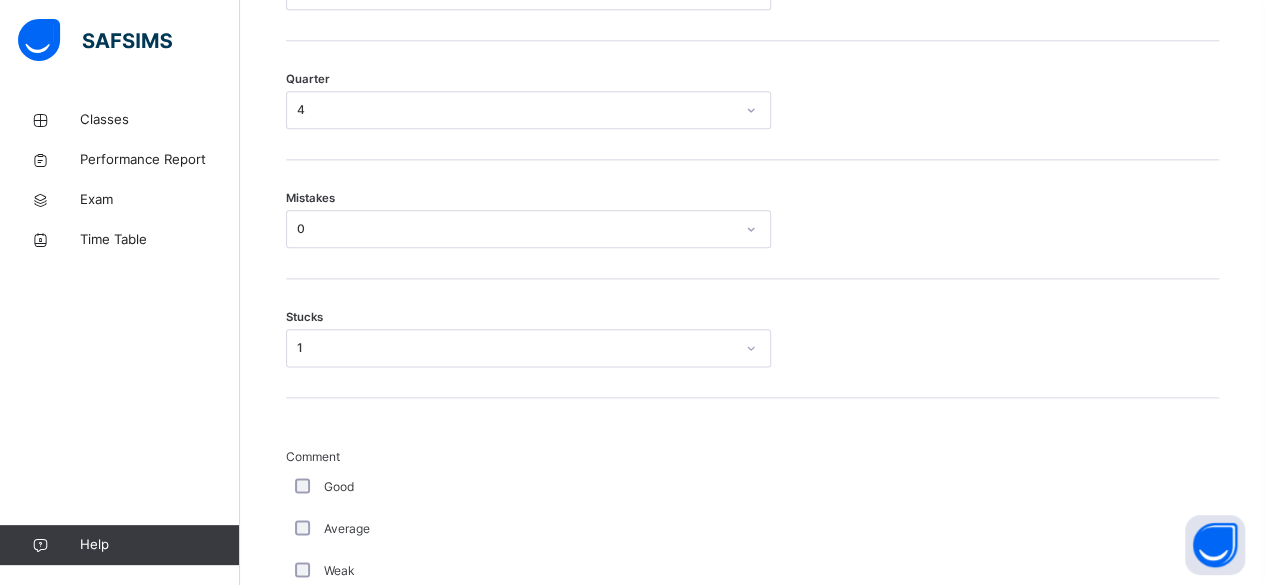 click on "Good" at bounding box center [536, 487] 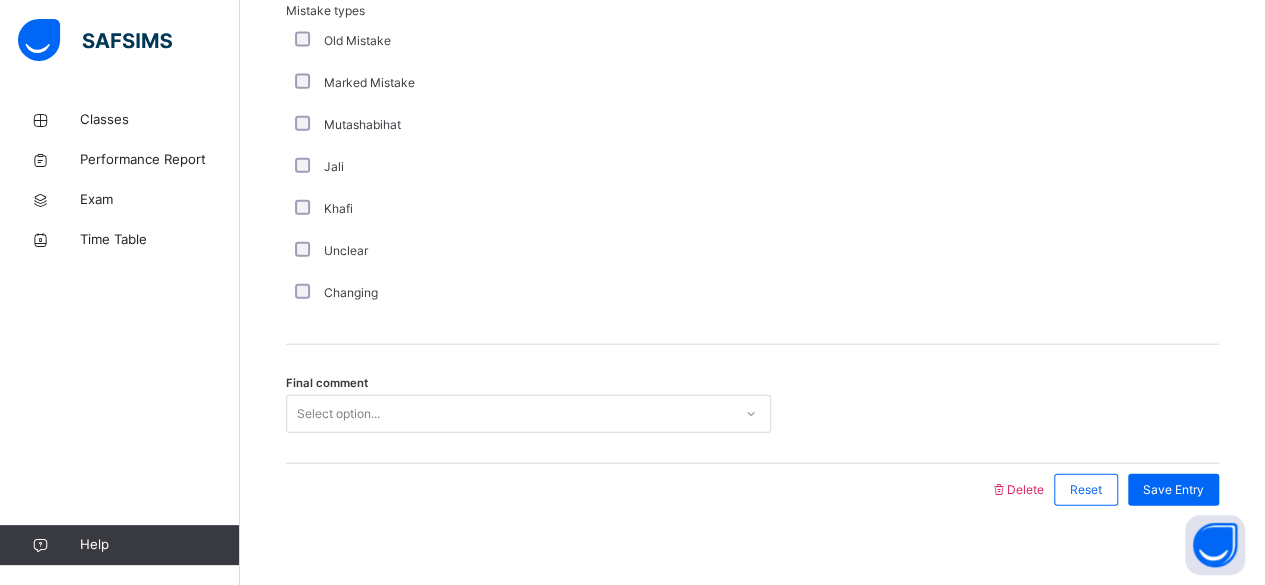 scroll, scrollTop: 2306, scrollLeft: 0, axis: vertical 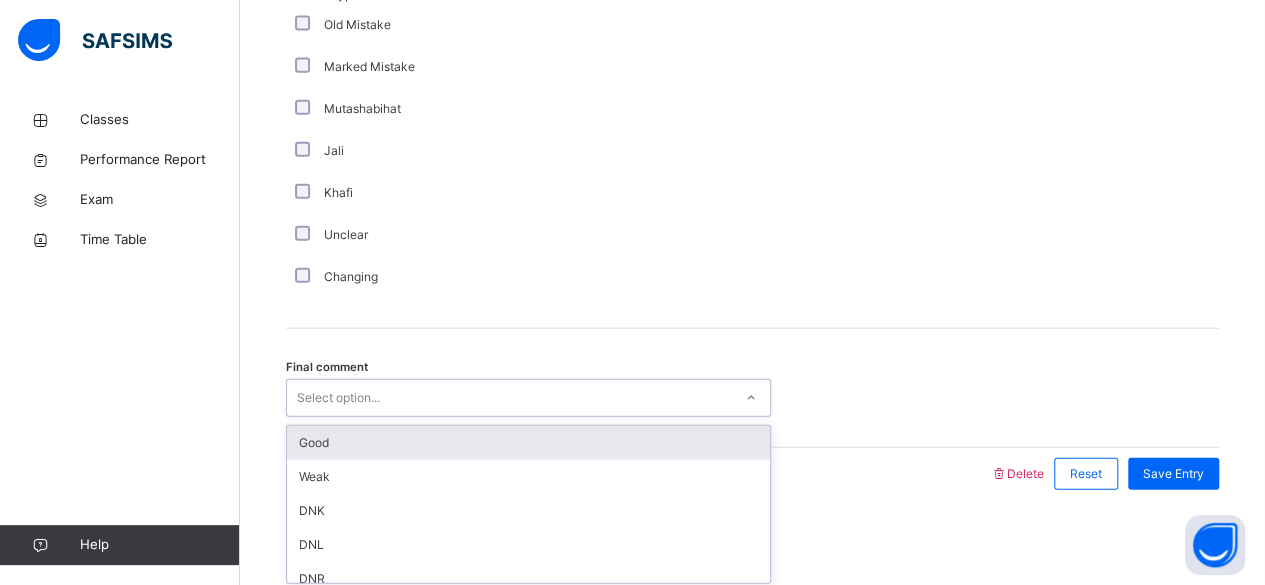 click on "Select option..." at bounding box center [338, 398] 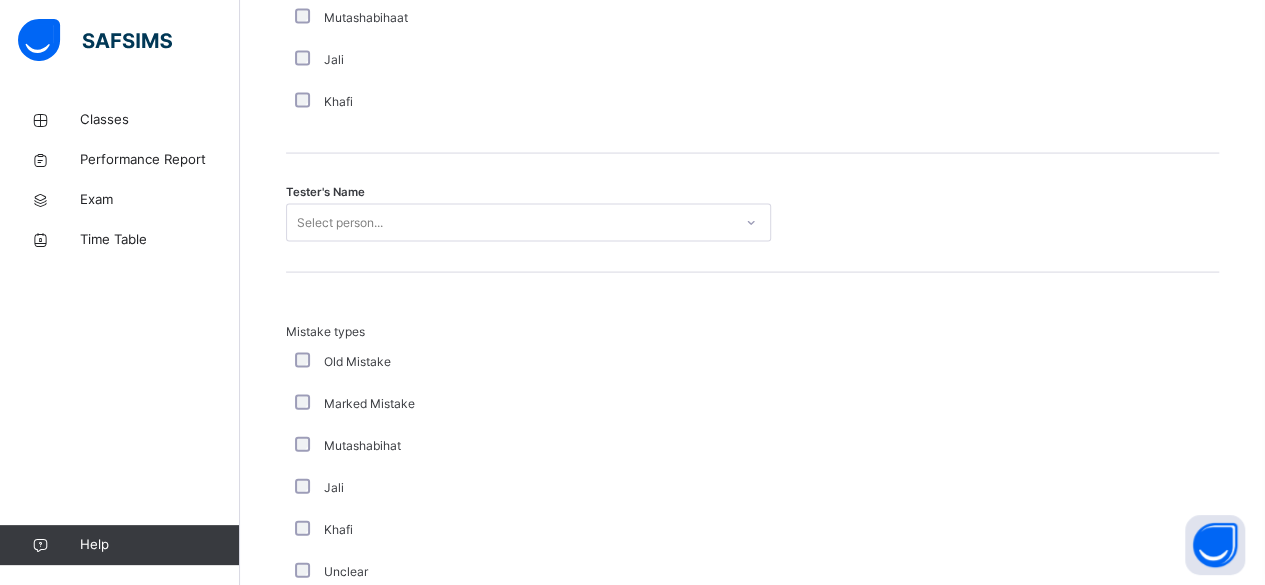 scroll, scrollTop: 1968, scrollLeft: 0, axis: vertical 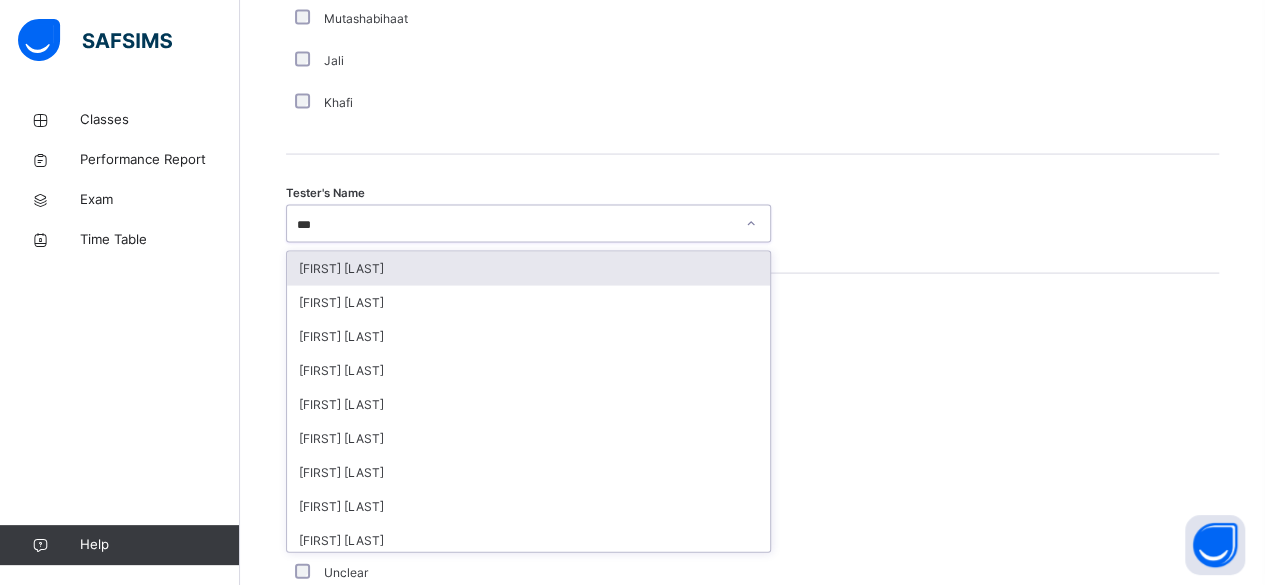 type on "***" 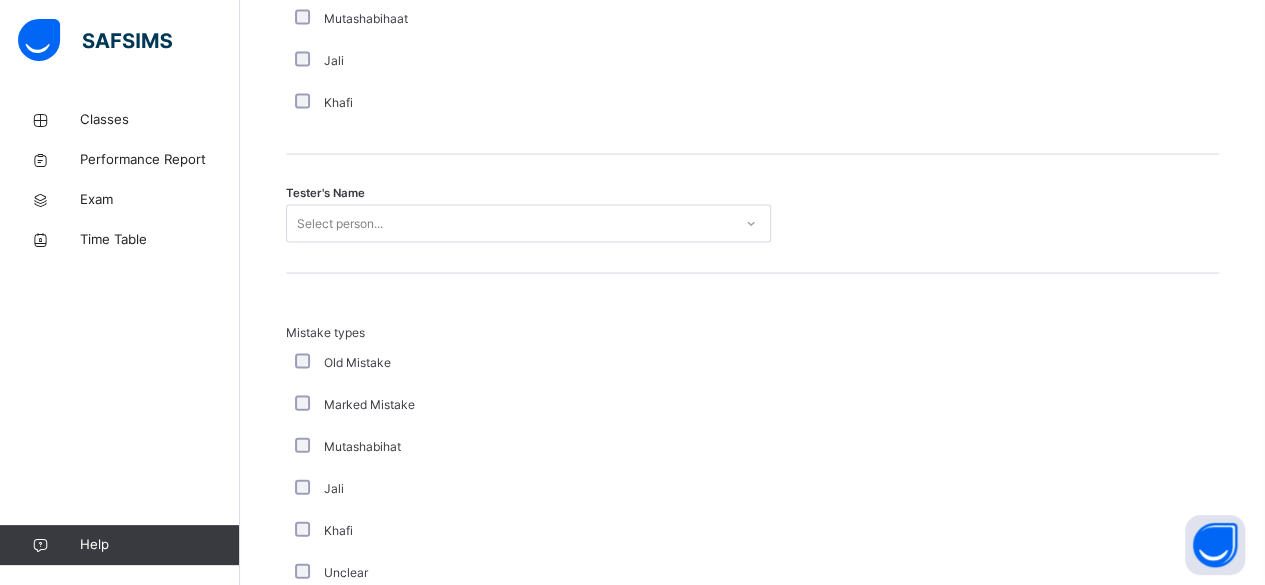 drag, startPoint x: 324, startPoint y: 448, endPoint x: 861, endPoint y: 331, distance: 549.598 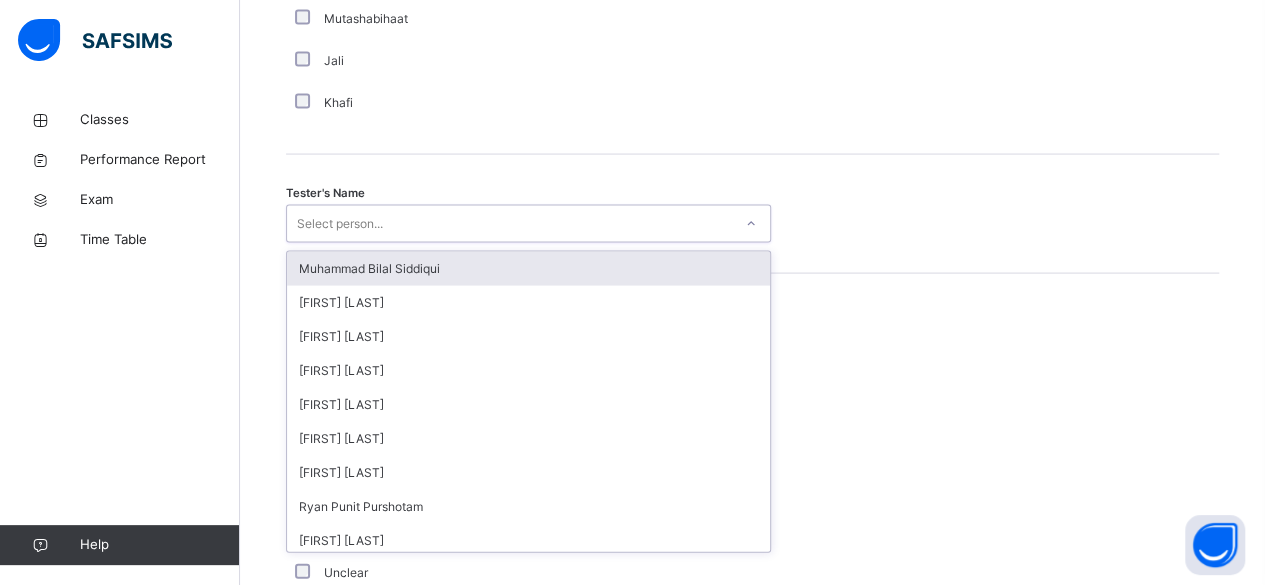 click on "Select person..." at bounding box center [509, 224] 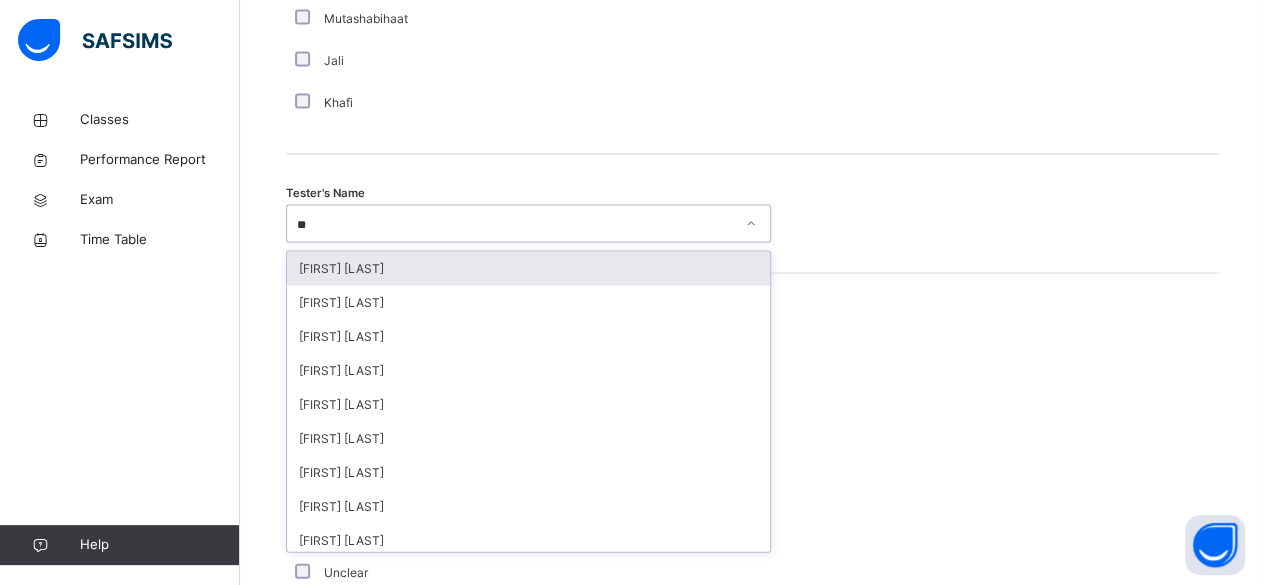 type on "***" 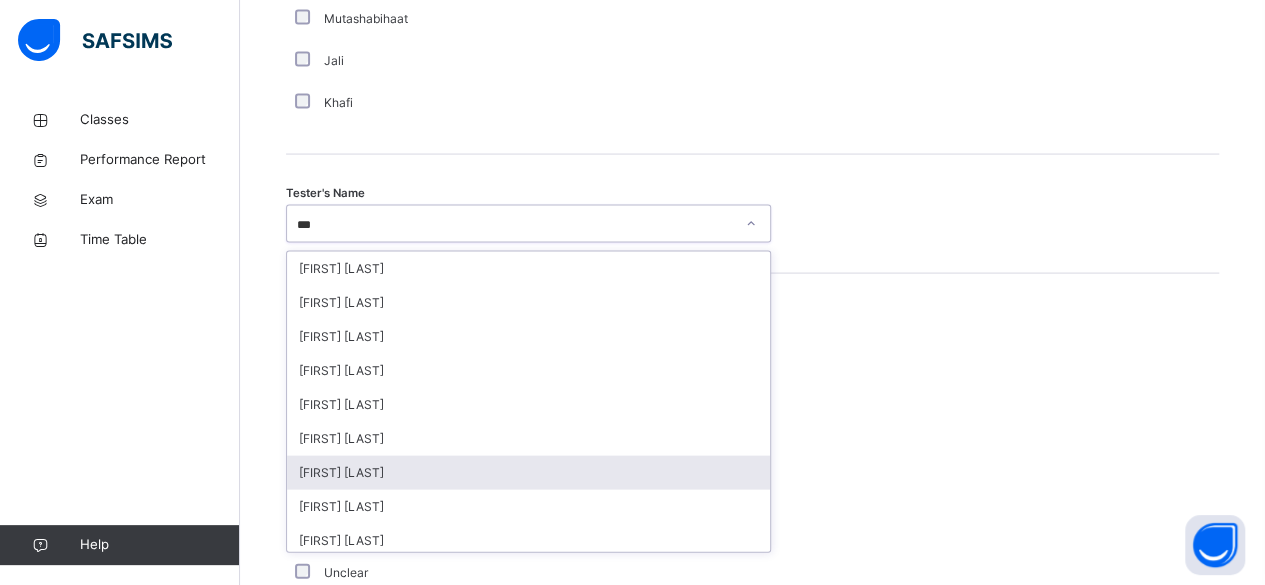 click on "[FIRST]  [LAST]" at bounding box center (528, 473) 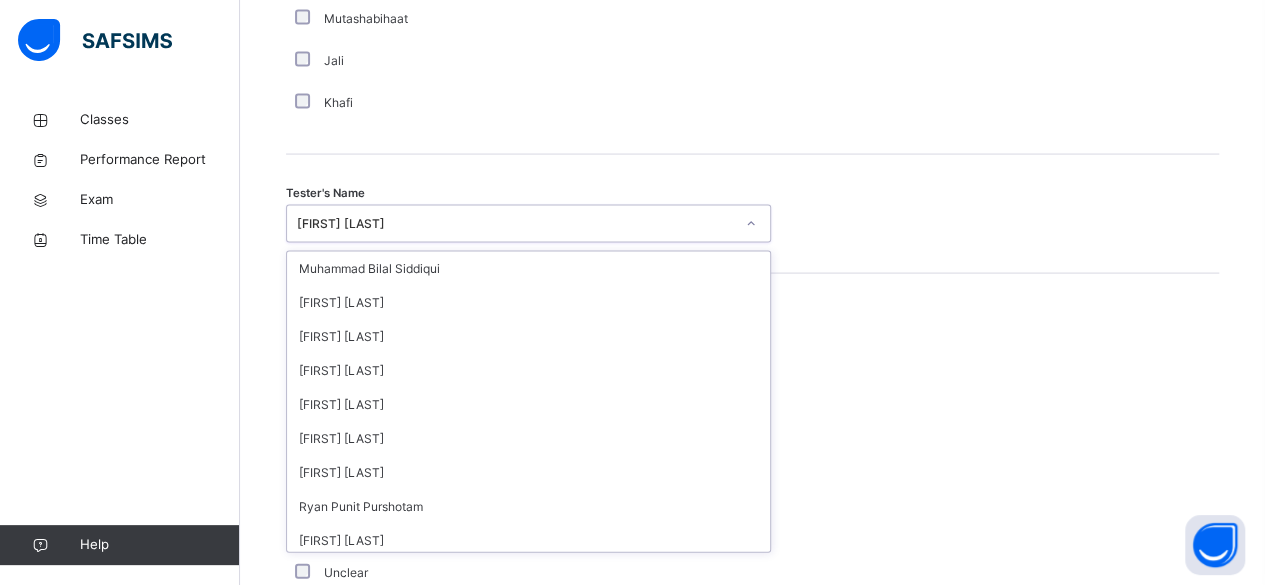 scroll, scrollTop: 1275, scrollLeft: 0, axis: vertical 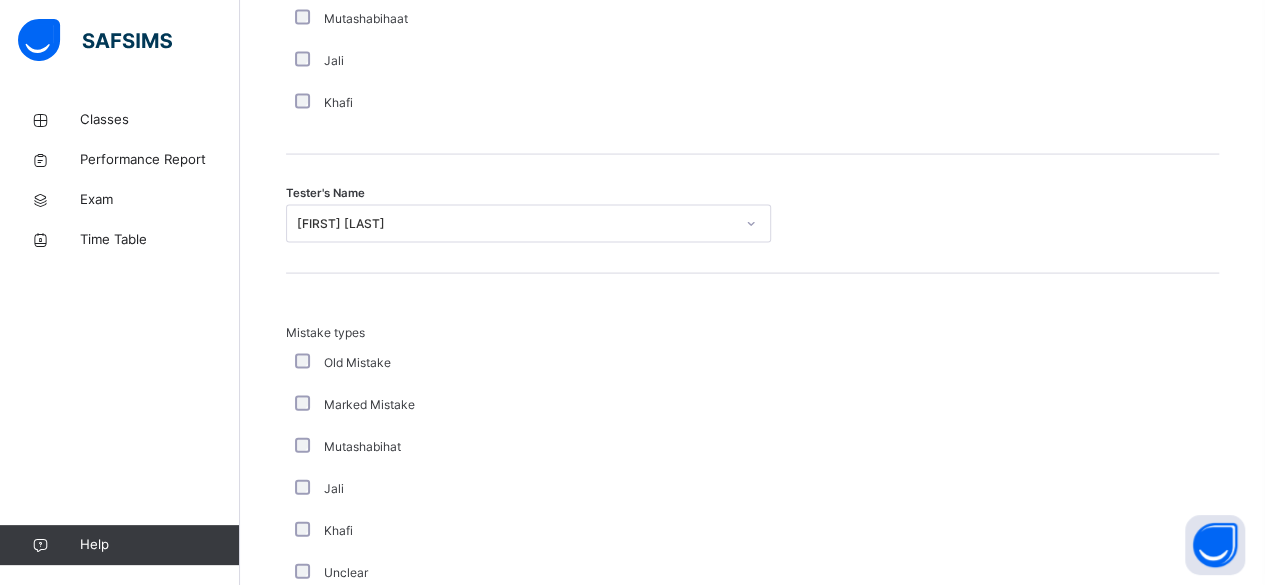 click on "Tester's Name Abdibaasit  Hussein" at bounding box center (752, 214) 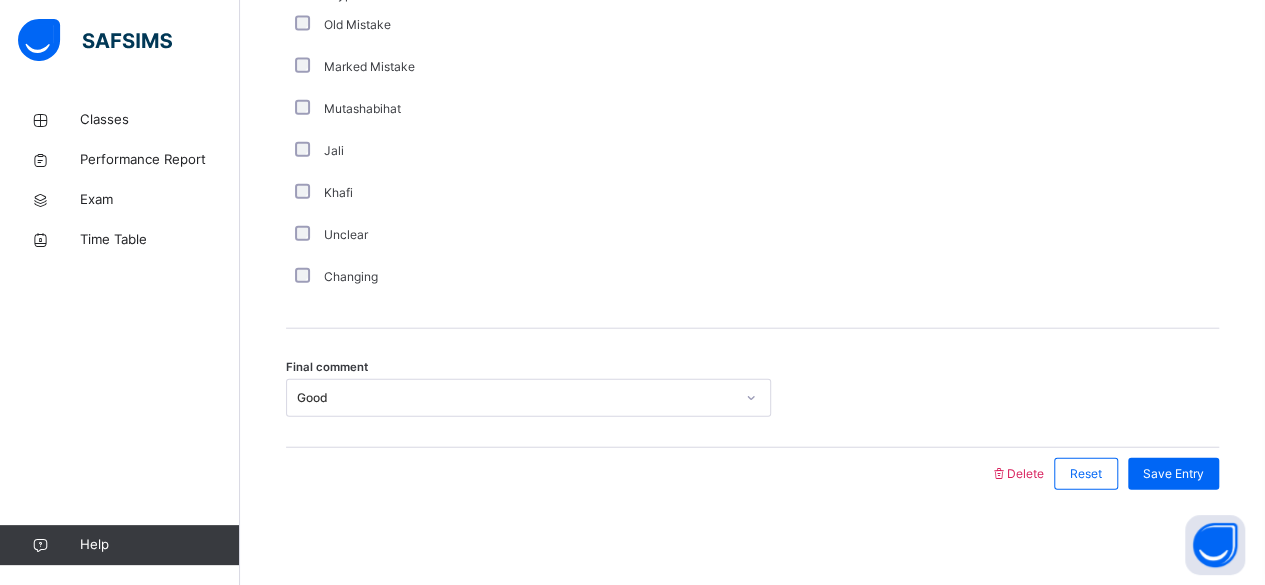 scroll, scrollTop: 2305, scrollLeft: 0, axis: vertical 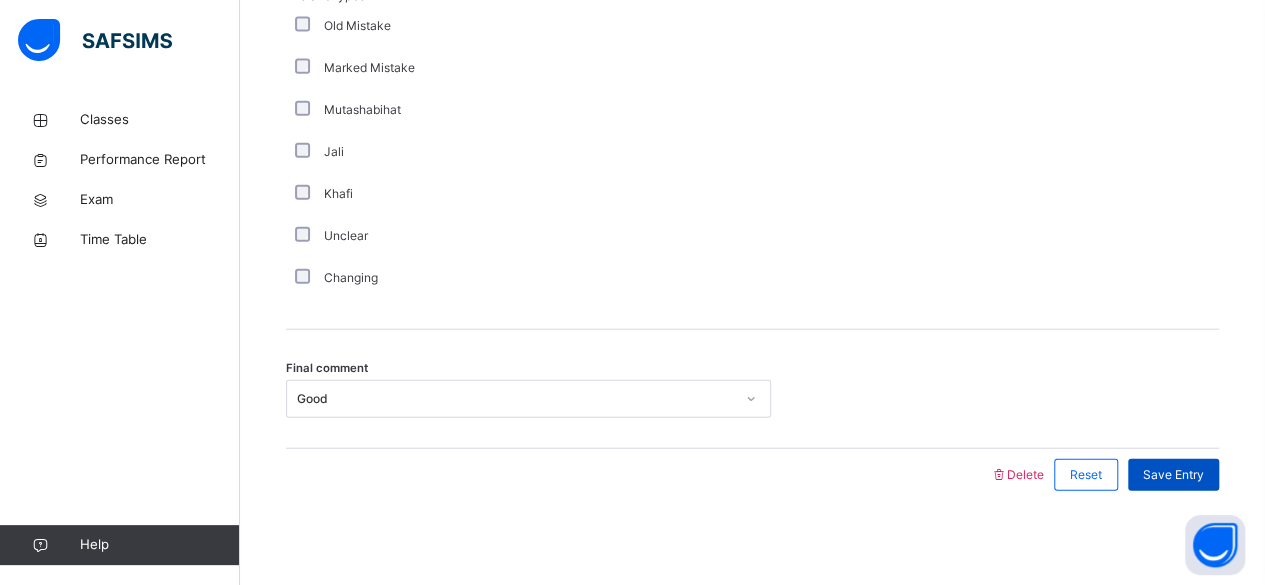 click on "Save Entry" at bounding box center [1173, 475] 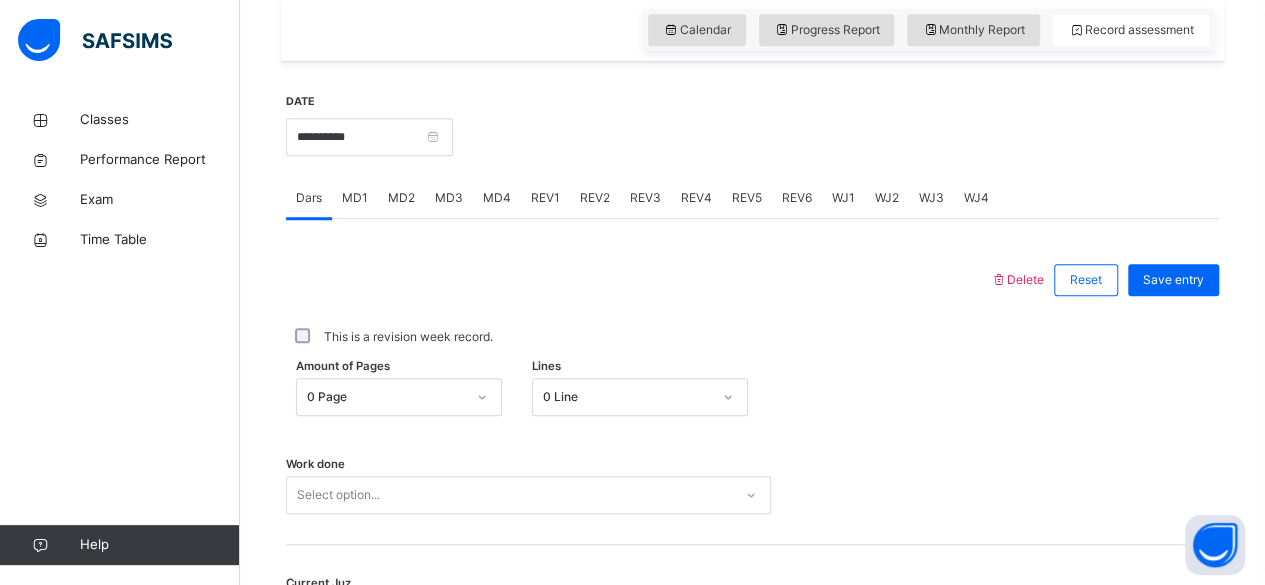 scroll, scrollTop: 686, scrollLeft: 0, axis: vertical 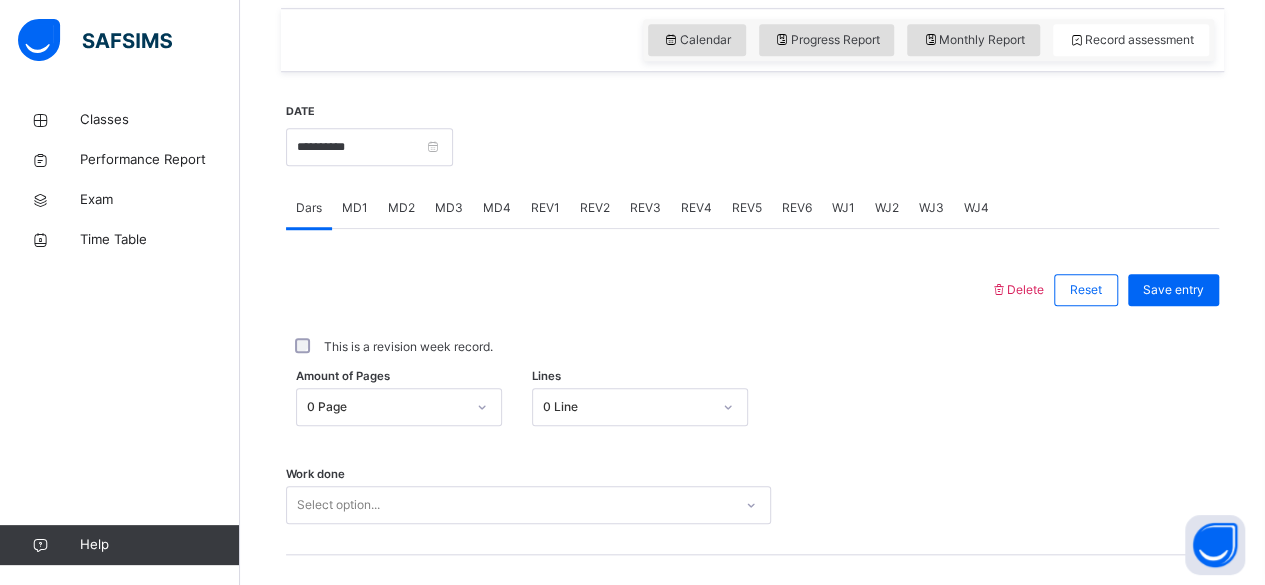 click on "REV2" at bounding box center (595, 208) 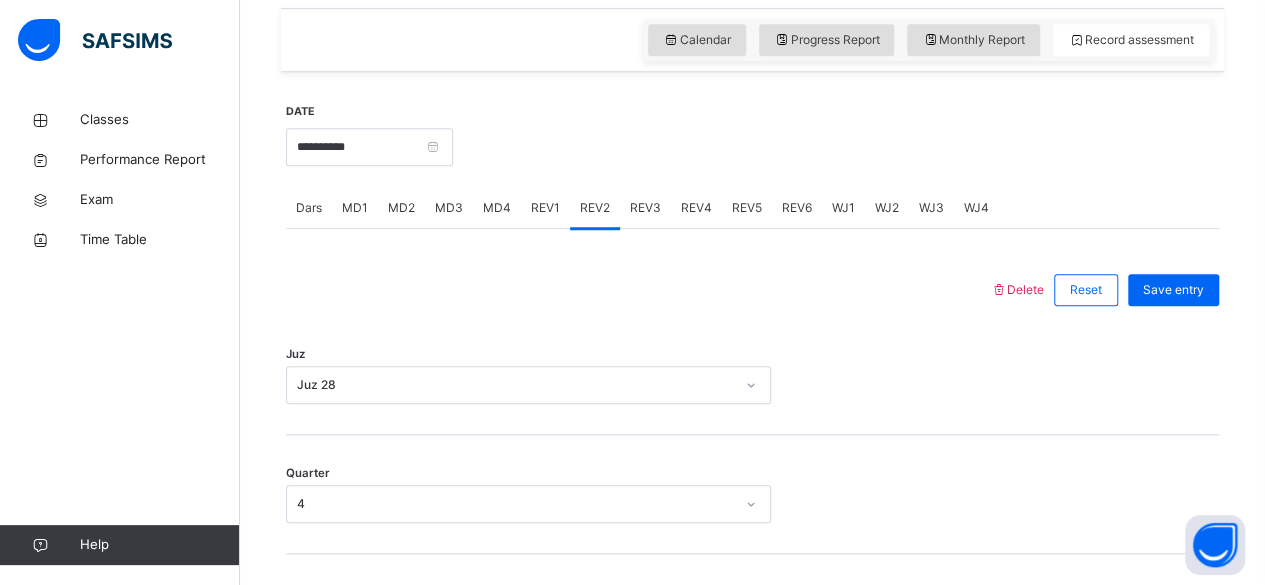 click on "REV3" at bounding box center [645, 208] 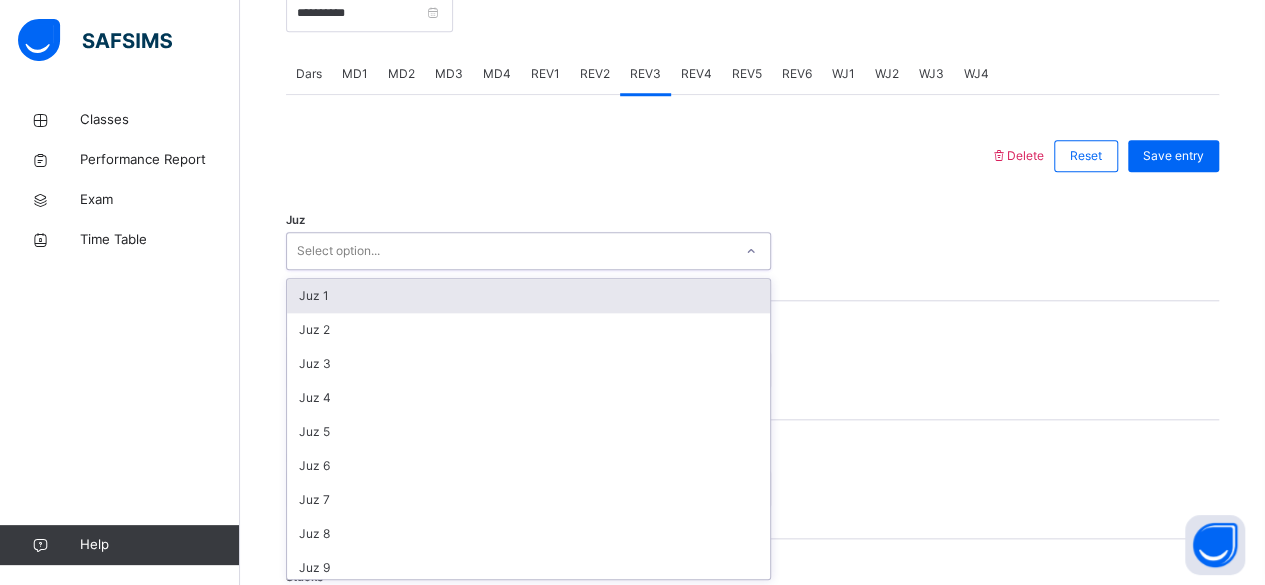 scroll, scrollTop: 820, scrollLeft: 0, axis: vertical 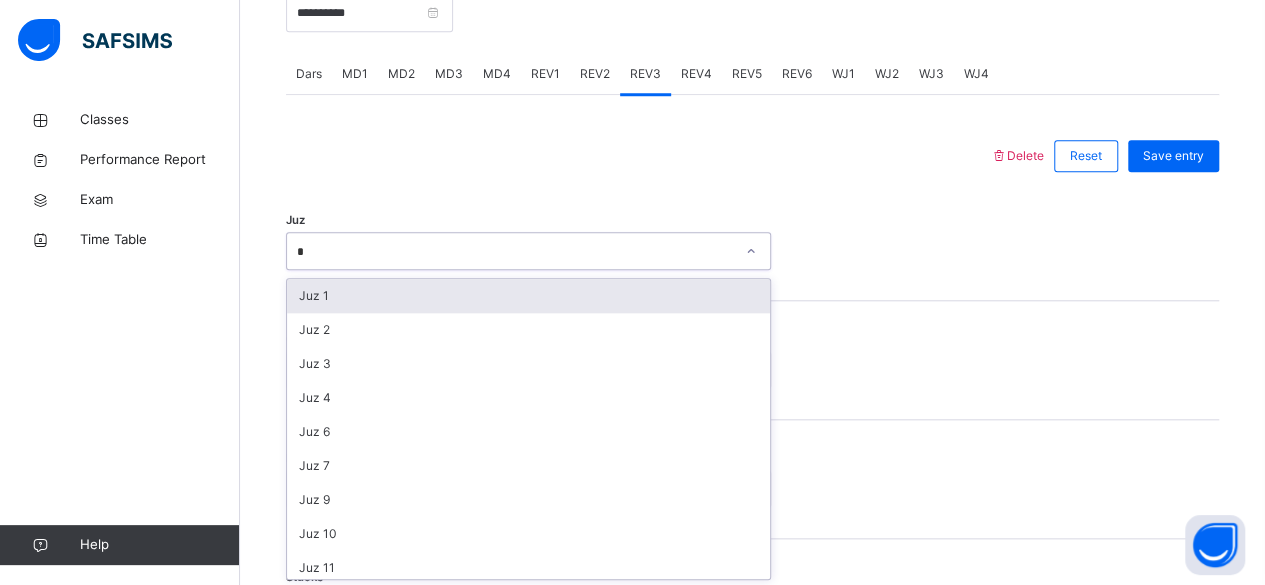type on "**" 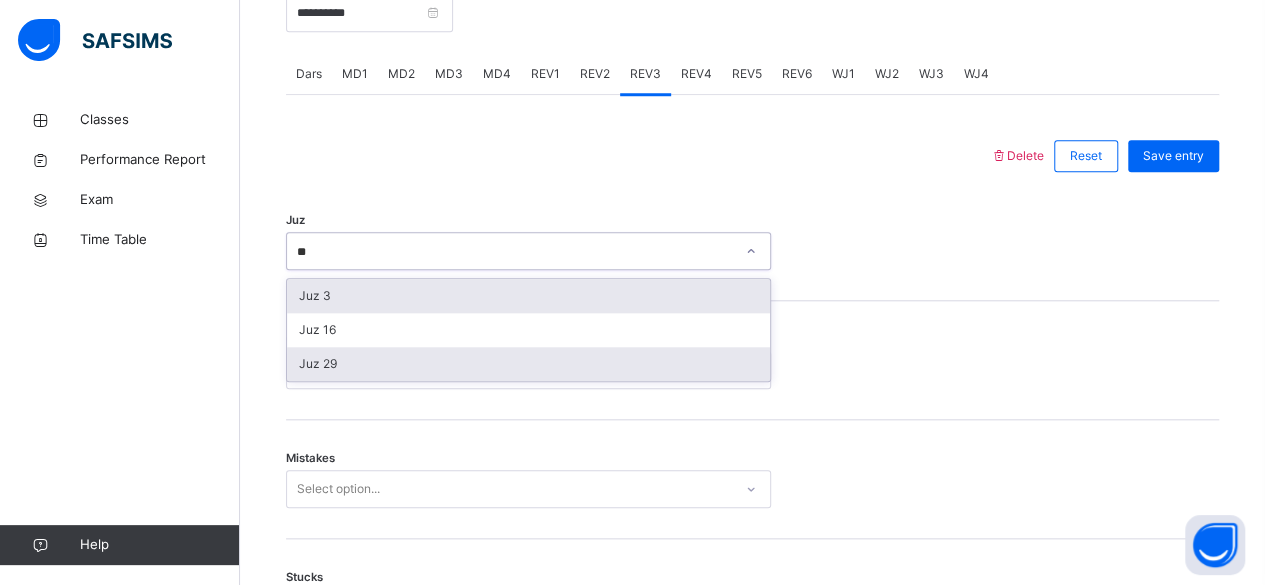 click on "Juz 29" at bounding box center (528, 364) 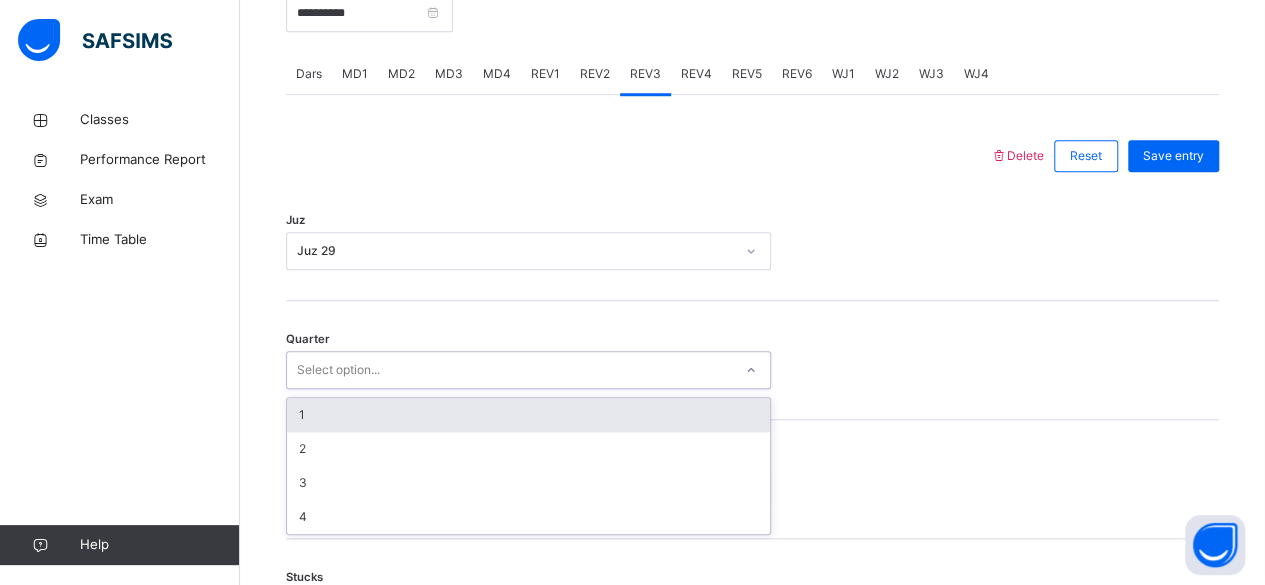 click on "1" at bounding box center (528, 415) 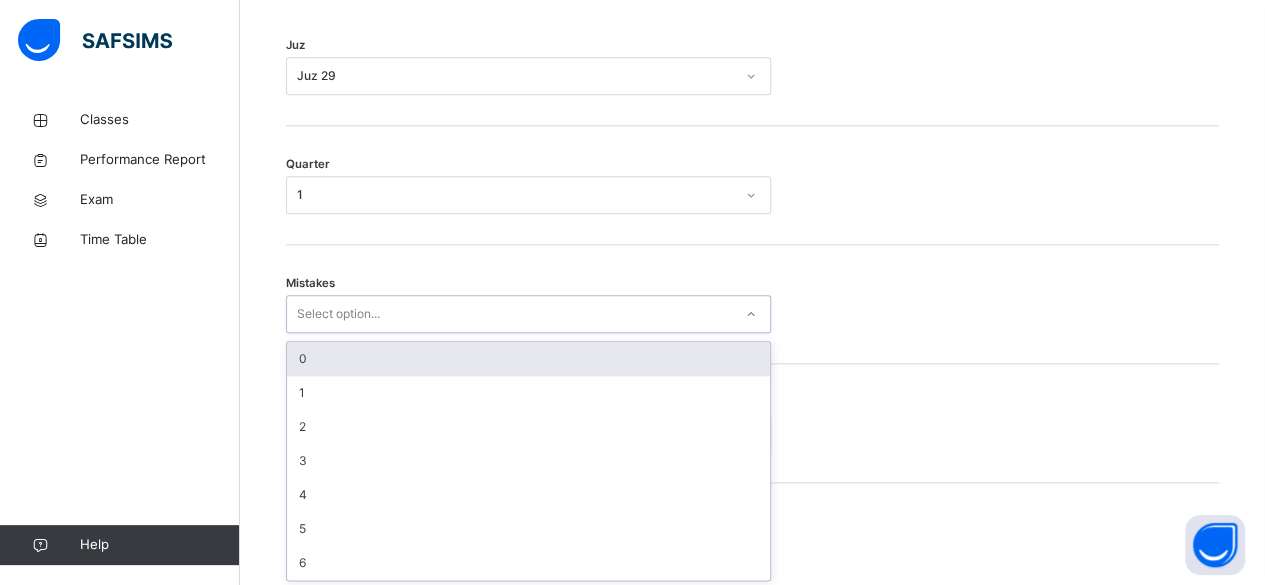 scroll, scrollTop: 996, scrollLeft: 0, axis: vertical 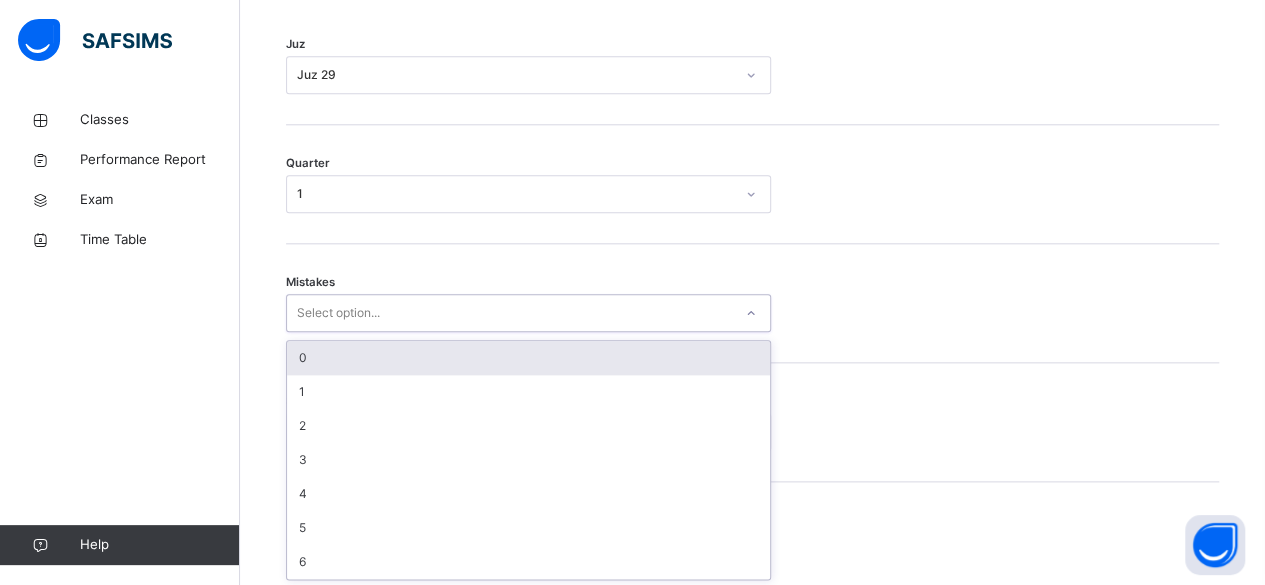 click on "0" at bounding box center [528, 358] 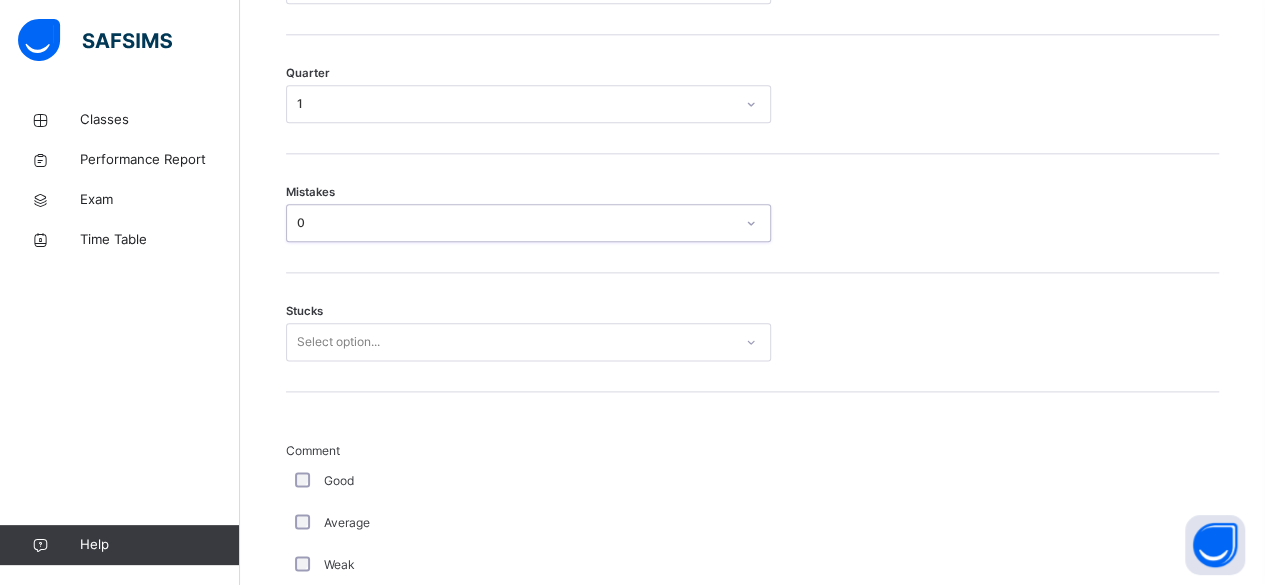 scroll, scrollTop: 1148, scrollLeft: 0, axis: vertical 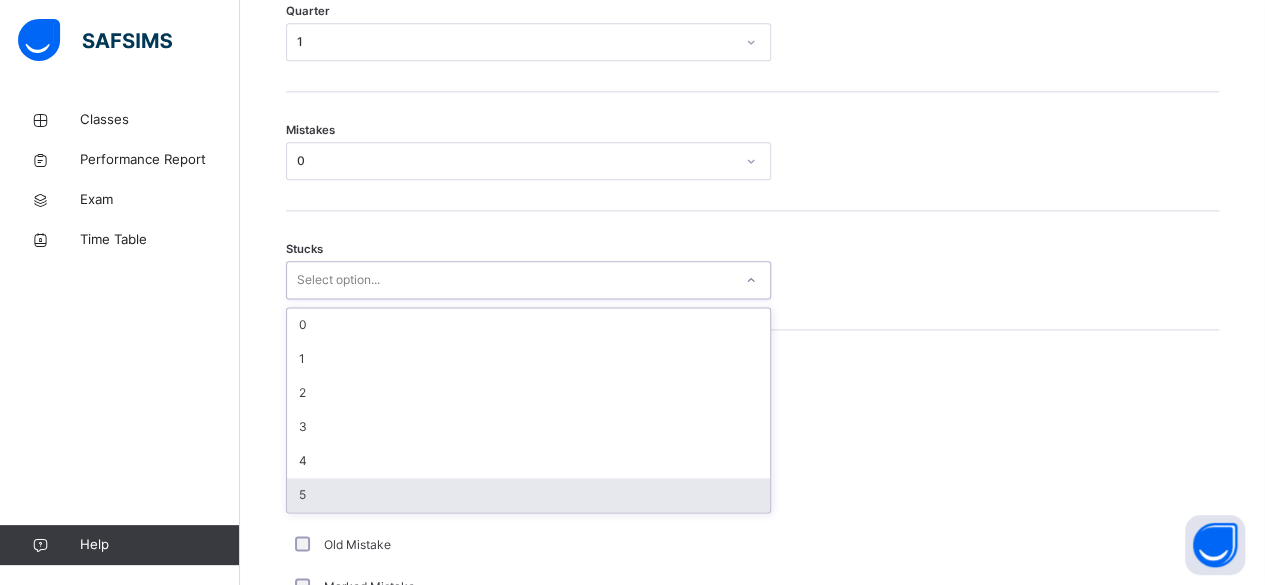 click on "5" at bounding box center (528, 495) 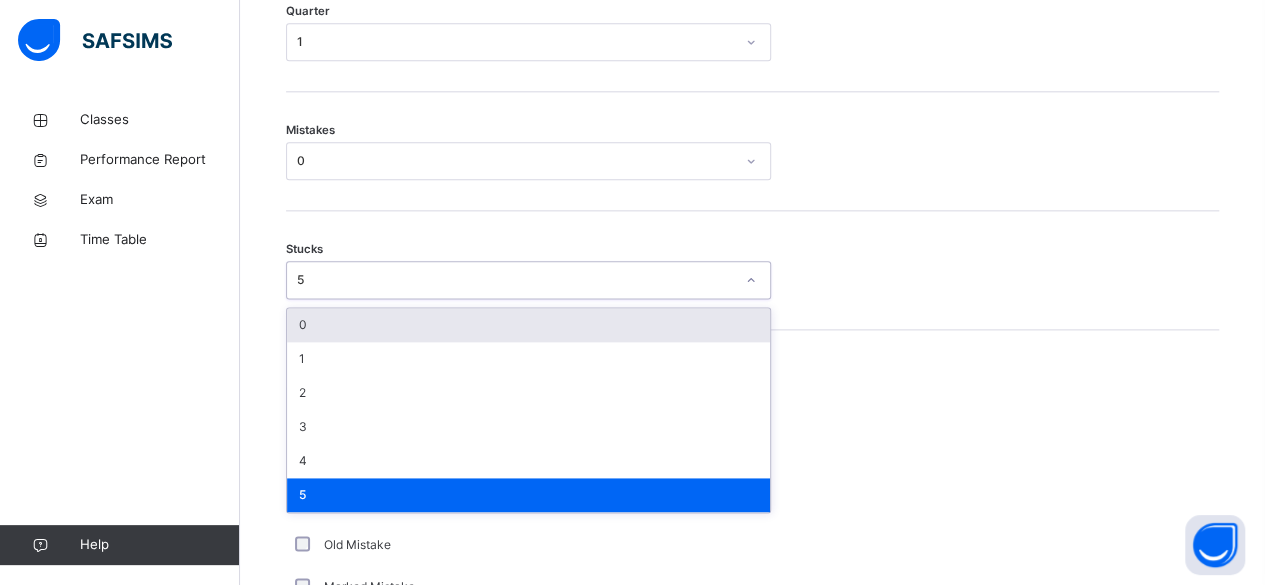 click on "5" at bounding box center [515, 280] 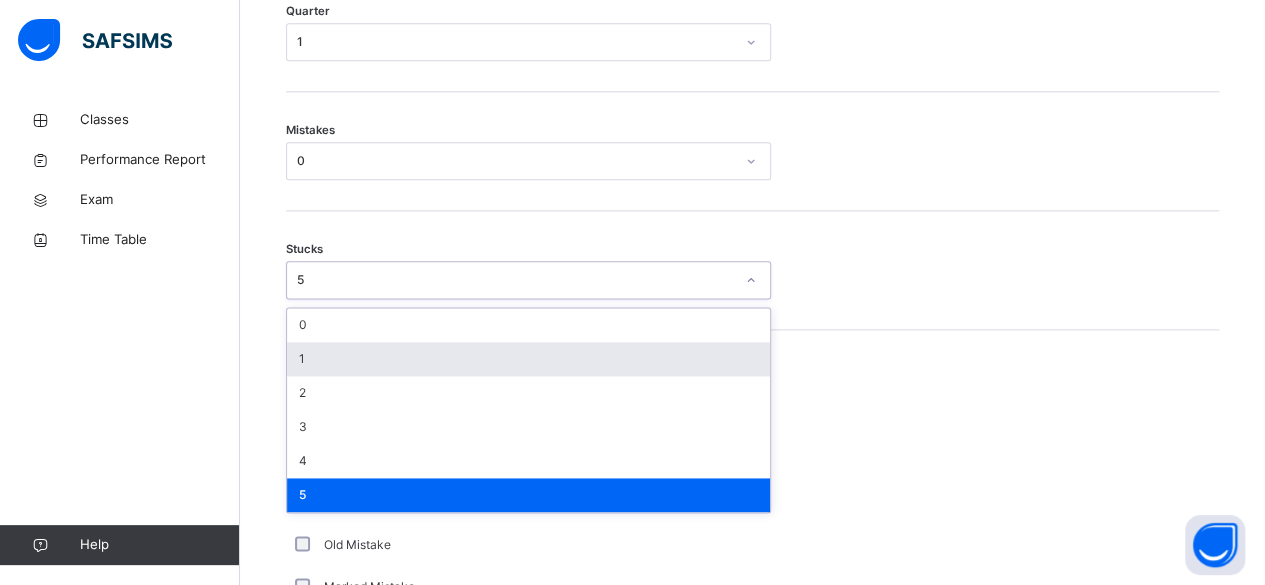 click on "1" at bounding box center [528, 359] 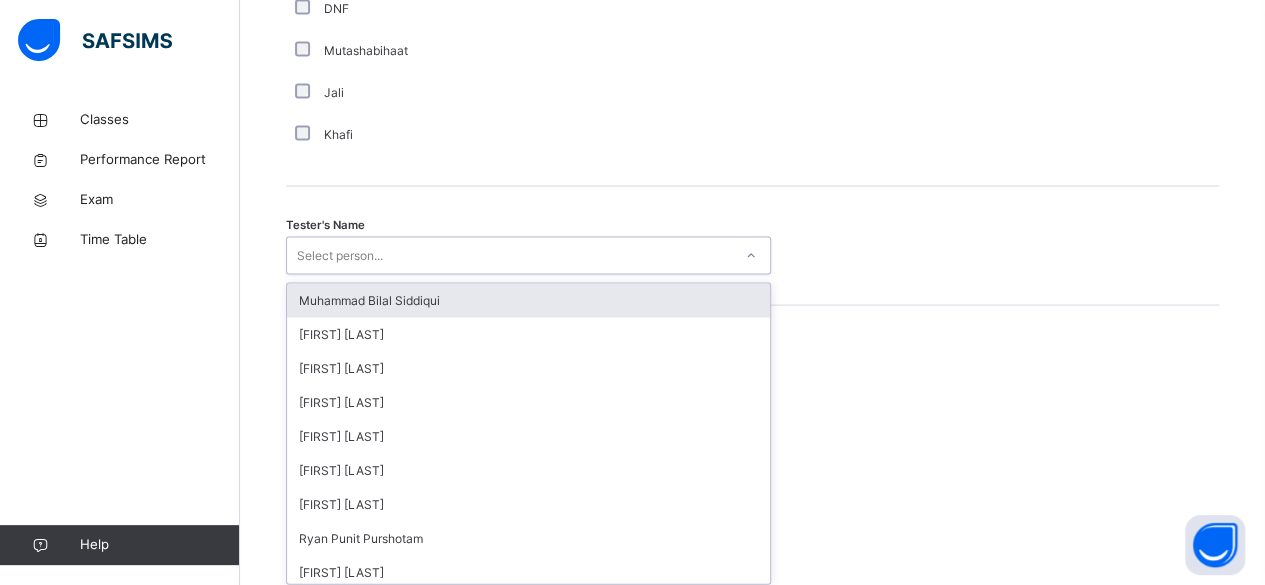 scroll, scrollTop: 1940, scrollLeft: 0, axis: vertical 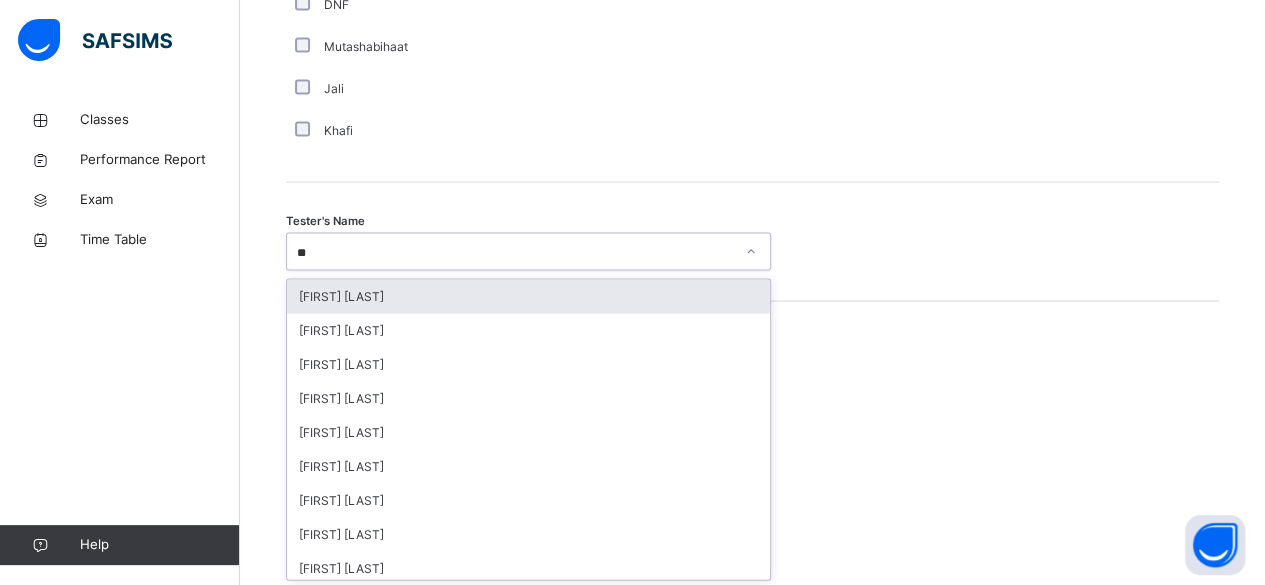 type on "***" 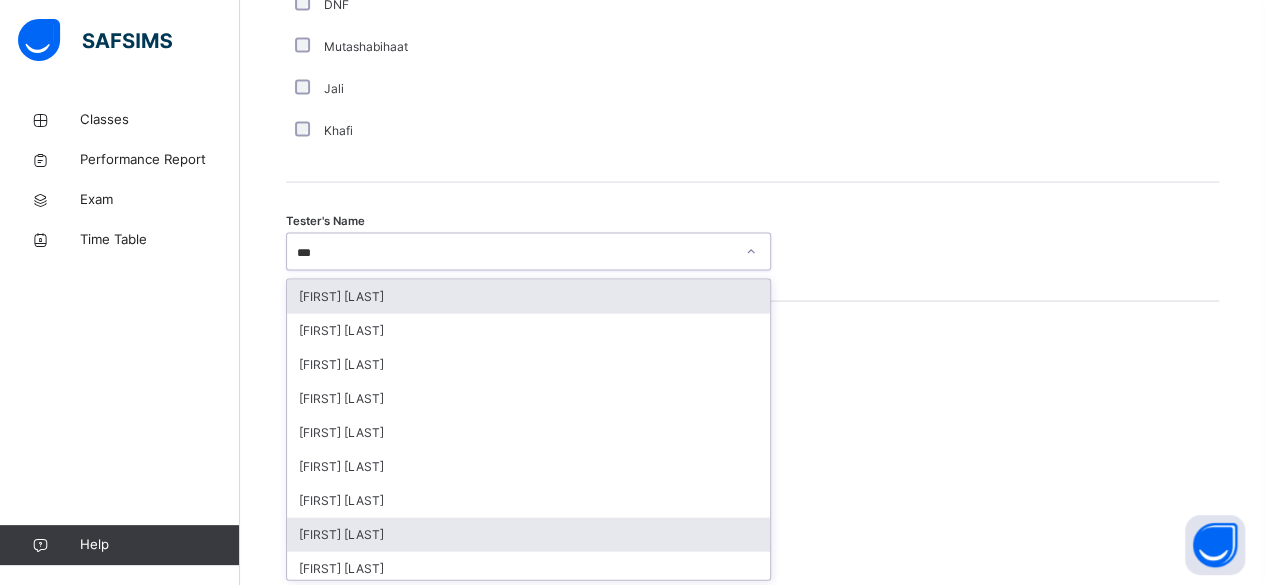 click on "[FIRST]  [LAST]" at bounding box center (528, 535) 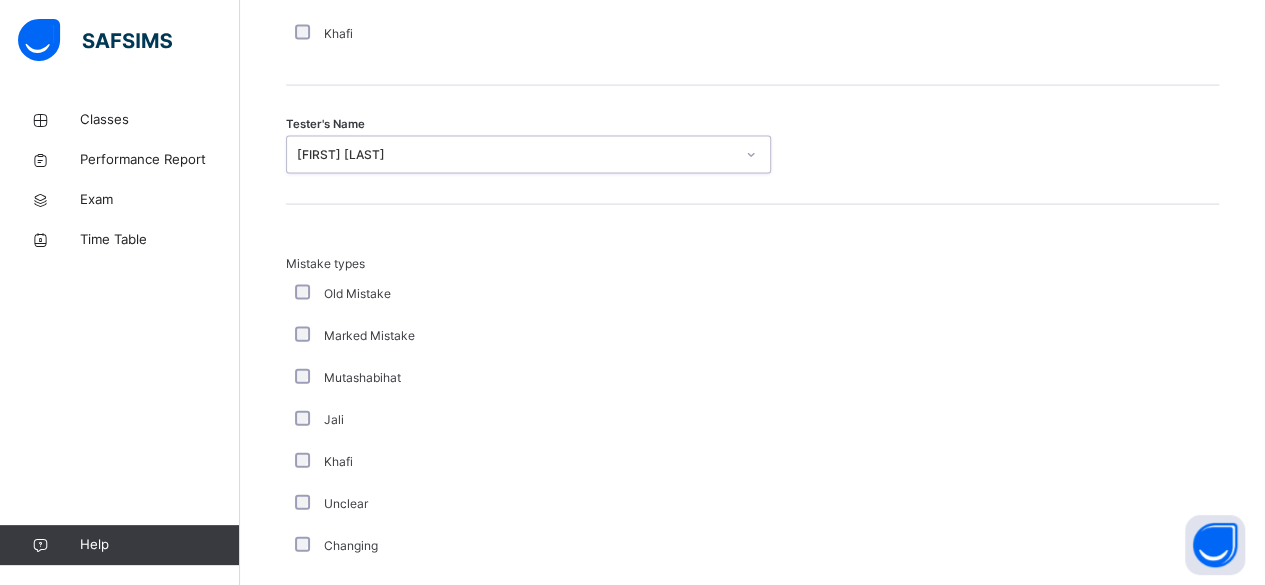 scroll, scrollTop: 2023, scrollLeft: 0, axis: vertical 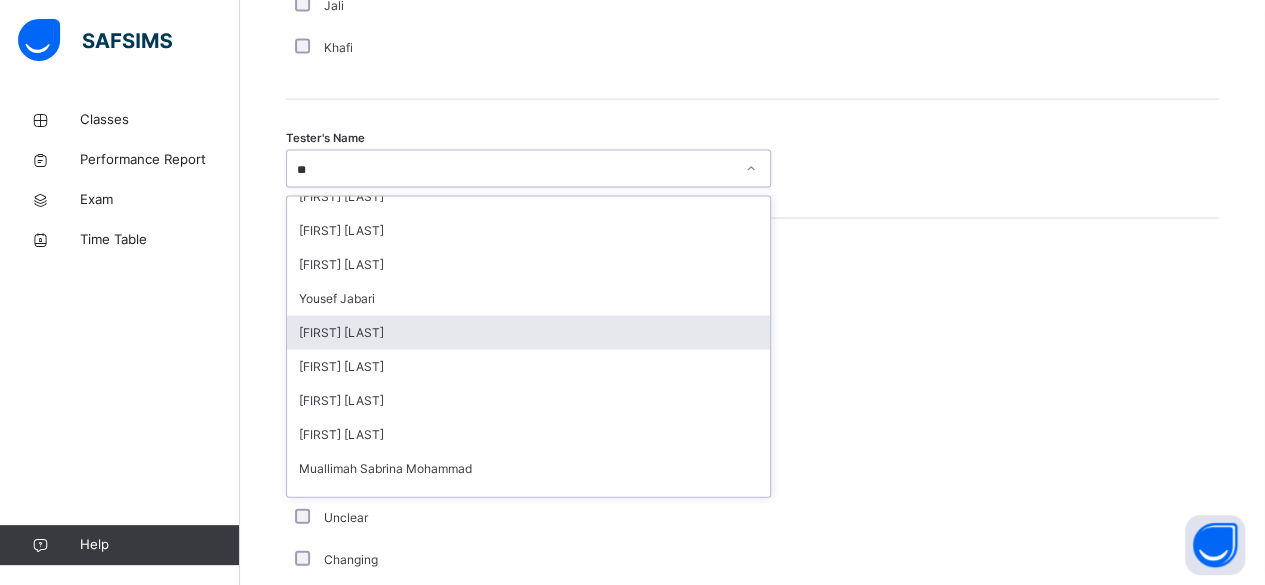 type on "***" 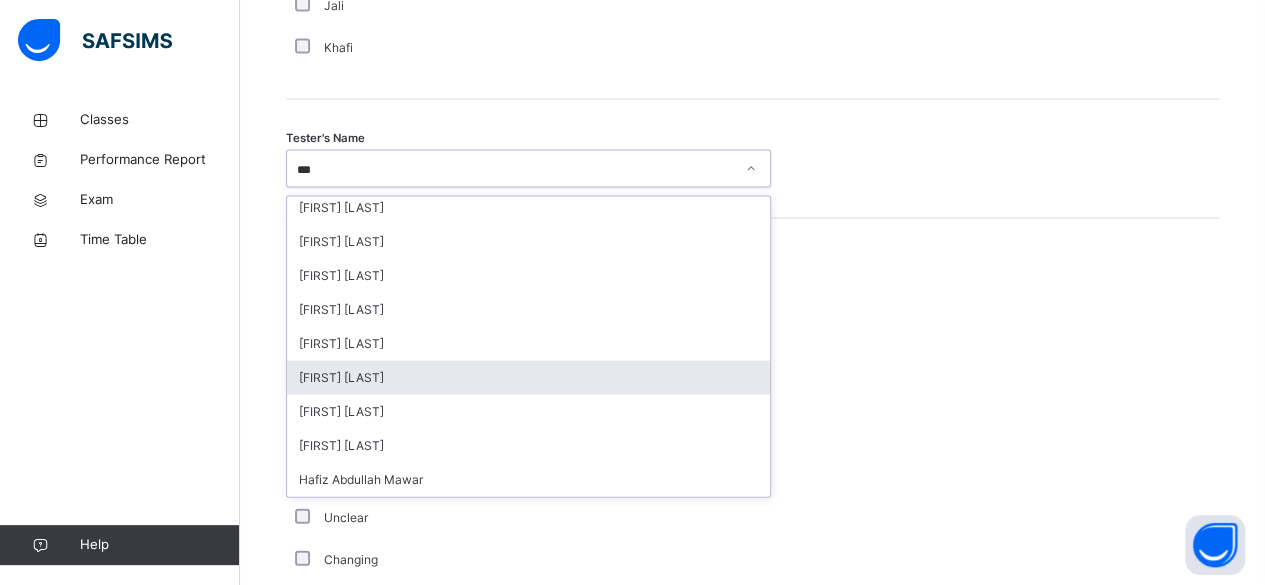 scroll, scrollTop: 74, scrollLeft: 0, axis: vertical 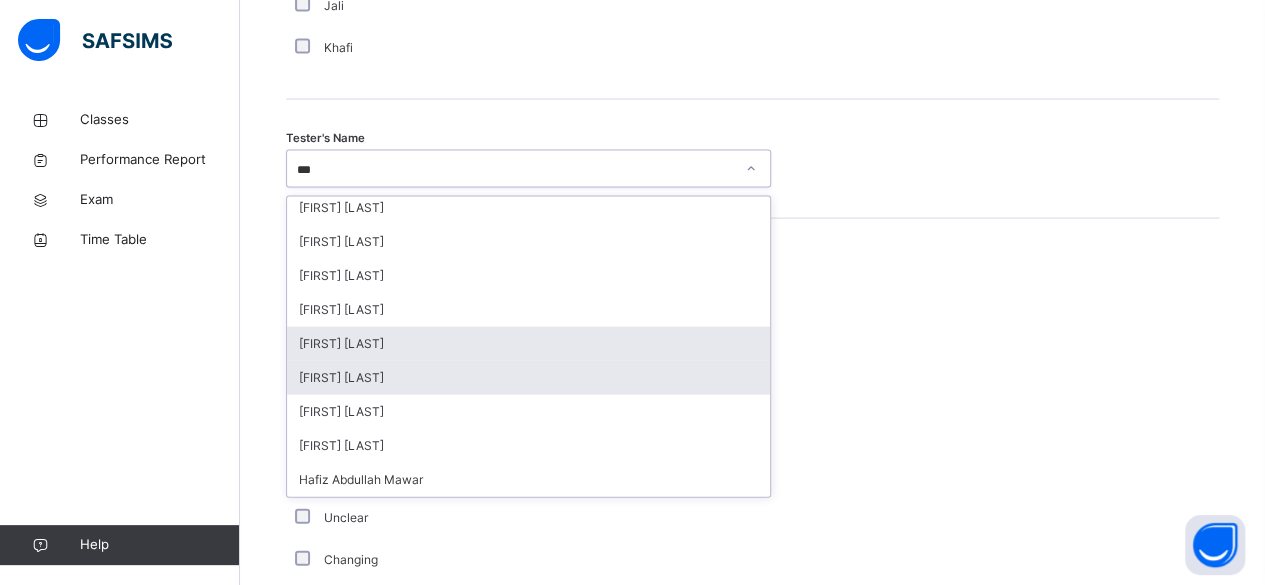 click on "[FIRST]  [LAST]" at bounding box center [528, 344] 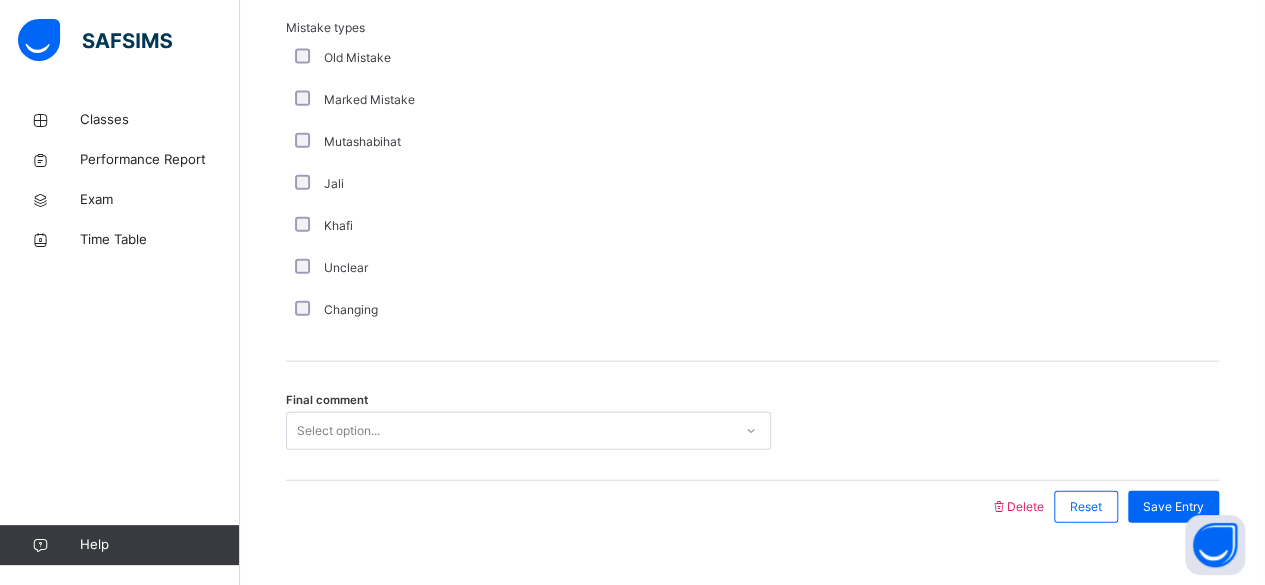 scroll, scrollTop: 2306, scrollLeft: 0, axis: vertical 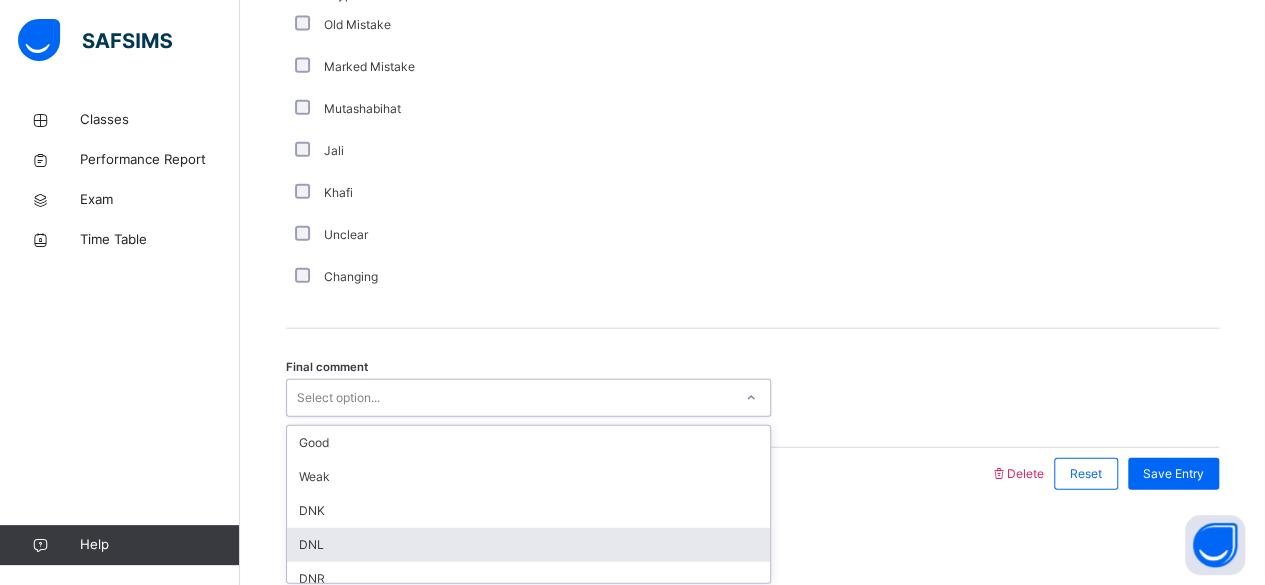 click on "DNL" at bounding box center (528, 545) 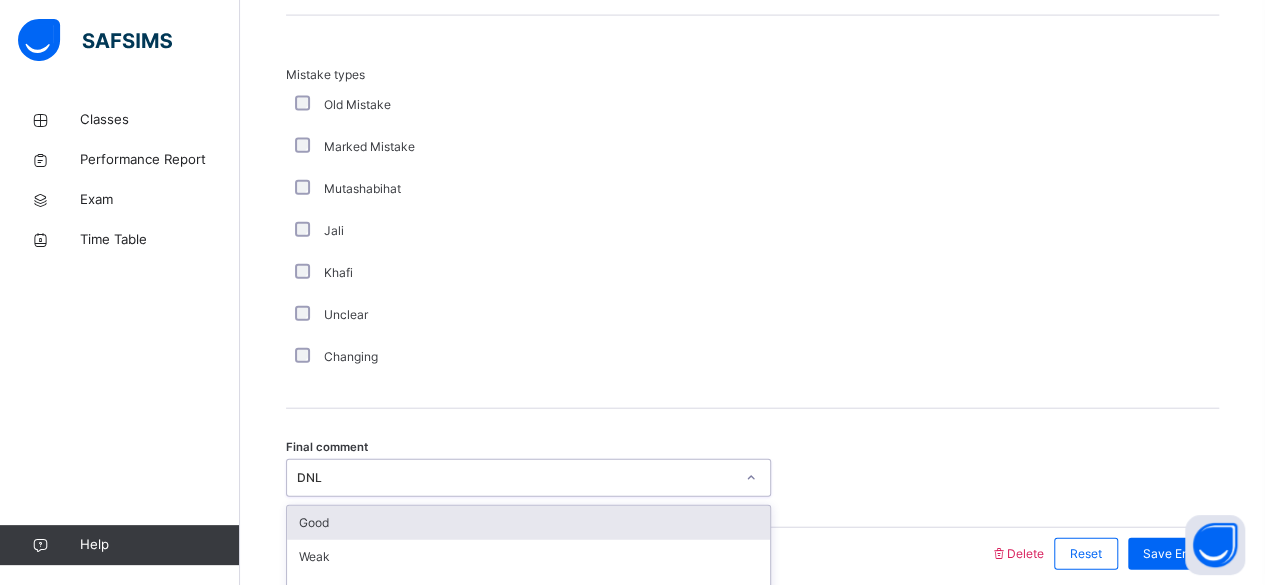 scroll, scrollTop: 2306, scrollLeft: 0, axis: vertical 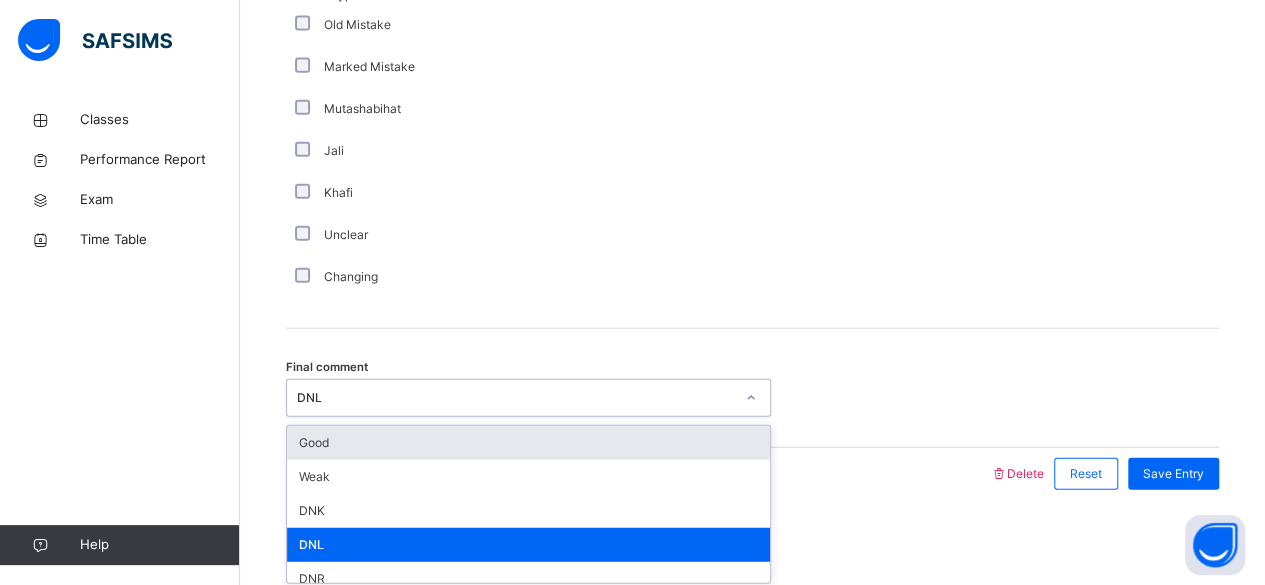 click on "Good" at bounding box center (528, 443) 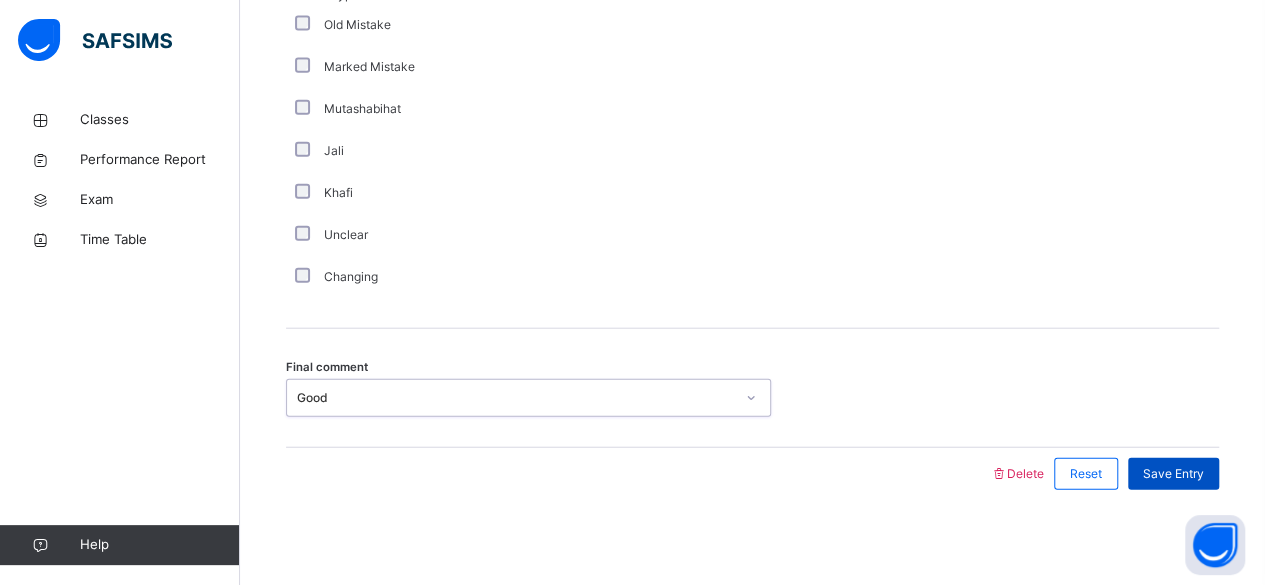 click on "Save Entry" at bounding box center [1173, 474] 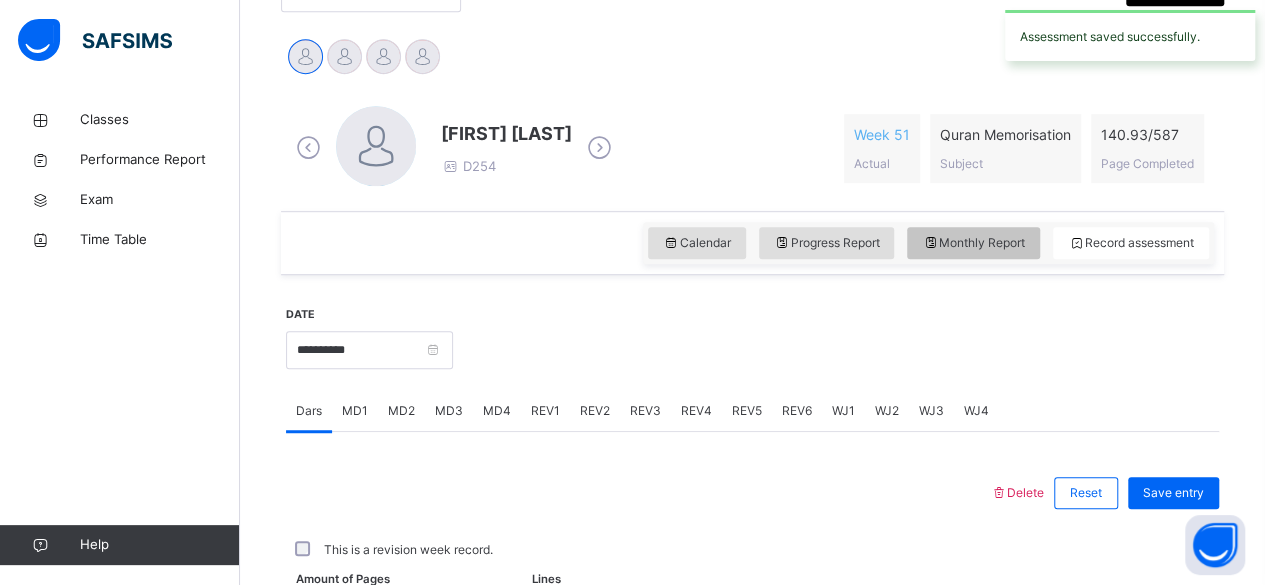 click on "Monthly Report" at bounding box center (973, 243) 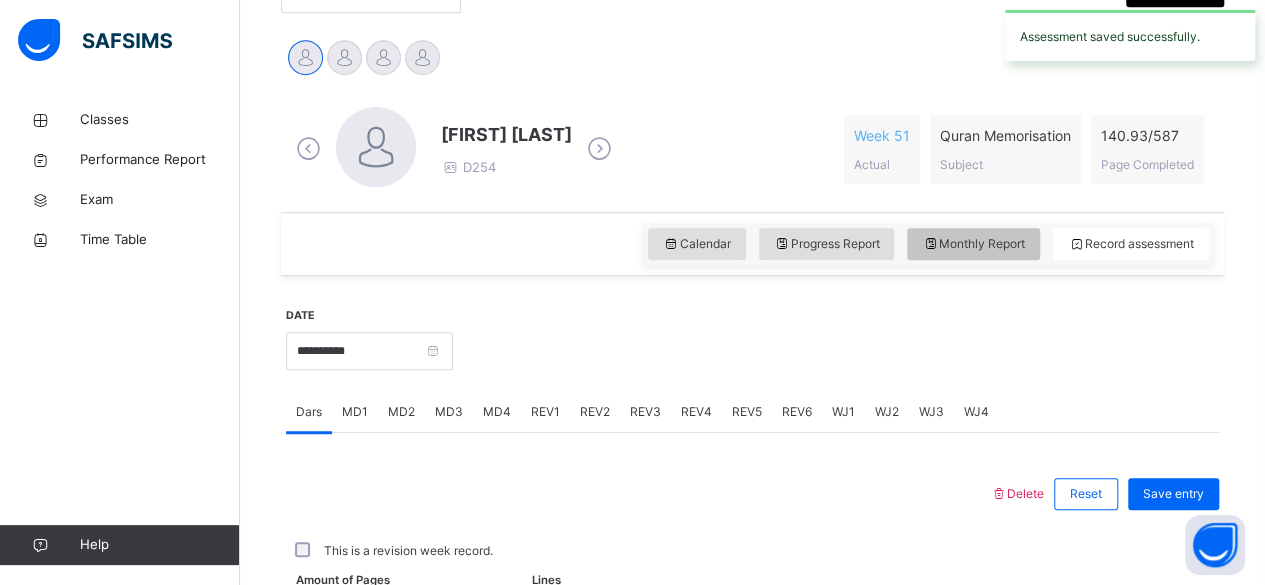 select on "****" 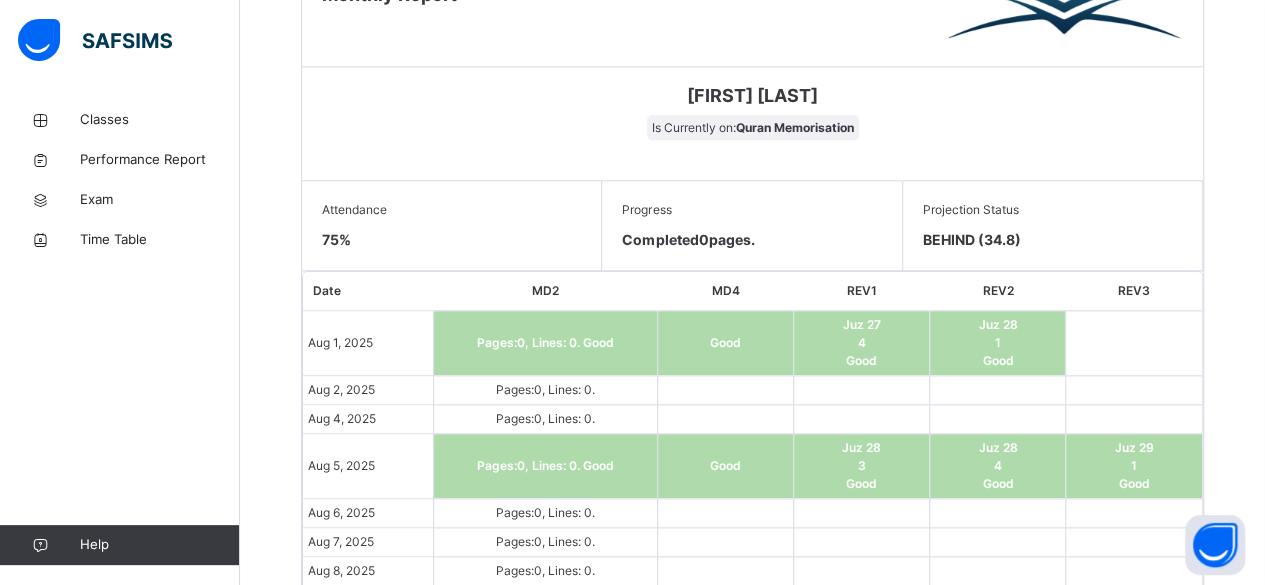 scroll, scrollTop: 974, scrollLeft: 0, axis: vertical 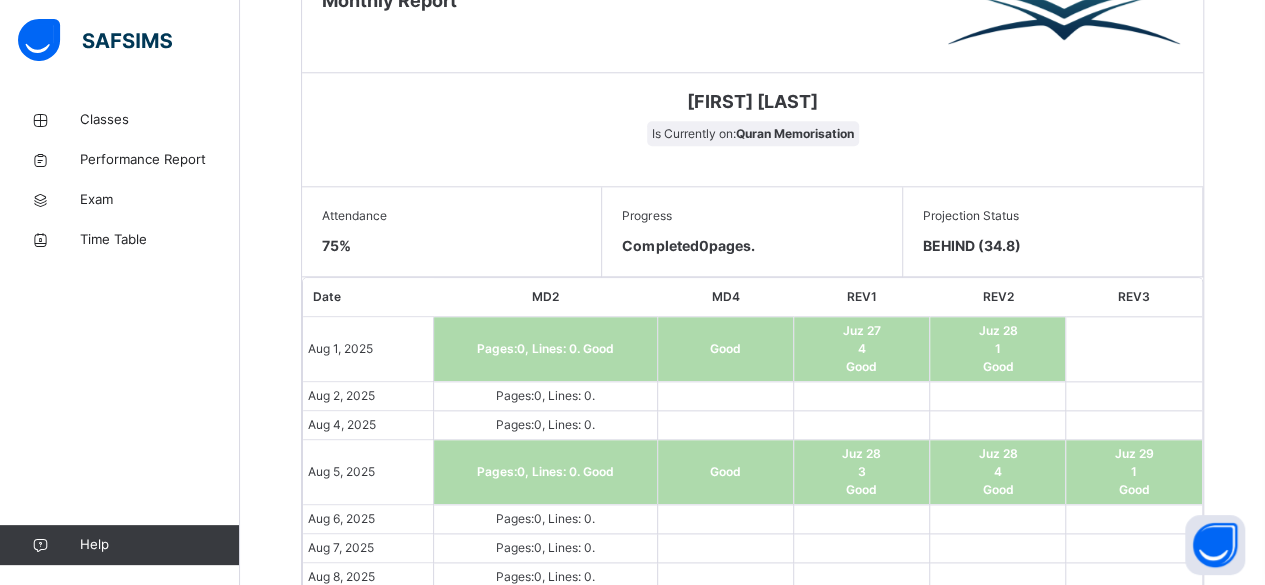 click on "BEHIND   (34.8)" at bounding box center [1052, 245] 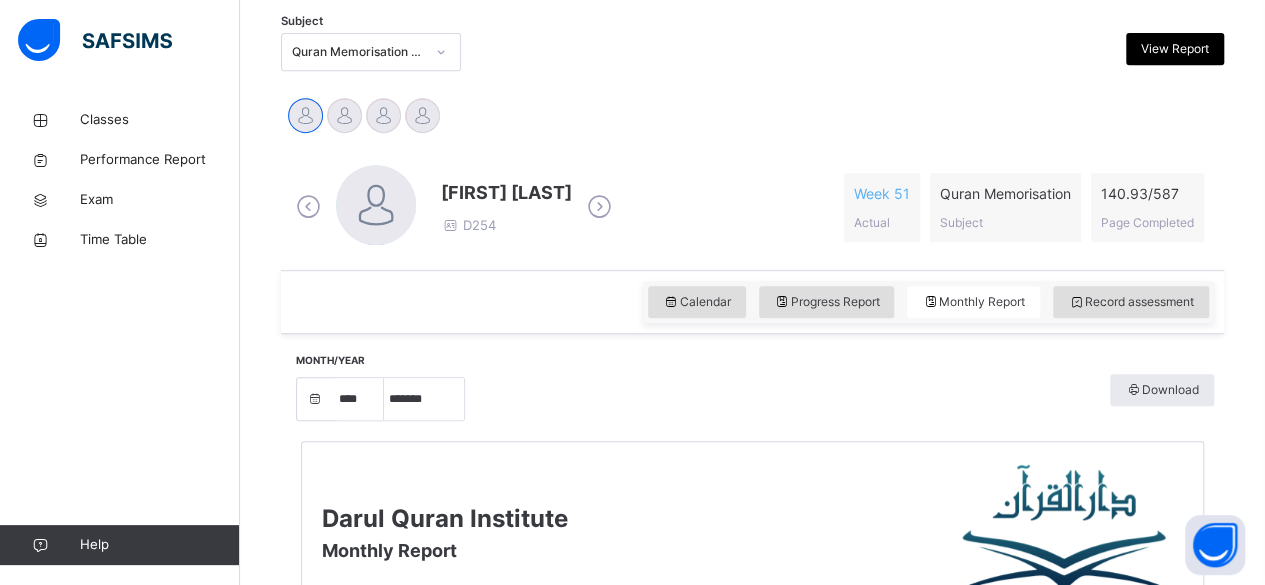 scroll, scrollTop: 424, scrollLeft: 0, axis: vertical 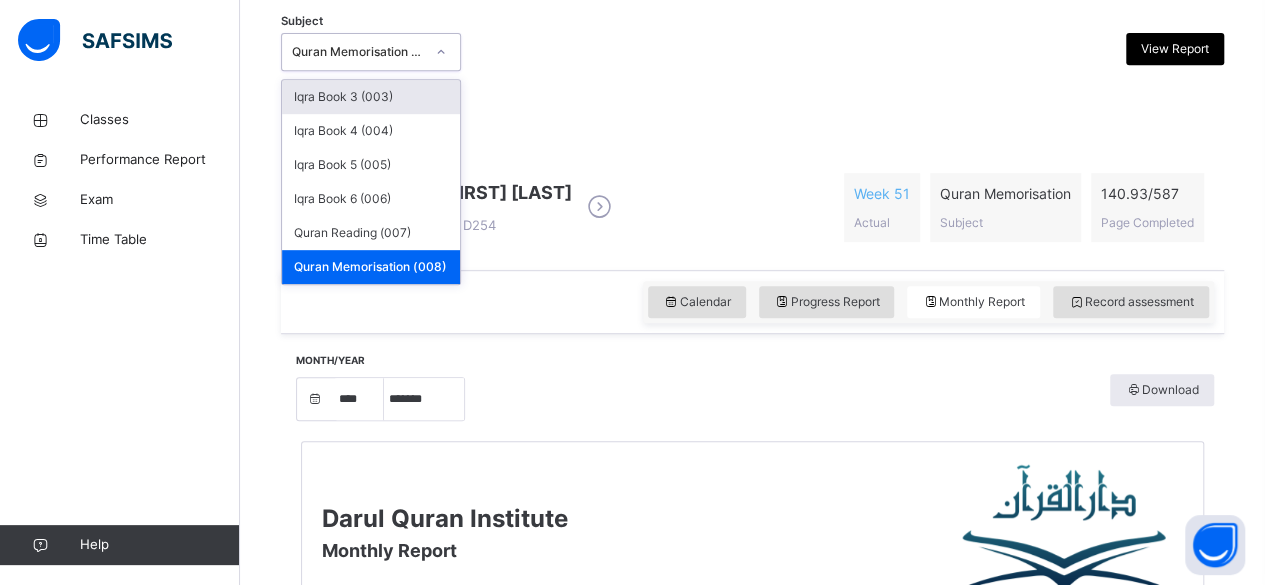 click on "Month/Year   **** **** **** **** **** **** **** **** **** **** **** **** **** **** **** **** **** **** **** **** **** **** **** **** **** **** **** **** **** **** **** **** **** **** **** **** **** **** **** **** **** **** **** **** **** **** **** **** **** **** **** **** **** **** **** **** **** **** **** **** **** **** **** **** **** **** **** **** **** **** **** **** **** **** **** **** **** **** **** **** **** **** **** **** **** **** **** **** **** **** **** **** **** **** **** **** **** **** **** **** **** **** **** **** **** **** **** **** **** **** **** **** **** **** **** **** **** **** **** **** **** **** **** **** **** **** **** **** **** **** **** ***** ******* ******** ***** ***** *** **** **** ****** ********* ******* ******** ********  Download" at bounding box center [752, 397] 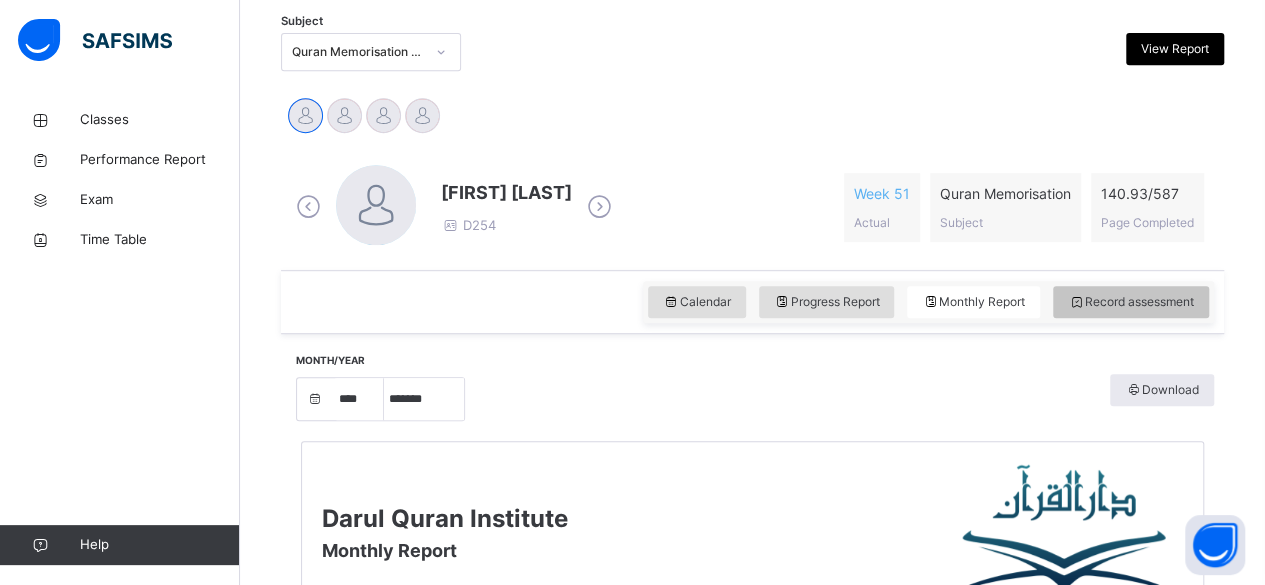 click on "Record assessment" at bounding box center [1131, 302] 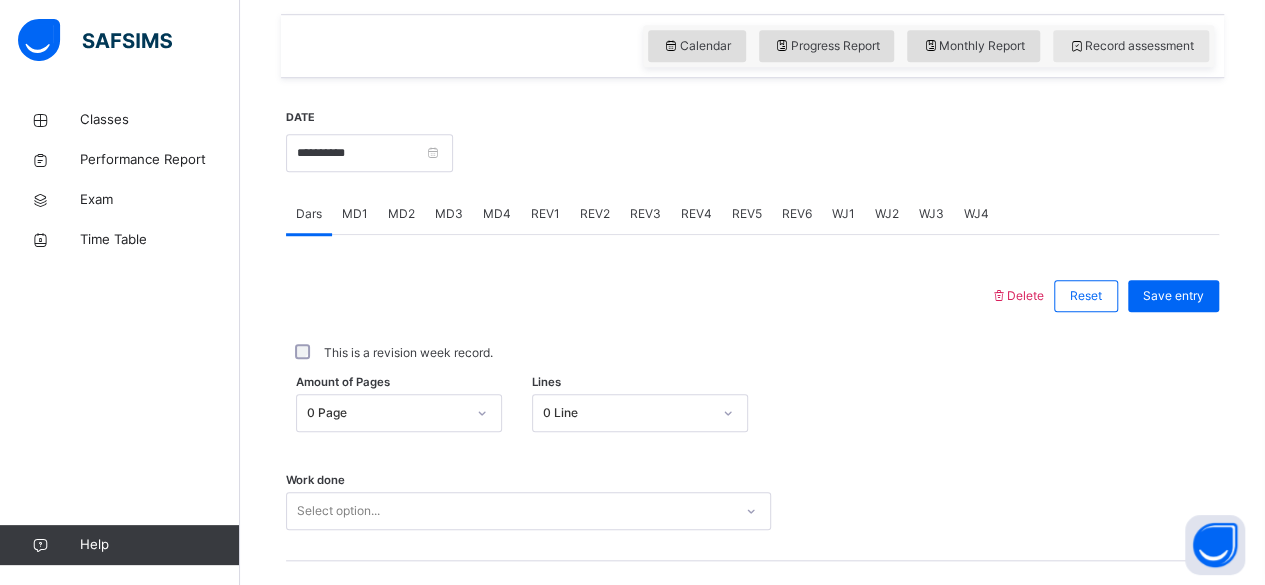scroll, scrollTop: 663, scrollLeft: 0, axis: vertical 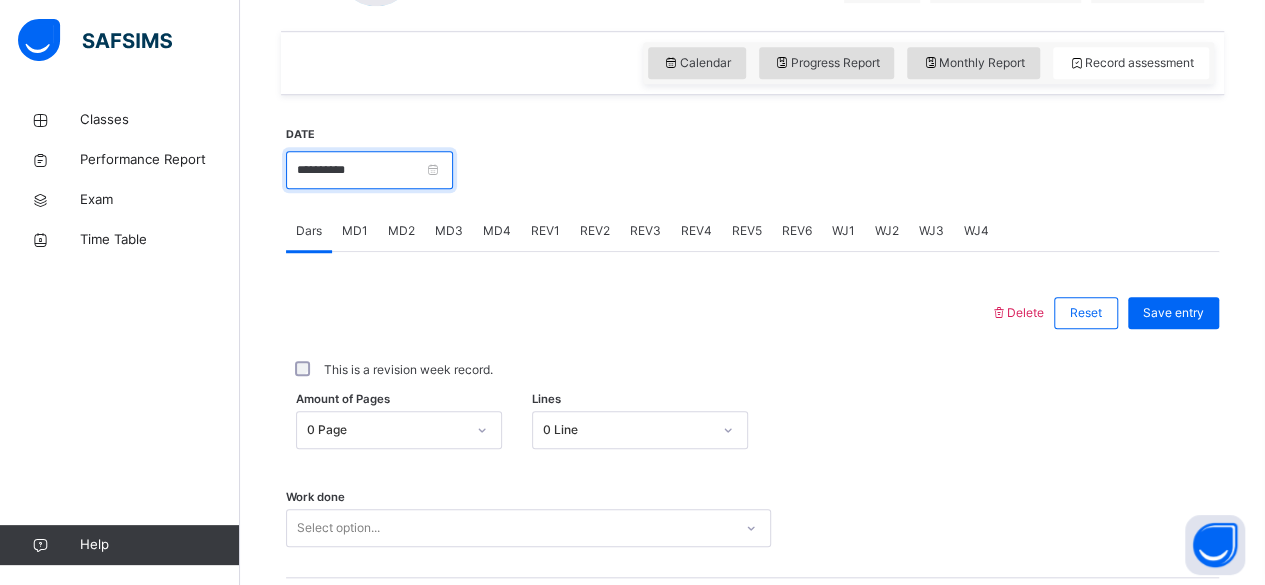 click on "**********" at bounding box center (369, 170) 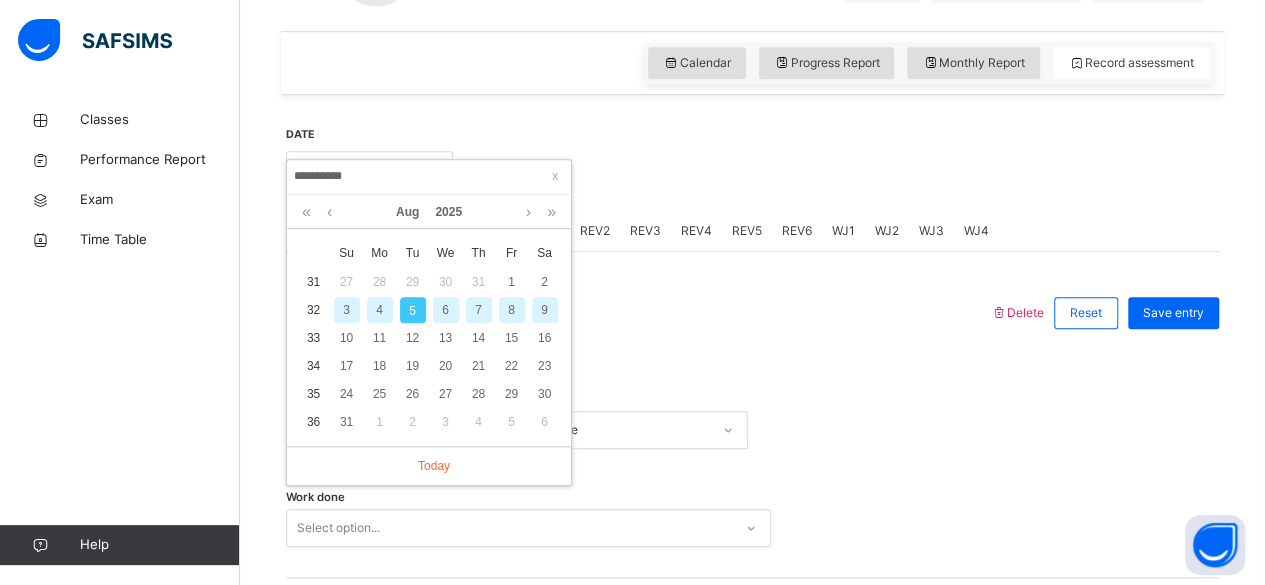 click on "4" at bounding box center (380, 310) 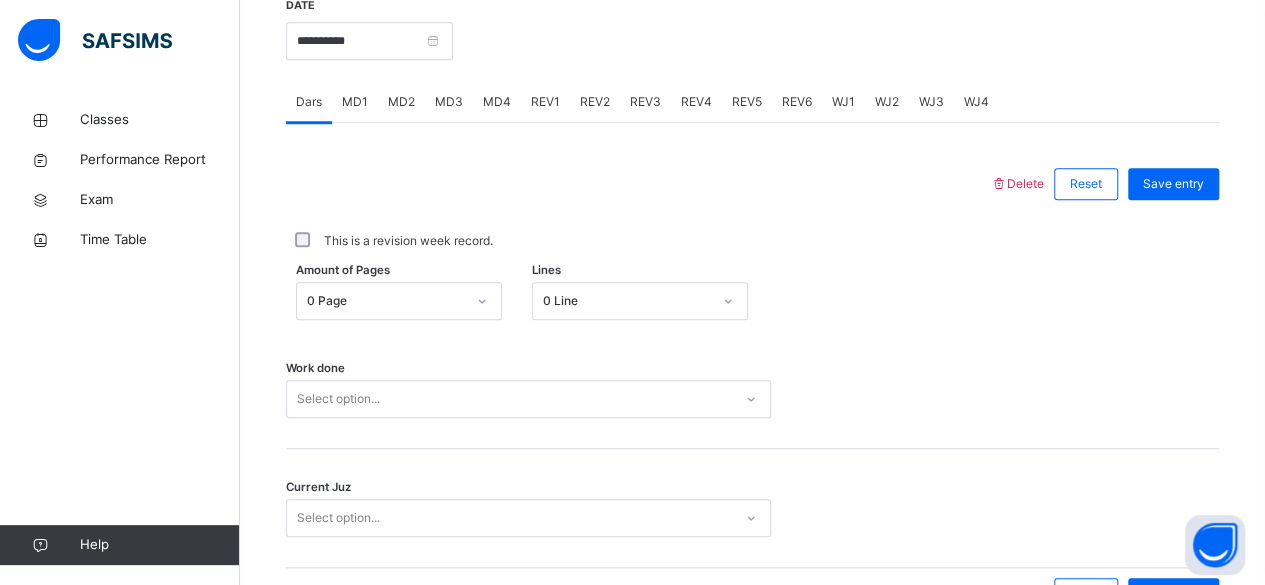 scroll, scrollTop: 914, scrollLeft: 0, axis: vertical 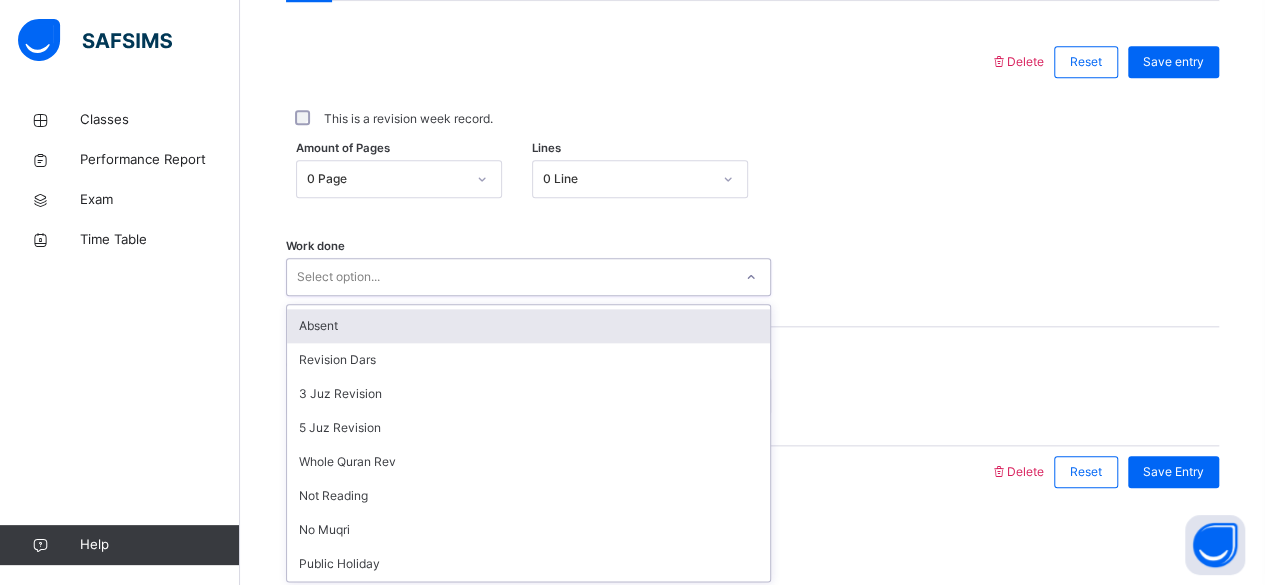 click on "Absent" at bounding box center [528, 326] 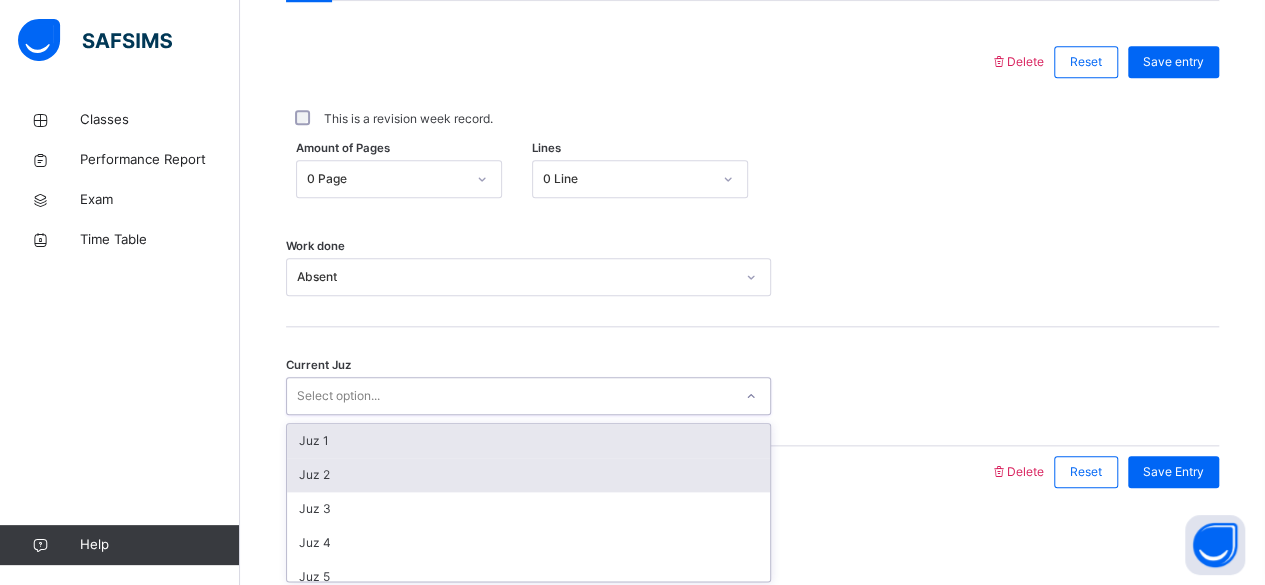 click on "Juz 2" at bounding box center (528, 475) 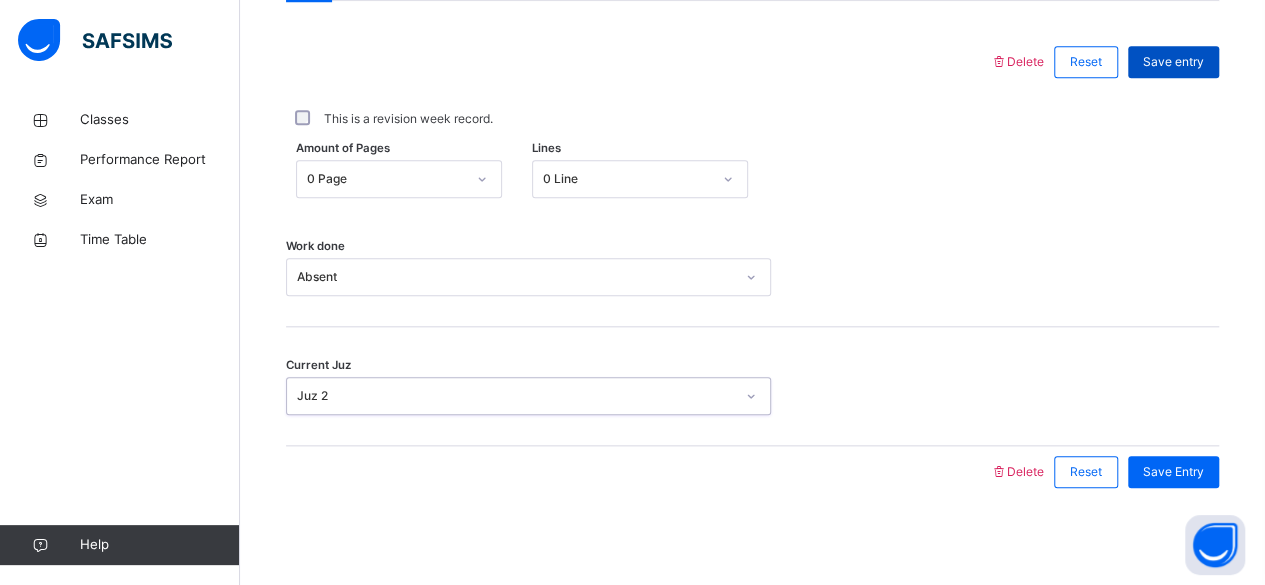 click on "Save entry" at bounding box center [1173, 62] 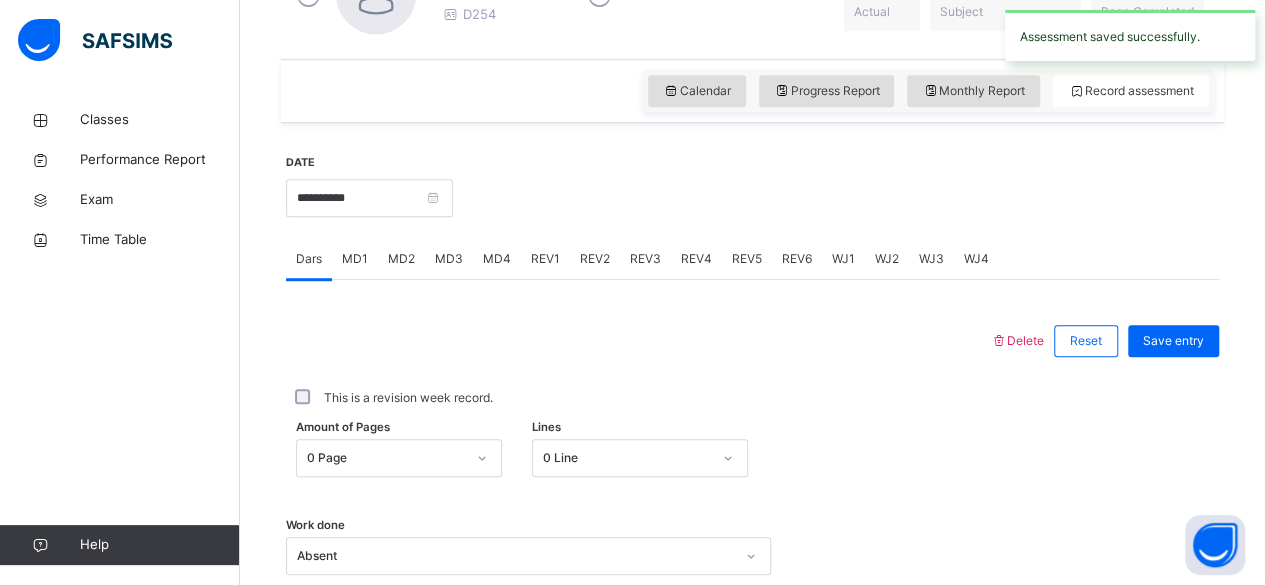 scroll, scrollTop: 628, scrollLeft: 0, axis: vertical 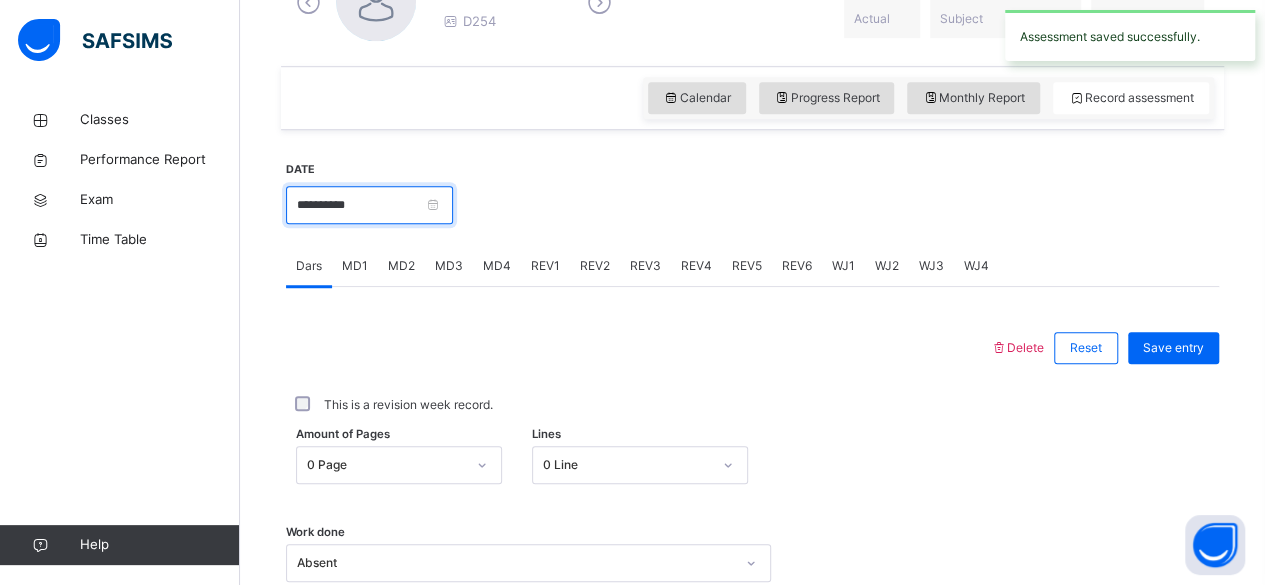 click on "**********" at bounding box center (369, 205) 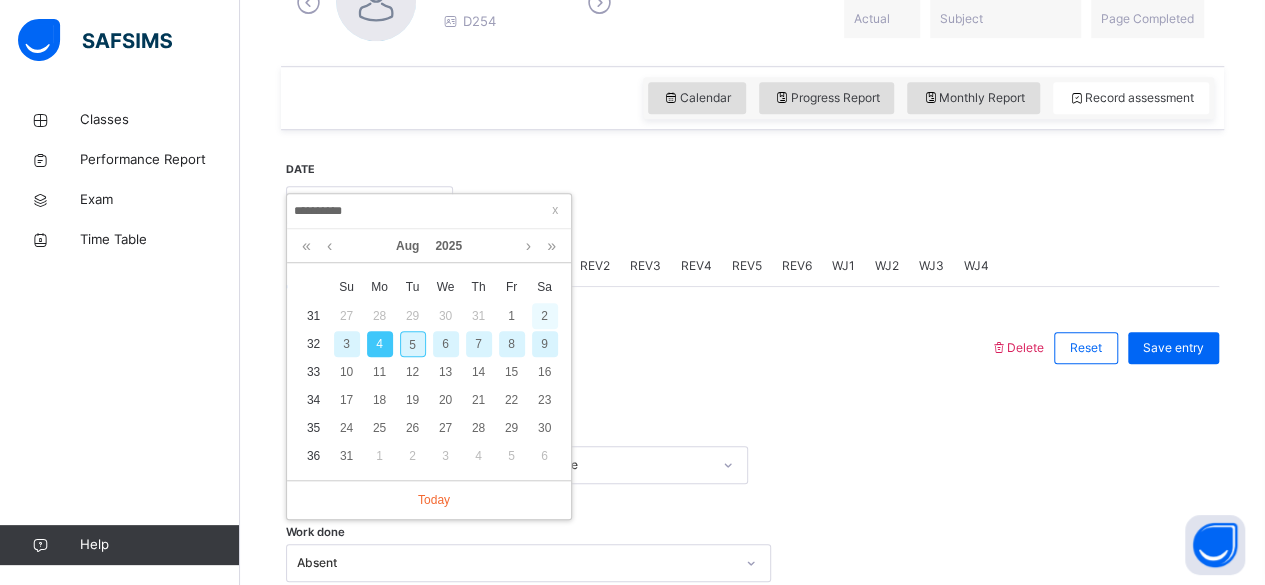 click on "2" at bounding box center [545, 316] 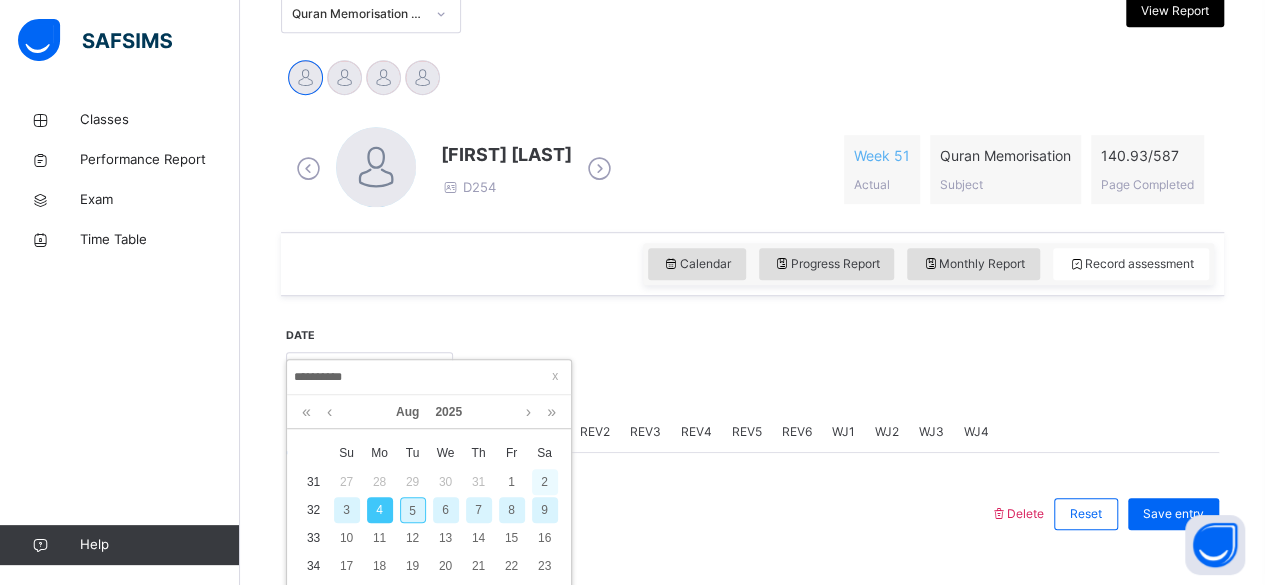 type on "**********" 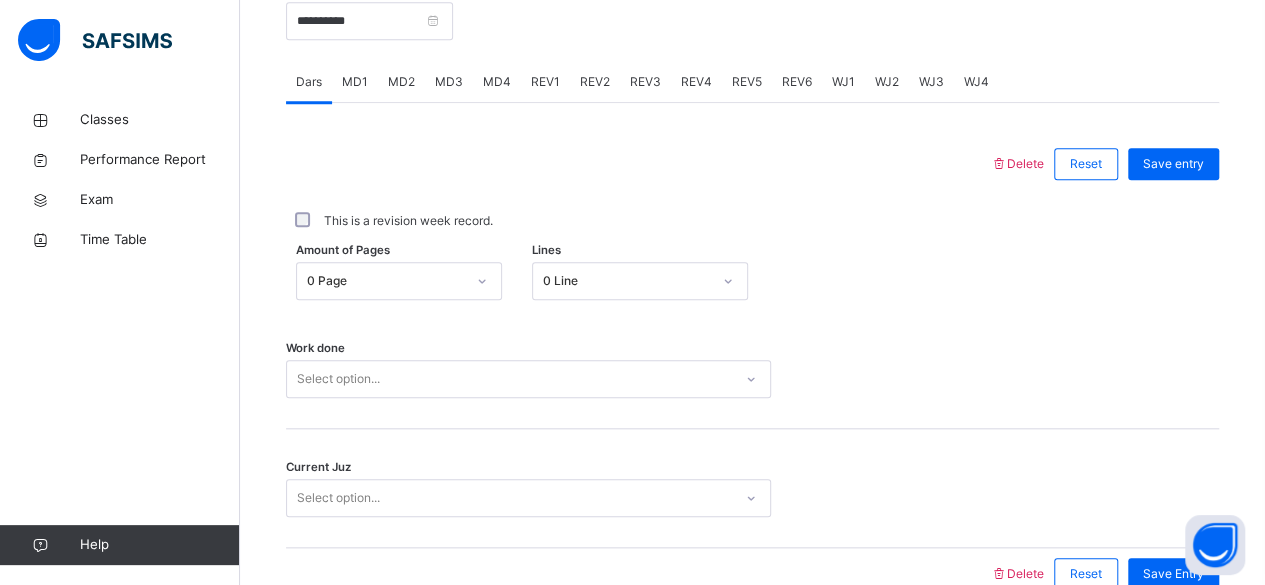 scroll, scrollTop: 814, scrollLeft: 0, axis: vertical 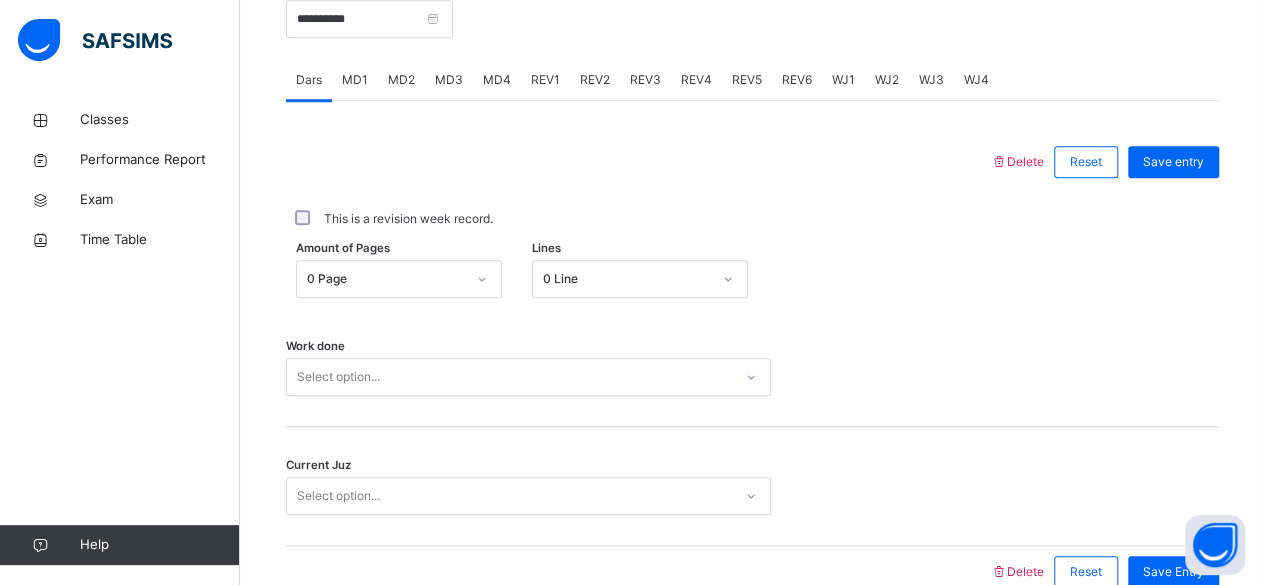 click on "MD4" at bounding box center [497, 80] 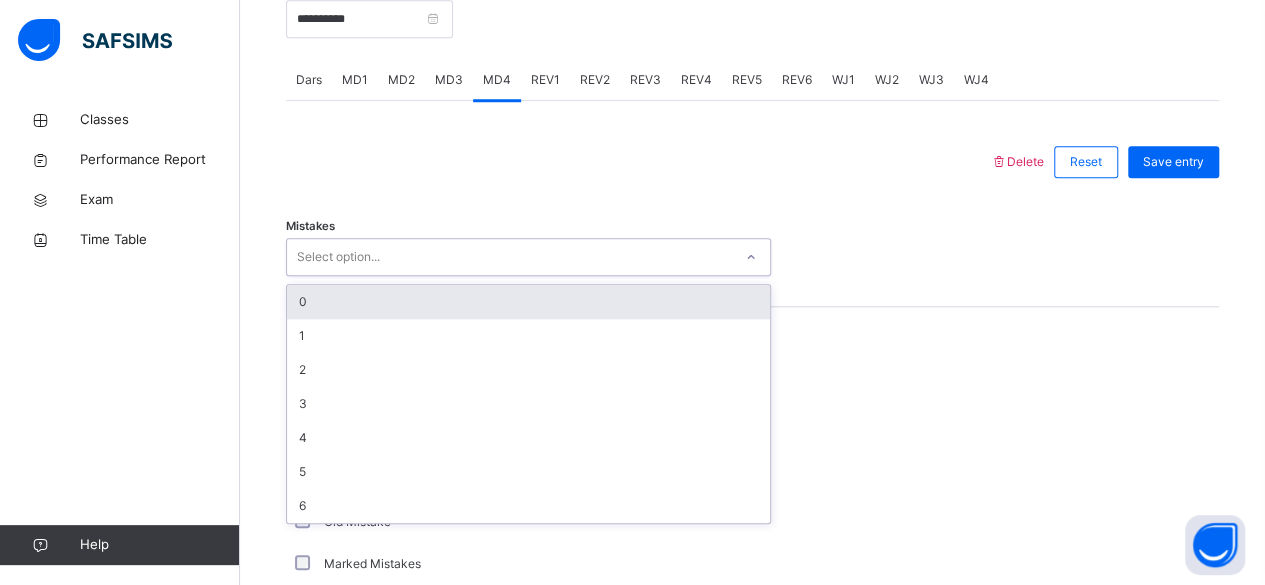 click on "0" at bounding box center (528, 302) 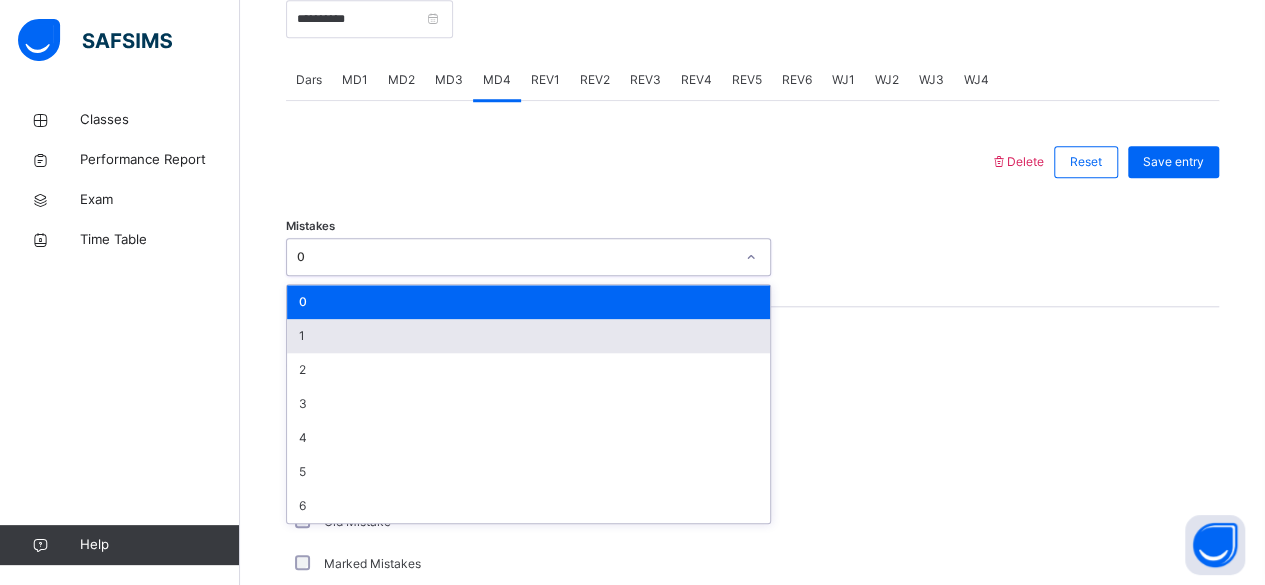 click on "1" at bounding box center (528, 336) 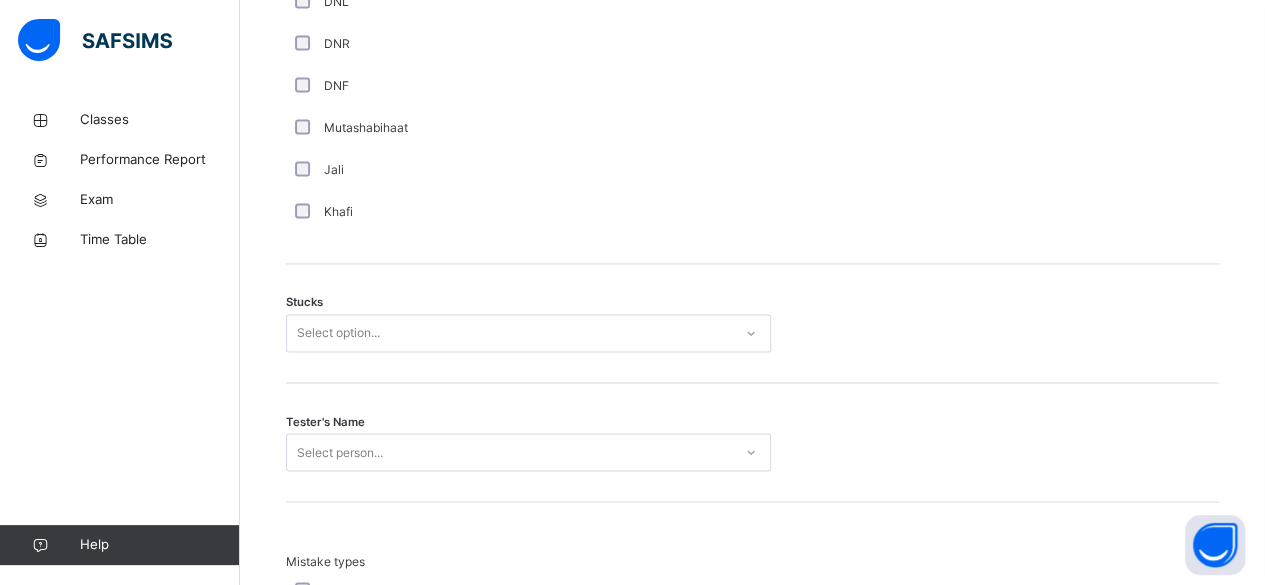 scroll, scrollTop: 1512, scrollLeft: 0, axis: vertical 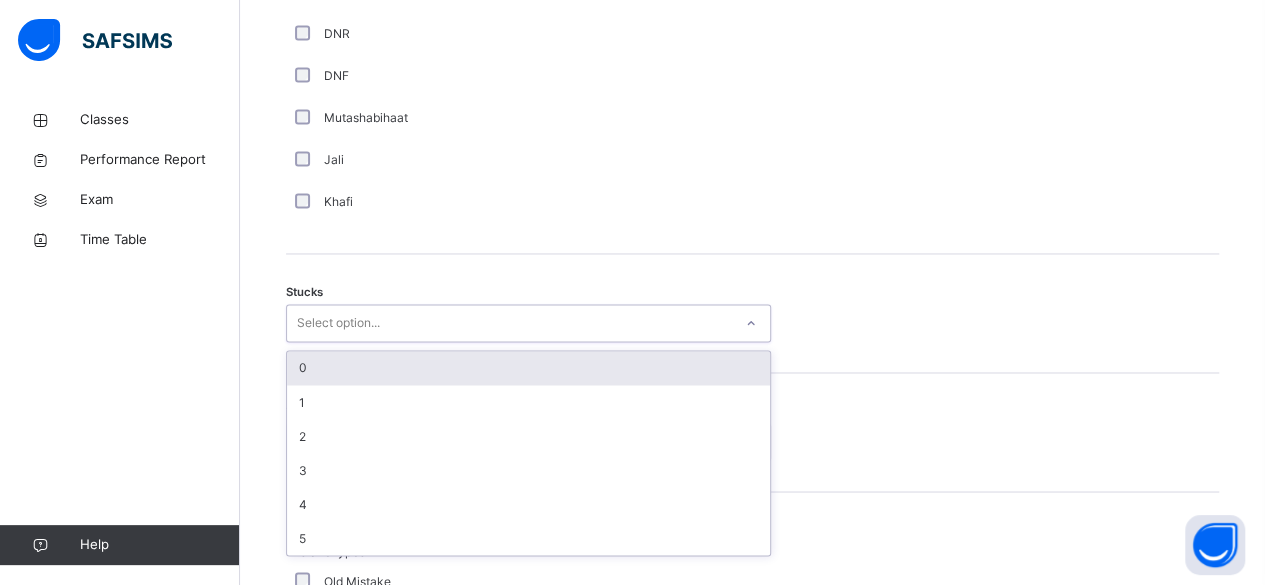 click on "0" at bounding box center [528, 368] 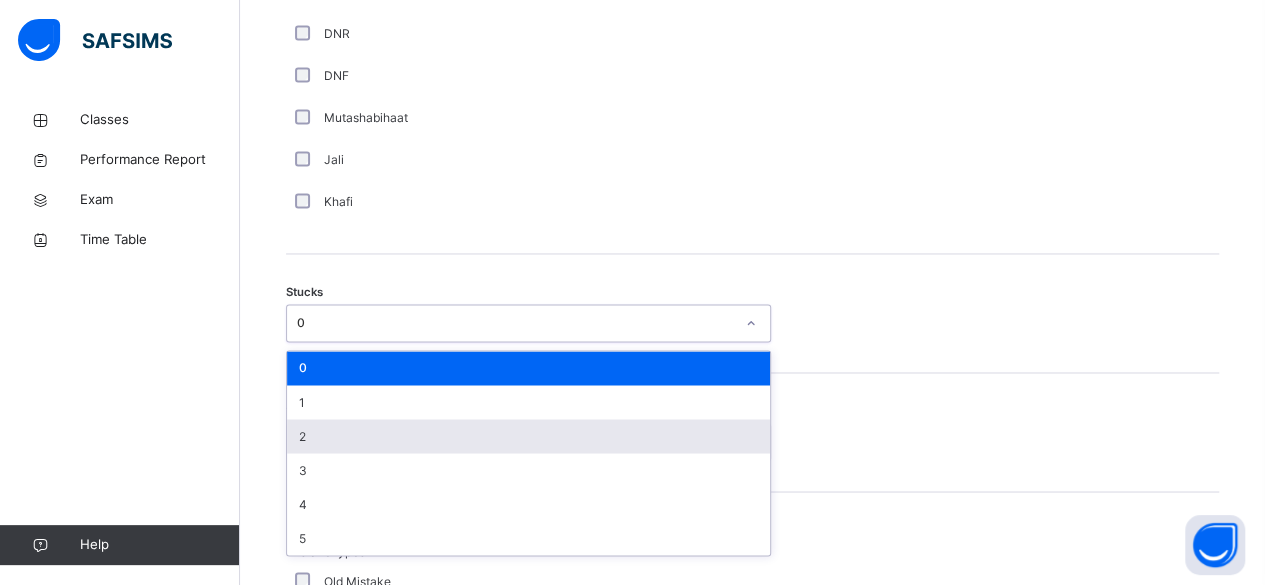 click on "2" at bounding box center [528, 436] 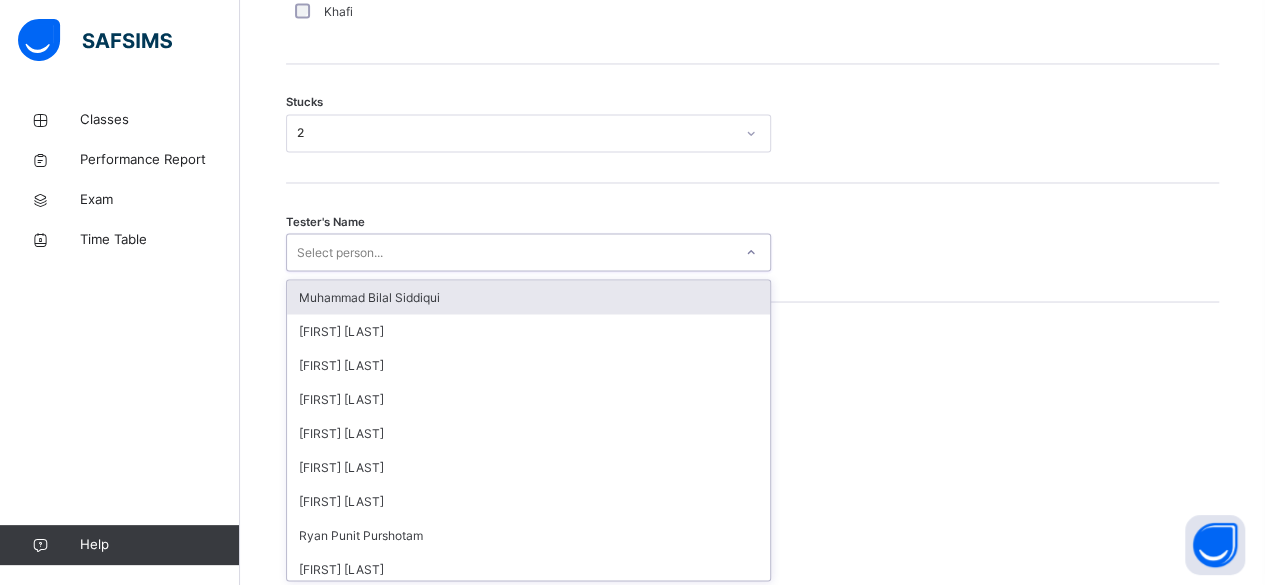 scroll, scrollTop: 1702, scrollLeft: 0, axis: vertical 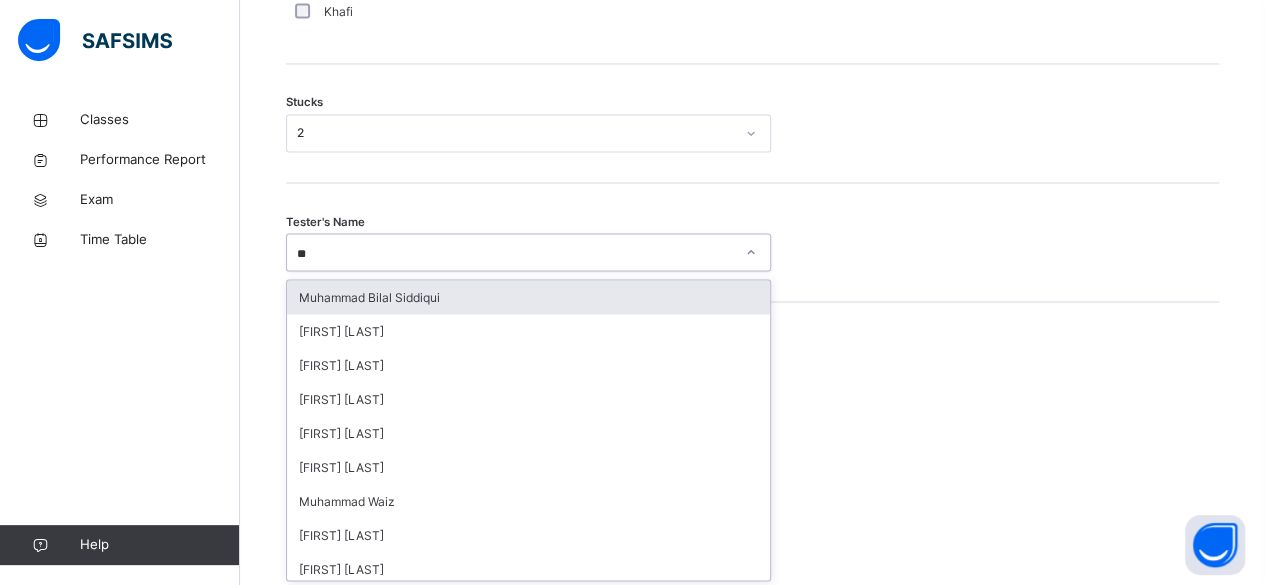 type on "***" 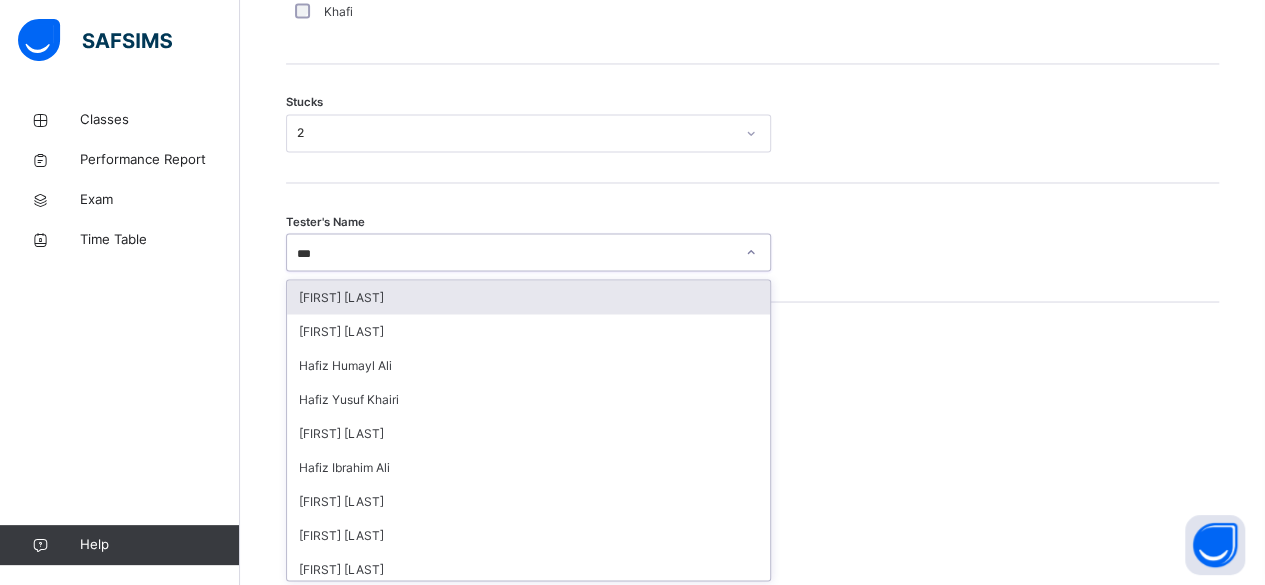 click on "[FIRST] [LAST]  [LAST]" at bounding box center (528, 297) 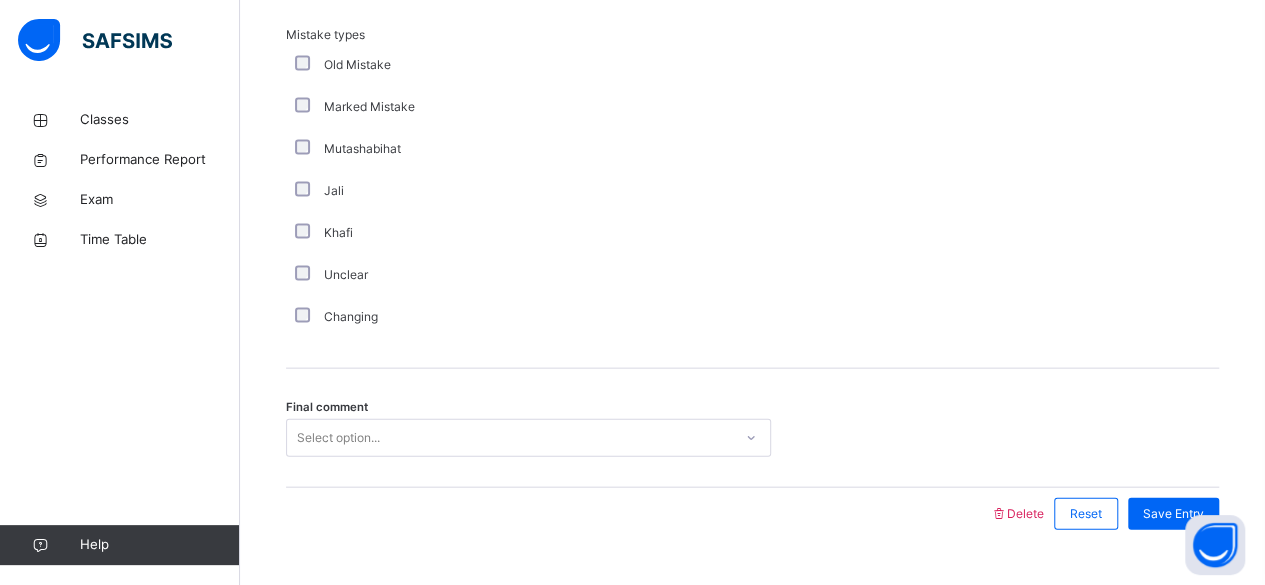 scroll, scrollTop: 2068, scrollLeft: 0, axis: vertical 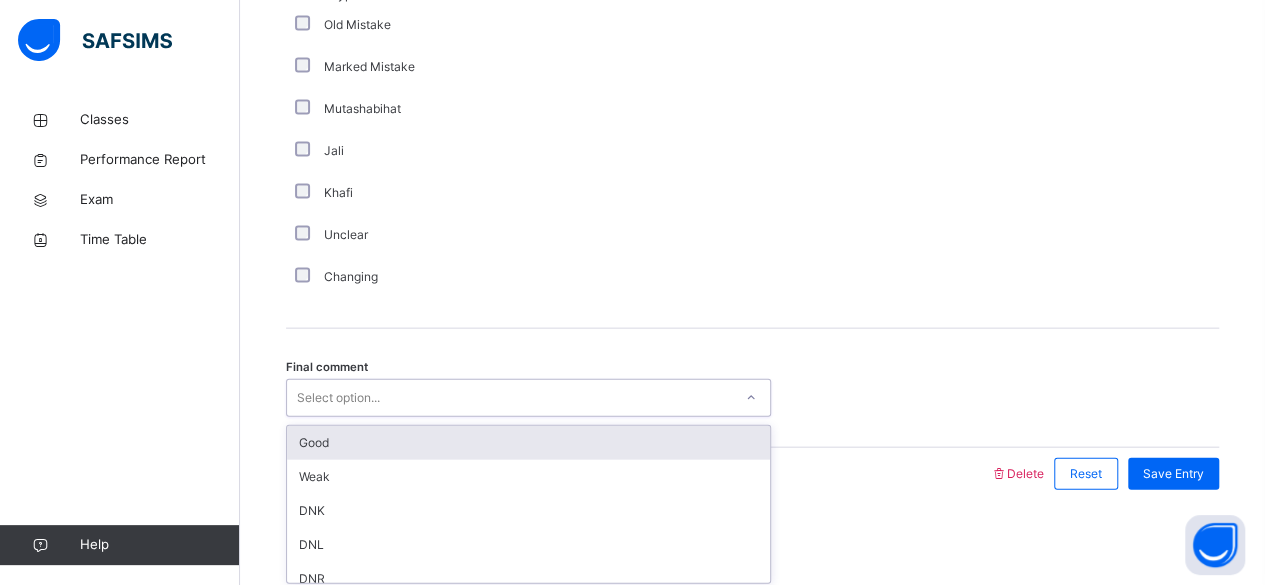 click on "Good" at bounding box center [528, 443] 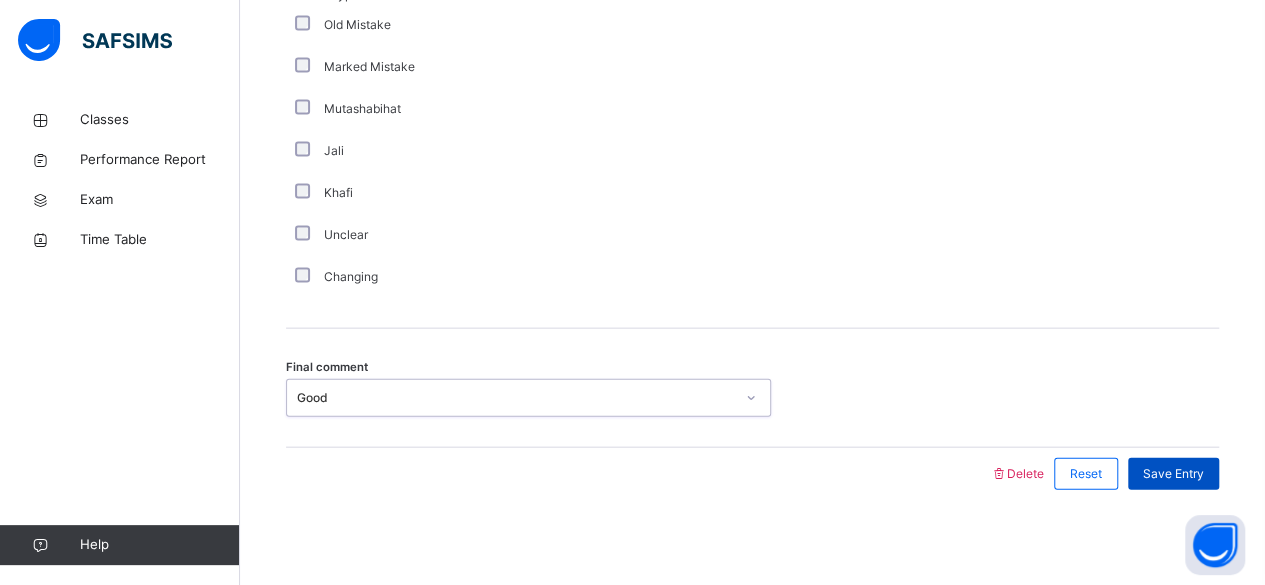 click on "Save Entry" at bounding box center (1173, 474) 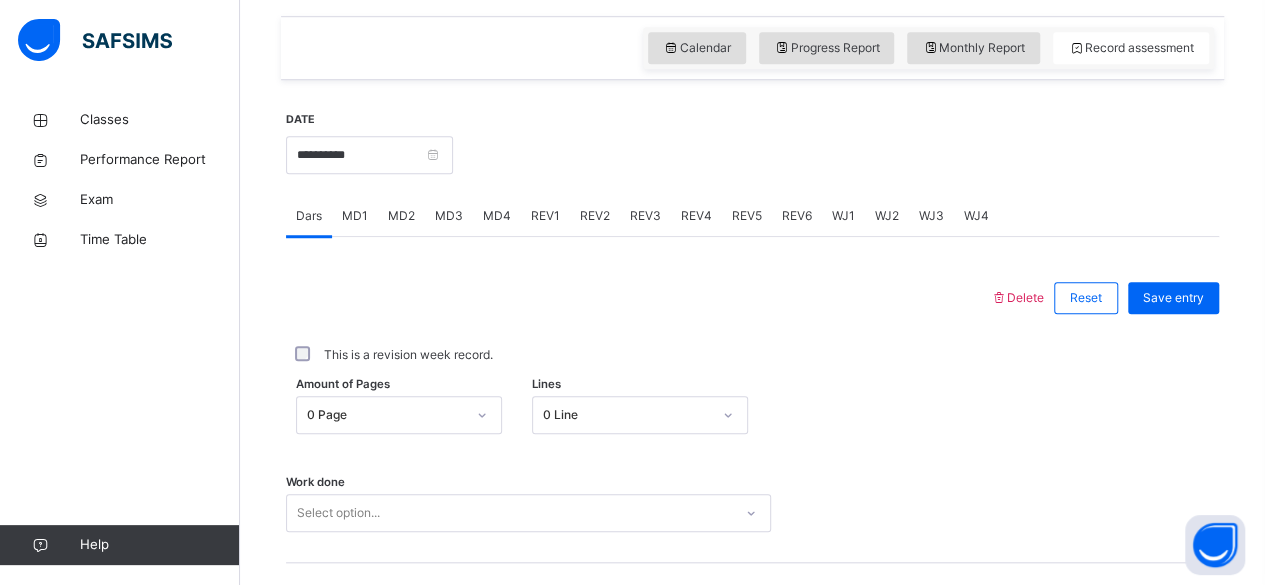 scroll, scrollTop: 671, scrollLeft: 0, axis: vertical 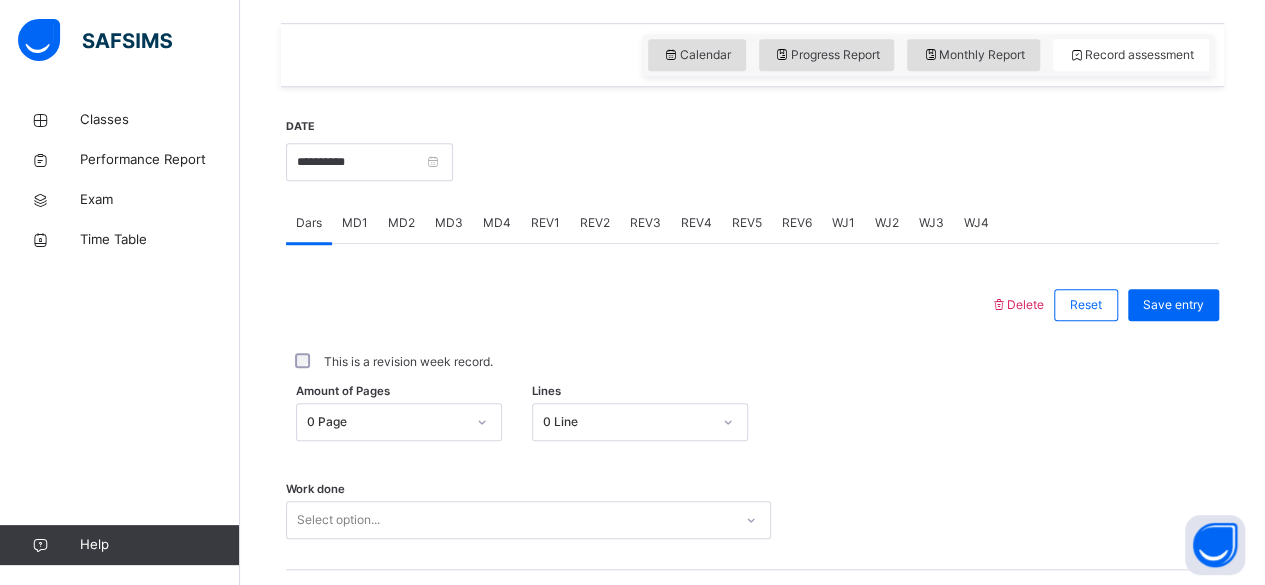 click on "MD1" at bounding box center (355, 223) 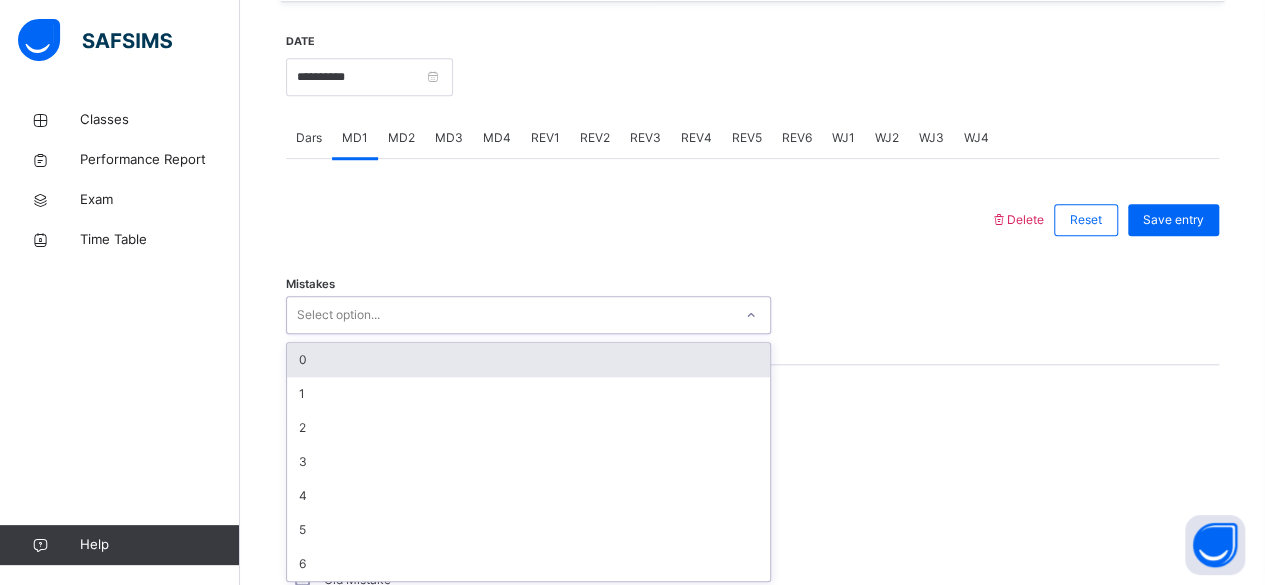 scroll, scrollTop: 758, scrollLeft: 0, axis: vertical 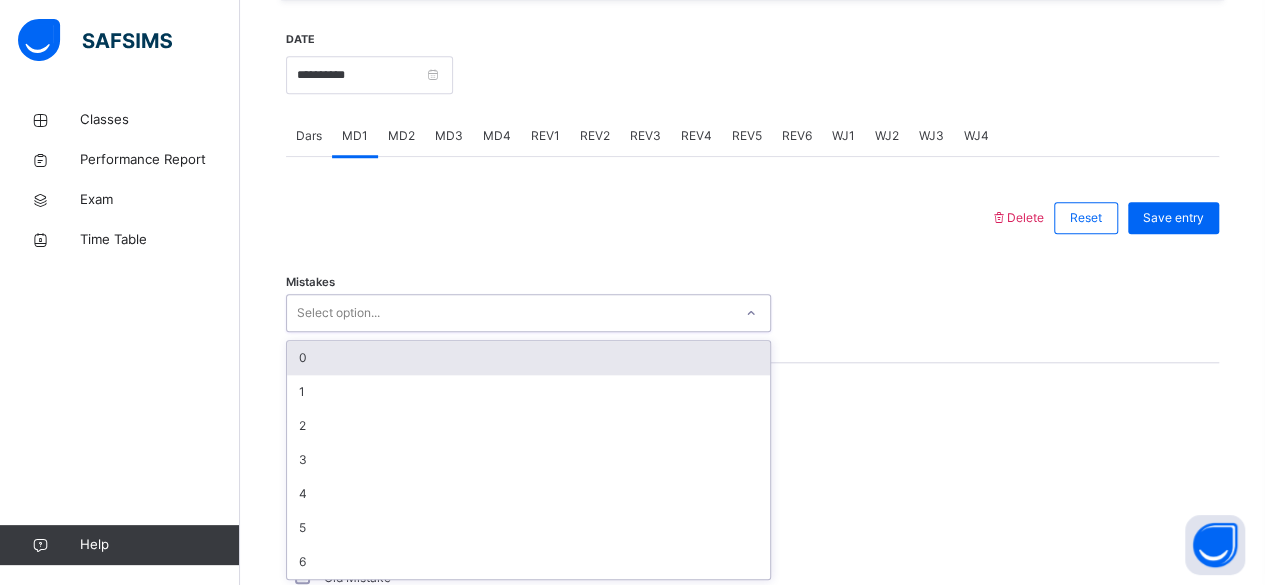click on "0" at bounding box center [528, 358] 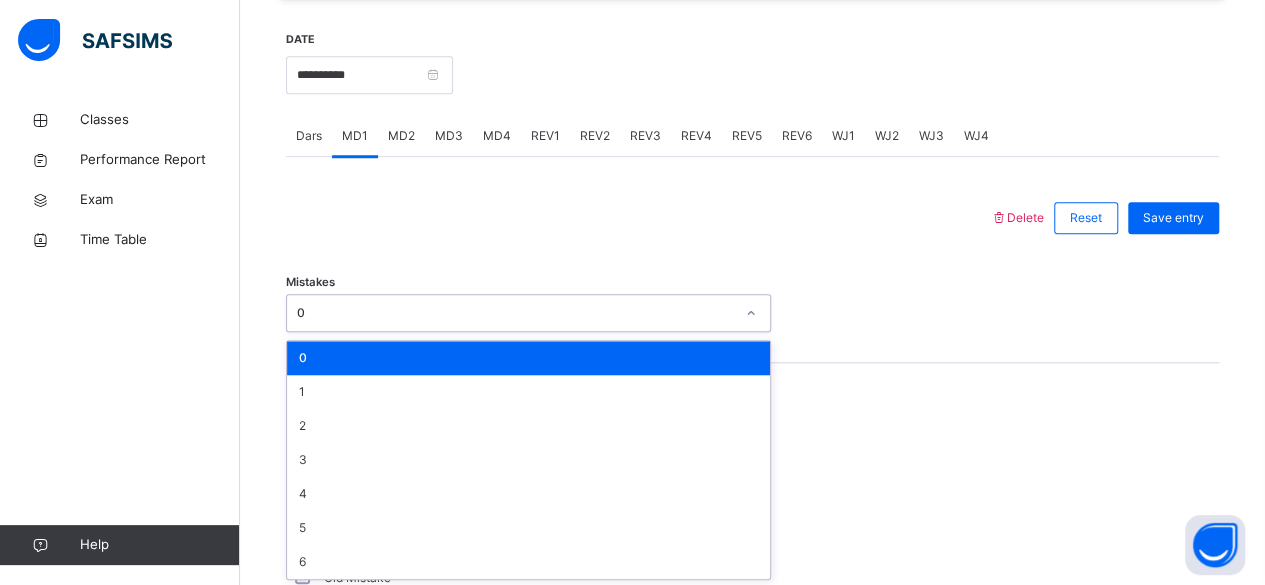 click on "Mistakes   option 0, selected.    option 0 focused, 1 of 7. 7 results available. Use Up and Down to choose options, press Enter to select the currently focused option, press Escape to exit the menu, press Tab to select the option and exit the menu. 0 0 1 2 3 4 5 6" at bounding box center [752, 303] 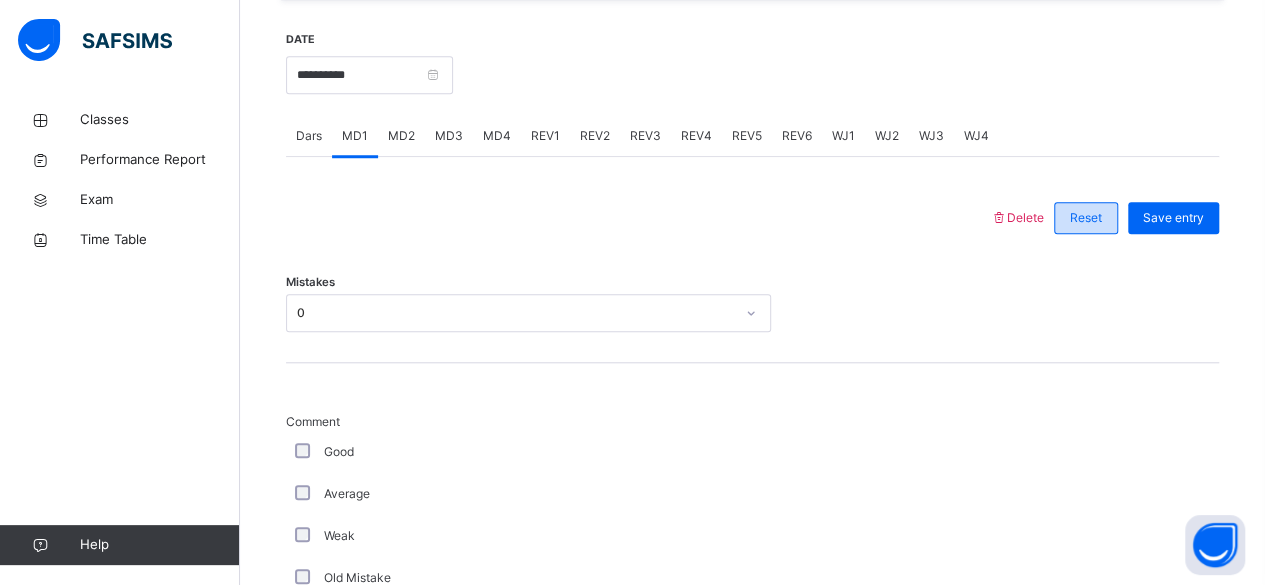 click on "Reset" at bounding box center (1086, 218) 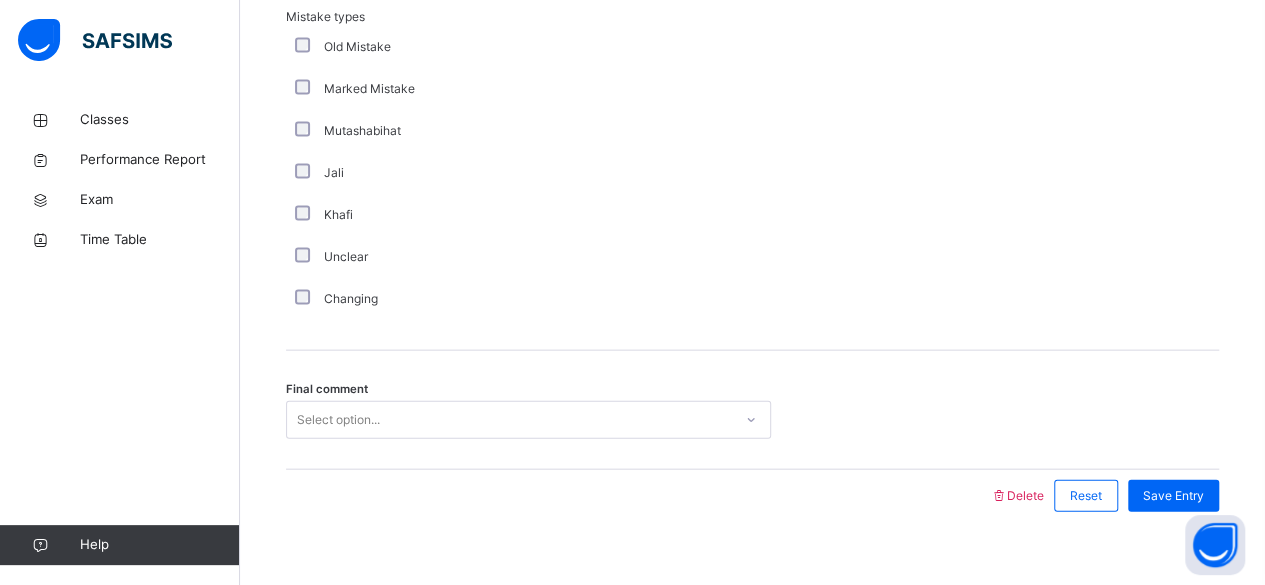 scroll, scrollTop: 2068, scrollLeft: 0, axis: vertical 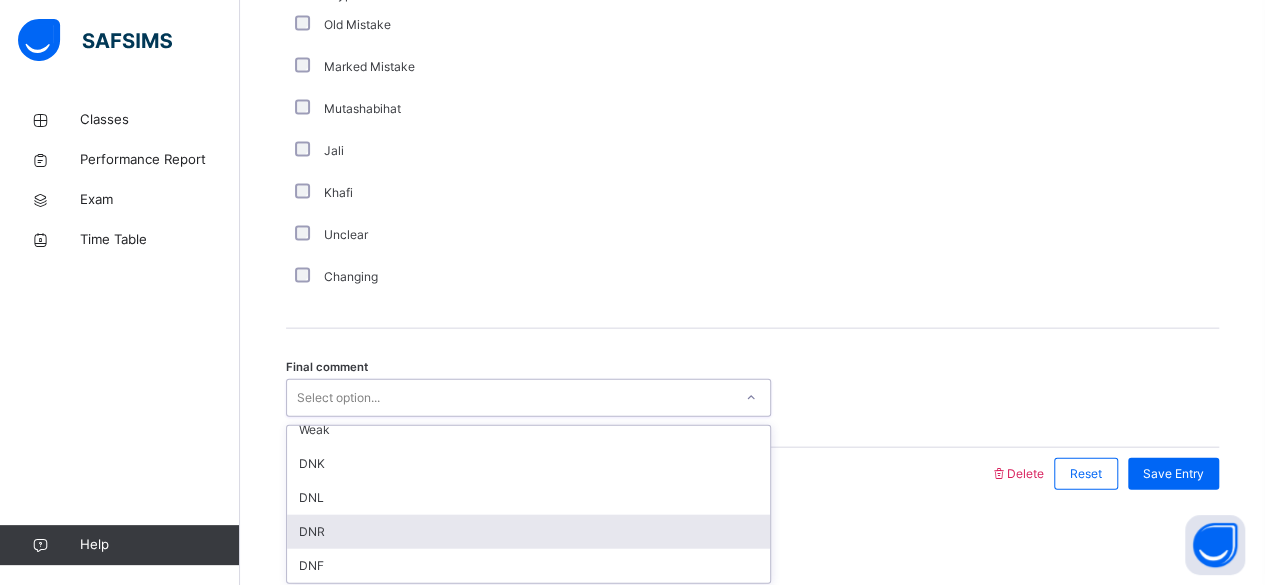 click on "DNR" at bounding box center (528, 532) 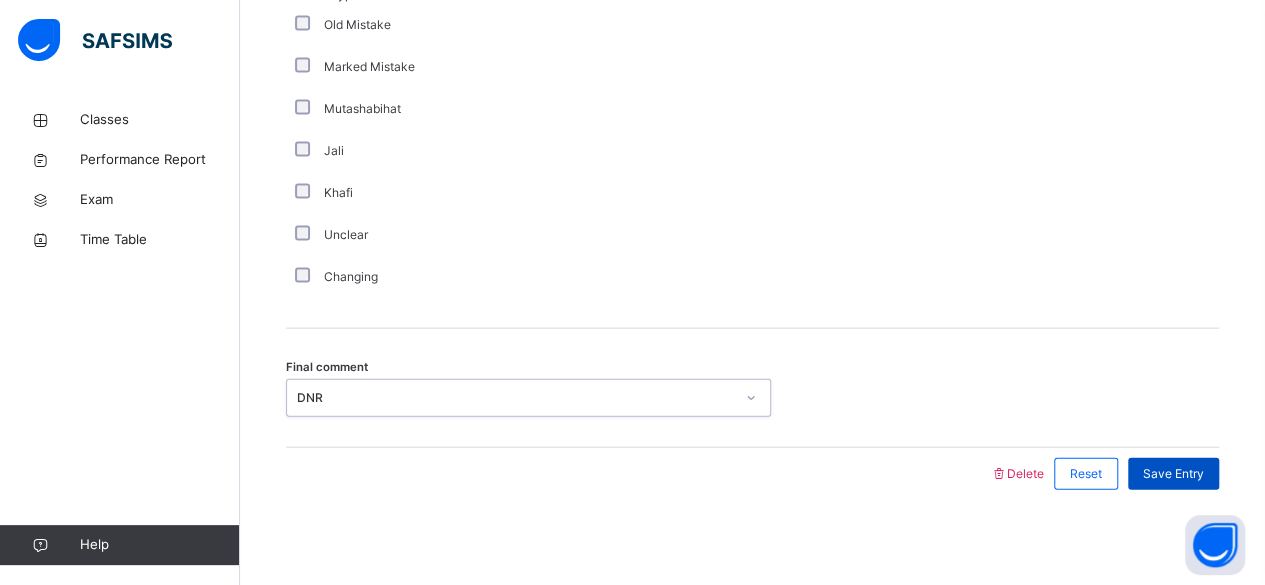 click on "Save Entry" at bounding box center [1173, 474] 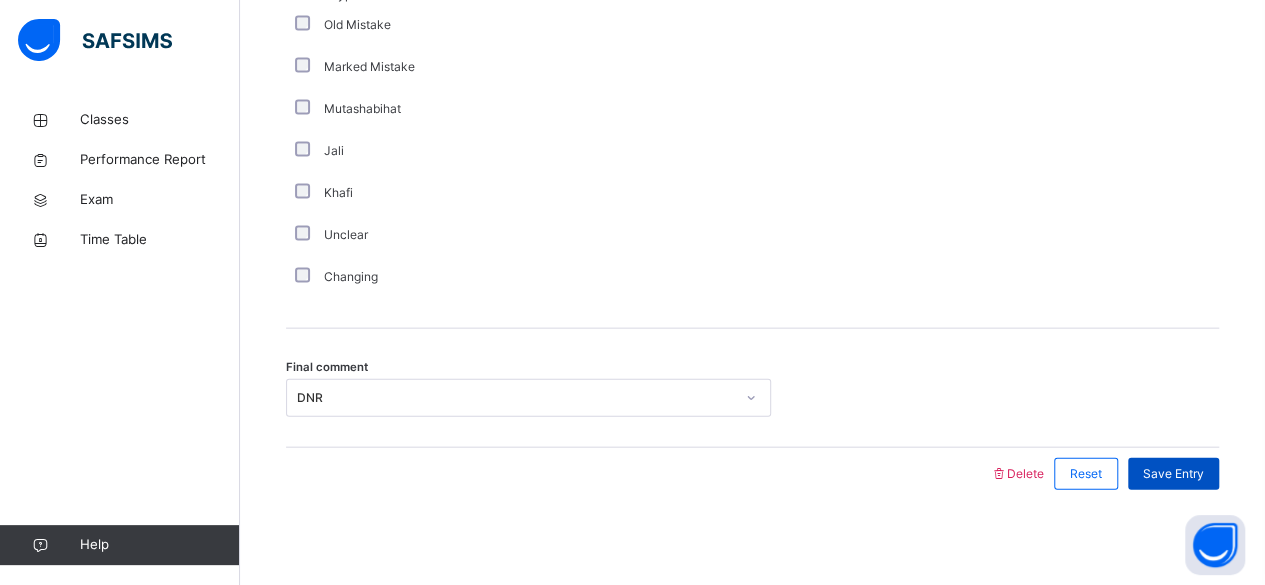 click on "Save Entry" at bounding box center [1173, 474] 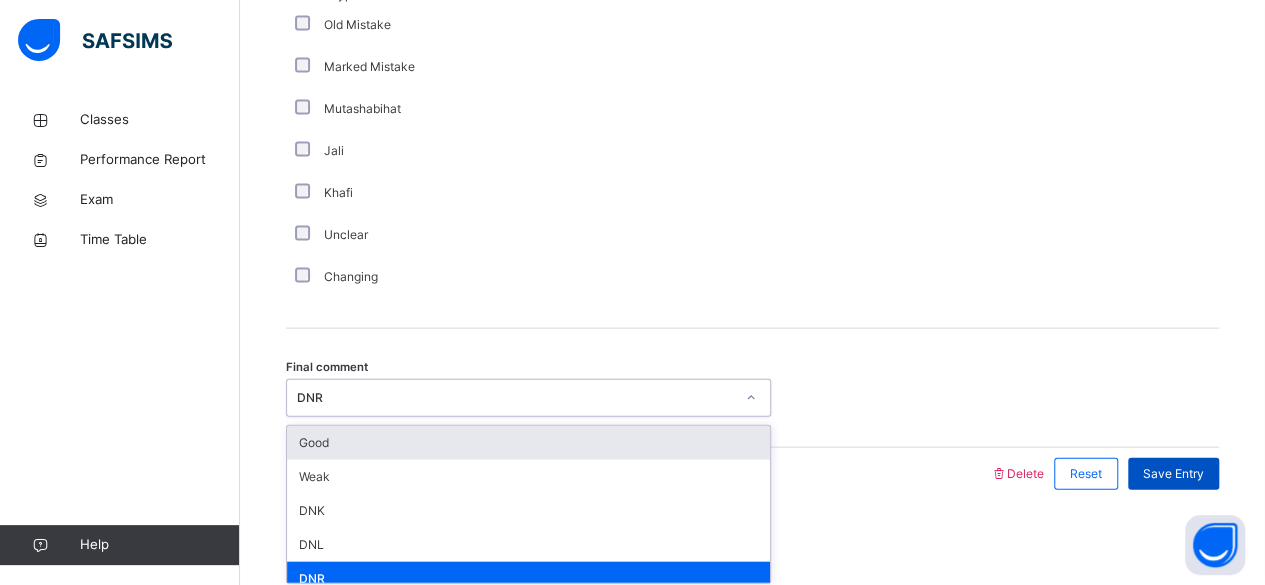 scroll, scrollTop: 47, scrollLeft: 0, axis: vertical 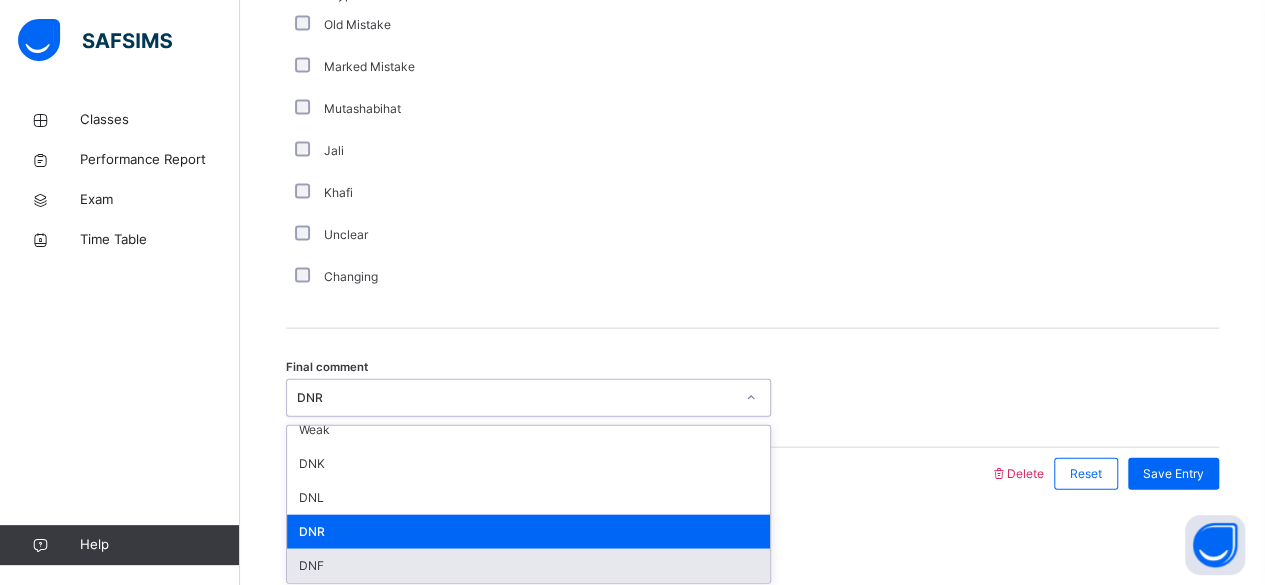 click on "DNF" at bounding box center (528, 566) 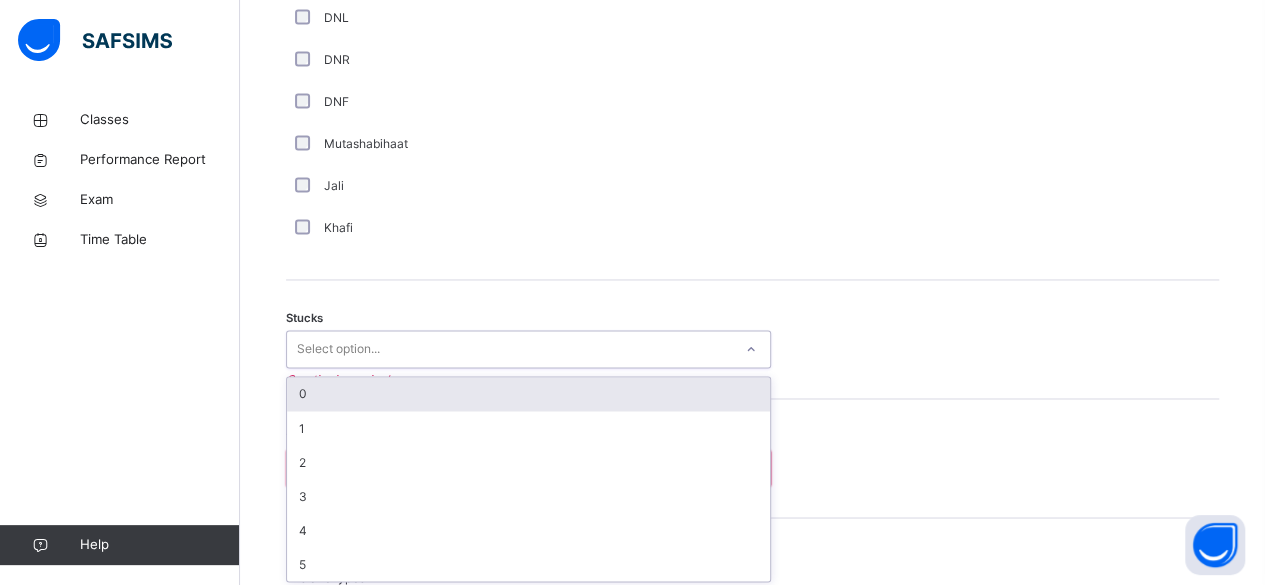 scroll, scrollTop: 1488, scrollLeft: 0, axis: vertical 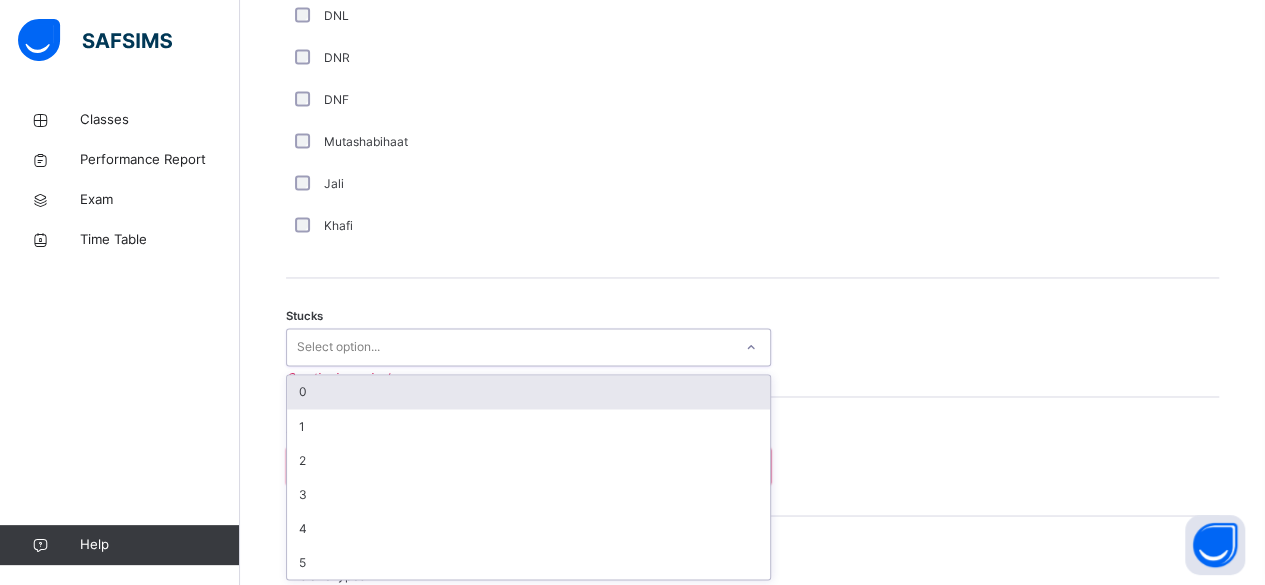 click on "Stucks      option 0 focused, 1 of 6. 6 results available. Use Up and Down to choose options, press Enter to select the currently focused option, press Escape to exit the menu, press Tab to select the option and exit the menu. Select option... 0 1 2 3 4 5 Question is required" at bounding box center (752, 347) 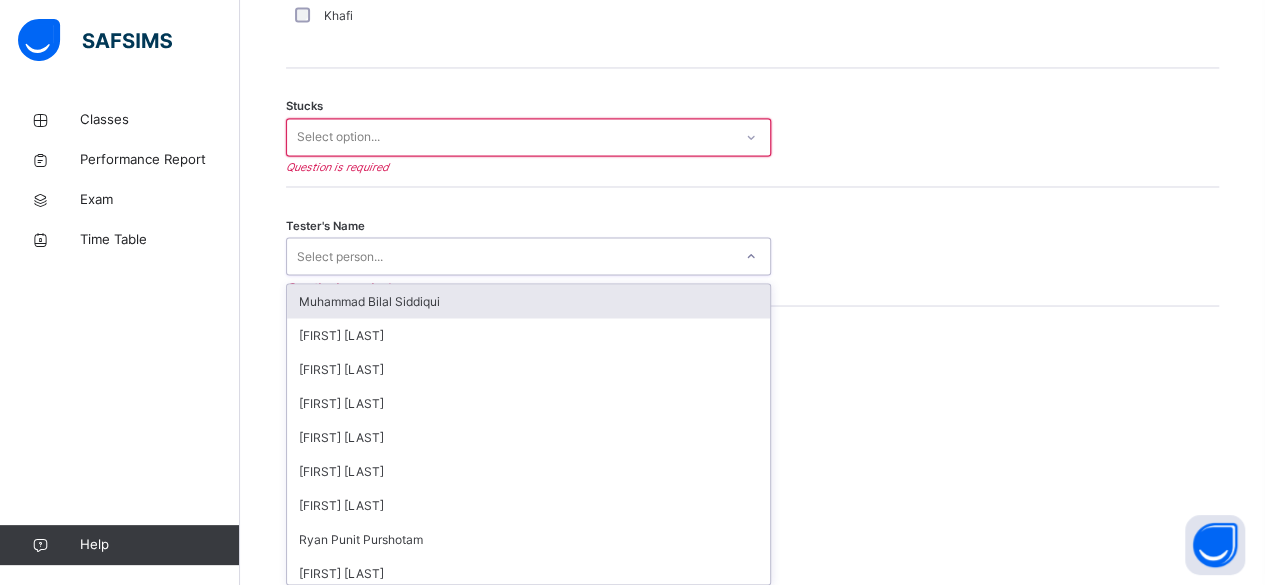 scroll, scrollTop: 1702, scrollLeft: 0, axis: vertical 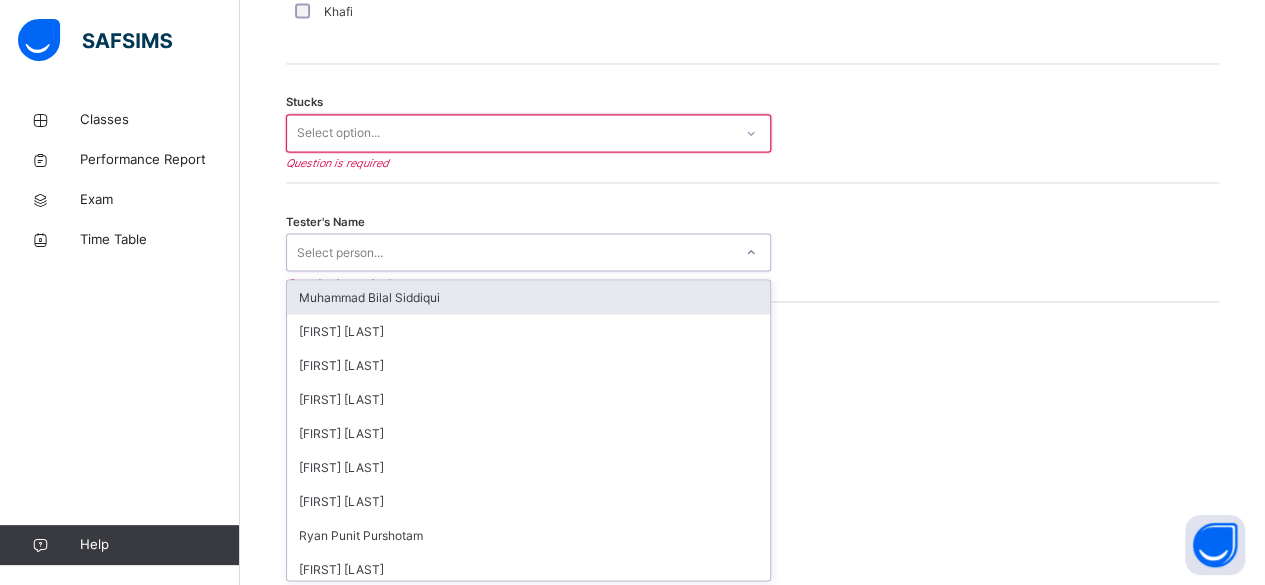 click on "Mistake types Old Mistake Marked Mistake Mutashabihat Jali Khafi Unclear Changing" at bounding box center [752, 508] 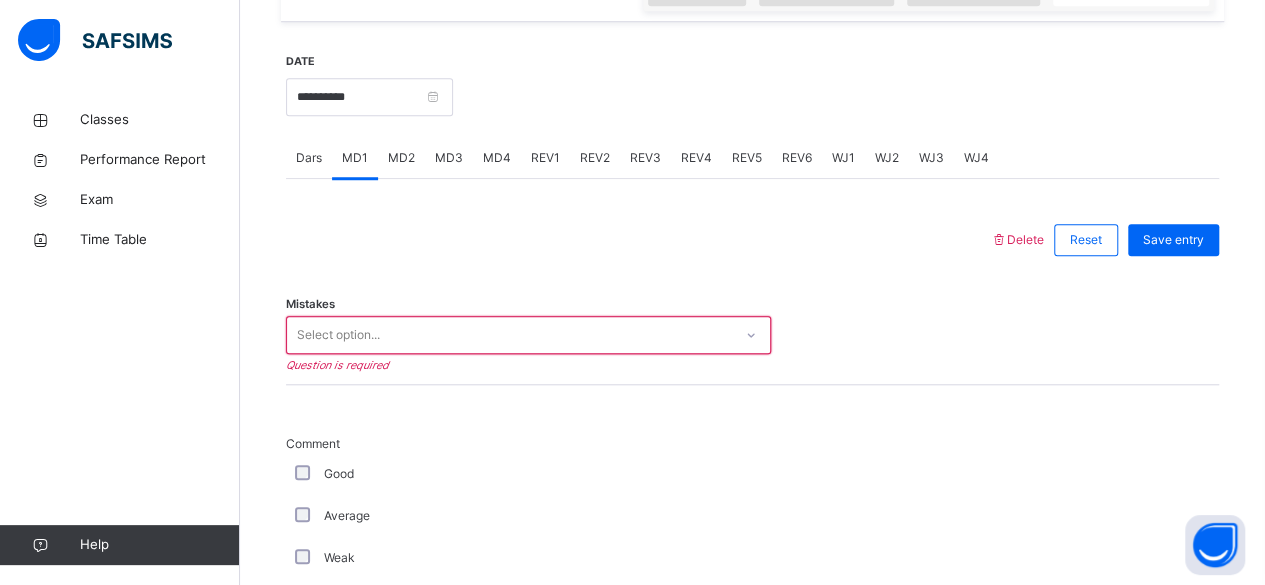 scroll, scrollTop: 740, scrollLeft: 0, axis: vertical 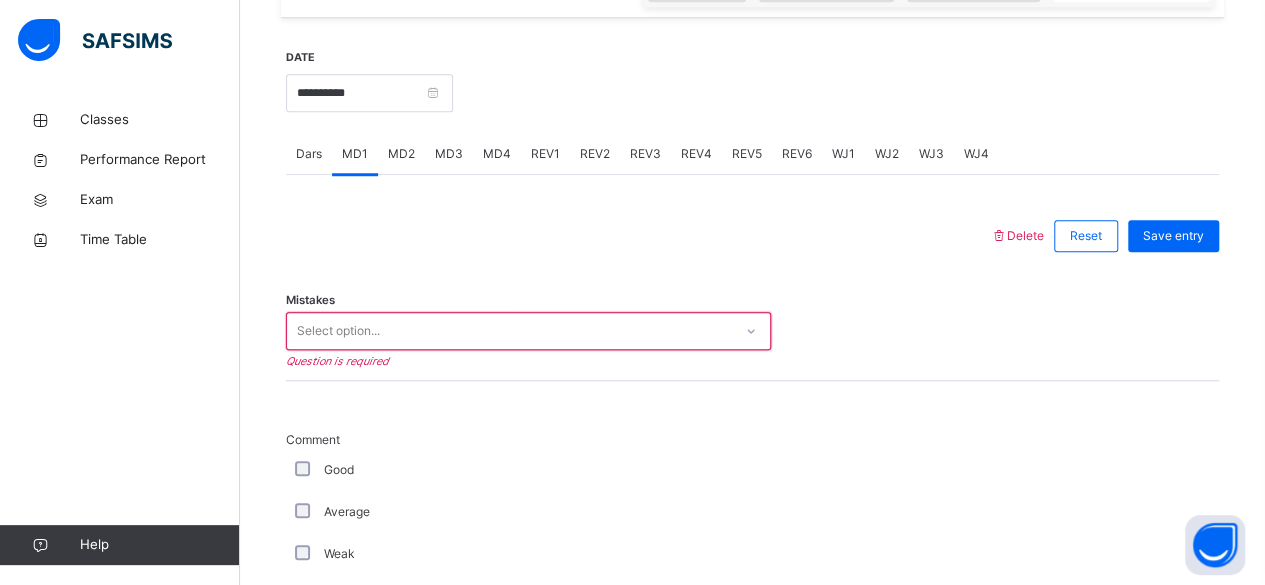 click on "REV1" at bounding box center [545, 154] 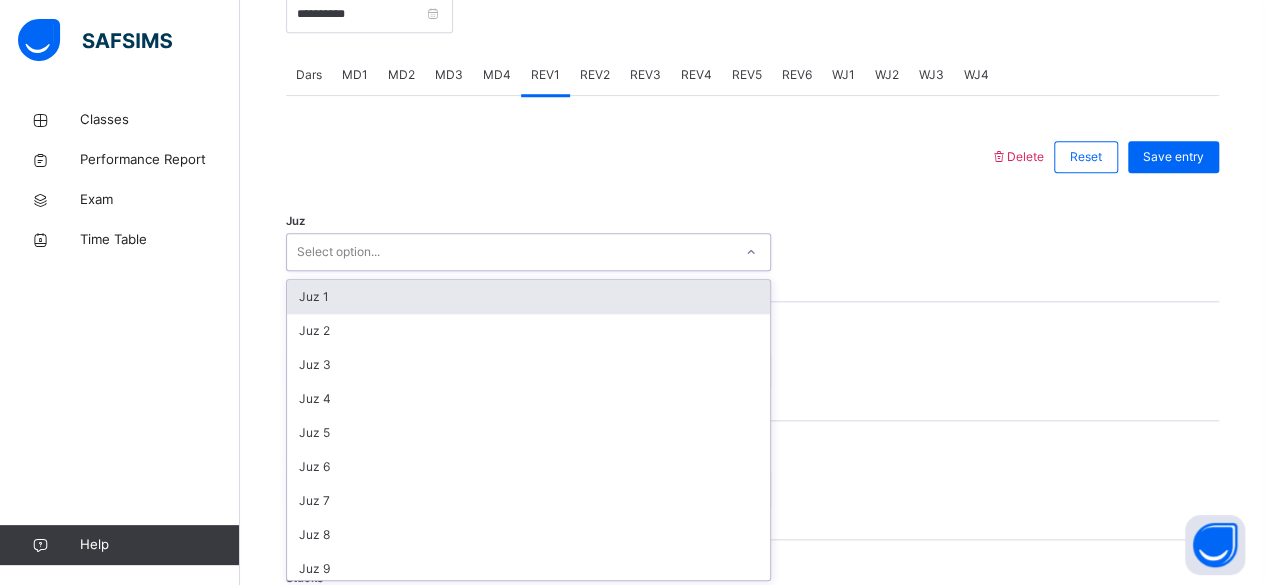 scroll, scrollTop: 820, scrollLeft: 0, axis: vertical 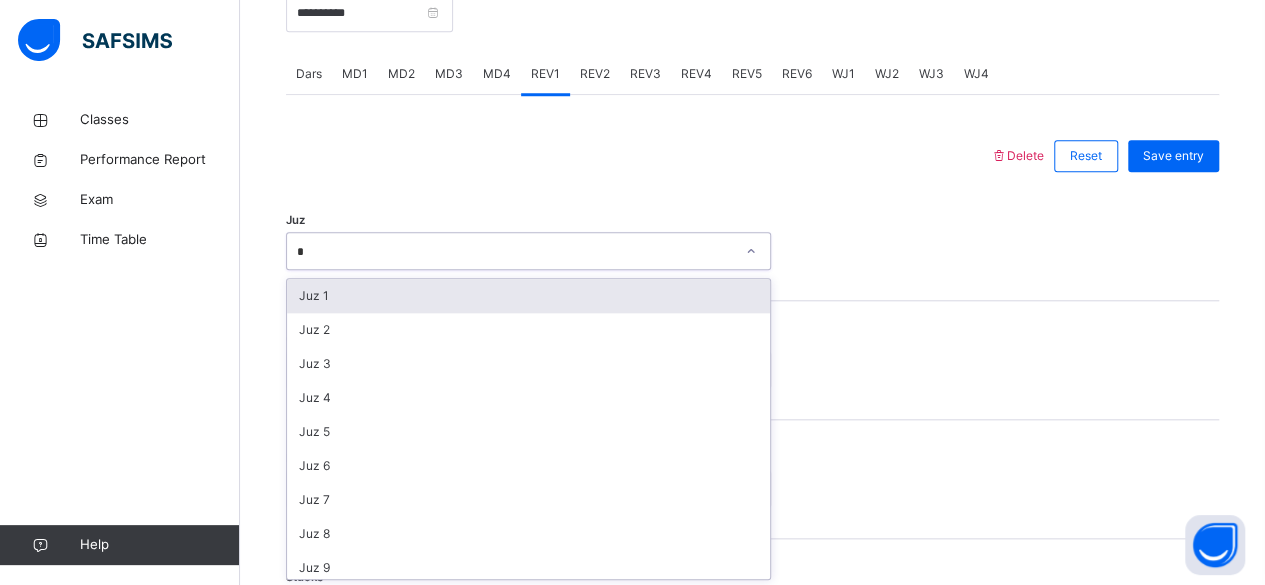 type on "**" 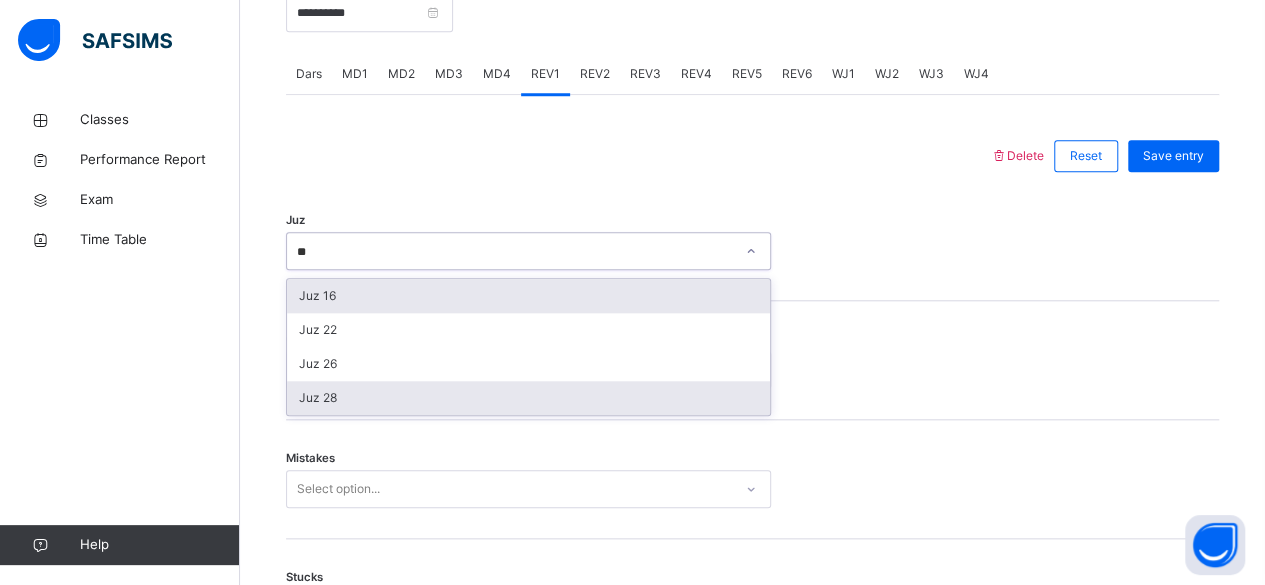 click on "Juz 28" at bounding box center [528, 398] 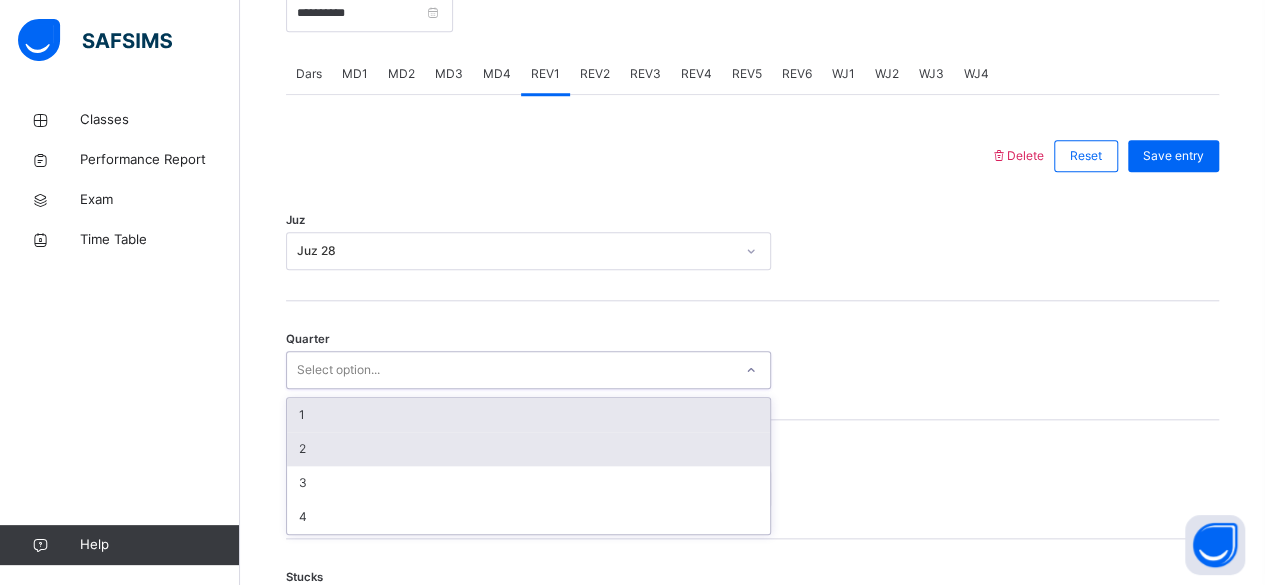 click on "2" at bounding box center (528, 449) 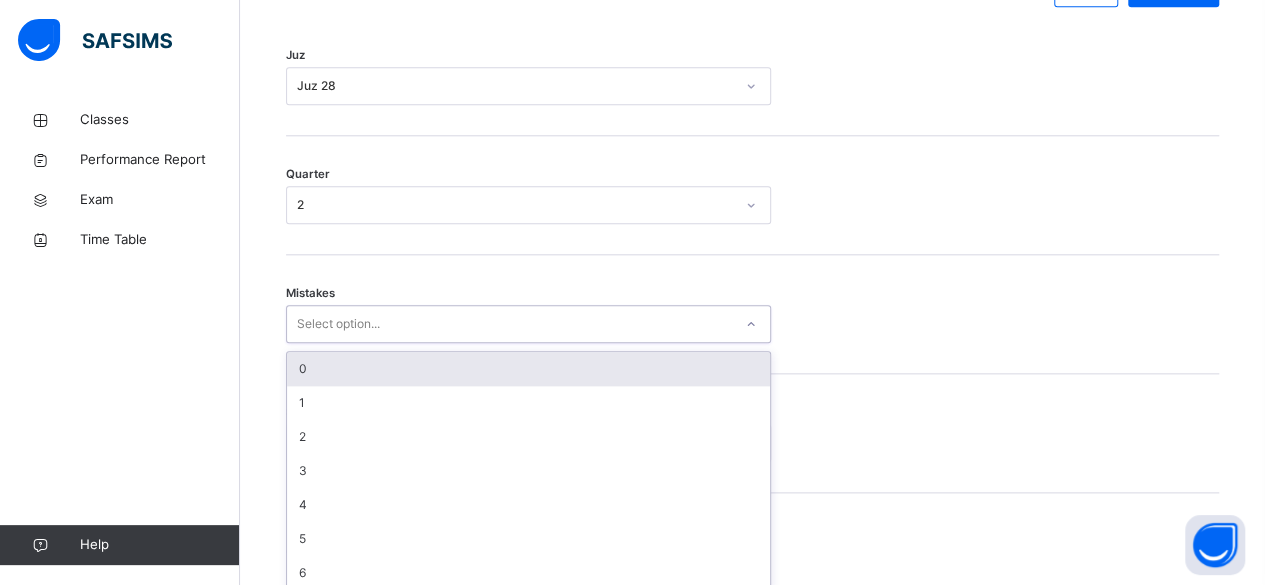 scroll, scrollTop: 996, scrollLeft: 0, axis: vertical 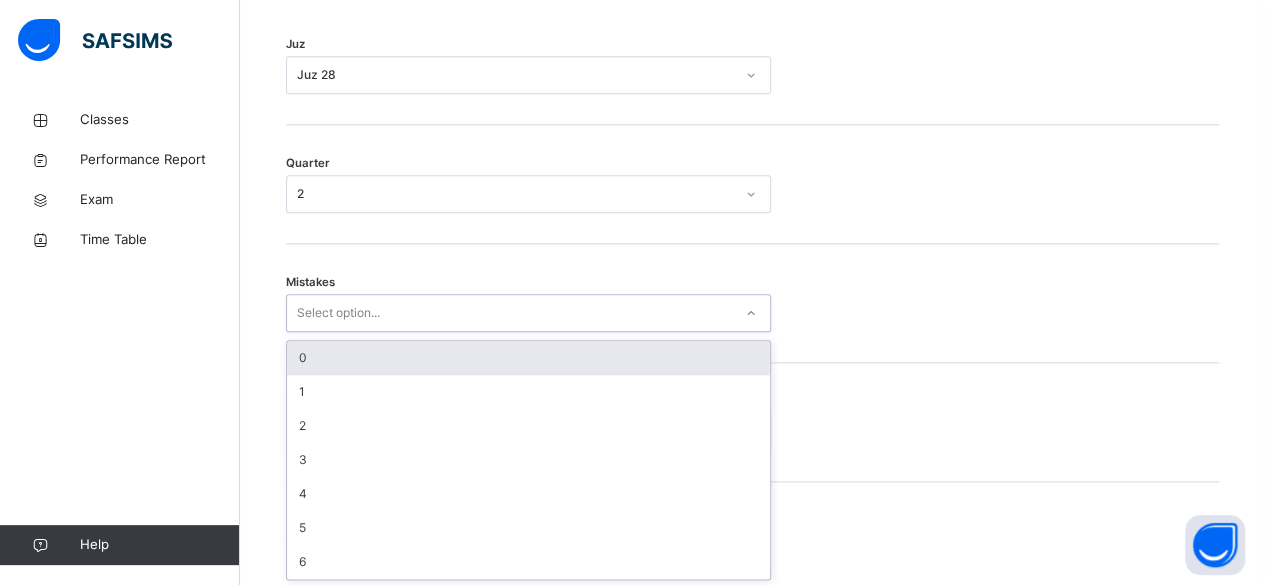 click on "0" at bounding box center [528, 358] 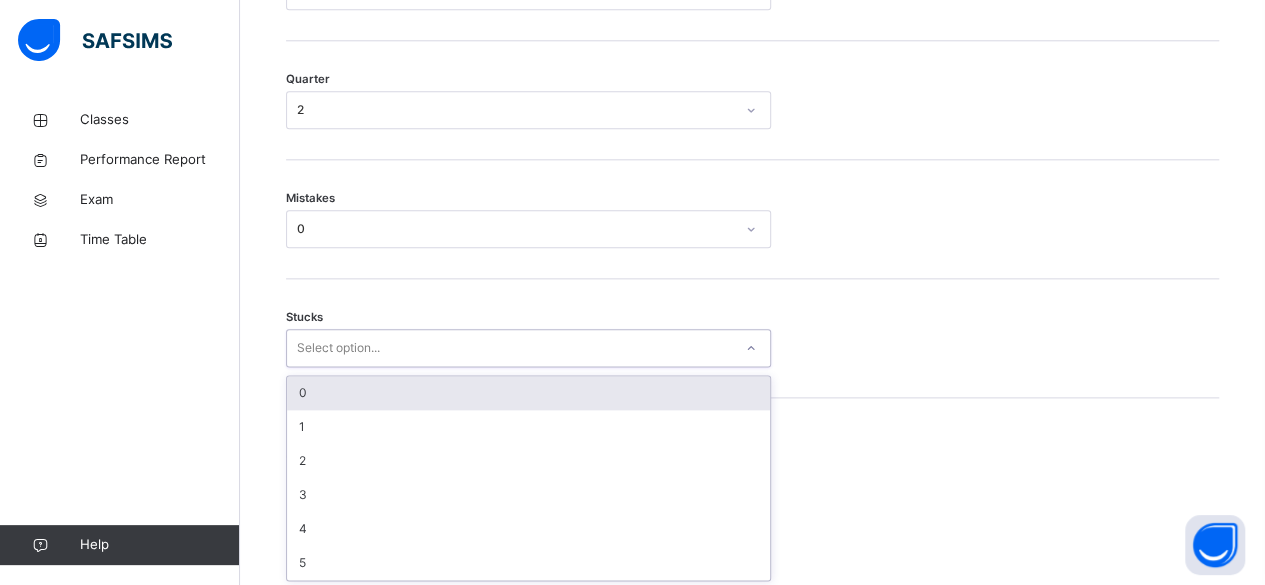 scroll, scrollTop: 1080, scrollLeft: 0, axis: vertical 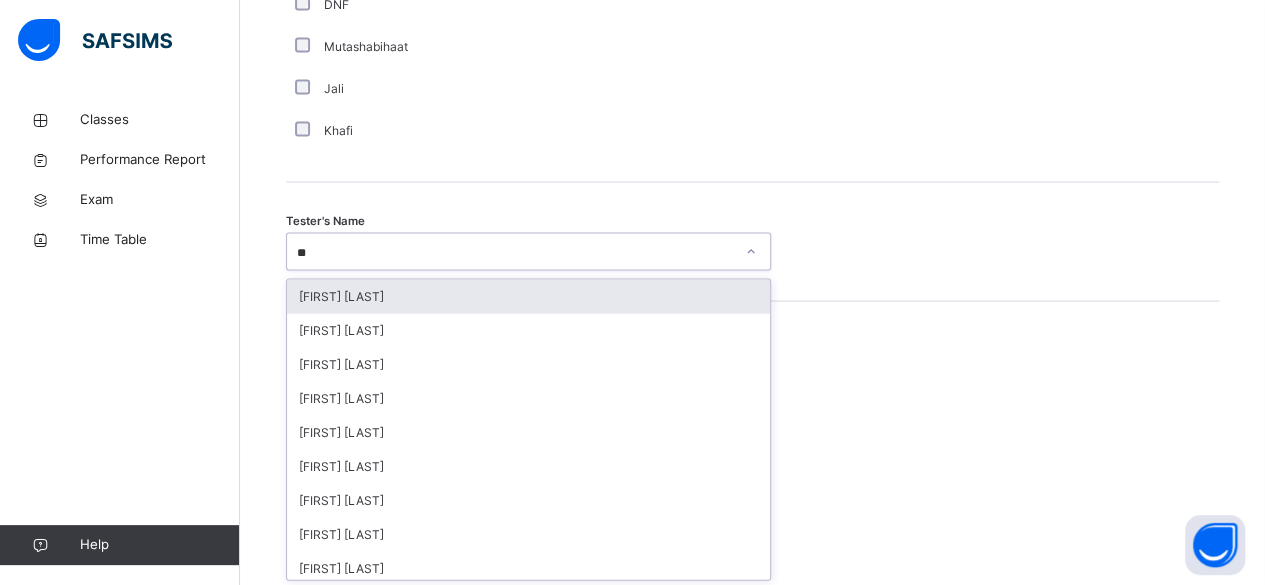 type on "***" 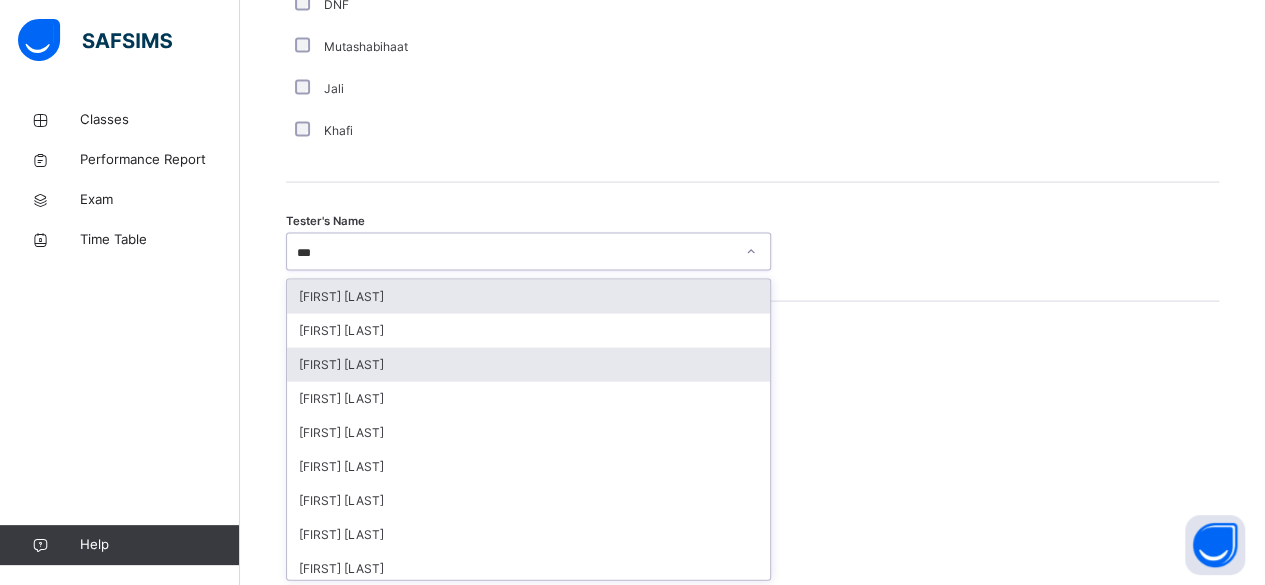 click on "[FIRST] [LAST]  [LAST]" at bounding box center (528, 365) 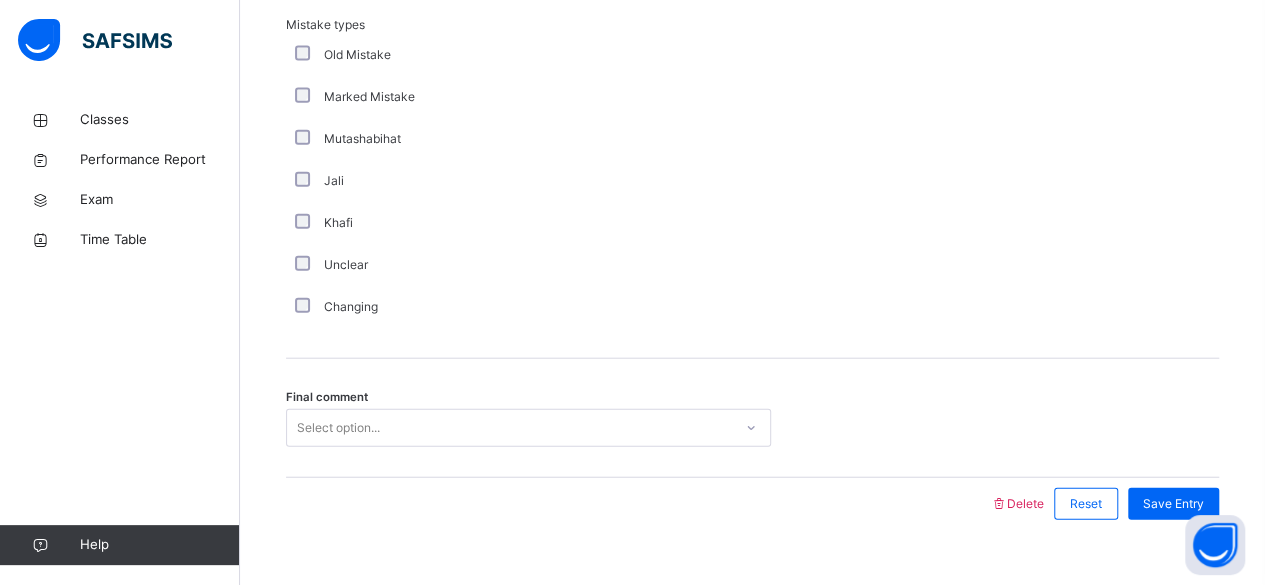 scroll, scrollTop: 2306, scrollLeft: 0, axis: vertical 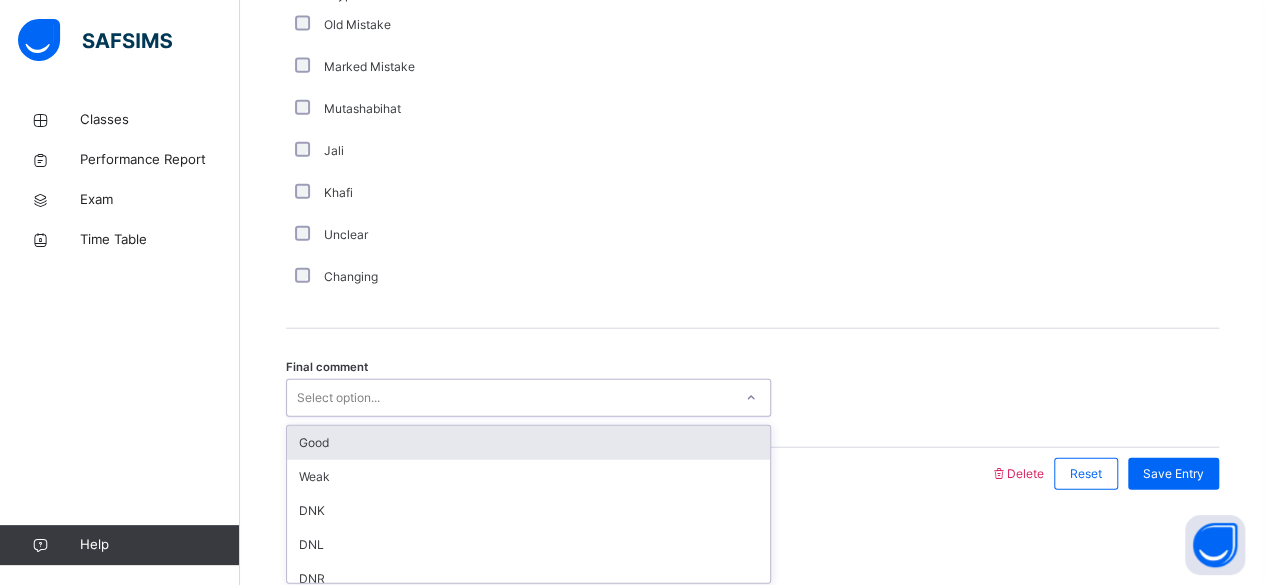click on "Good" at bounding box center [528, 443] 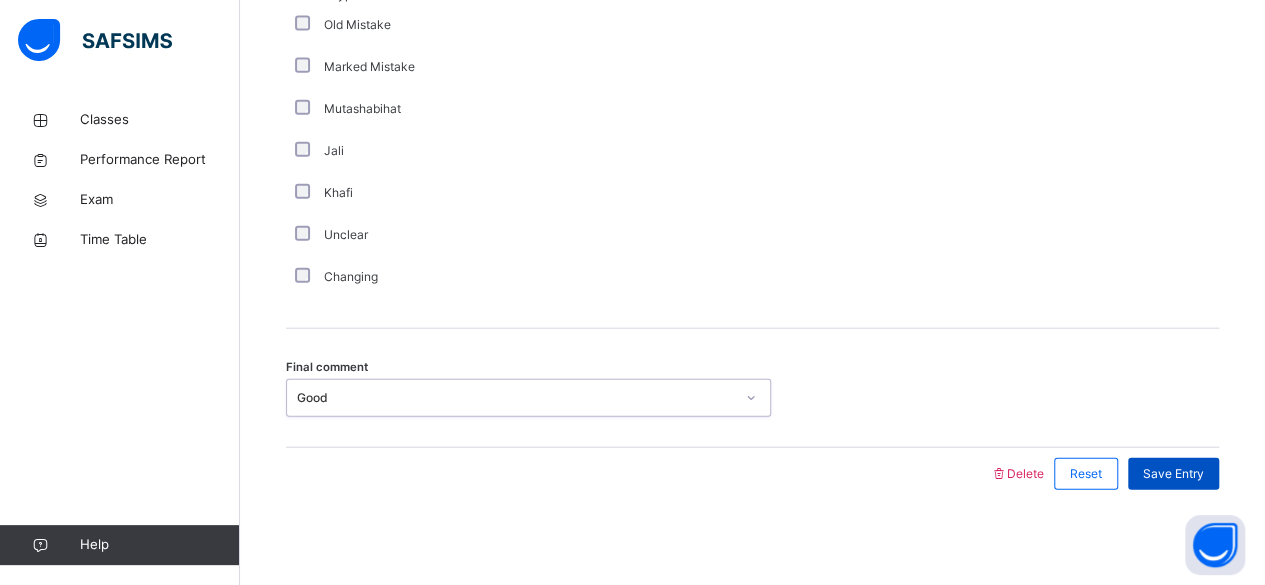 click on "Save Entry" at bounding box center [1173, 474] 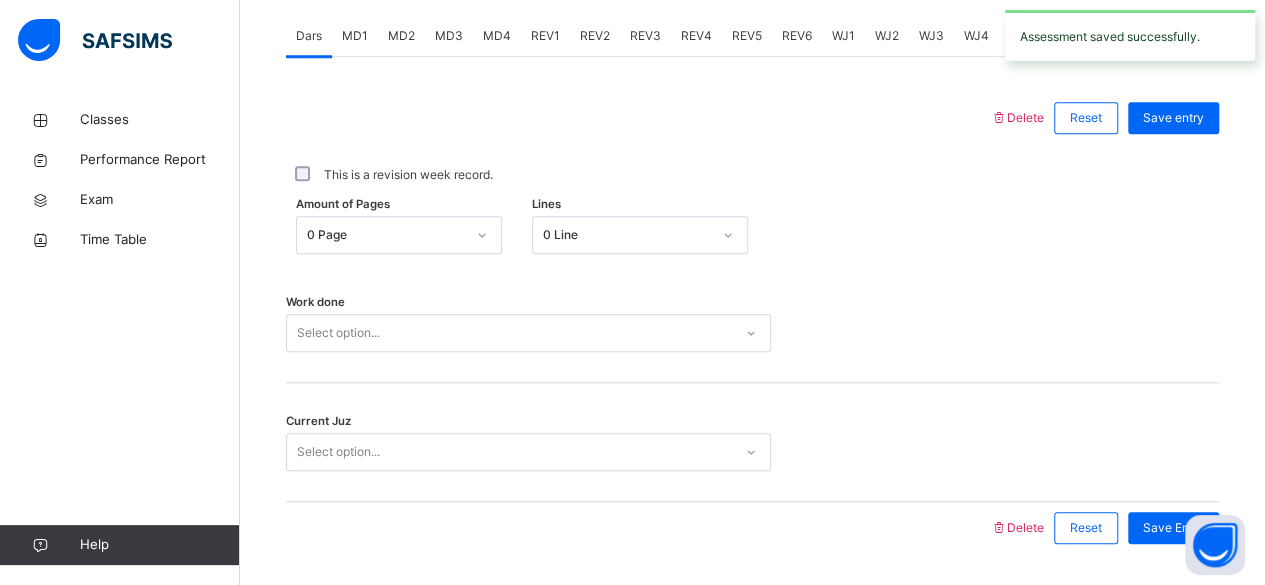 scroll, scrollTop: 858, scrollLeft: 0, axis: vertical 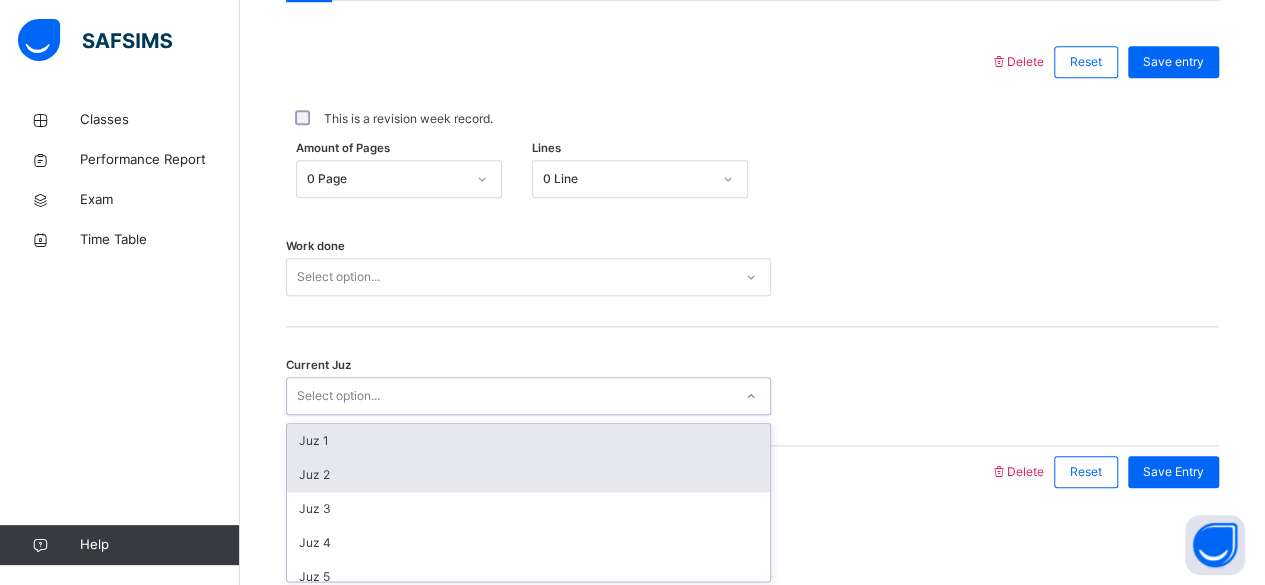 click on "Juz 2" at bounding box center [528, 475] 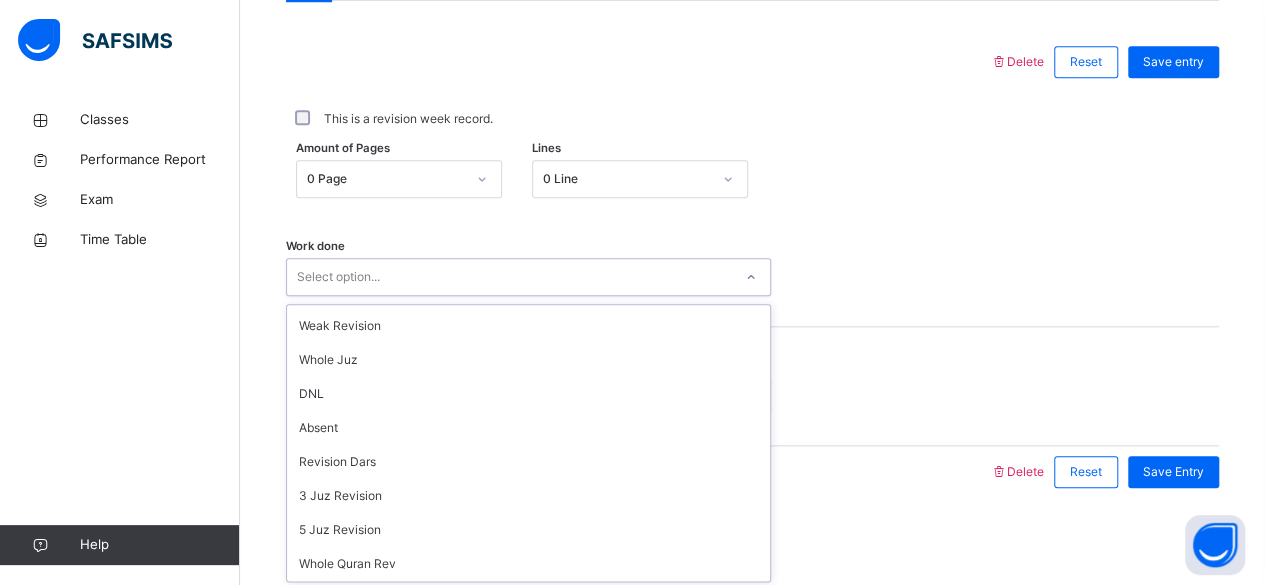 scroll, scrollTop: 0, scrollLeft: 0, axis: both 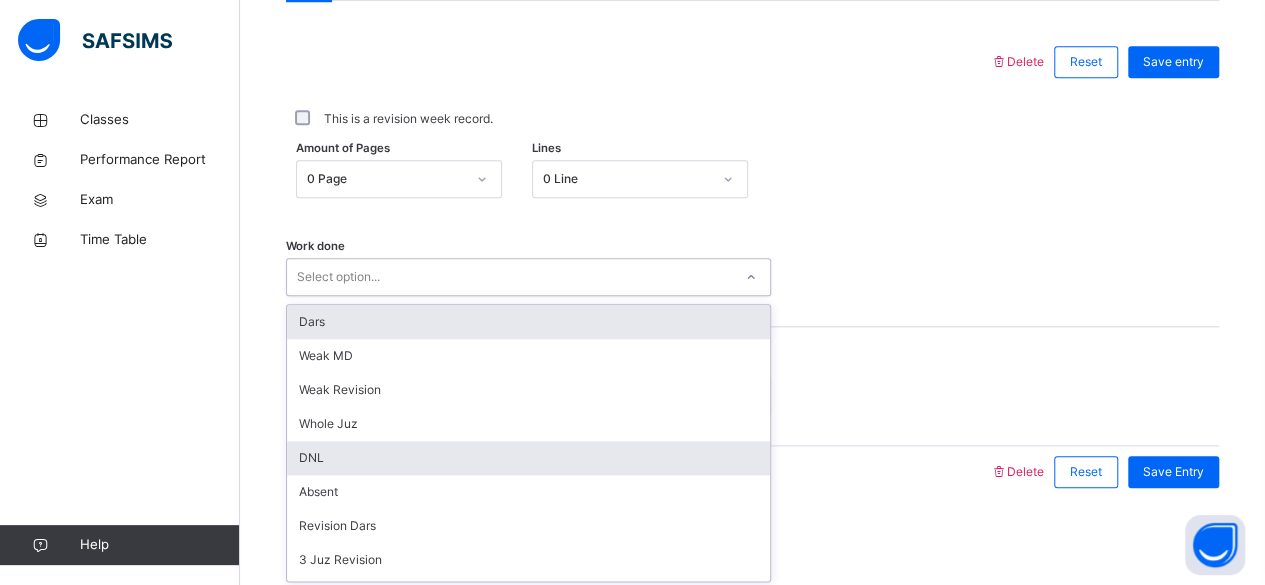click on "DNL" at bounding box center (528, 458) 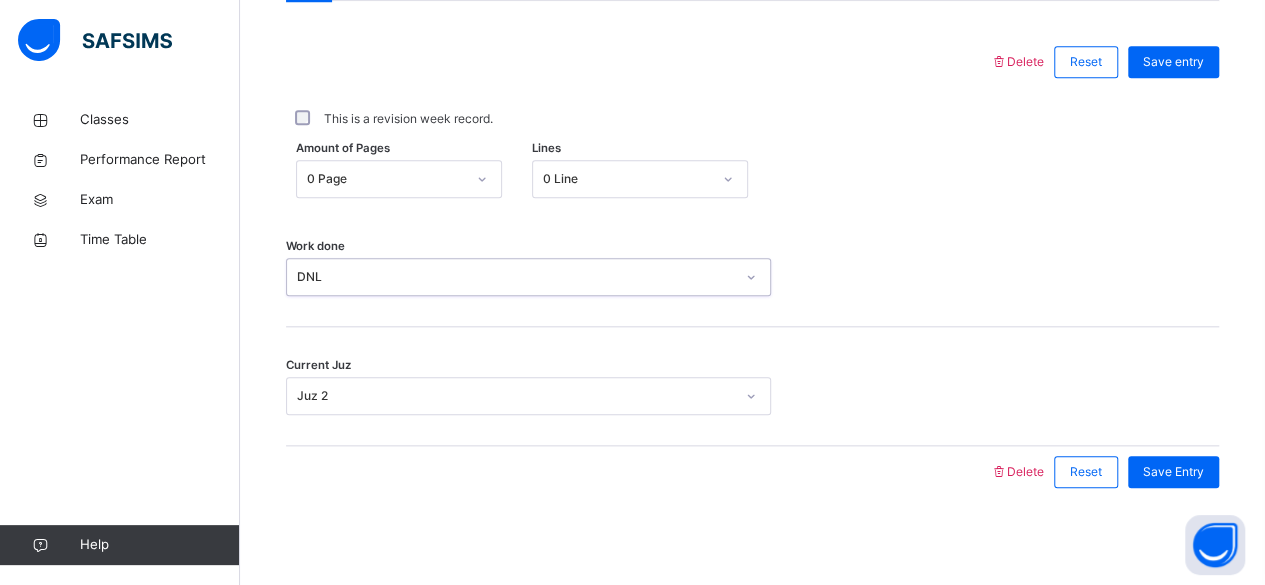click on "Delete Reset Save entry This is a revision week record. Amount of Pages 0 Page Lines 0 Line Work done   option DNL, selected.     0 results available. Select is focused ,type to refine list, press Down to open the menu,  DNL Current Juz Juz 2  Delete Reset Save Entry" at bounding box center [752, 249] 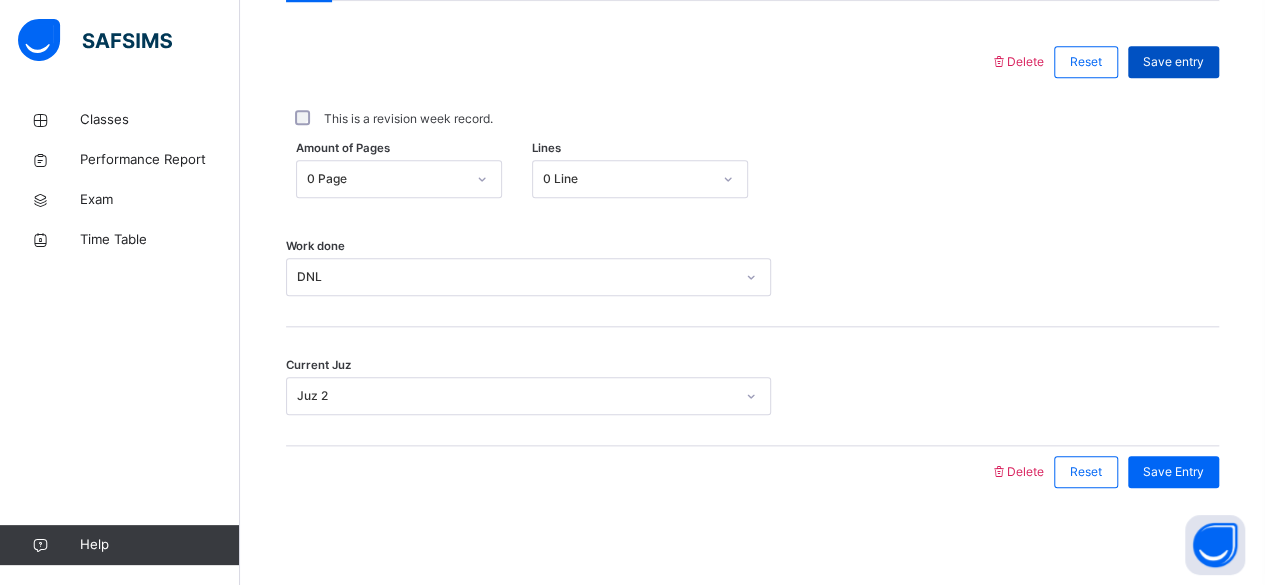 click on "Save entry" at bounding box center [1173, 62] 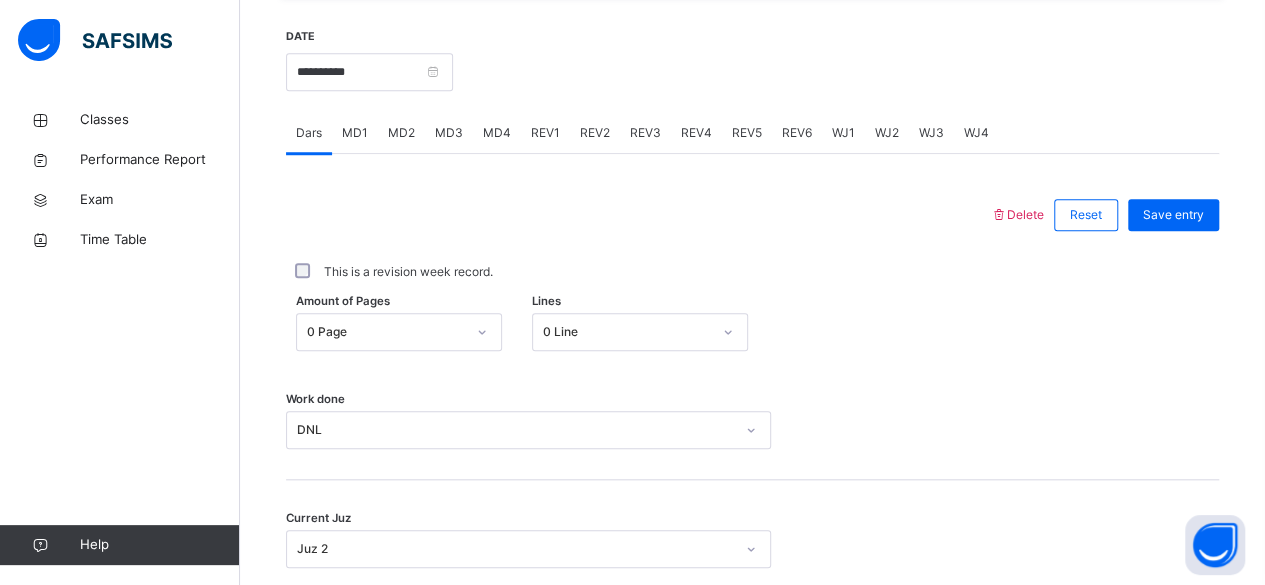 scroll, scrollTop: 750, scrollLeft: 0, axis: vertical 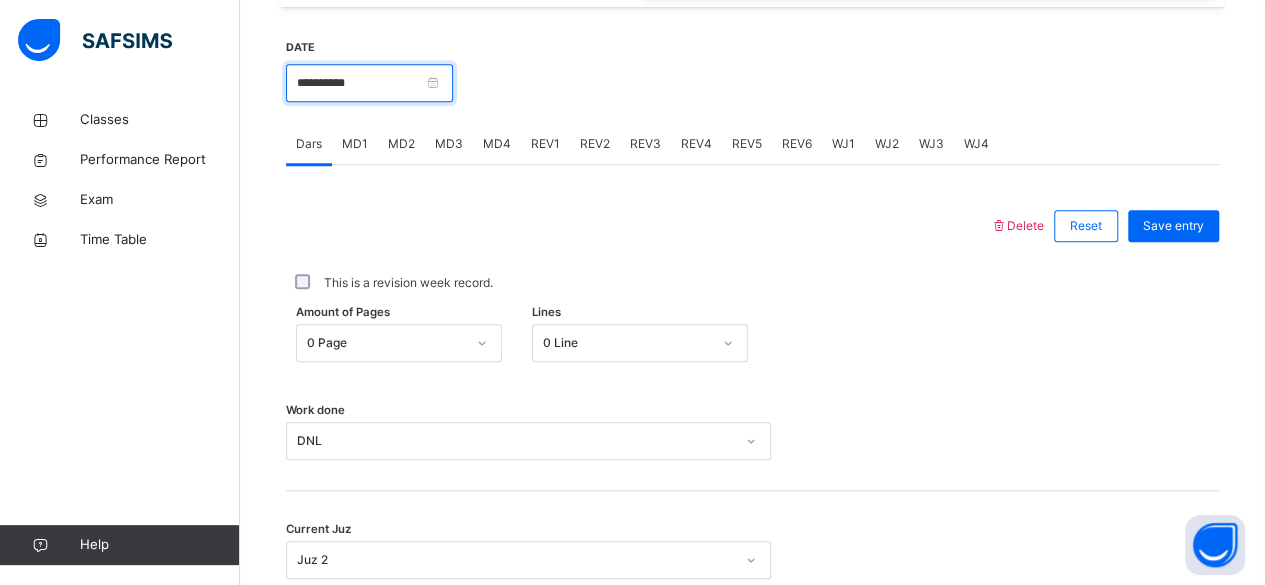 click on "**********" at bounding box center (369, 83) 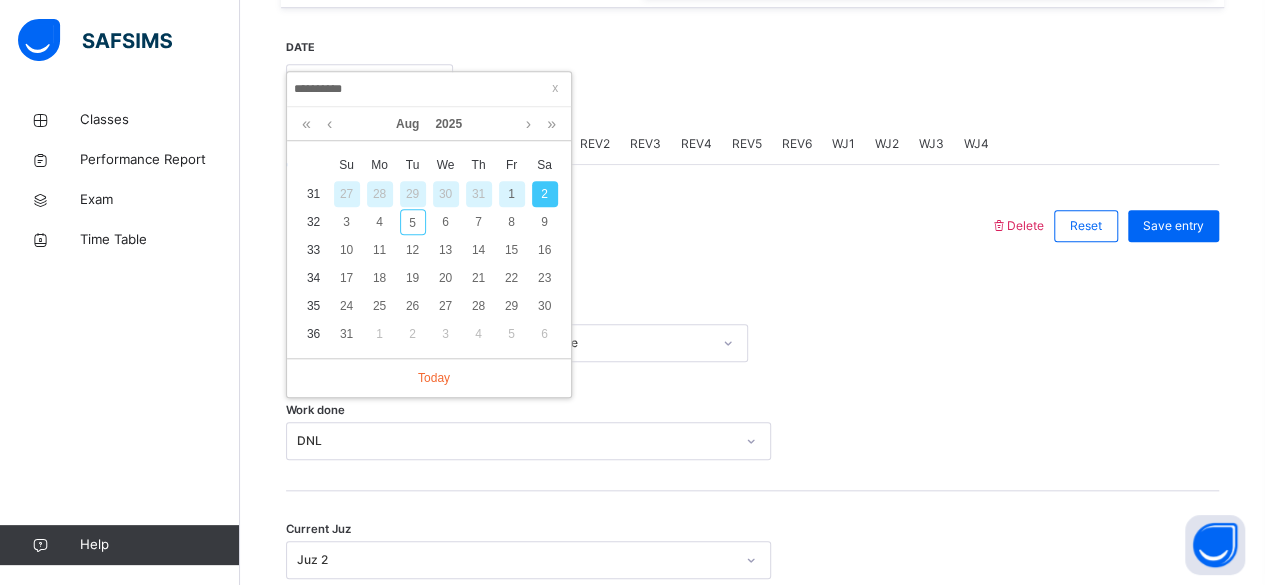 click on "1" at bounding box center (512, 194) 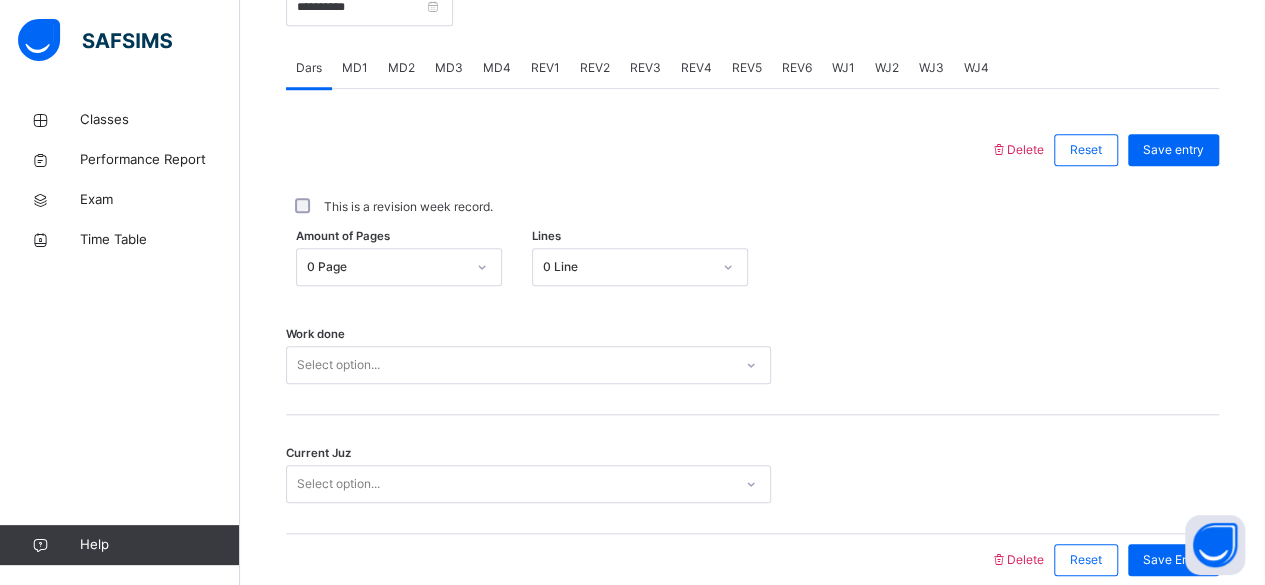 scroll, scrollTop: 832, scrollLeft: 0, axis: vertical 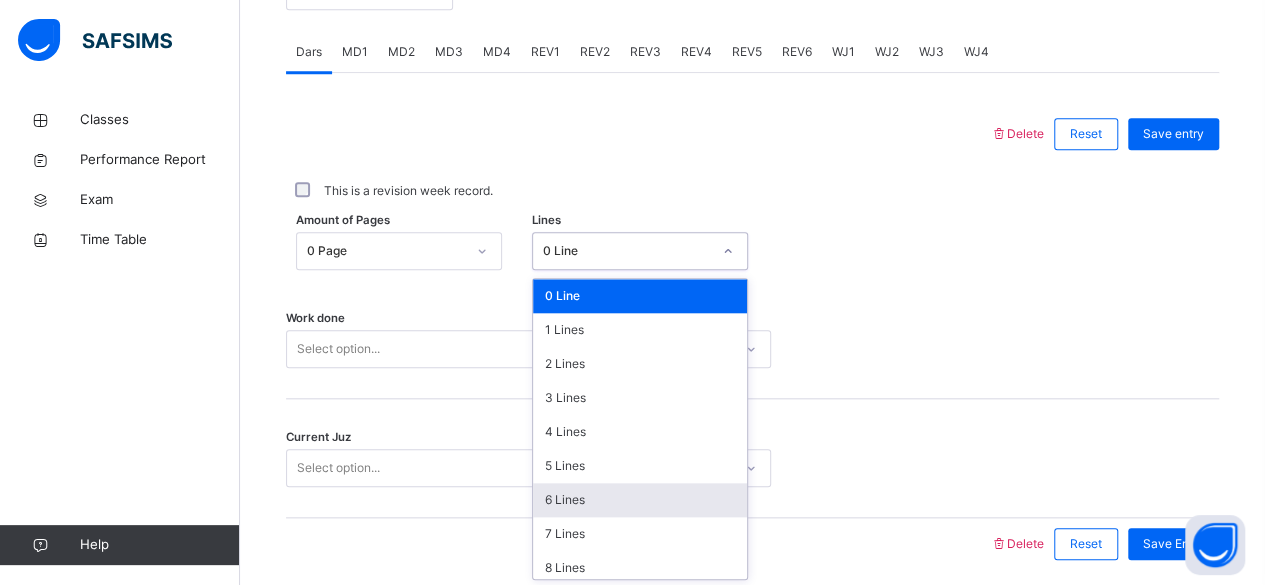 click on "6 Lines" at bounding box center [640, 500] 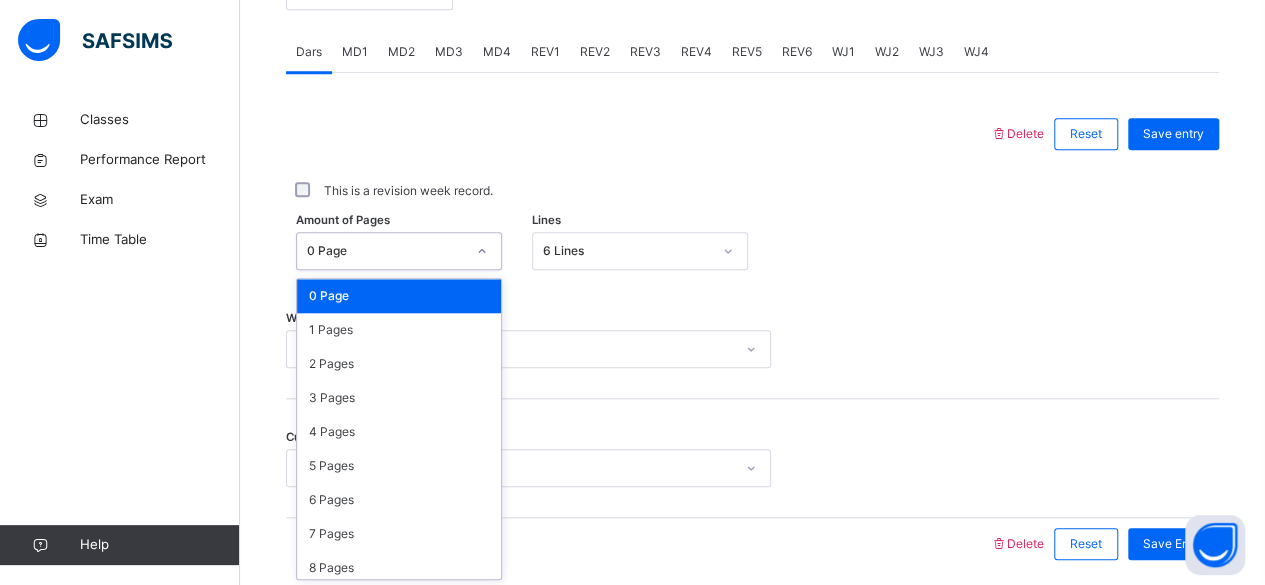 click on "0 Page" at bounding box center (399, 296) 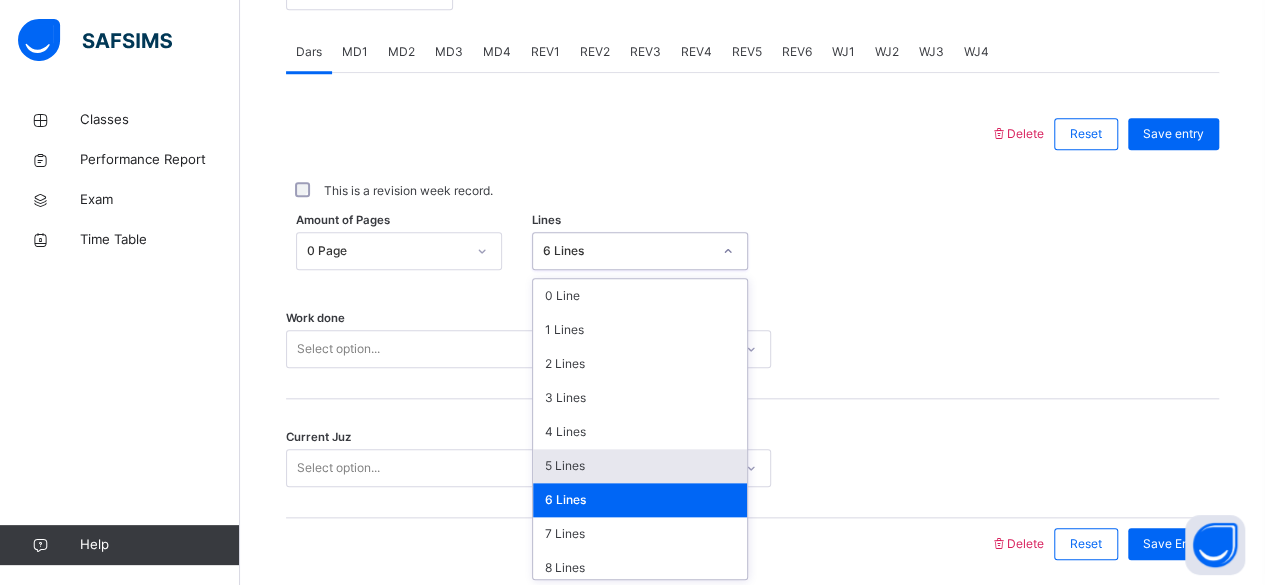 click on "5 Lines" at bounding box center (640, 466) 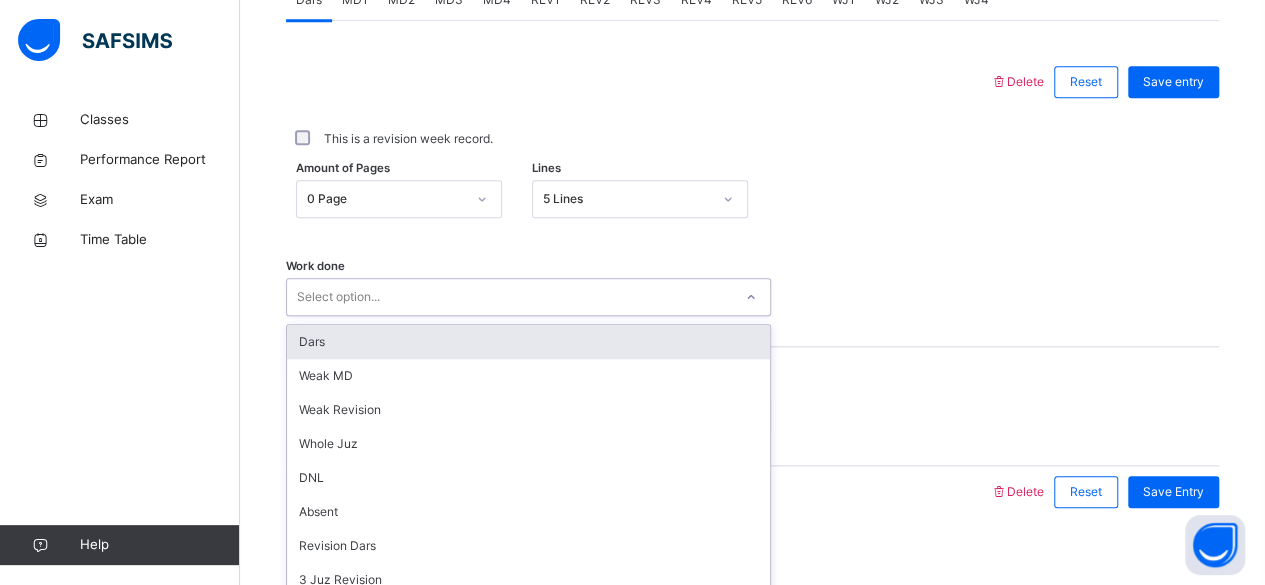 scroll, scrollTop: 914, scrollLeft: 0, axis: vertical 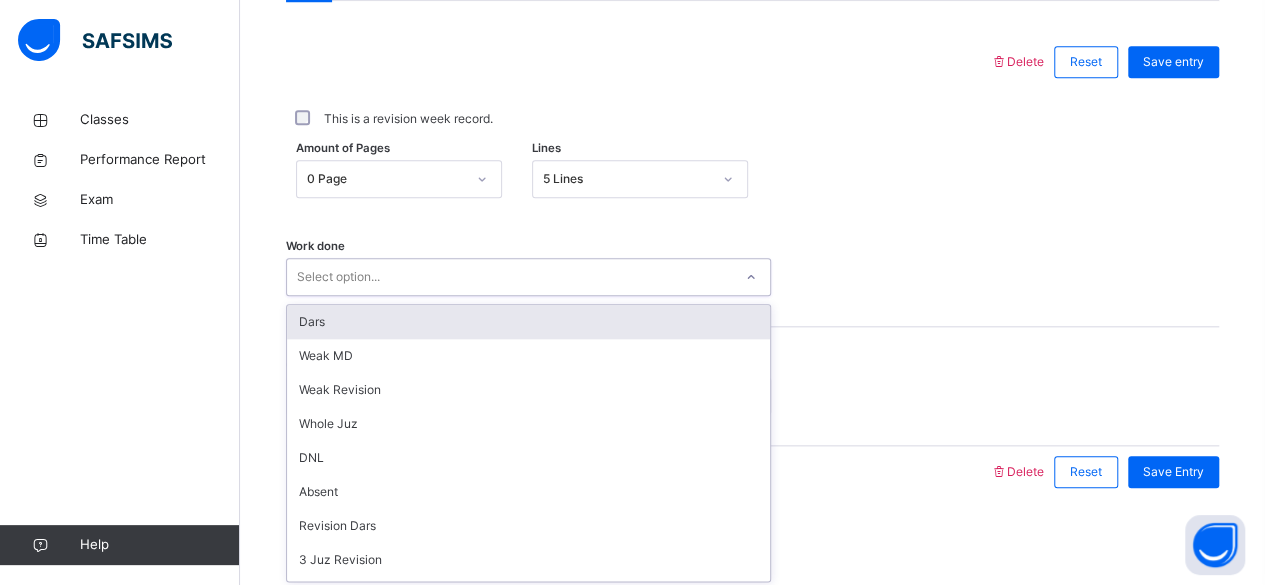 click on "Dars" at bounding box center (528, 322) 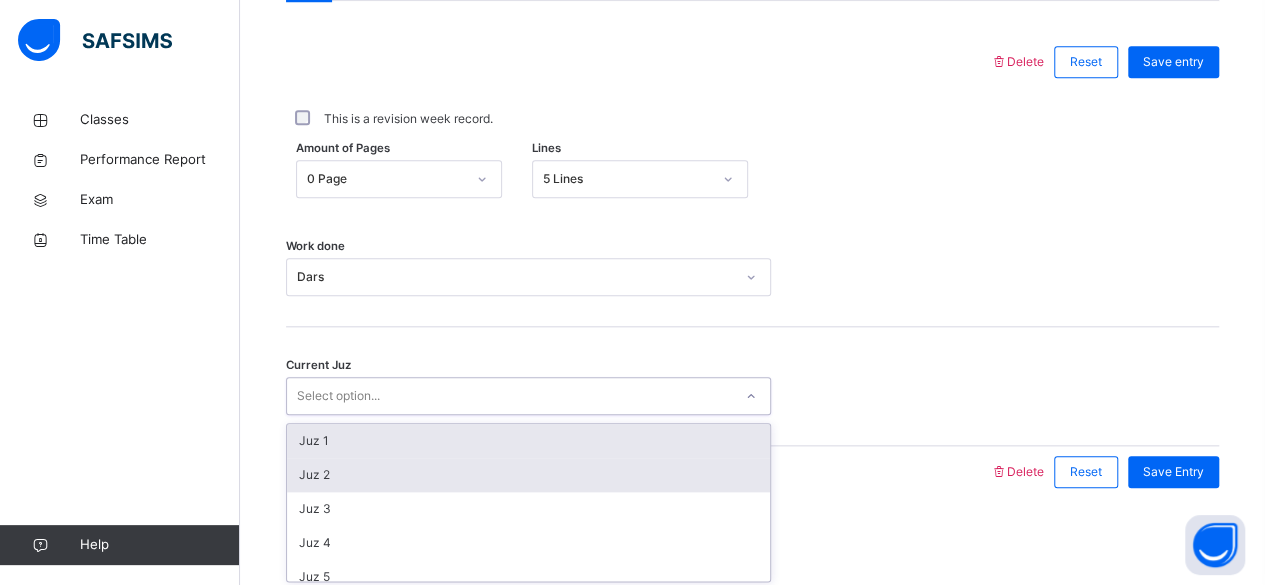 click on "Juz 2" at bounding box center (528, 475) 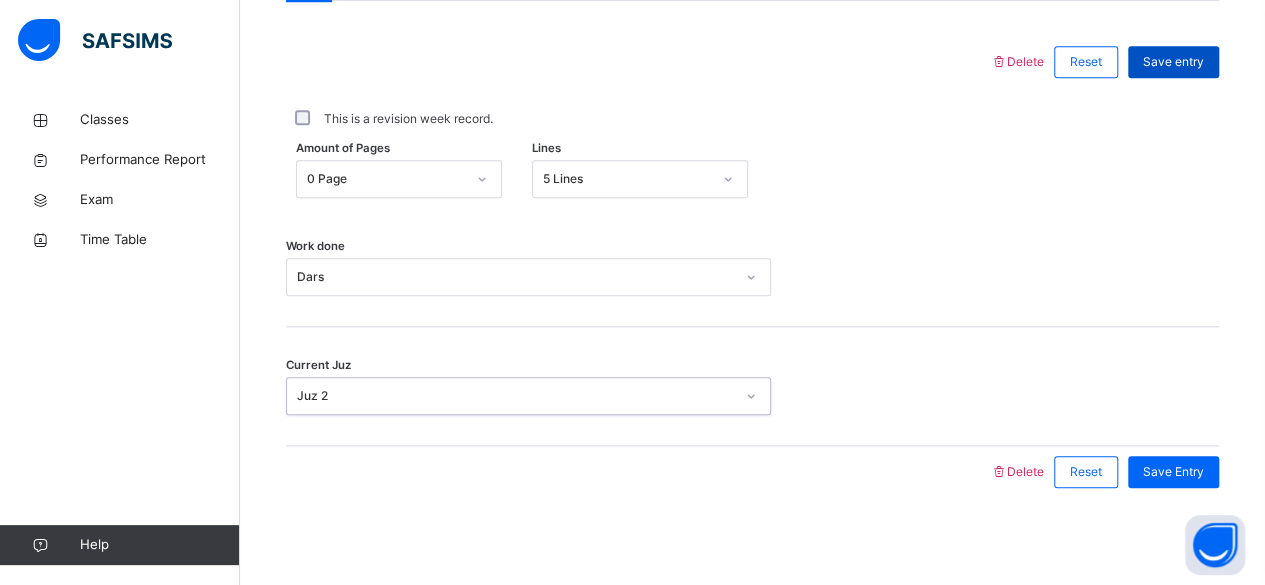 click on "Save entry" at bounding box center (1173, 62) 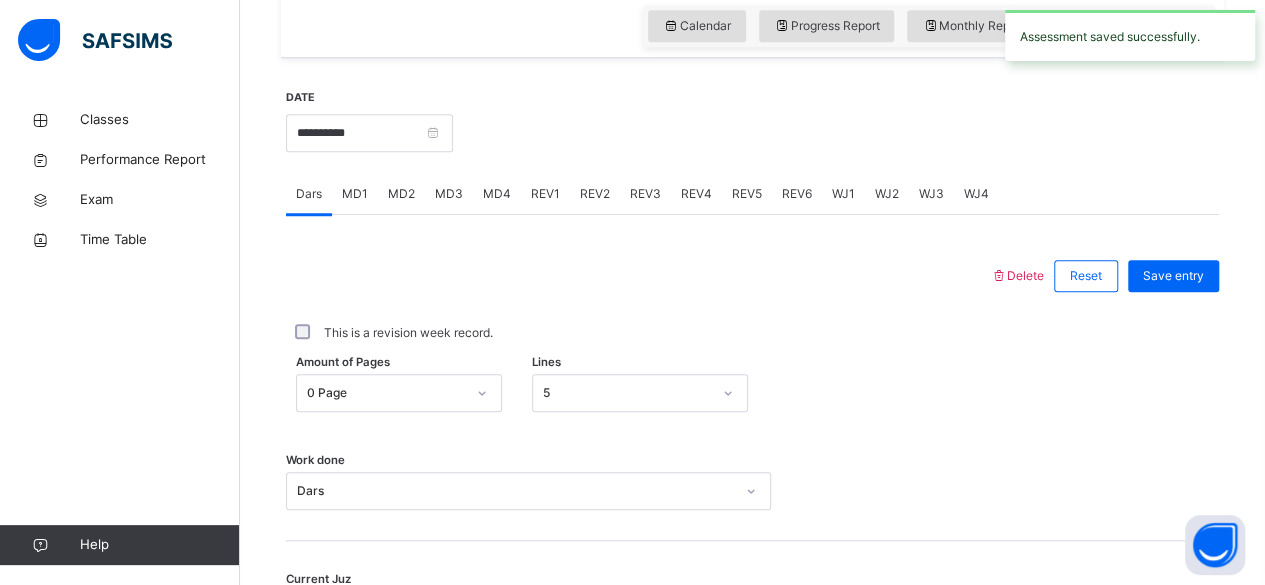 scroll, scrollTop: 700, scrollLeft: 0, axis: vertical 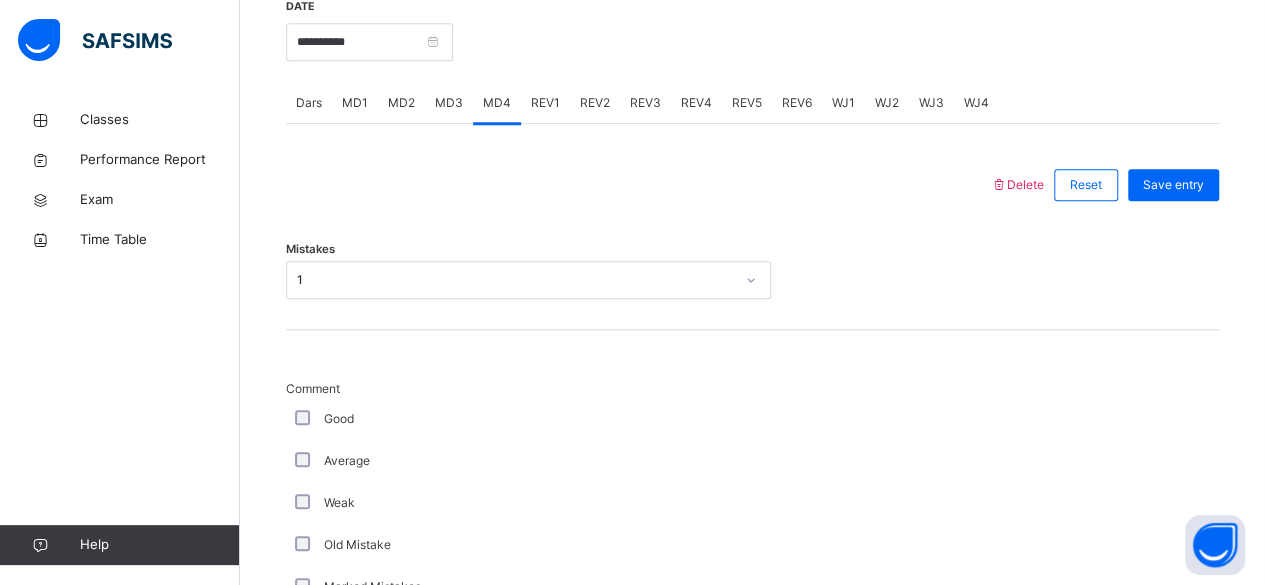 click on "MD1" at bounding box center [355, 103] 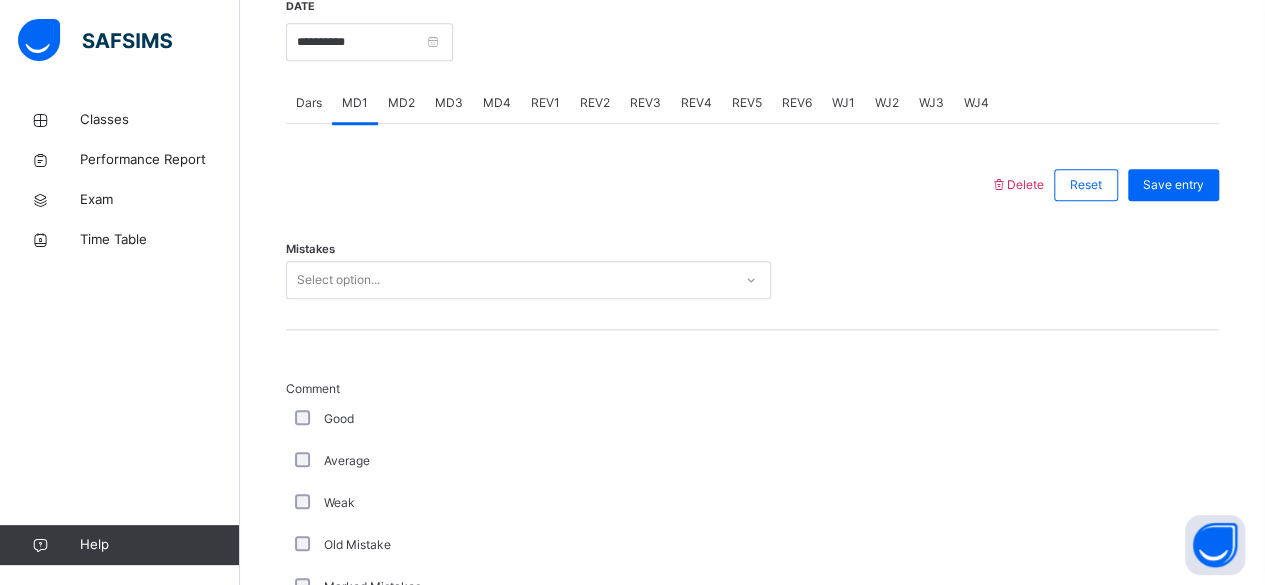 click on "MD3" at bounding box center (449, 103) 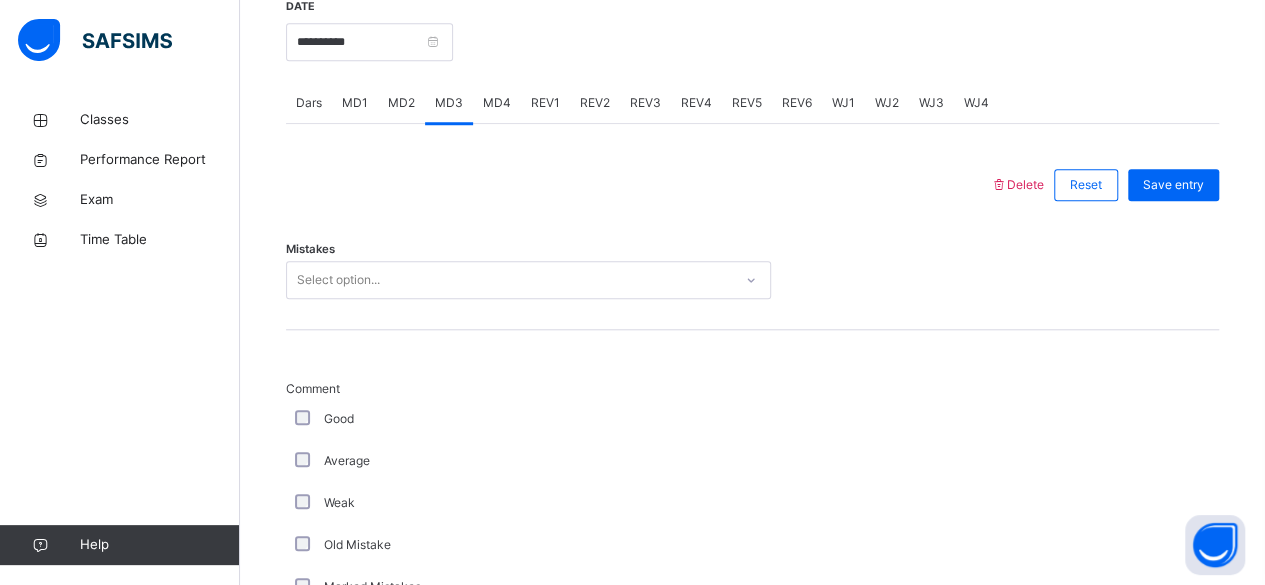 click on "MD2" at bounding box center [401, 103] 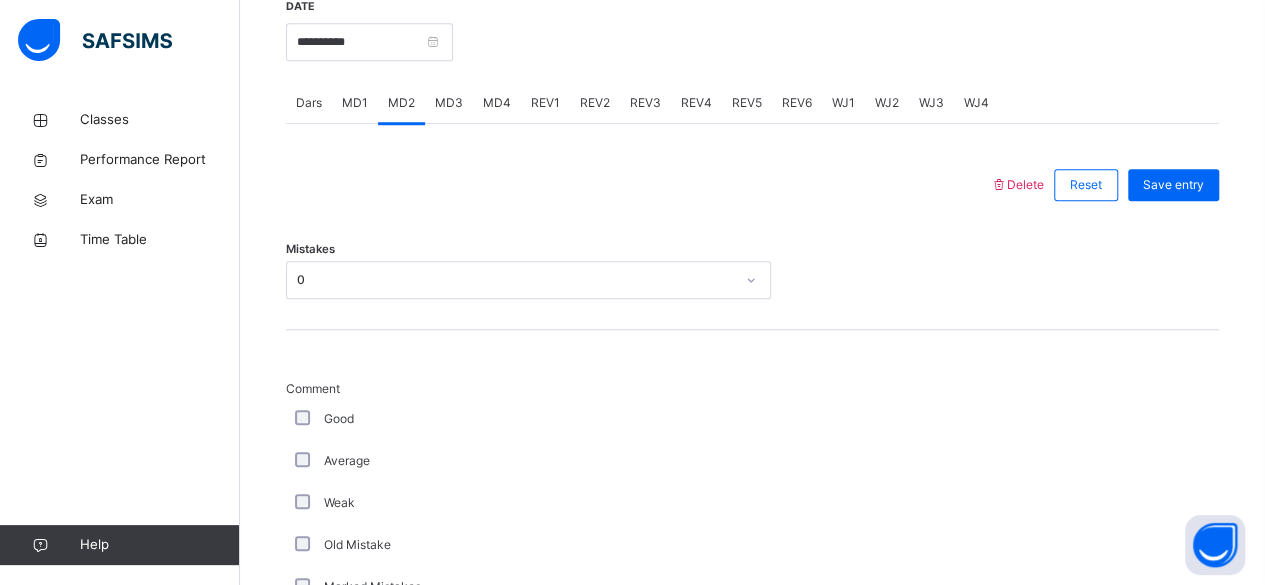 click on "REV1" at bounding box center (545, 103) 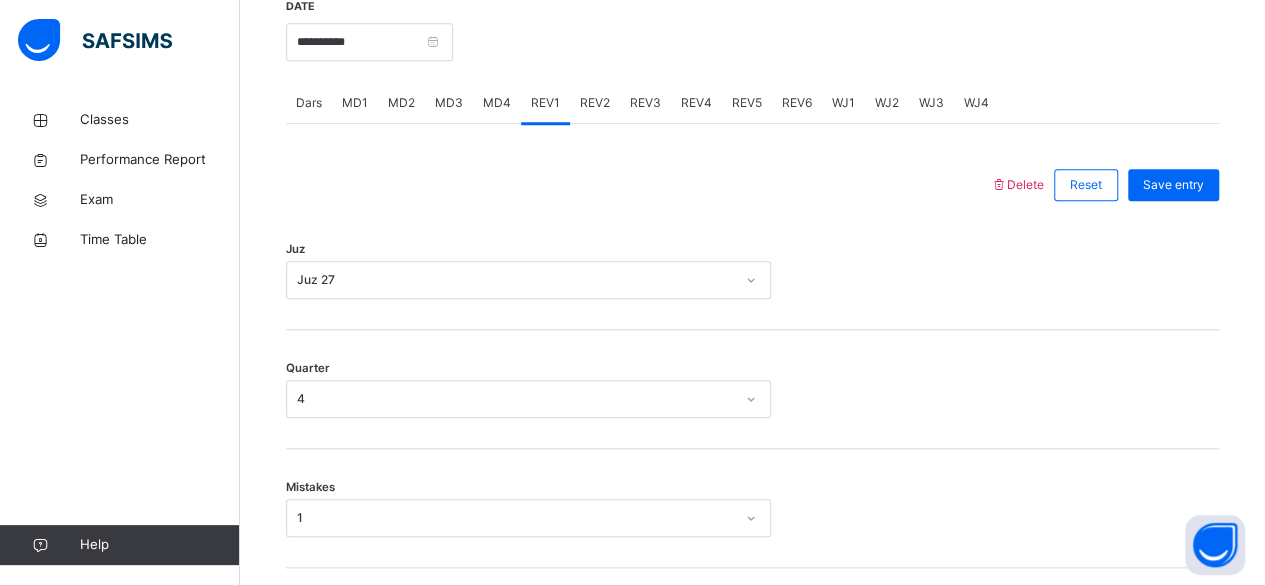 click on "REV2" at bounding box center [595, 103] 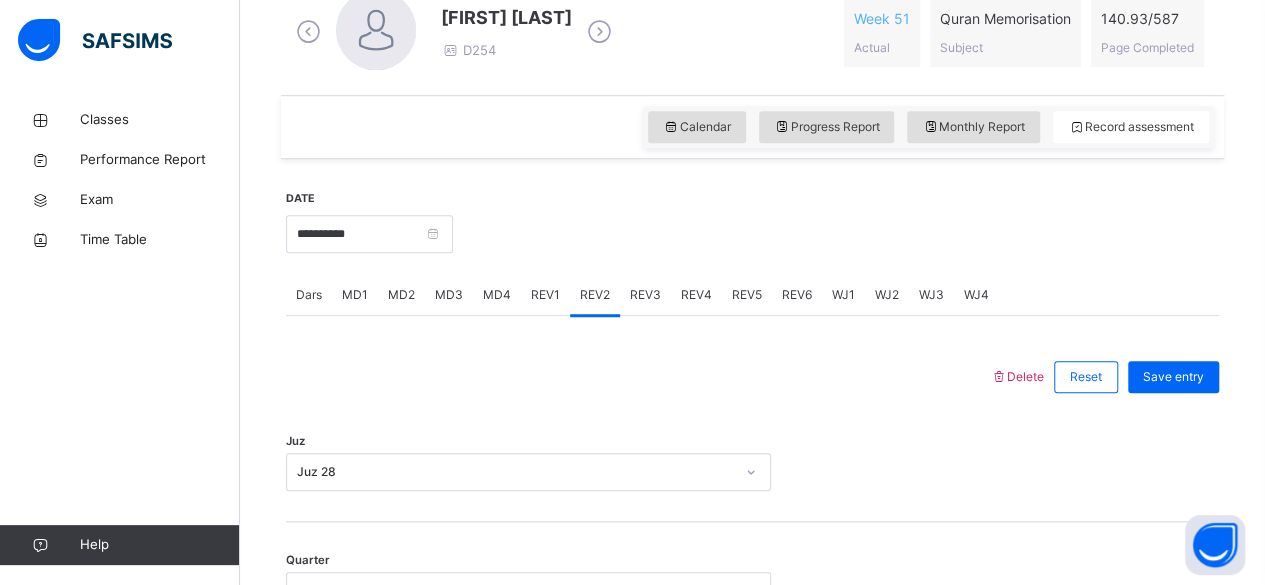 scroll, scrollTop: 601, scrollLeft: 0, axis: vertical 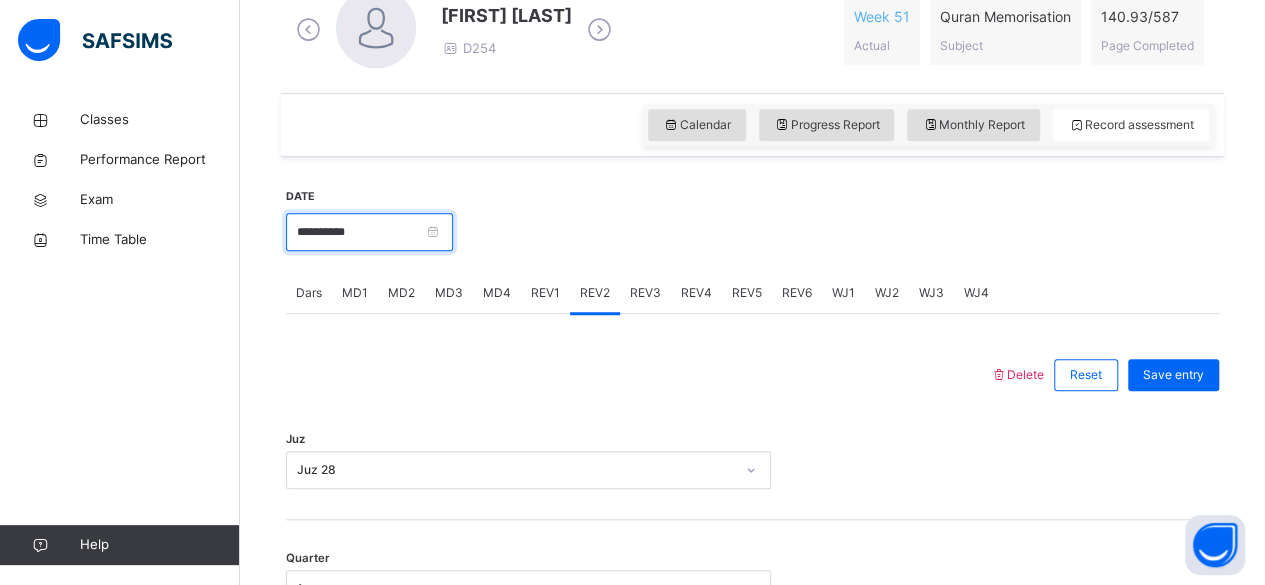 click on "**********" at bounding box center [369, 232] 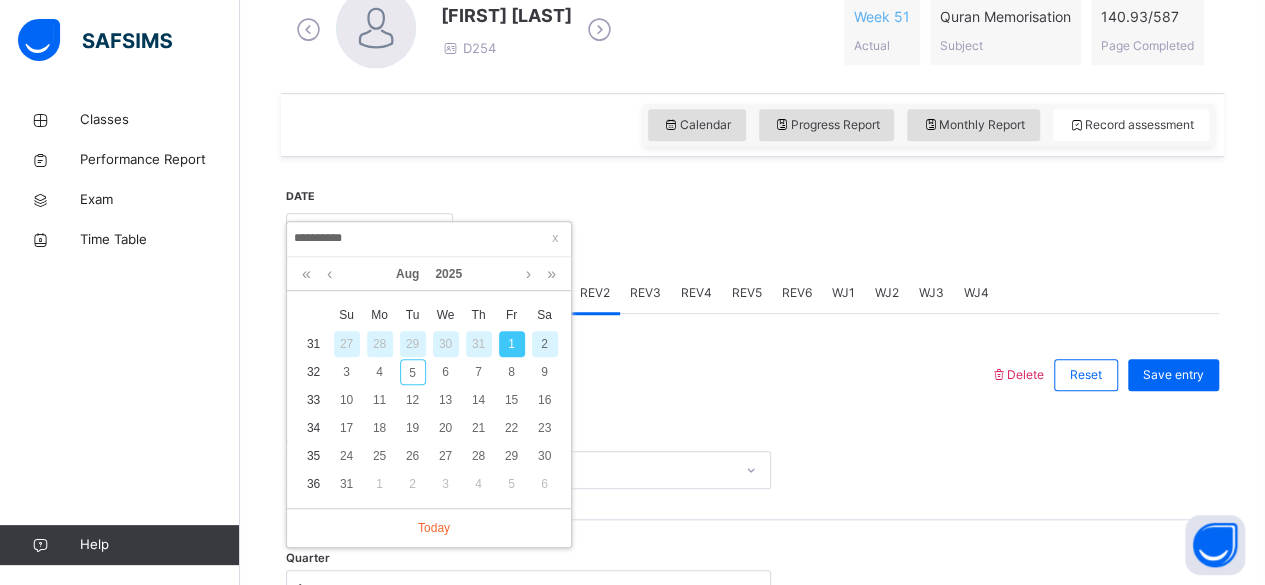 click at bounding box center [836, 230] 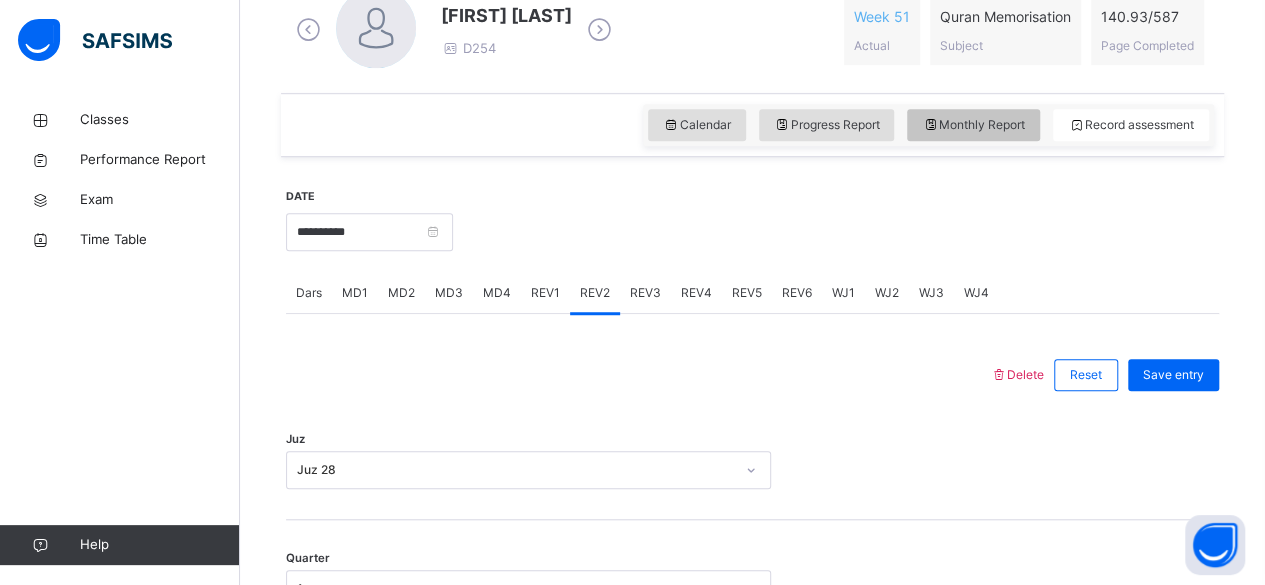 click on "Monthly Report" at bounding box center [973, 125] 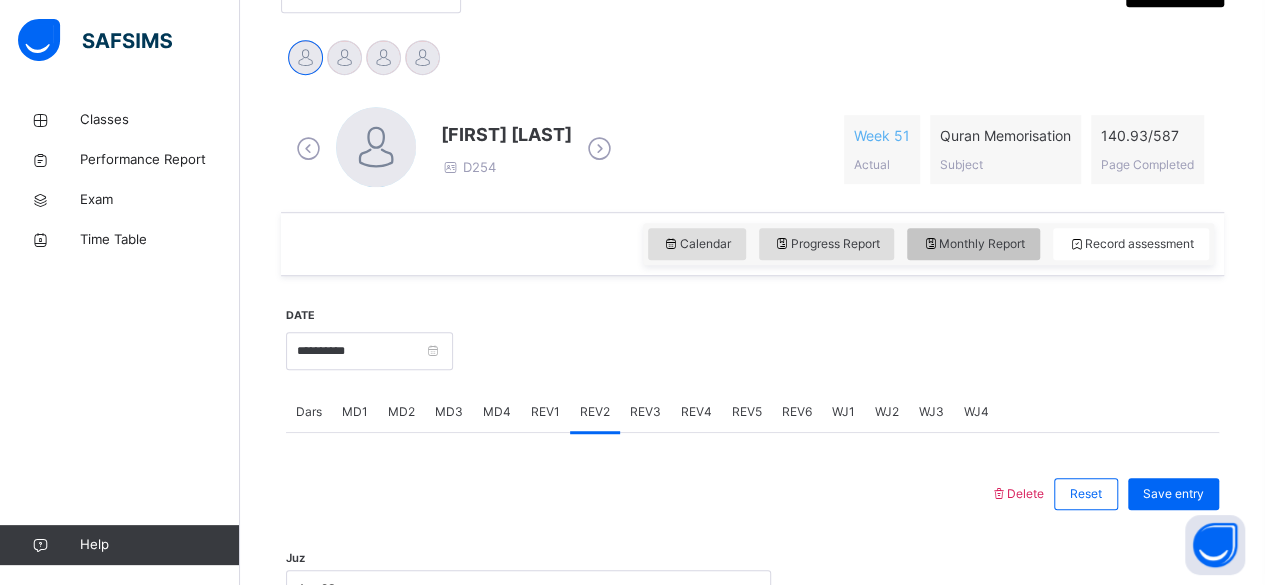 select on "****" 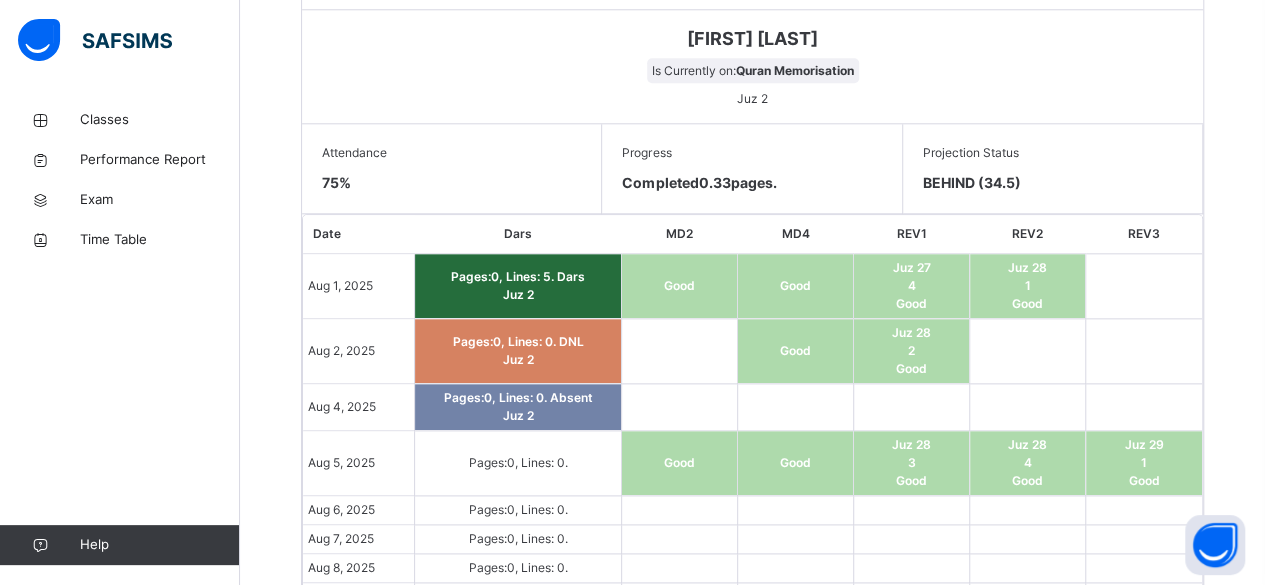 scroll, scrollTop: 1035, scrollLeft: 0, axis: vertical 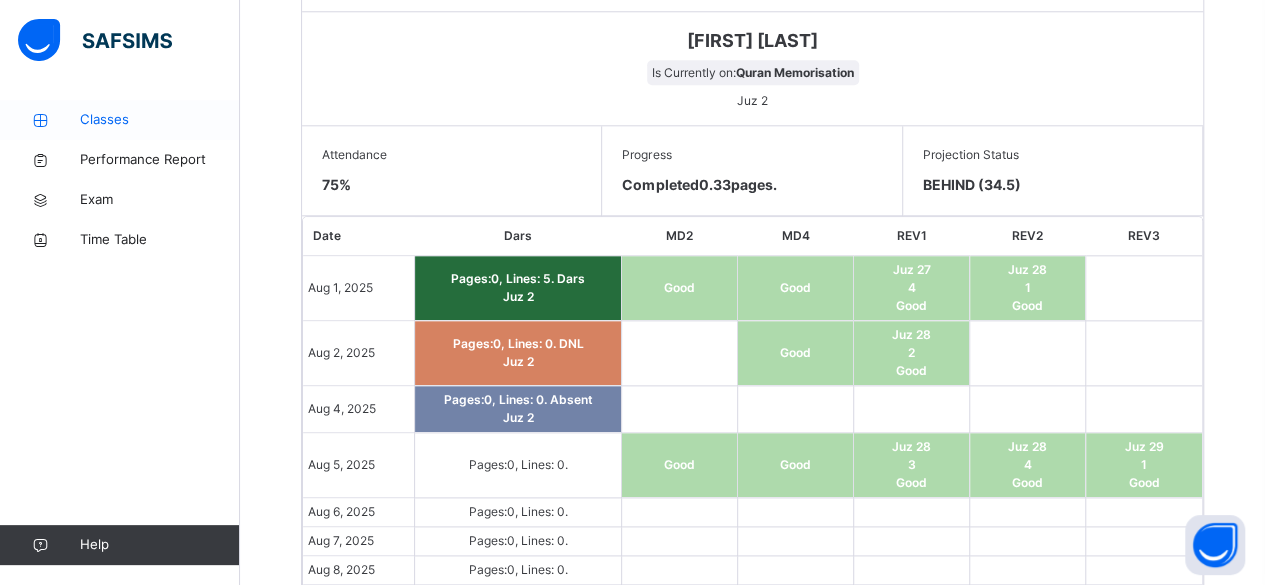 click on "Classes" at bounding box center [160, 120] 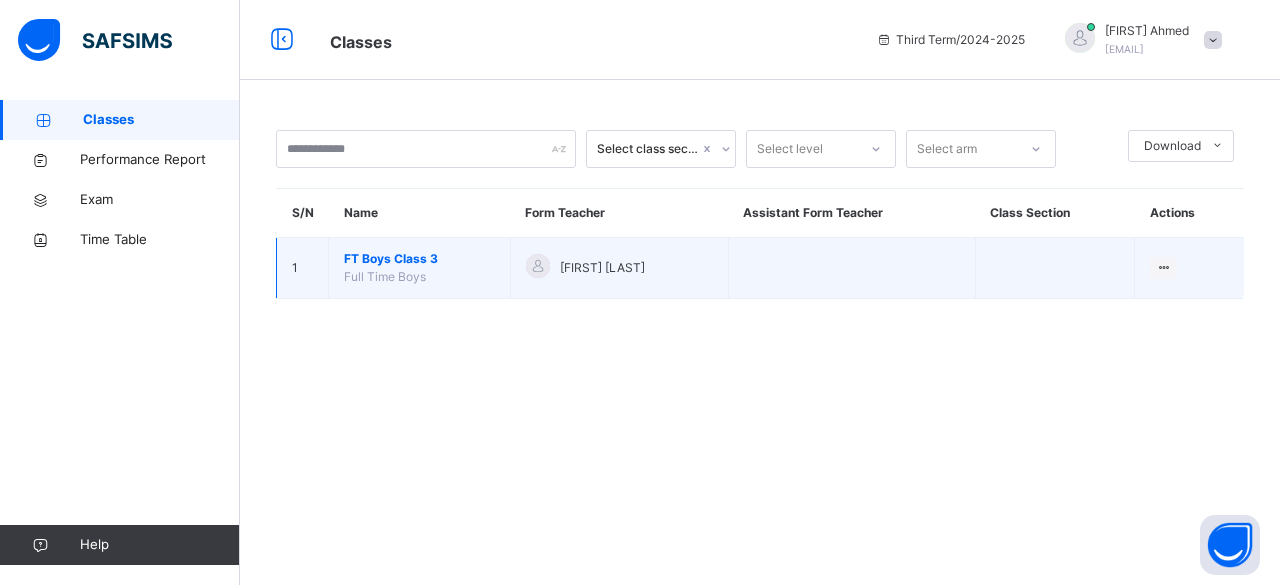 click on "FT Boys   Class 3" at bounding box center [419, 259] 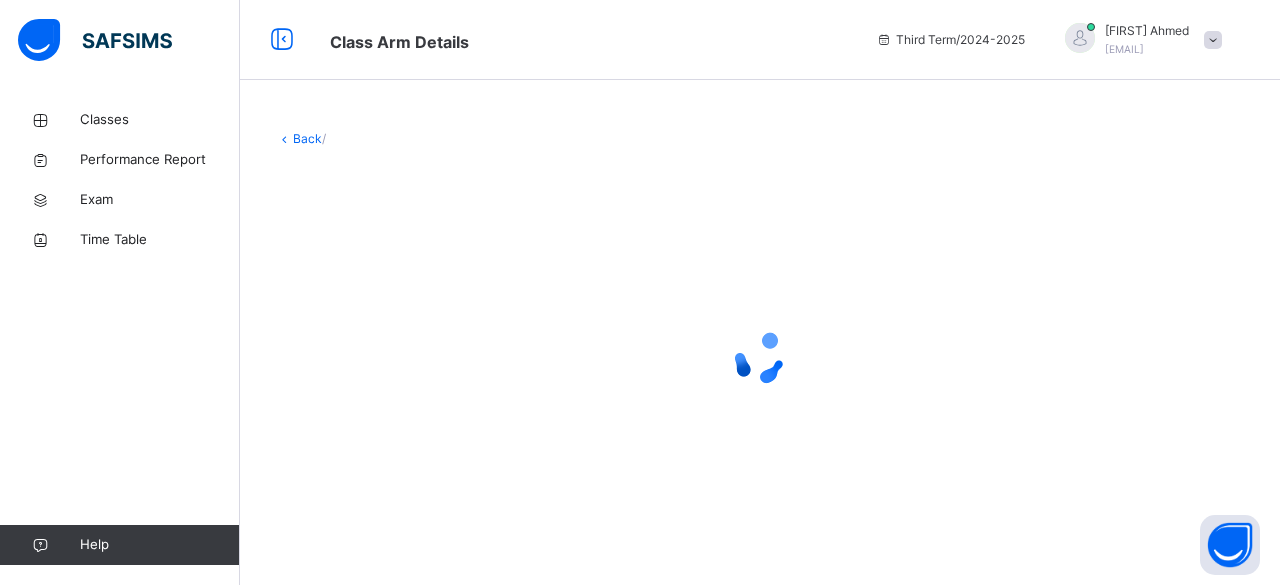 click at bounding box center [760, 358] 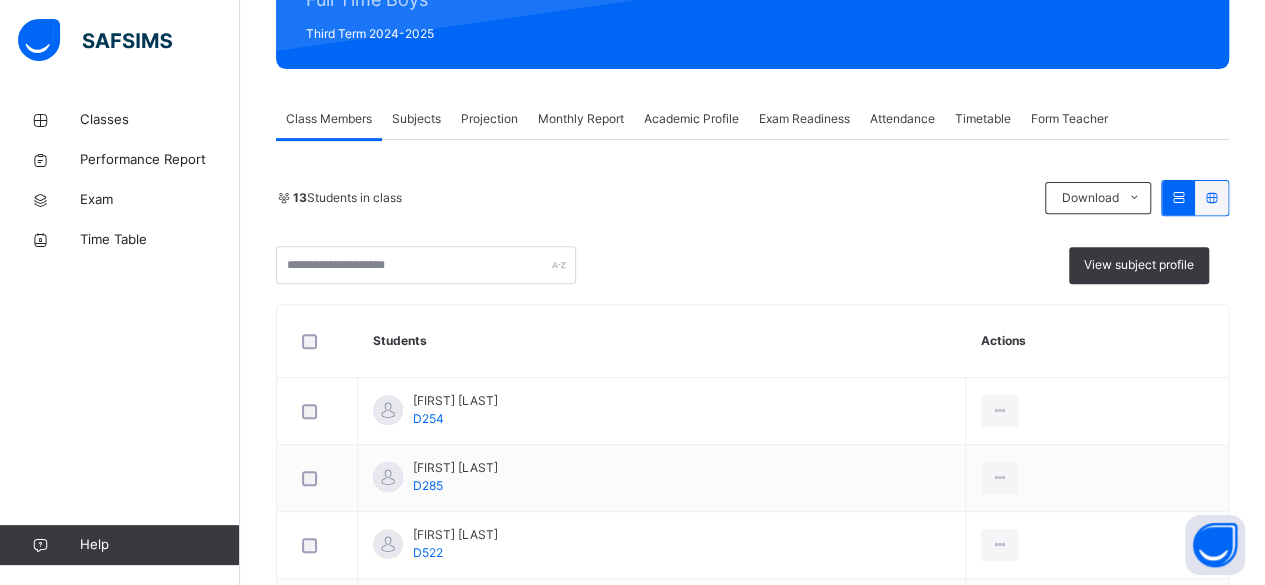 scroll, scrollTop: 292, scrollLeft: 0, axis: vertical 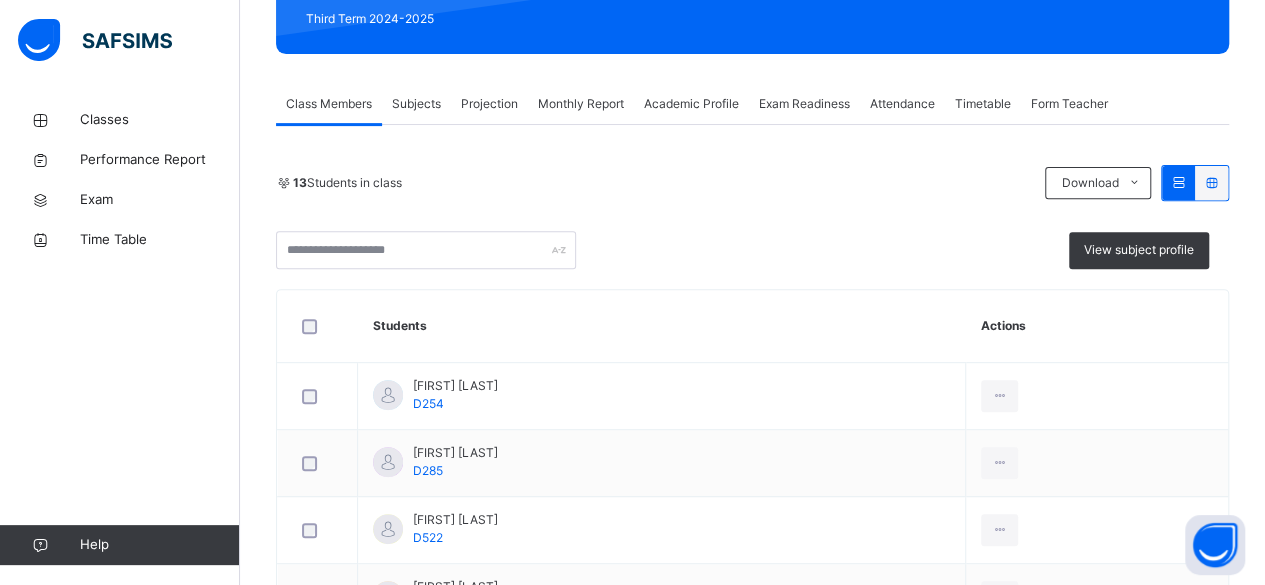 click on "Projection" at bounding box center (489, 104) 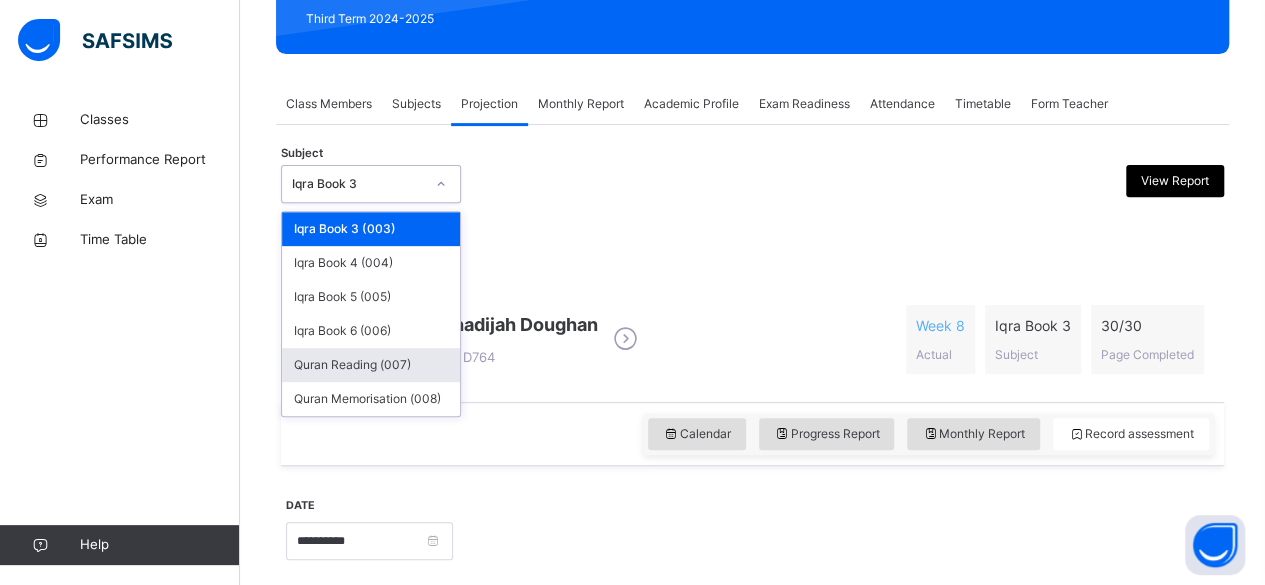 click on "Quran Reading (007)" at bounding box center (371, 365) 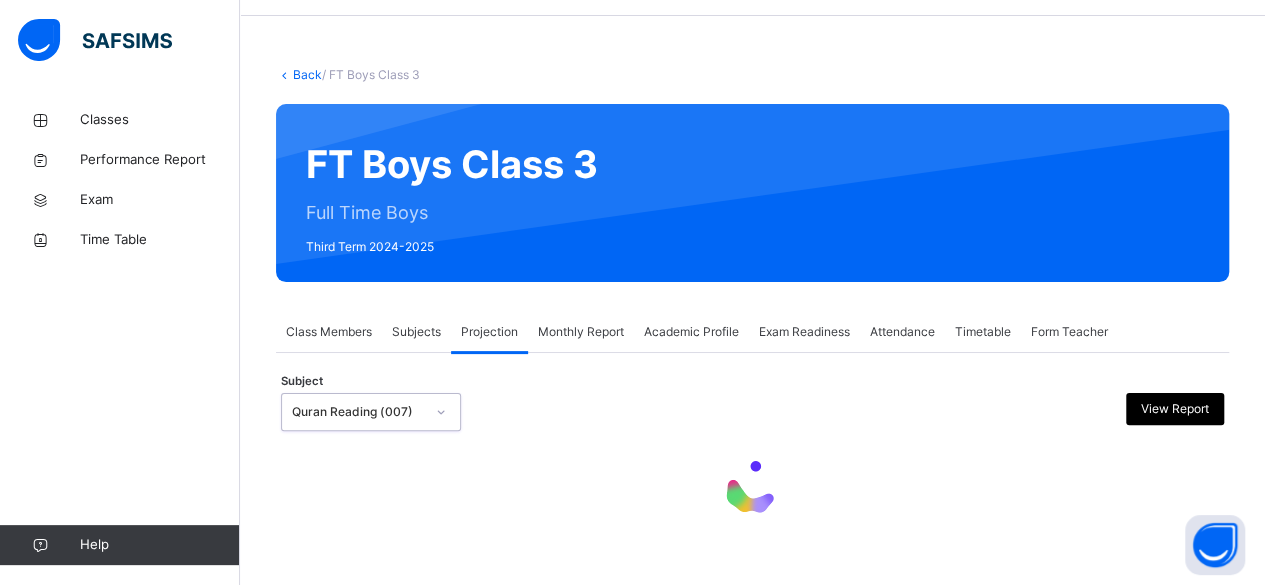 scroll, scrollTop: 292, scrollLeft: 0, axis: vertical 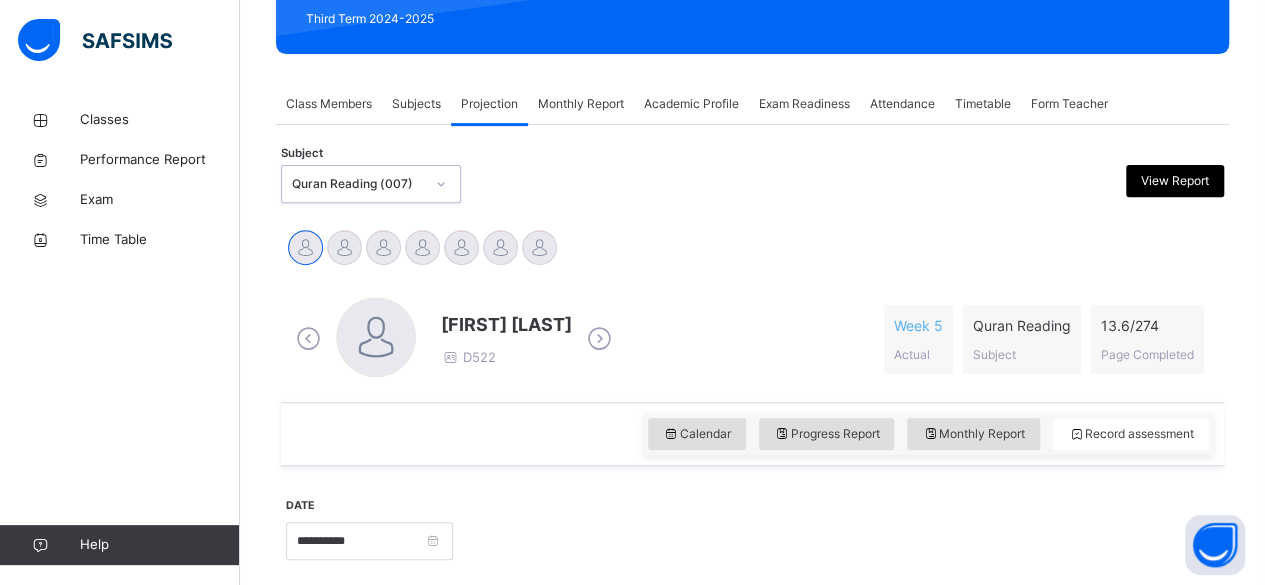 click at bounding box center [599, 339] 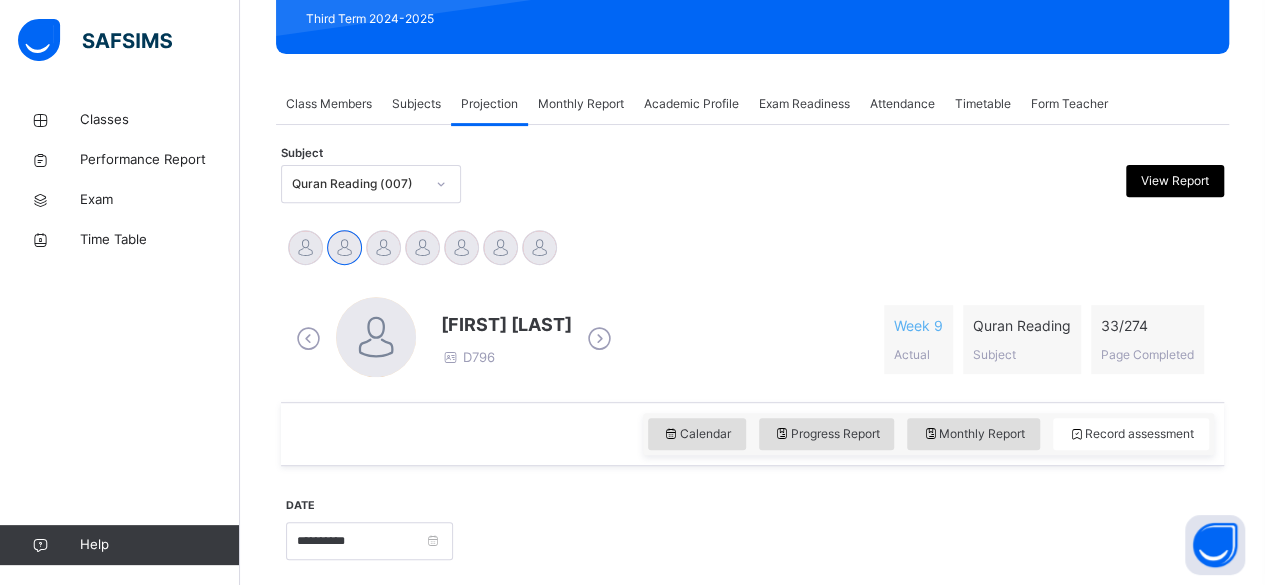 click at bounding box center (599, 339) 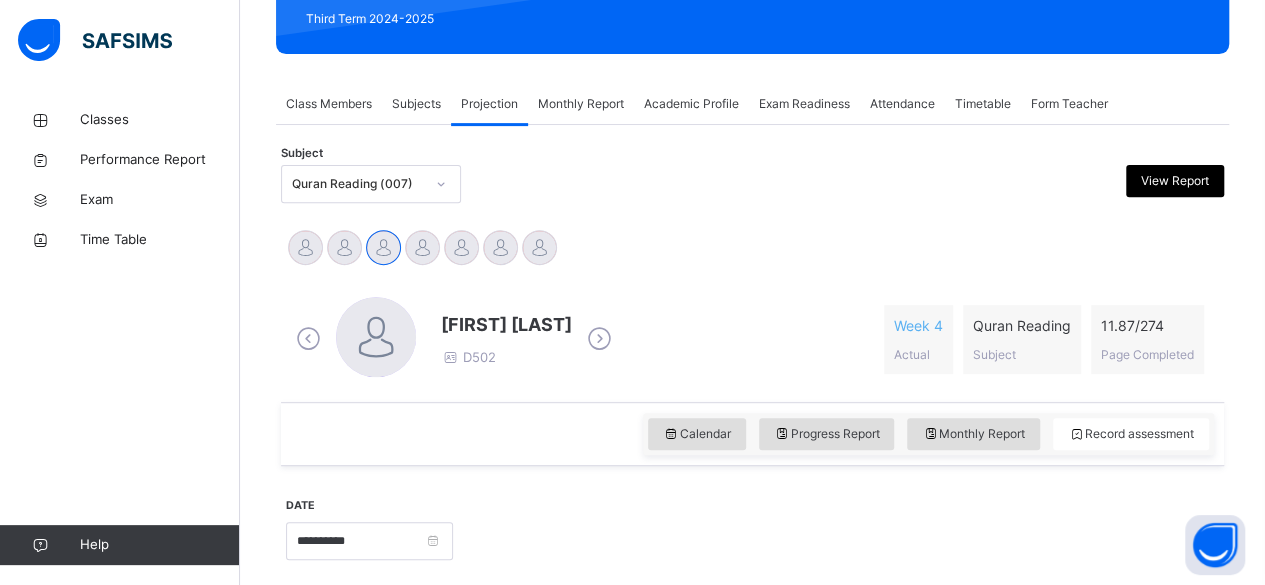 click at bounding box center [599, 339] 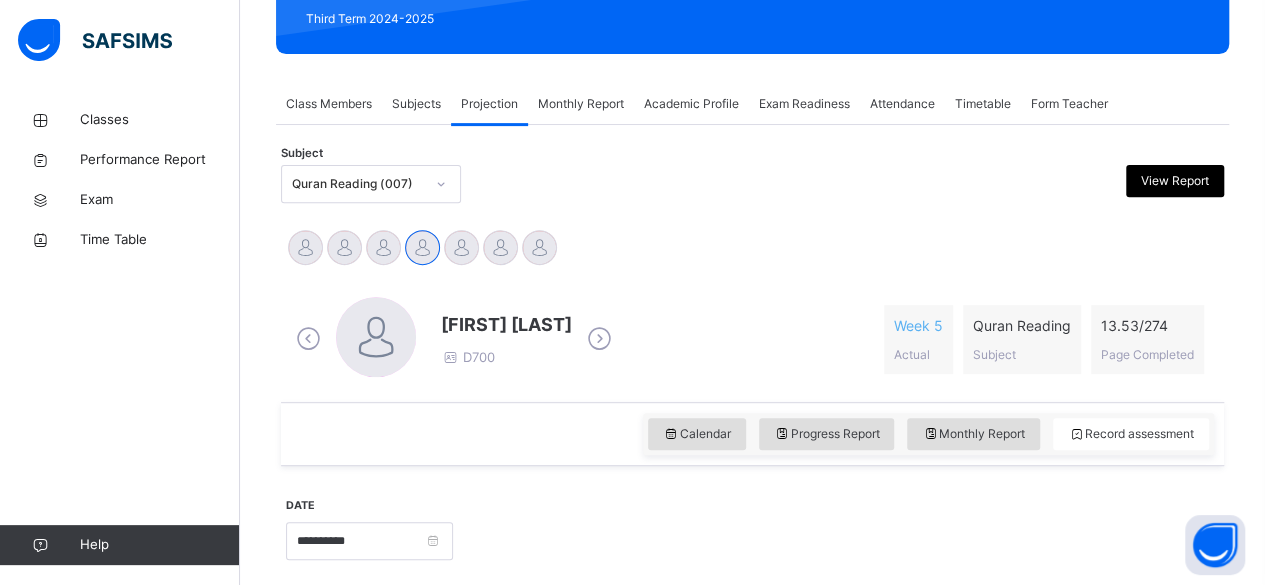 click at bounding box center (308, 339) 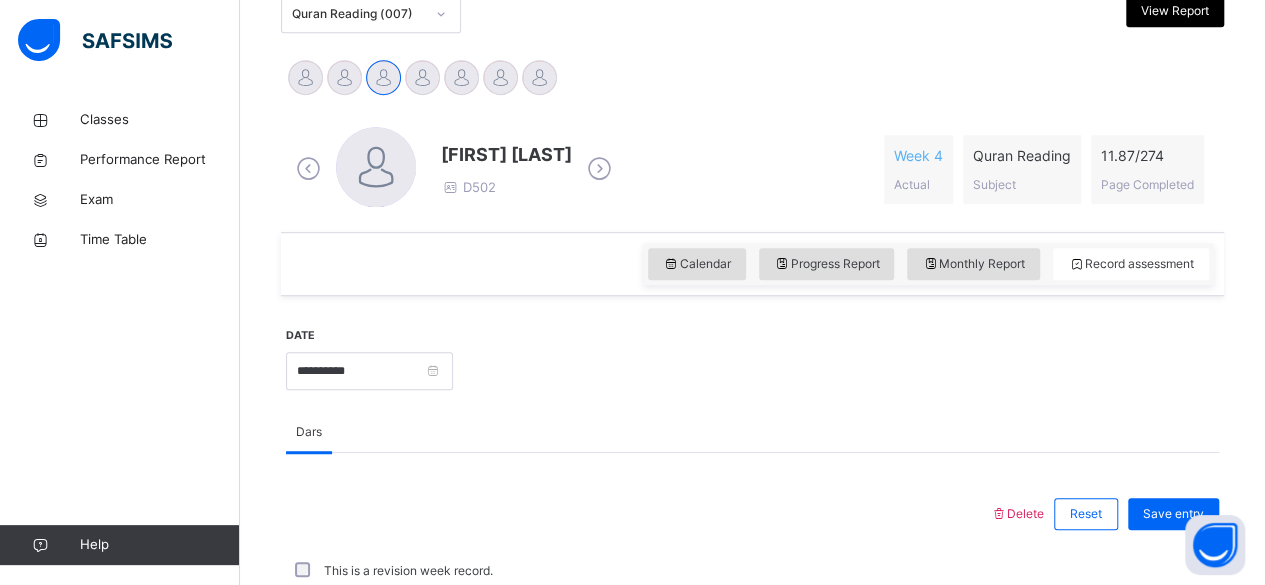 scroll, scrollTop: 451, scrollLeft: 0, axis: vertical 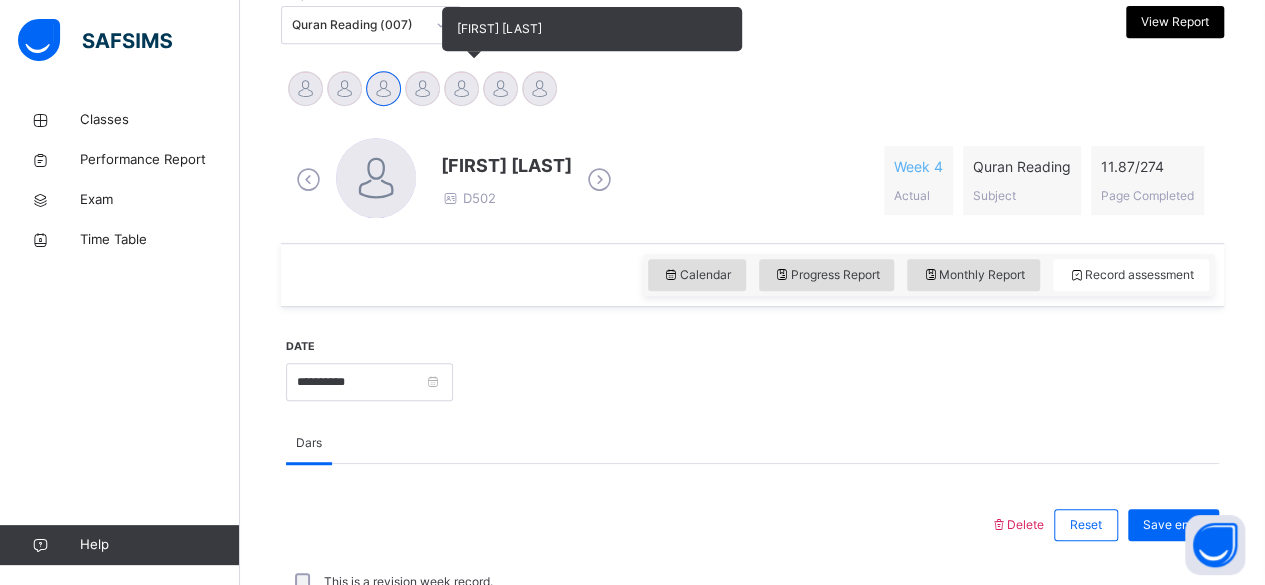 click at bounding box center [461, 88] 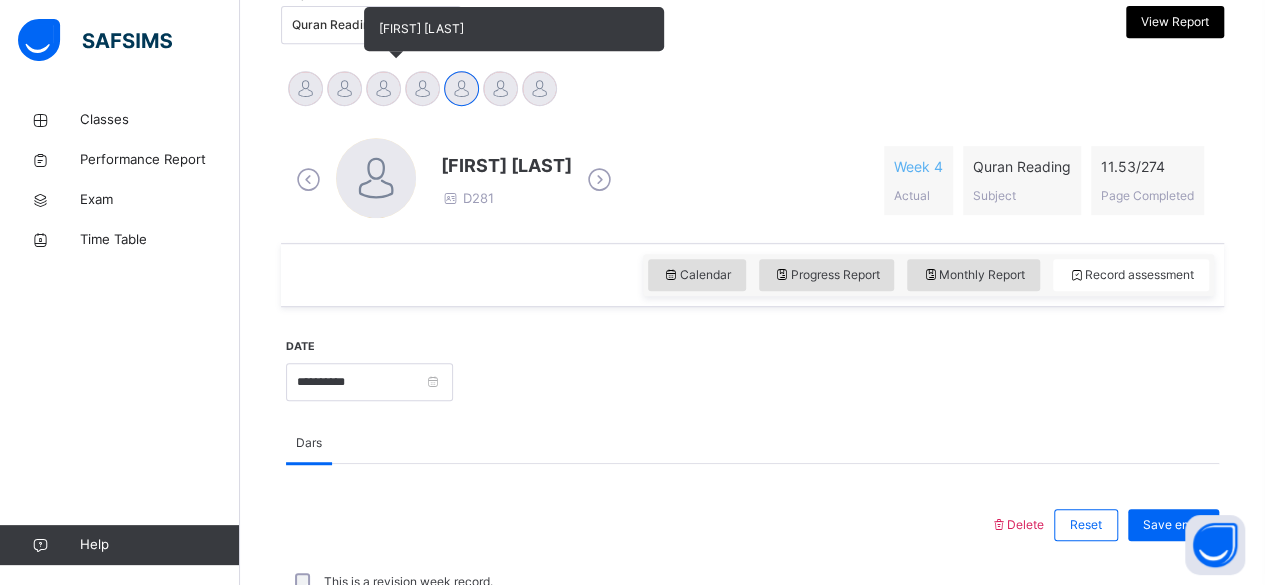 click at bounding box center (383, 88) 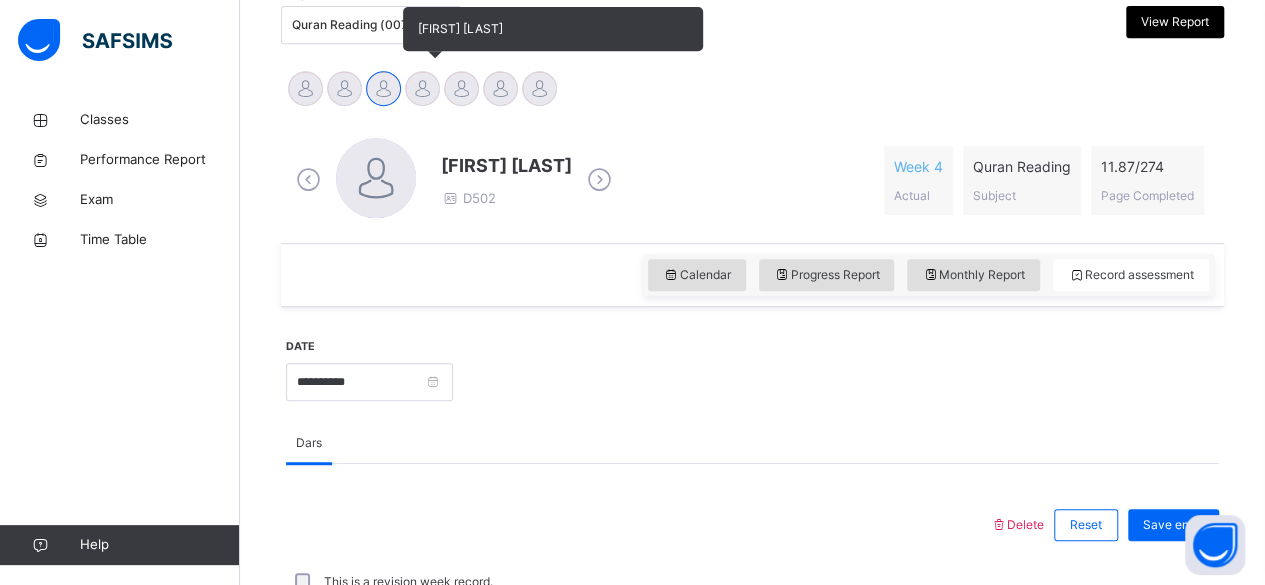 click at bounding box center (422, 88) 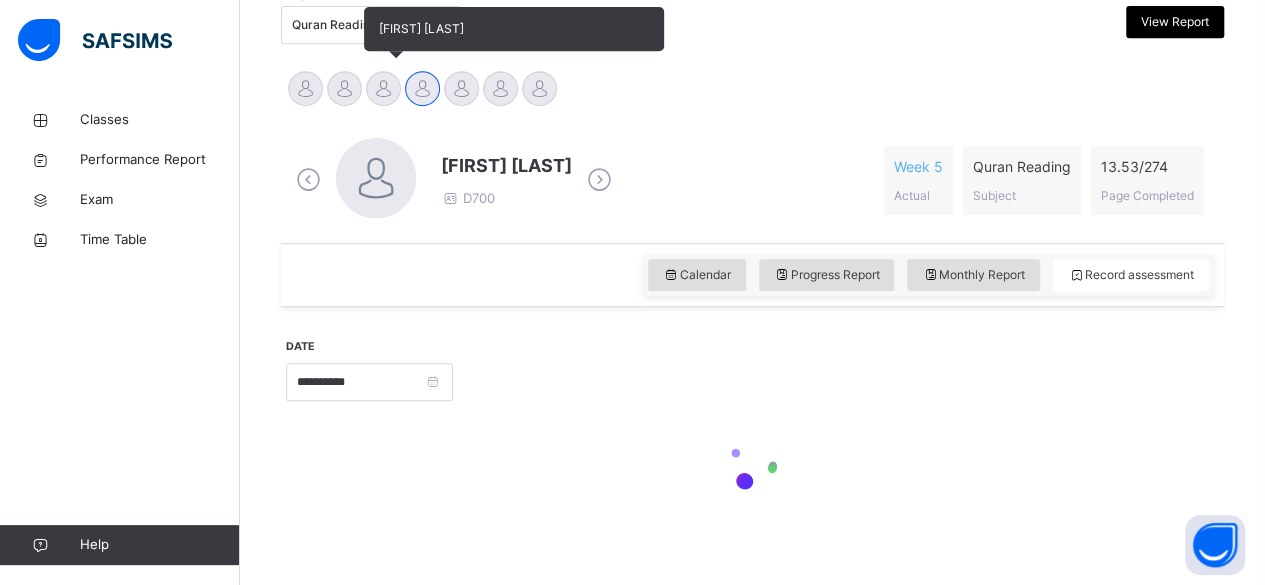click at bounding box center [383, 88] 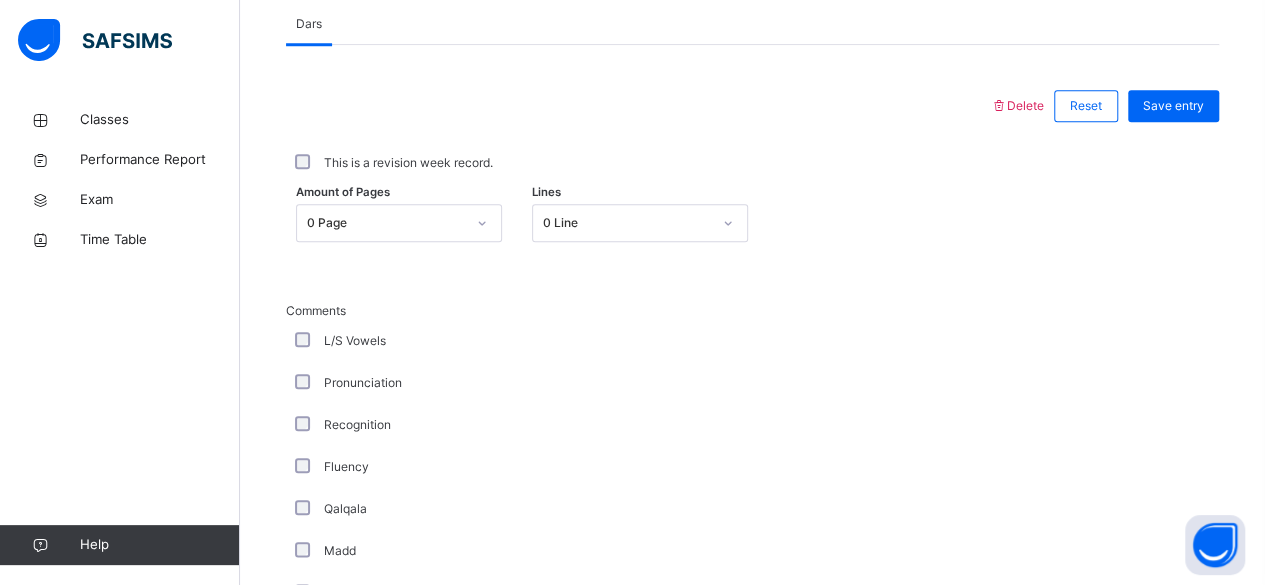 scroll, scrollTop: 876, scrollLeft: 0, axis: vertical 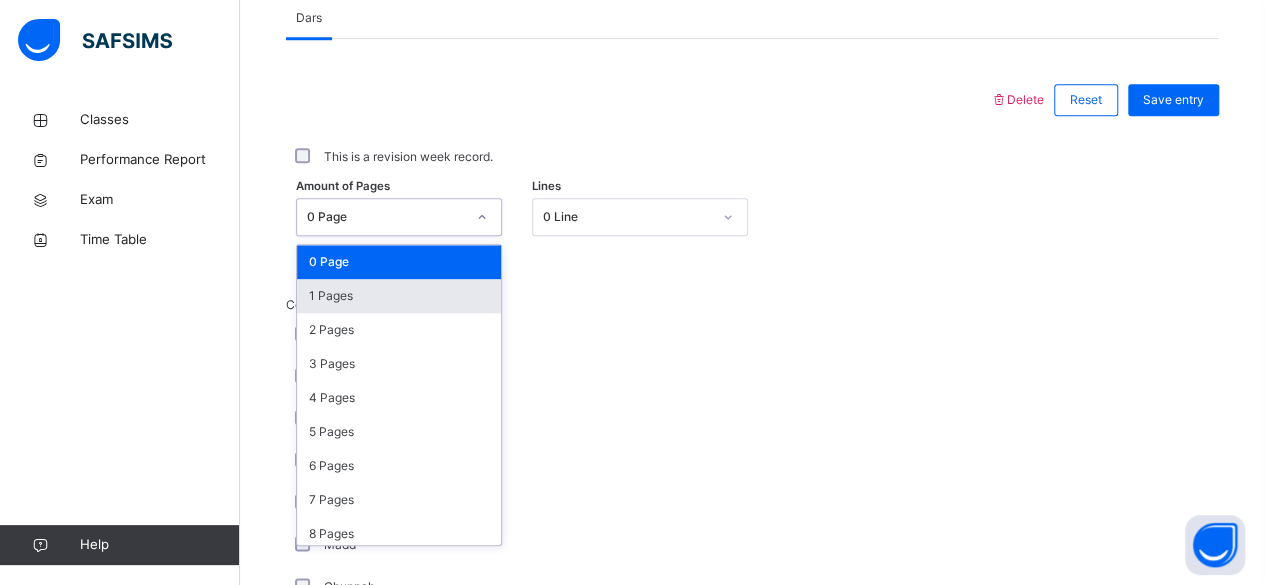 click on "1 Pages" at bounding box center (399, 296) 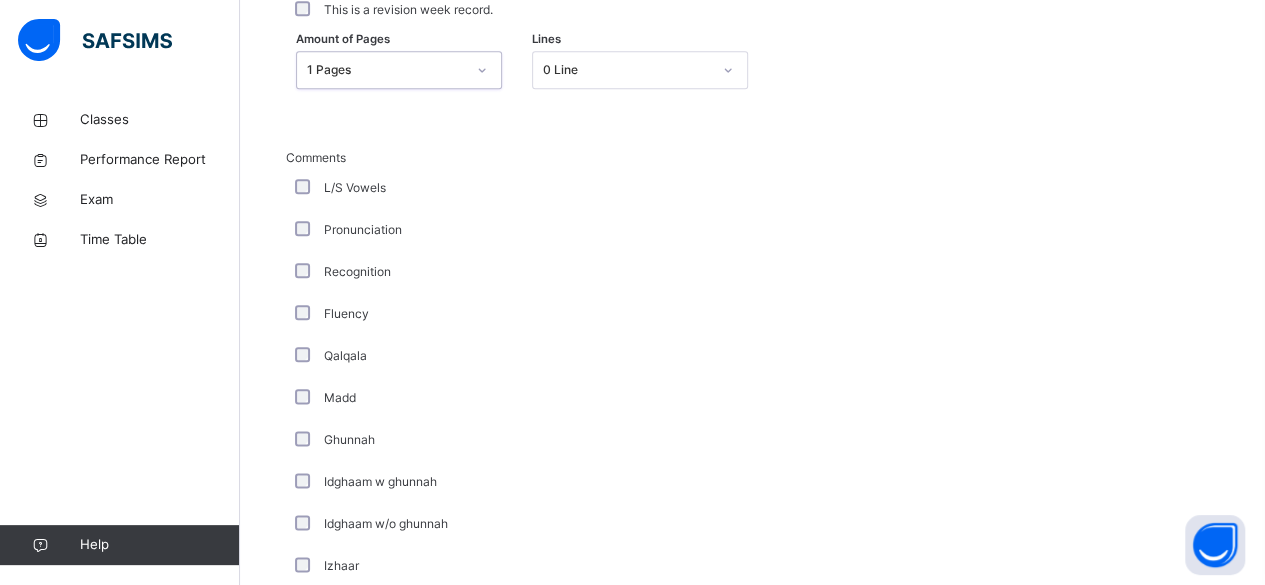 scroll, scrollTop: 1026, scrollLeft: 0, axis: vertical 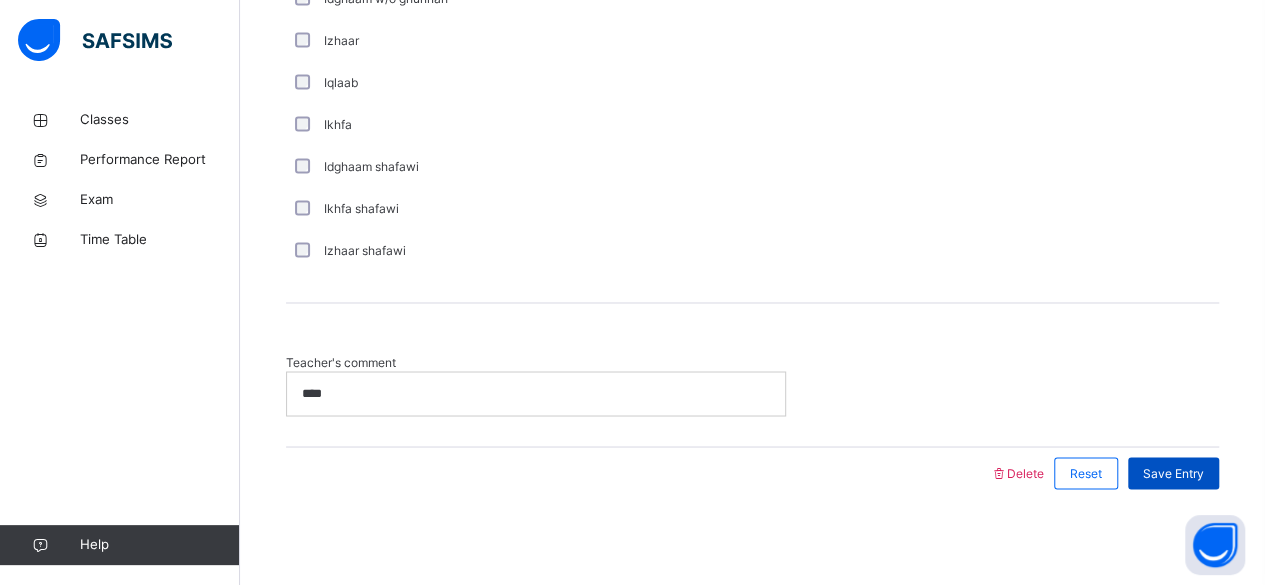 click on "Save Entry" at bounding box center (1173, 473) 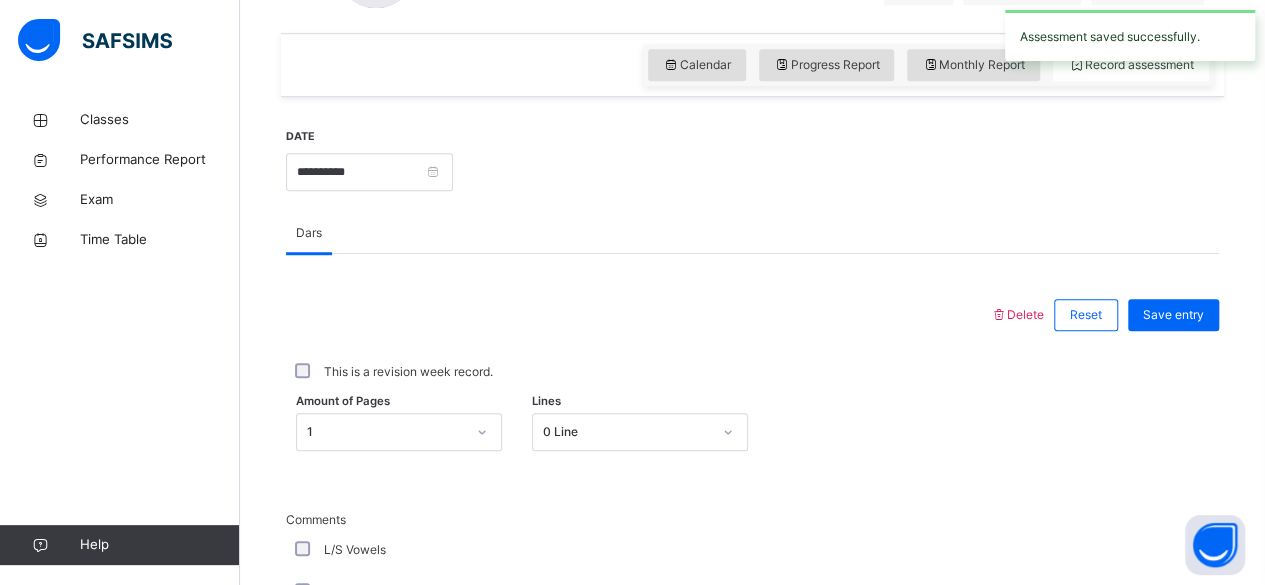 scroll, scrollTop: 656, scrollLeft: 0, axis: vertical 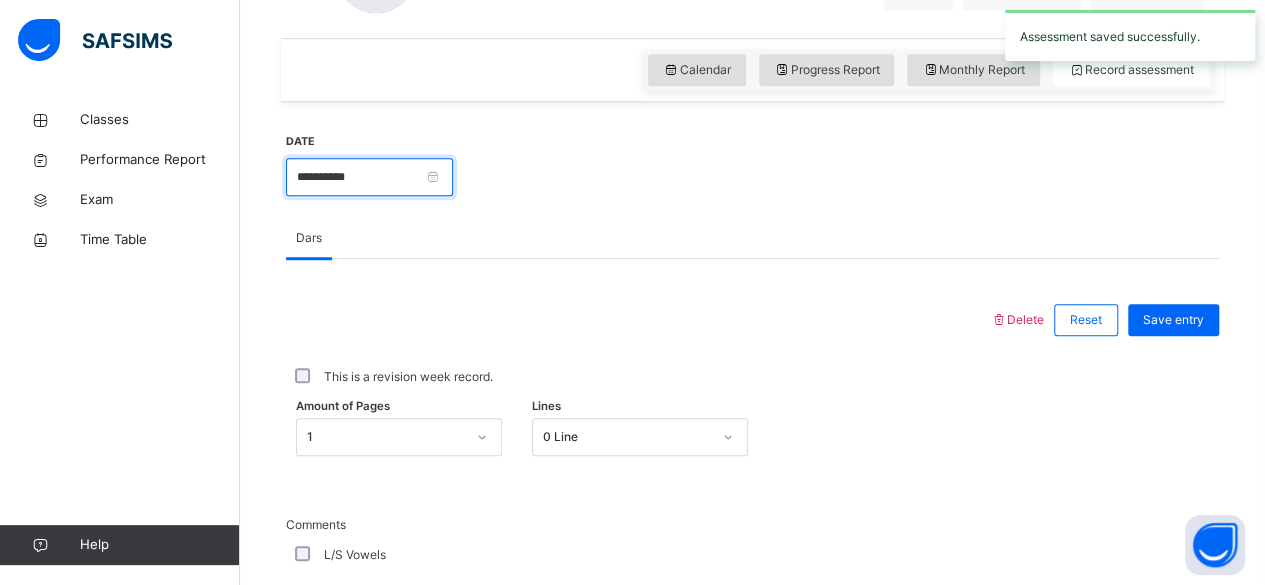 click on "**********" at bounding box center (369, 177) 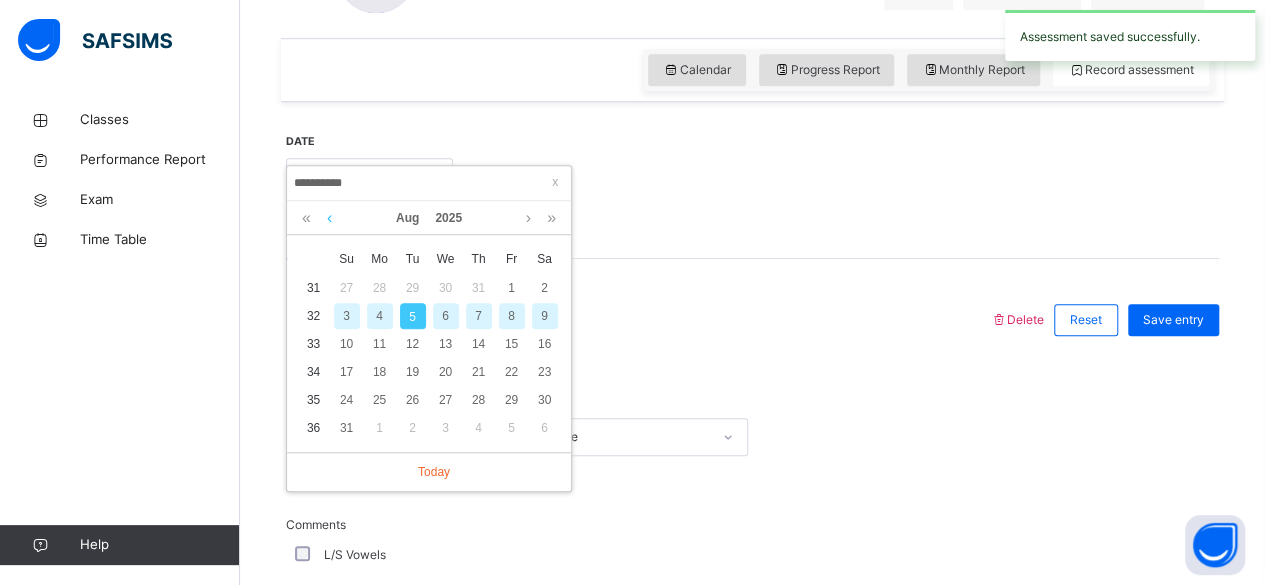 click at bounding box center (329, 218) 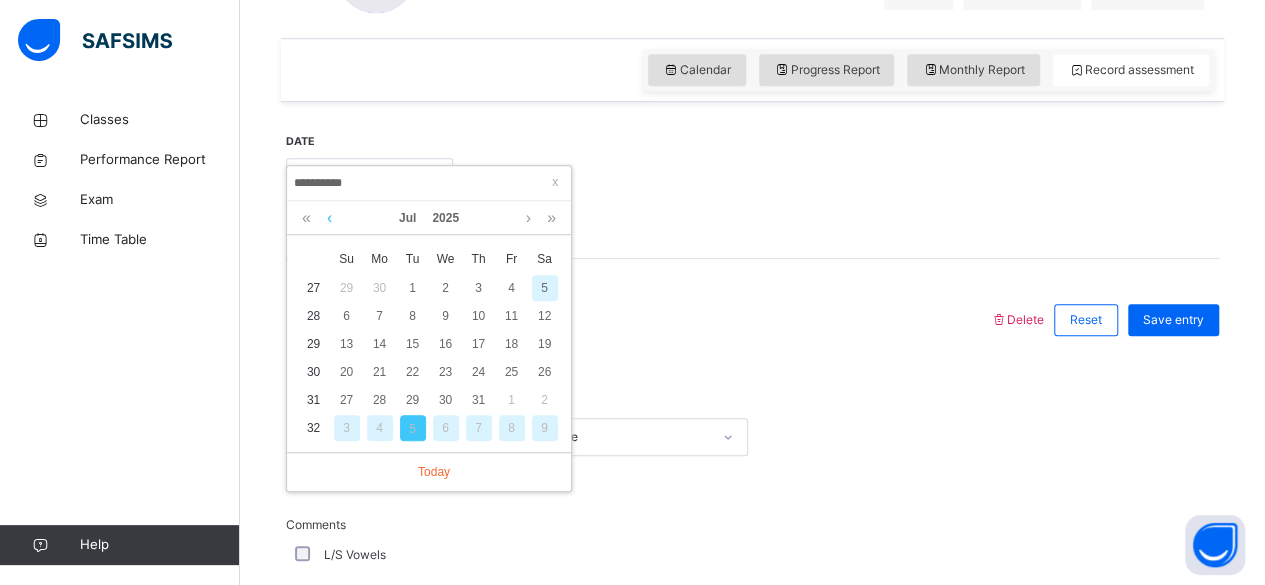 click at bounding box center [329, 218] 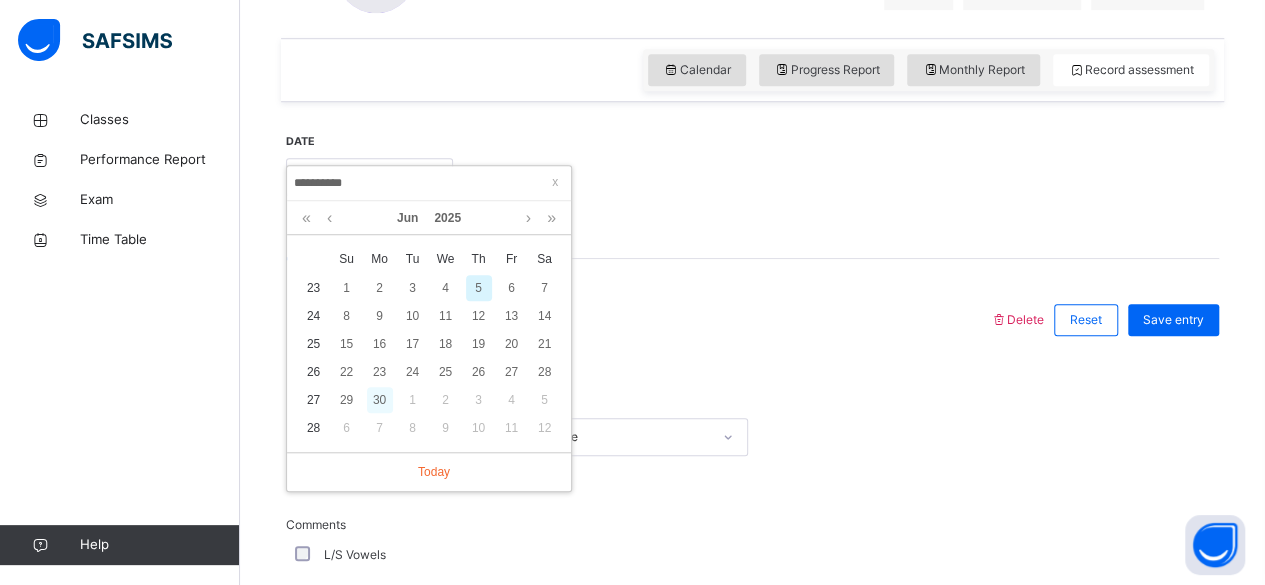 click on "30" at bounding box center [380, 400] 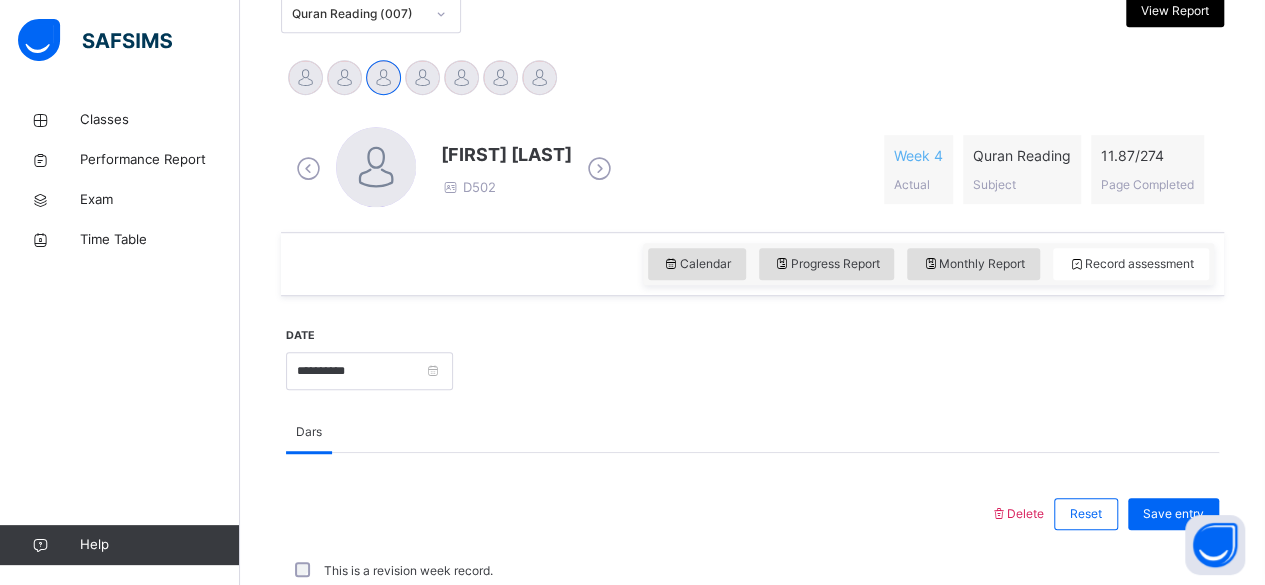 scroll, scrollTop: 656, scrollLeft: 0, axis: vertical 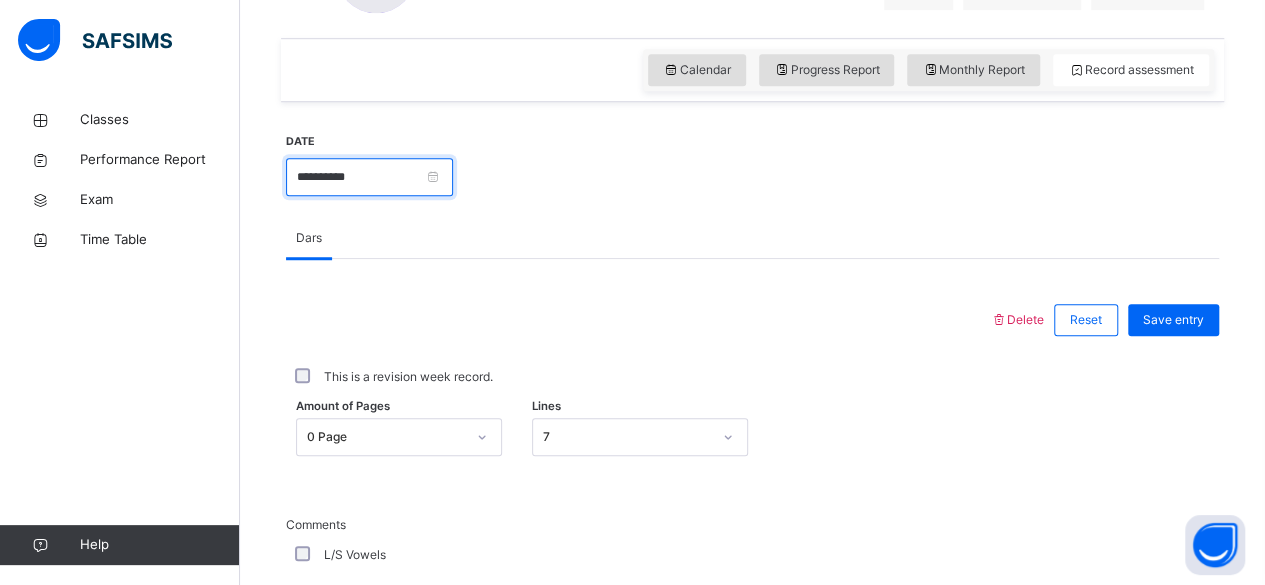 click on "**********" at bounding box center (369, 177) 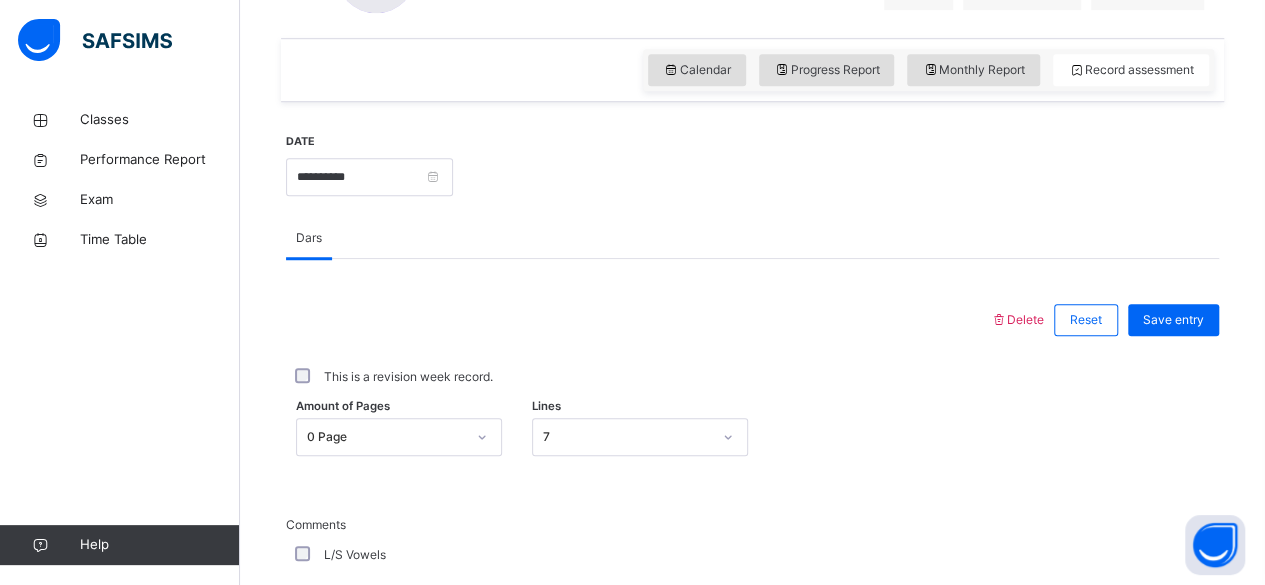 click on "This is a revision week record." at bounding box center [752, 377] 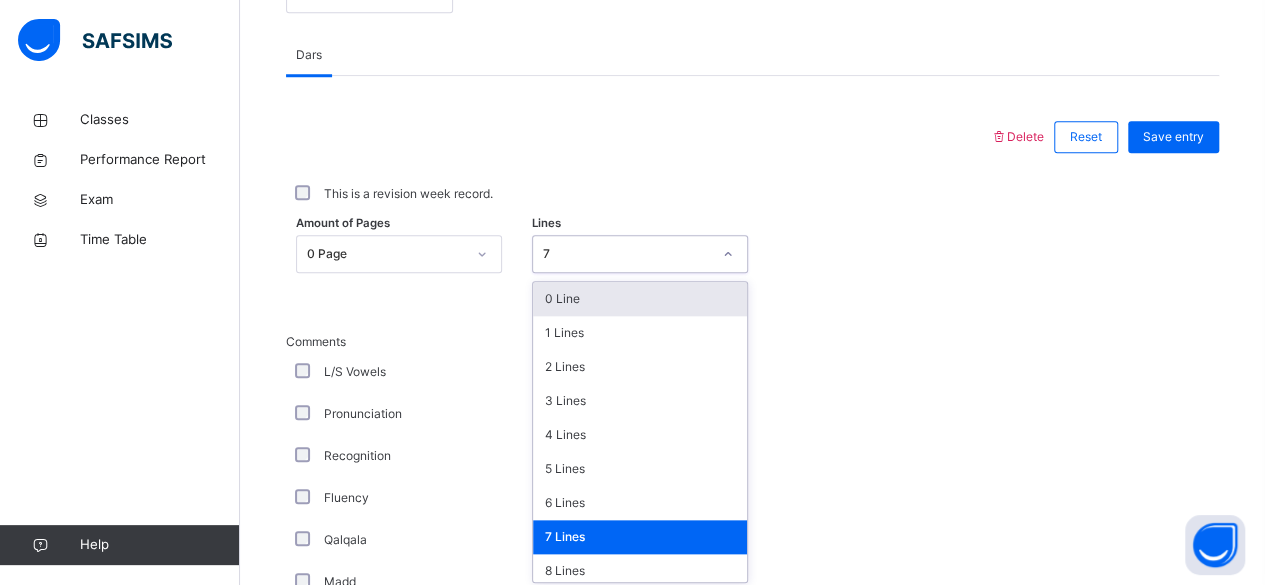 scroll, scrollTop: 842, scrollLeft: 0, axis: vertical 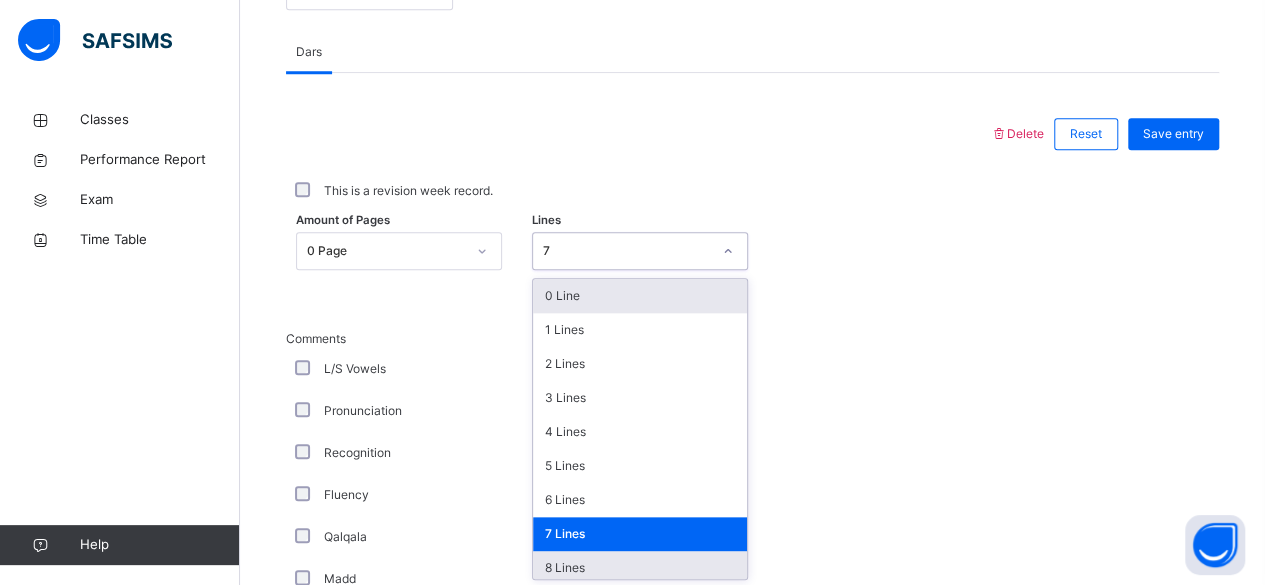 click on "8 Lines" at bounding box center (640, 568) 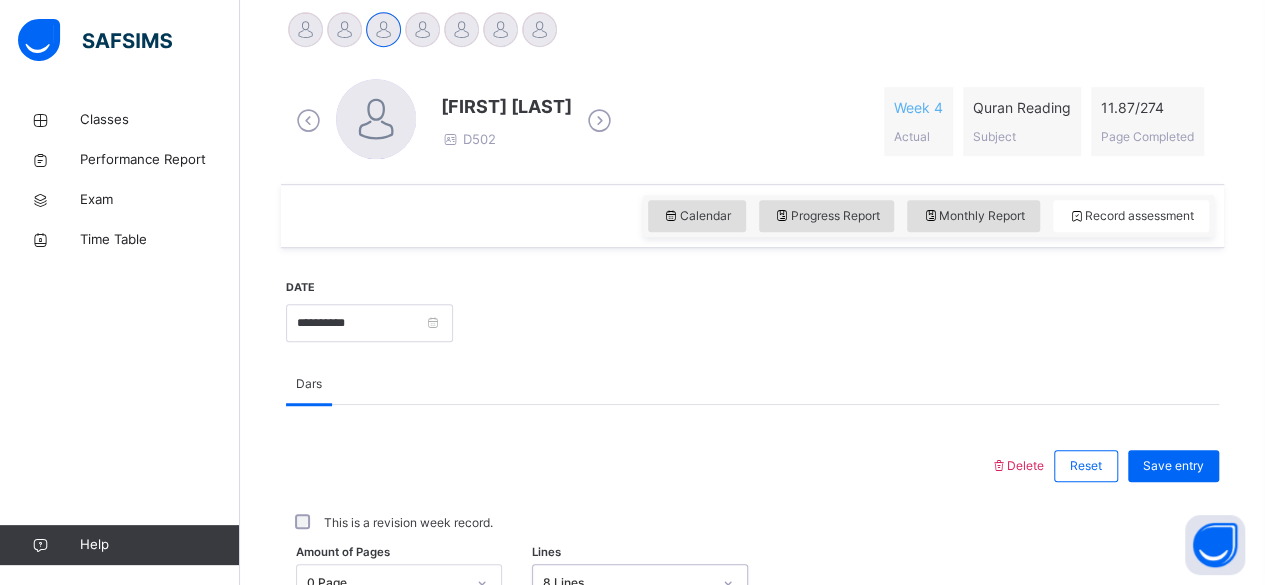 scroll, scrollTop: 507, scrollLeft: 0, axis: vertical 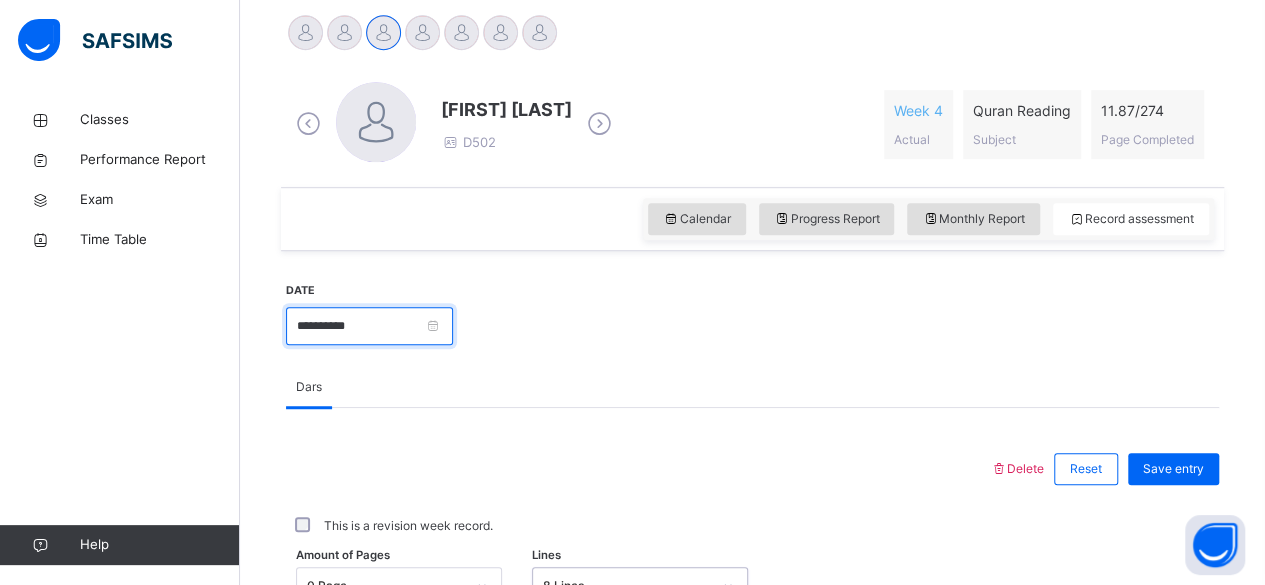click on "**********" at bounding box center [369, 326] 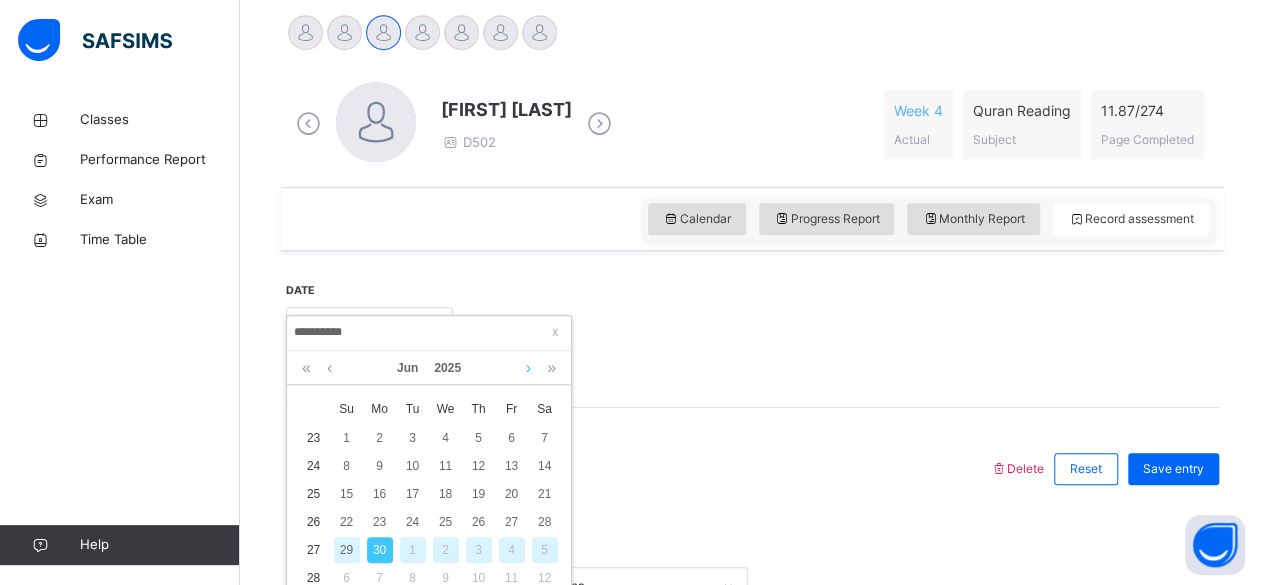 click at bounding box center [528, 368] 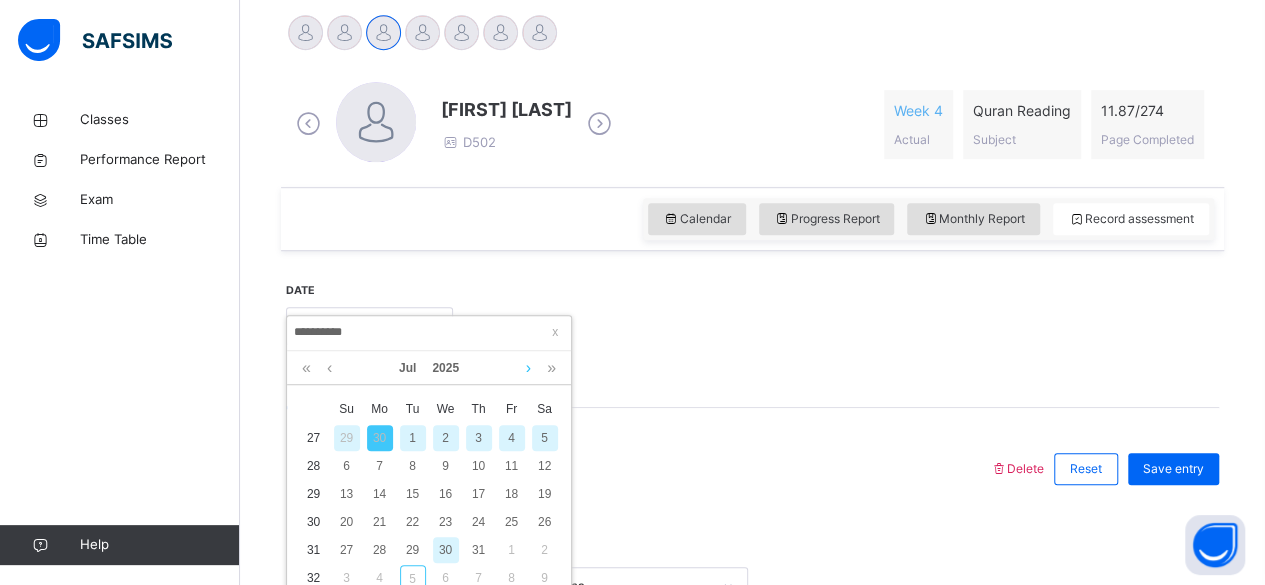 click at bounding box center [528, 368] 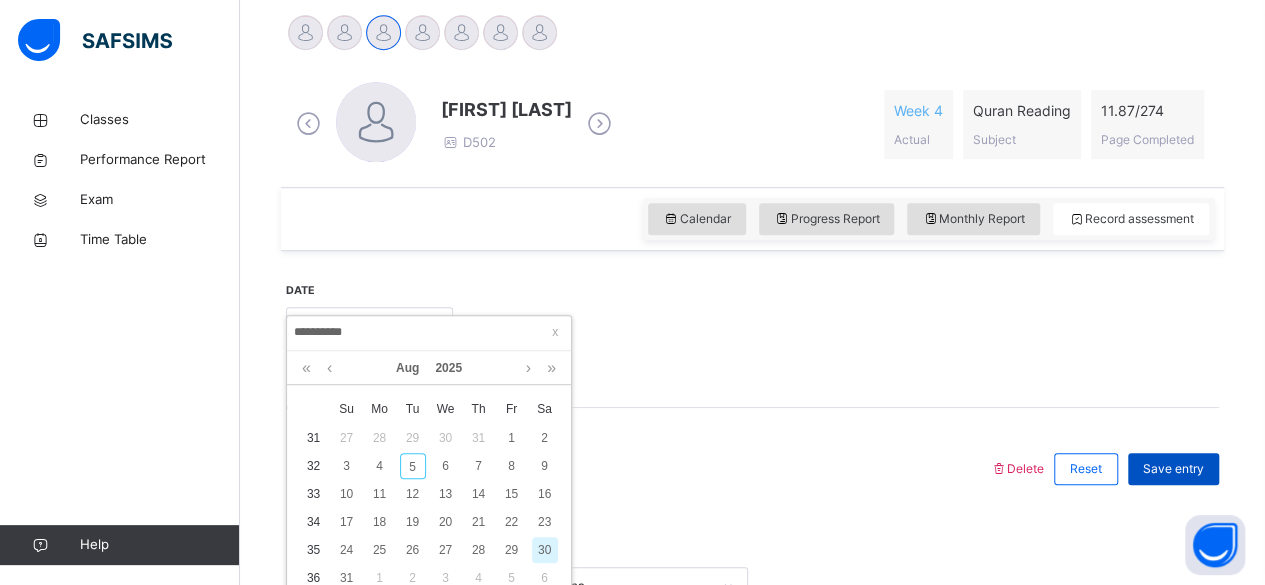 click on "Save entry" at bounding box center [1173, 469] 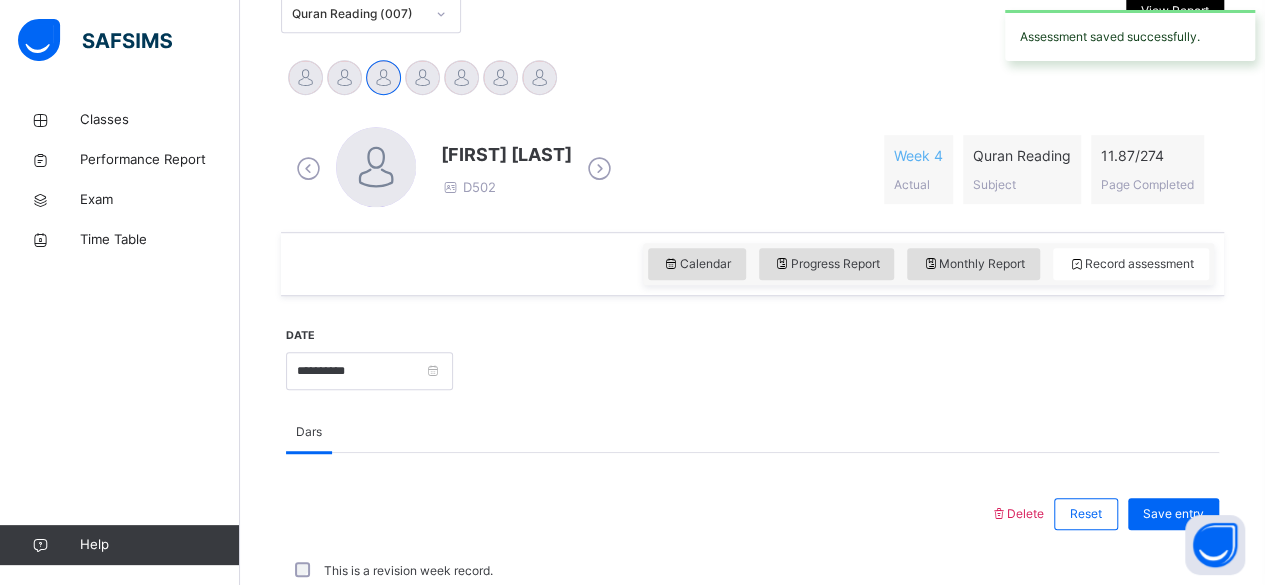 scroll, scrollTop: 507, scrollLeft: 0, axis: vertical 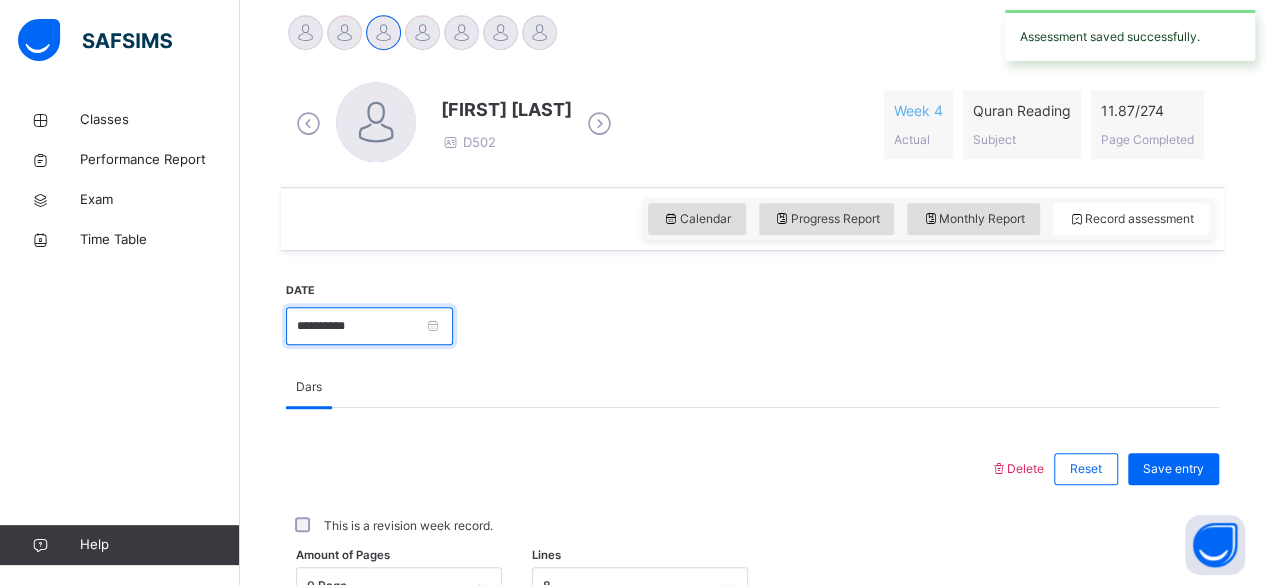 click on "**********" at bounding box center (369, 326) 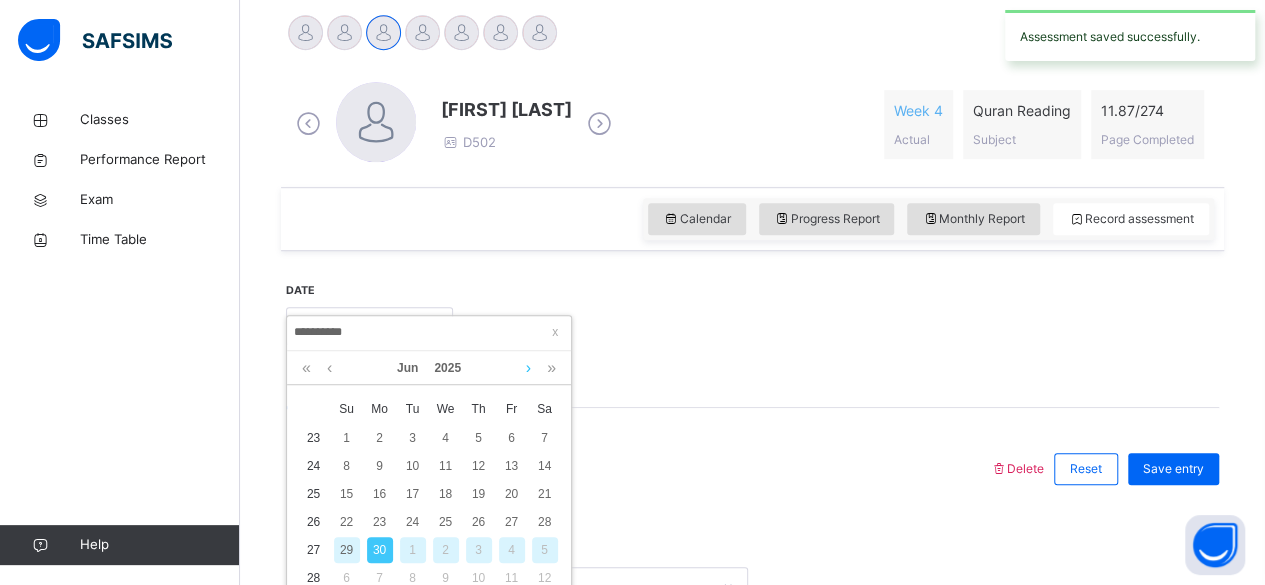 click at bounding box center (528, 368) 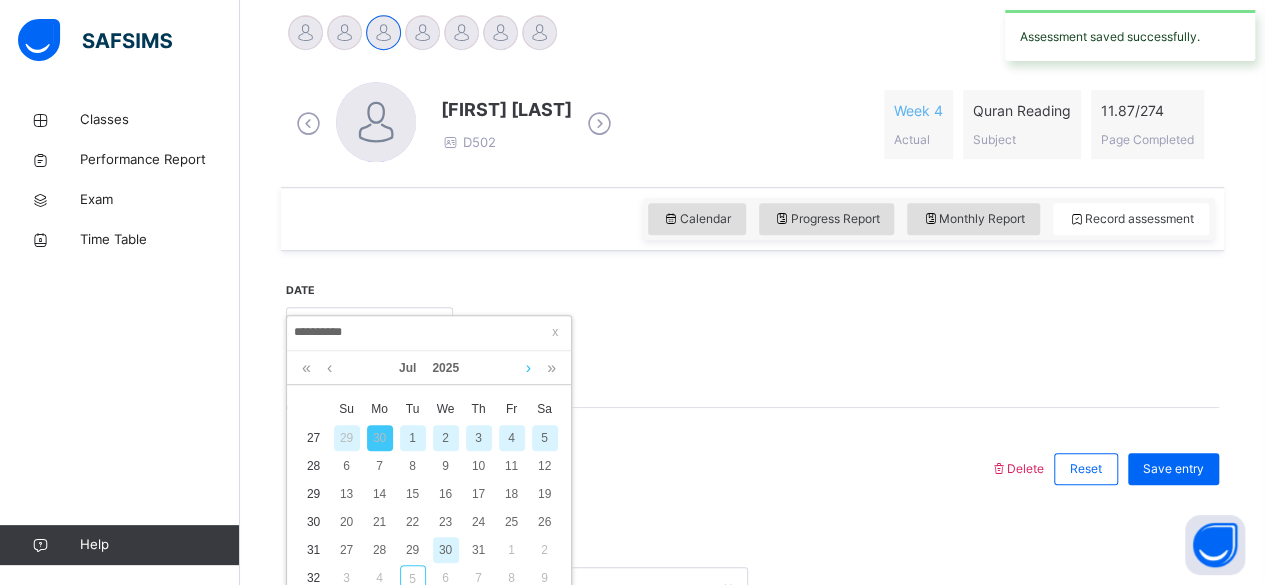 click at bounding box center (528, 368) 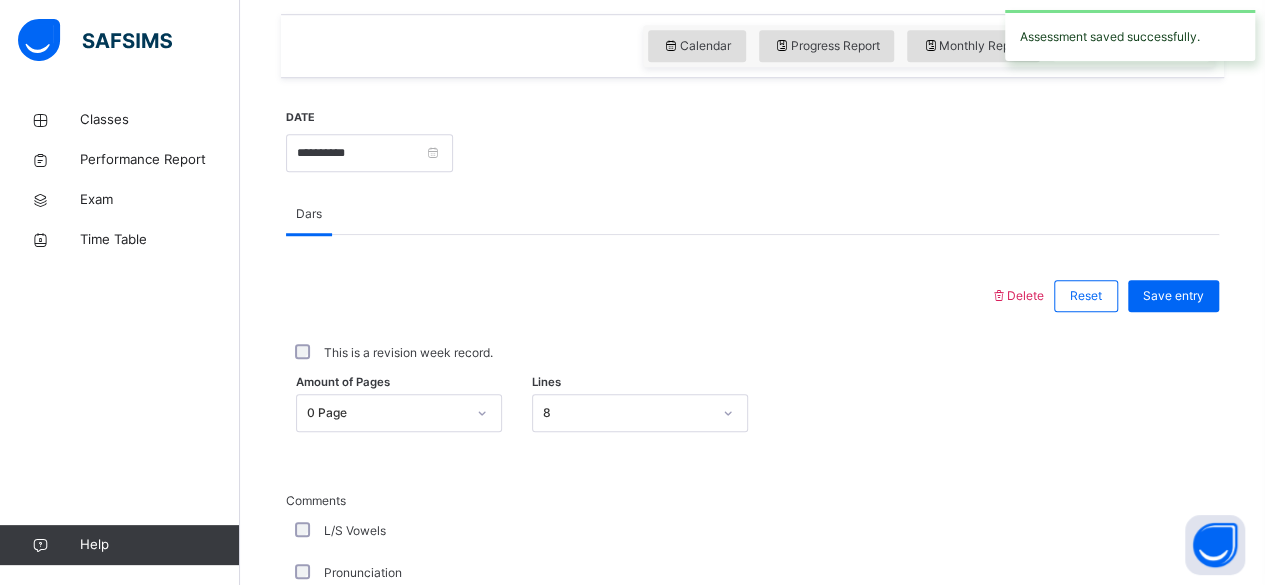 scroll, scrollTop: 683, scrollLeft: 0, axis: vertical 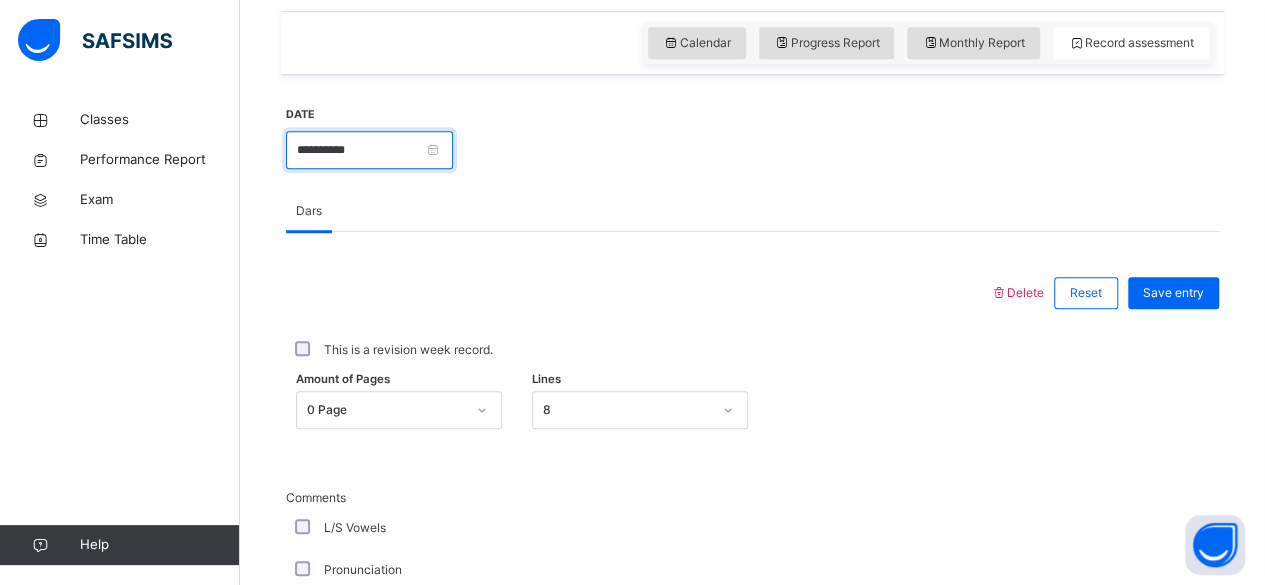 click on "**********" at bounding box center (369, 150) 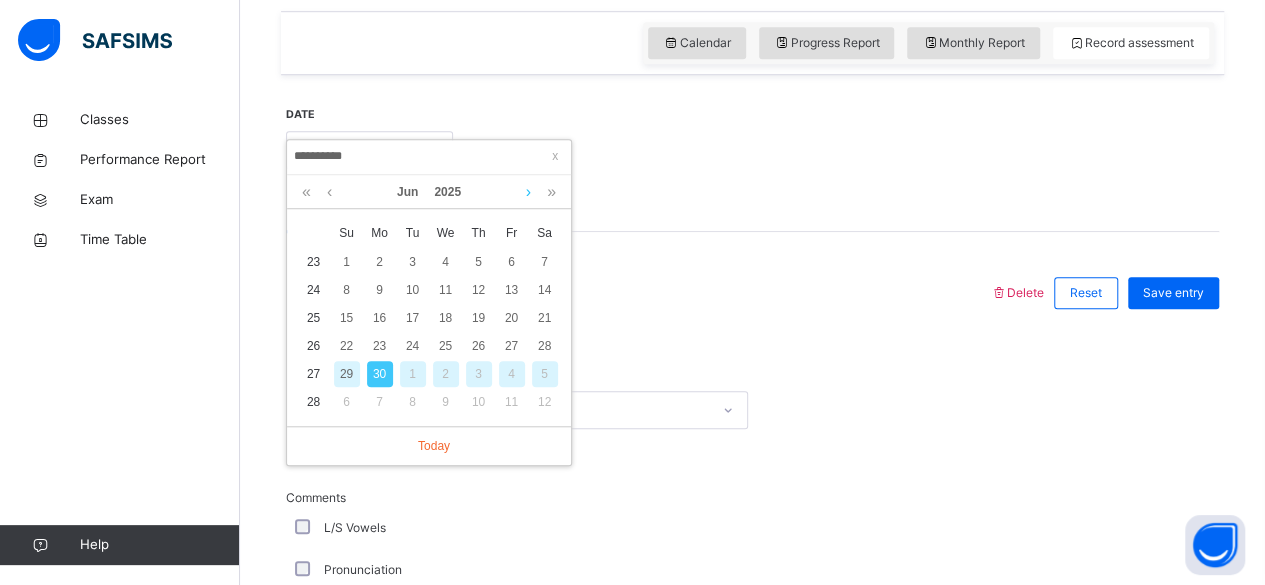 click at bounding box center [528, 192] 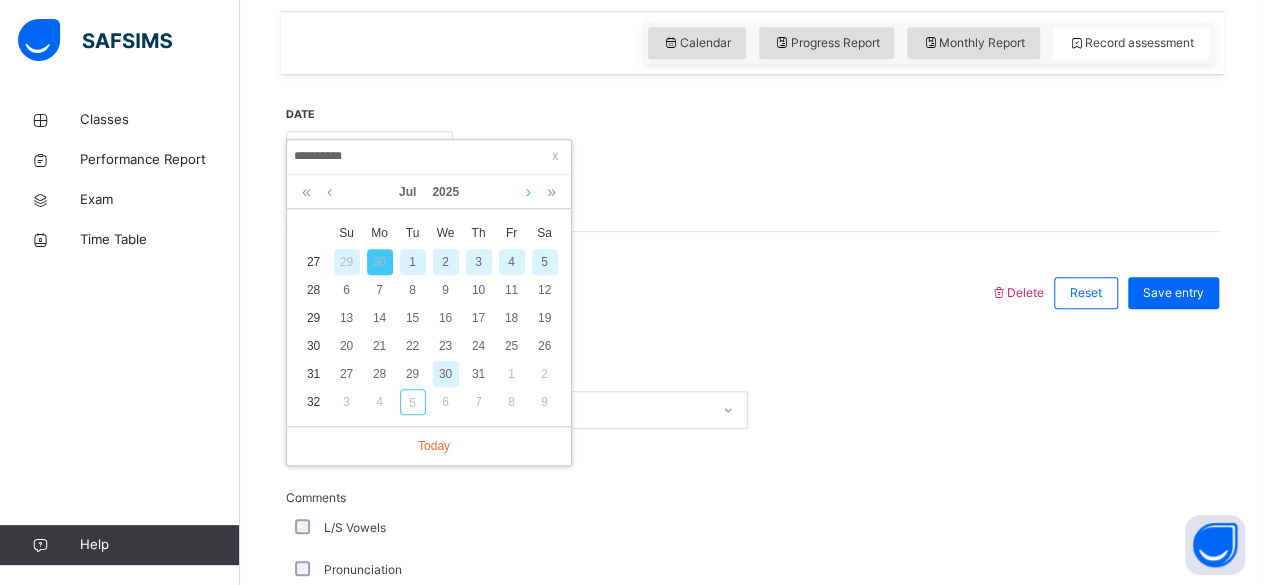 click at bounding box center [528, 192] 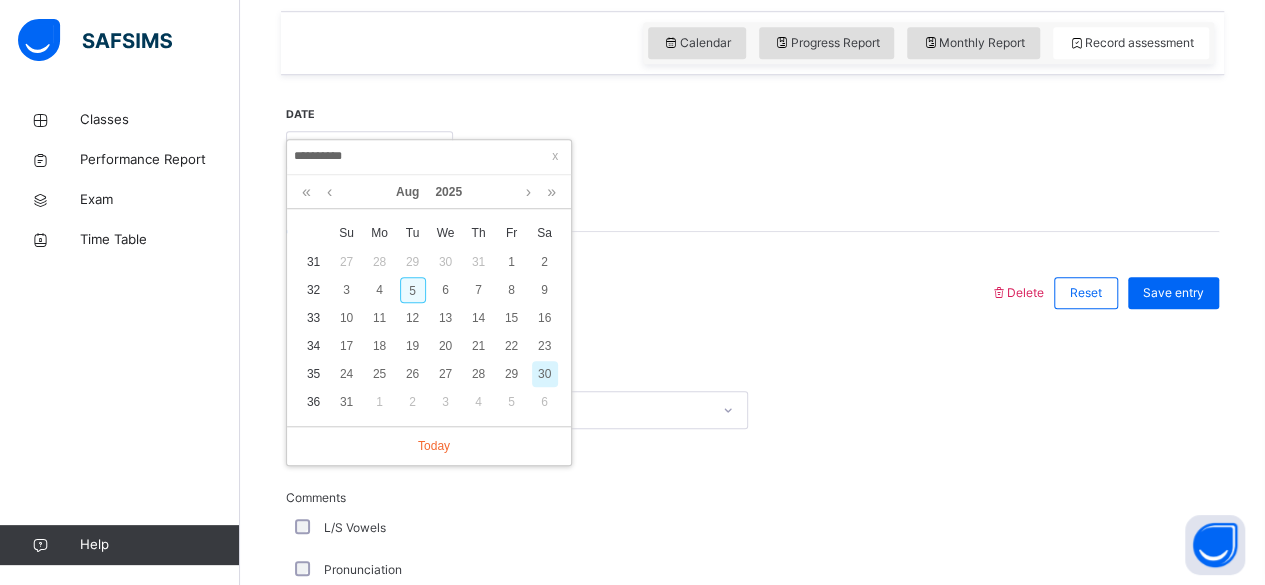 click on "5" at bounding box center (413, 290) 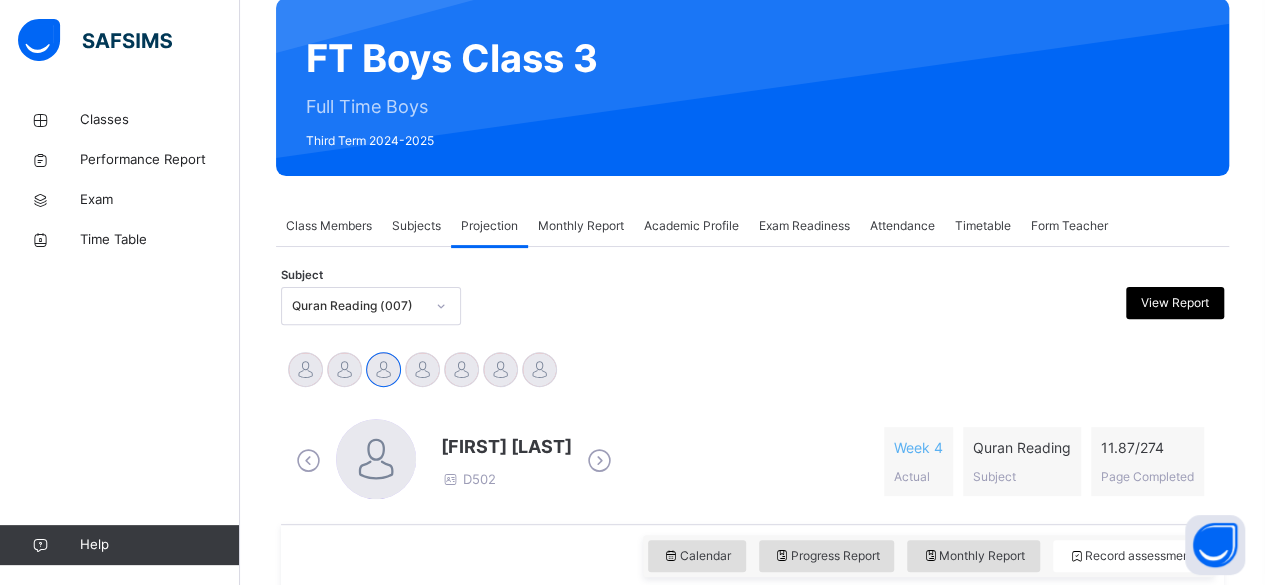 scroll, scrollTop: 0, scrollLeft: 0, axis: both 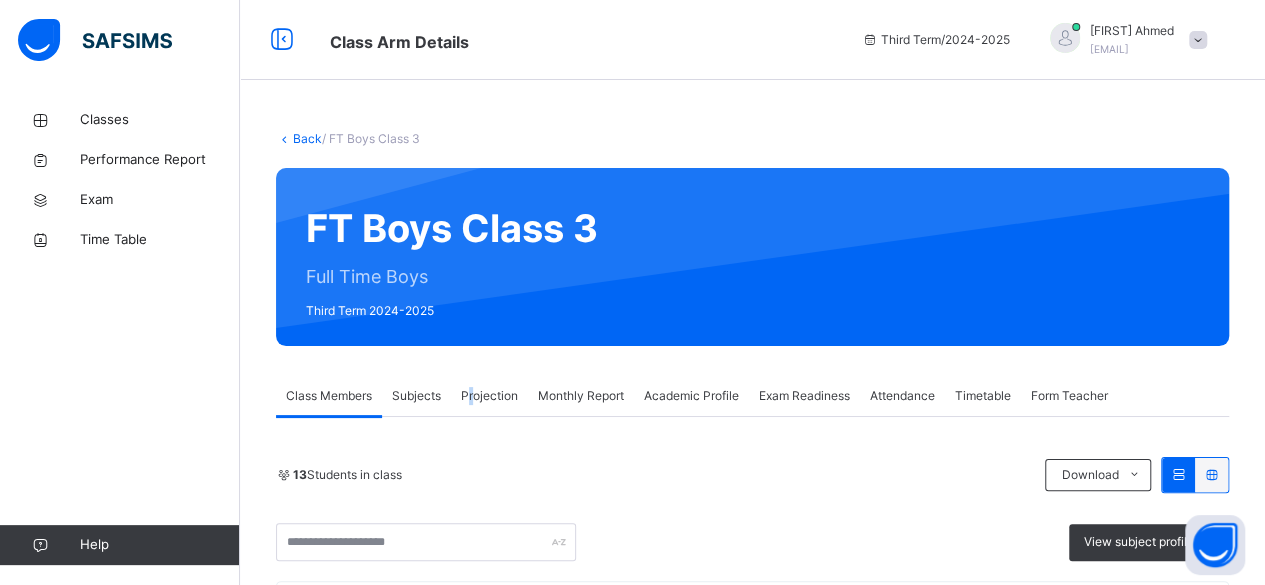 drag, startPoint x: 496, startPoint y: 405, endPoint x: 472, endPoint y: 393, distance: 26.832815 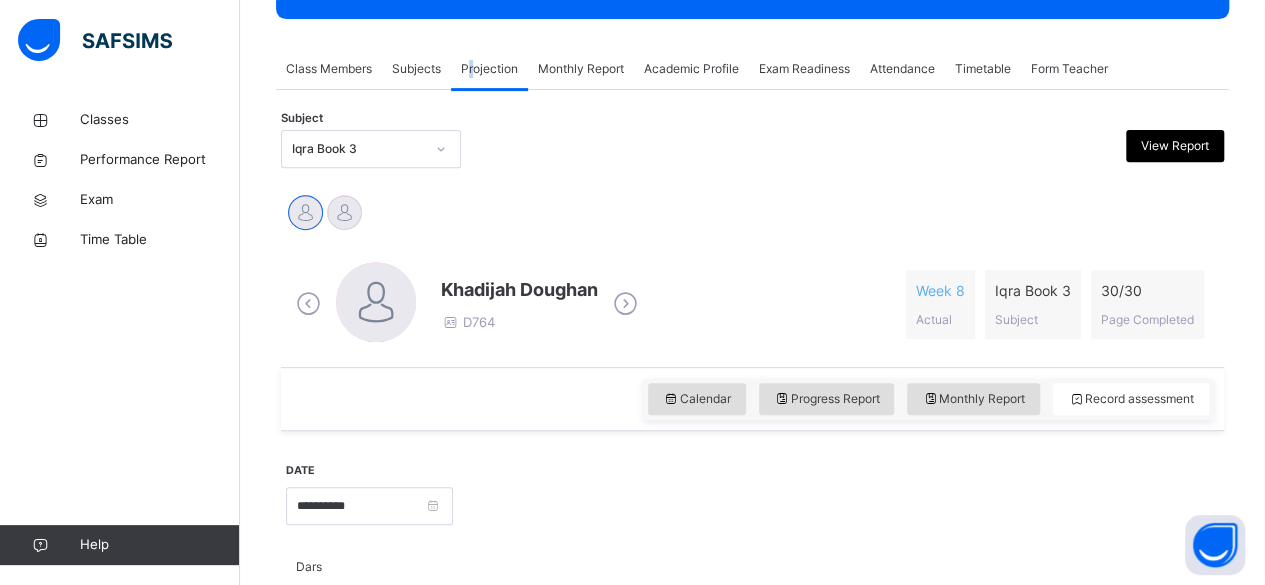 scroll, scrollTop: 328, scrollLeft: 0, axis: vertical 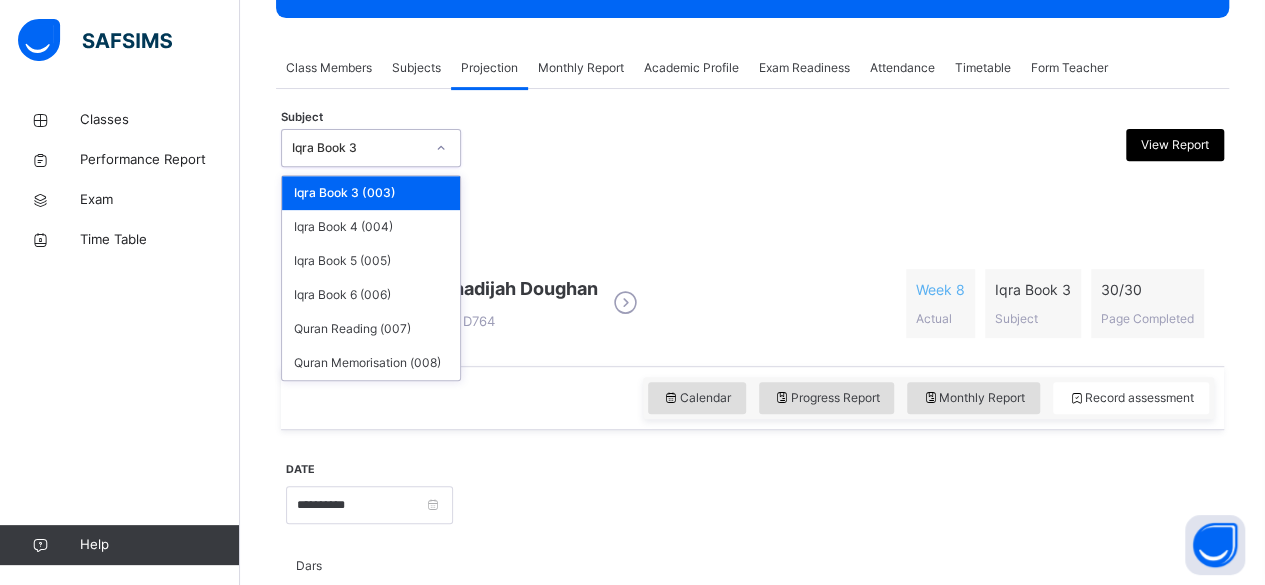 click on "Iqra Book 3" at bounding box center (358, 148) 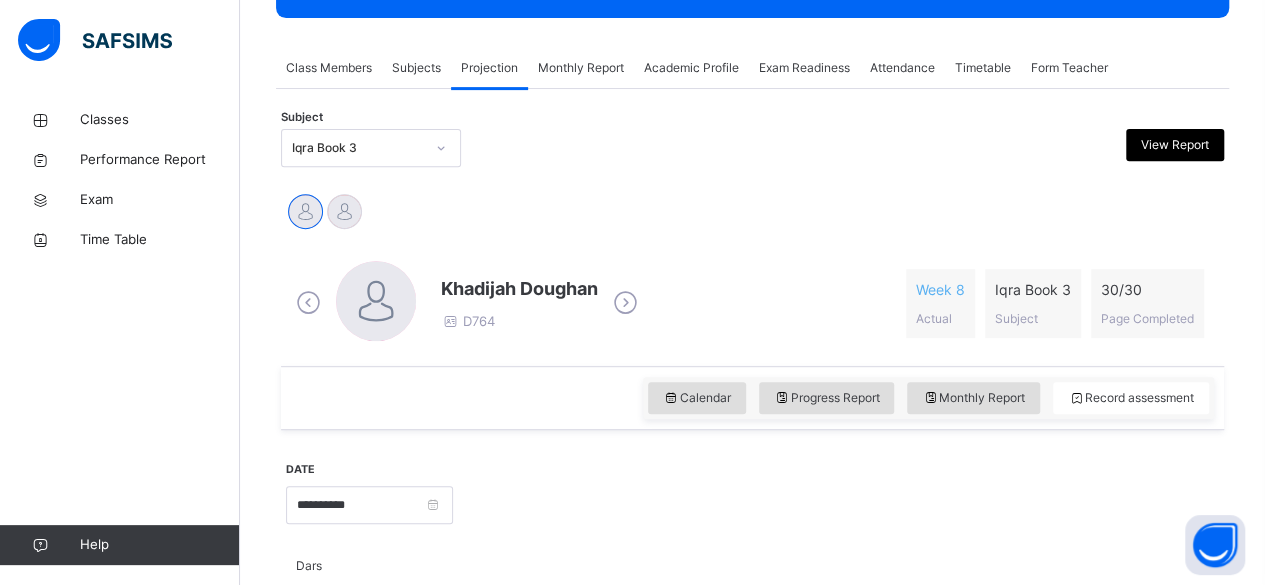 click on "**********" at bounding box center [752, 939] 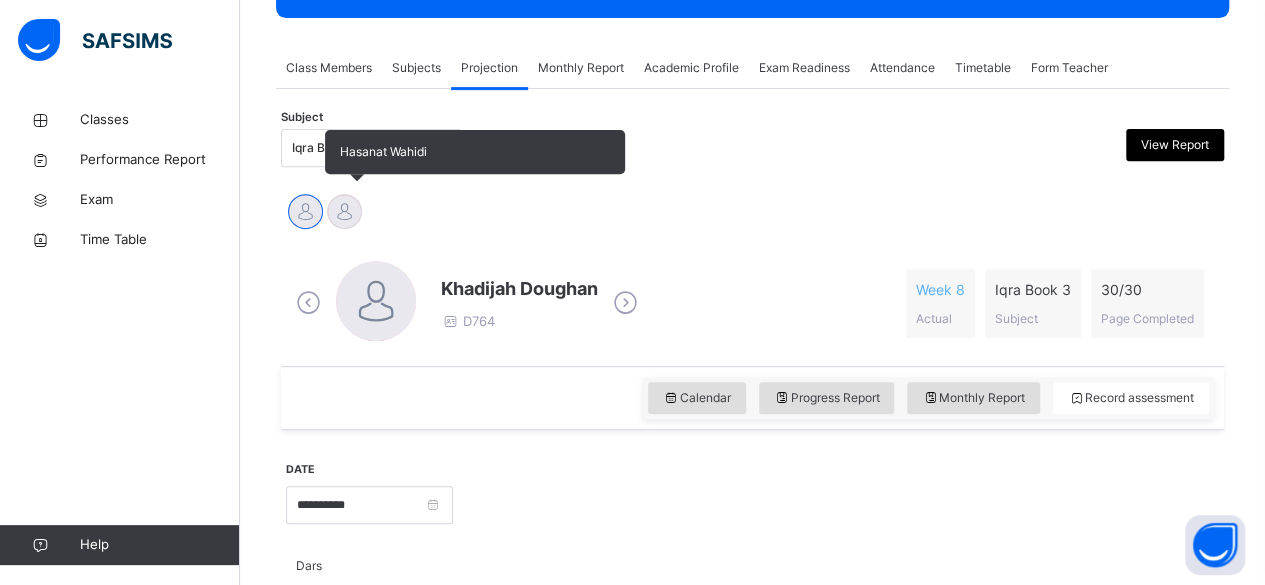 click at bounding box center [344, 211] 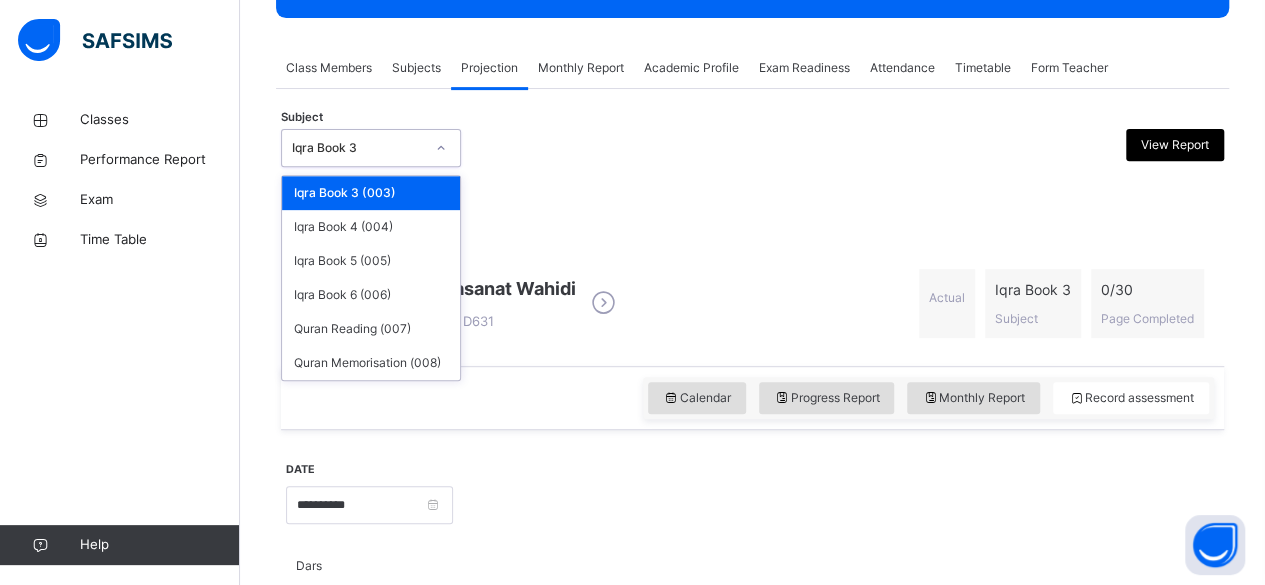 click on "Iqra Book 3" at bounding box center (358, 148) 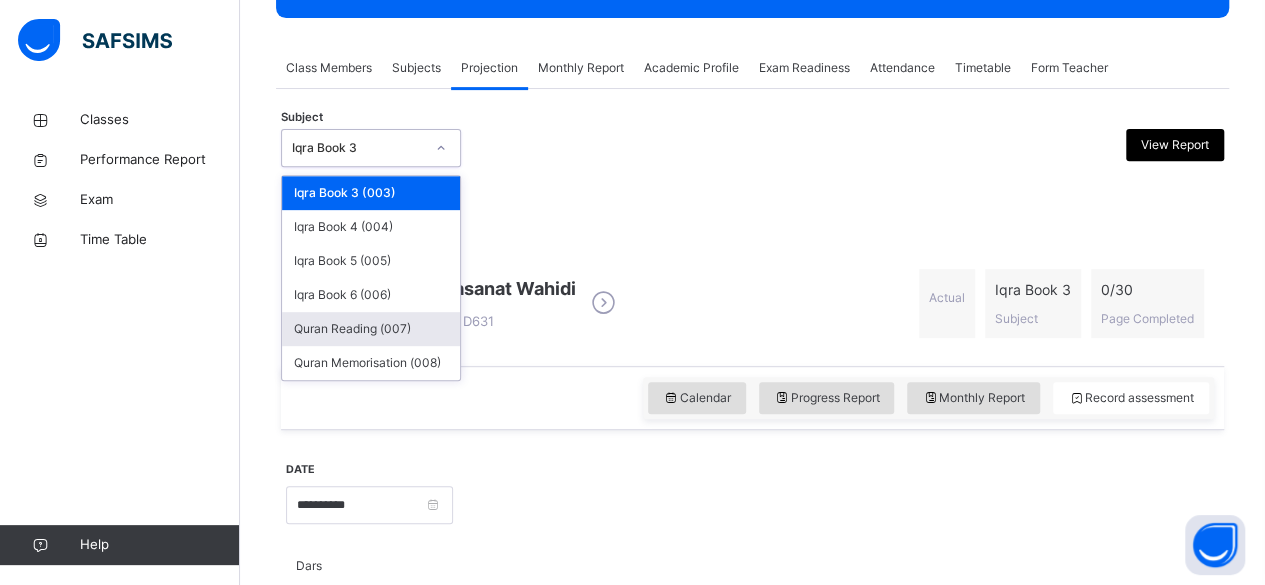 click on "Quran Reading (007)" at bounding box center [371, 329] 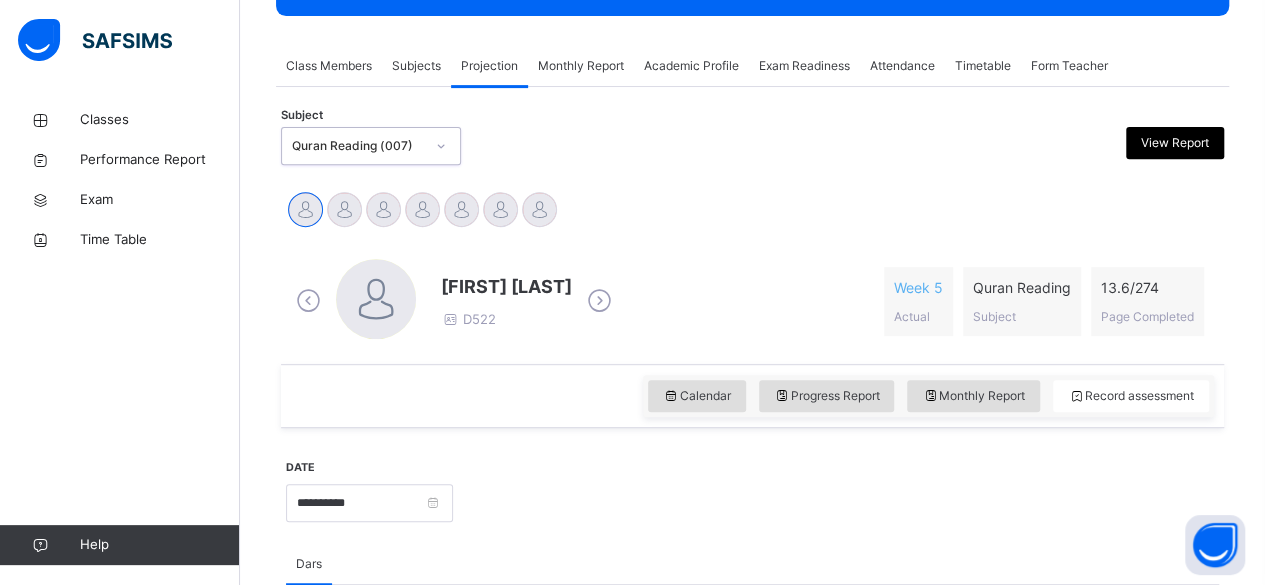 scroll, scrollTop: 332, scrollLeft: 0, axis: vertical 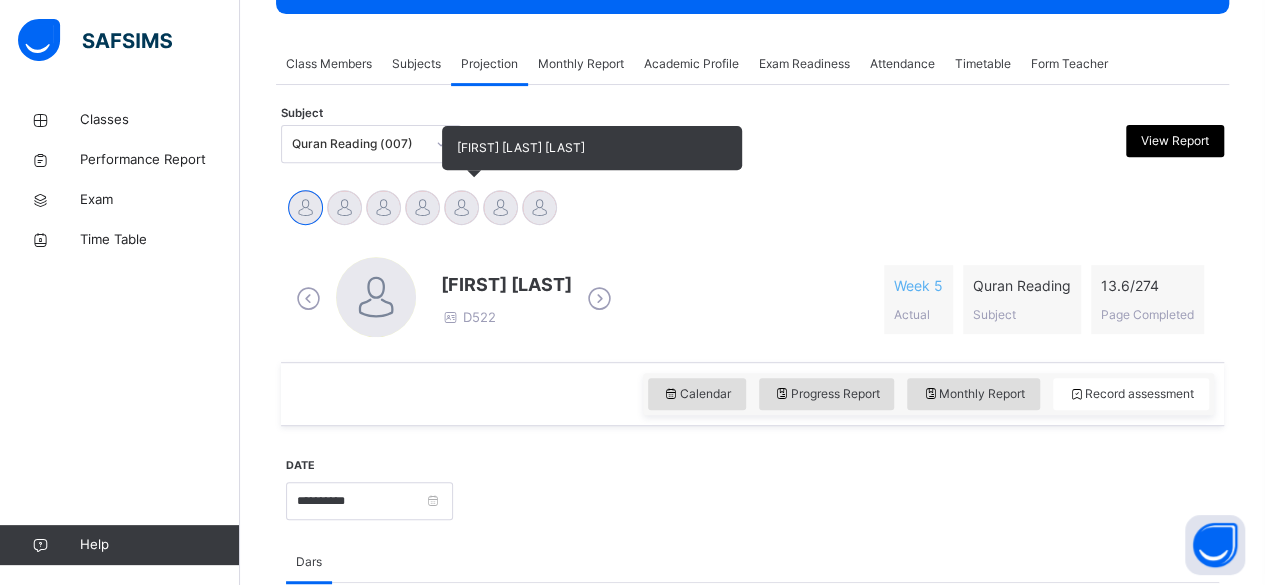 click on "[FIRST] [LAST]  [LAST]" at bounding box center [461, 210] 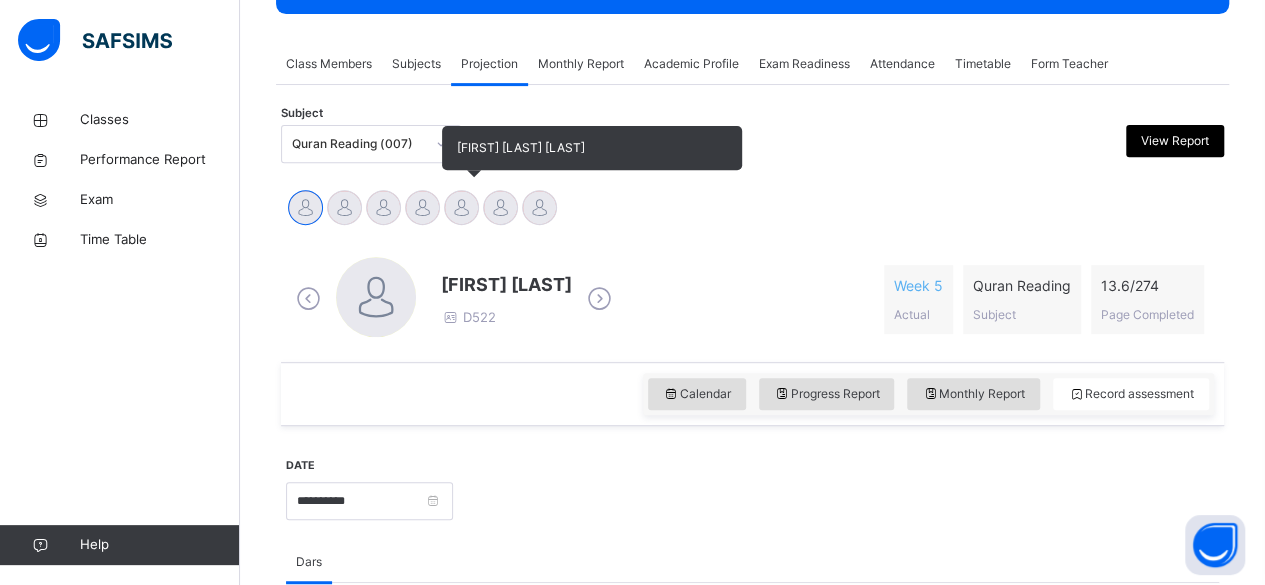 click at bounding box center (461, 207) 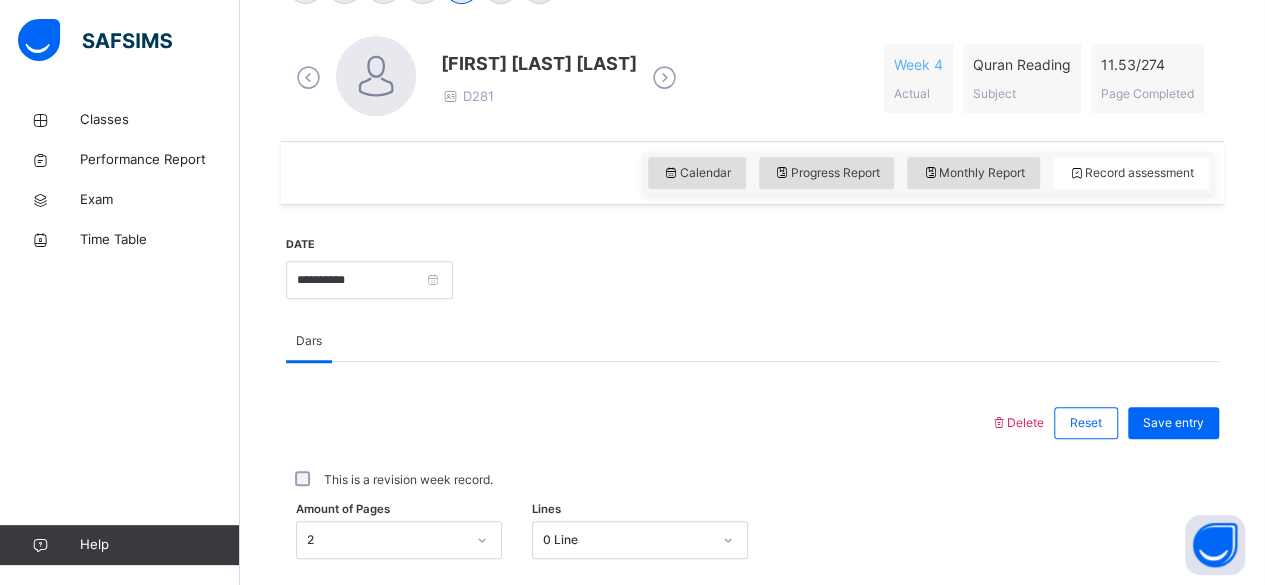 scroll, scrollTop: 552, scrollLeft: 0, axis: vertical 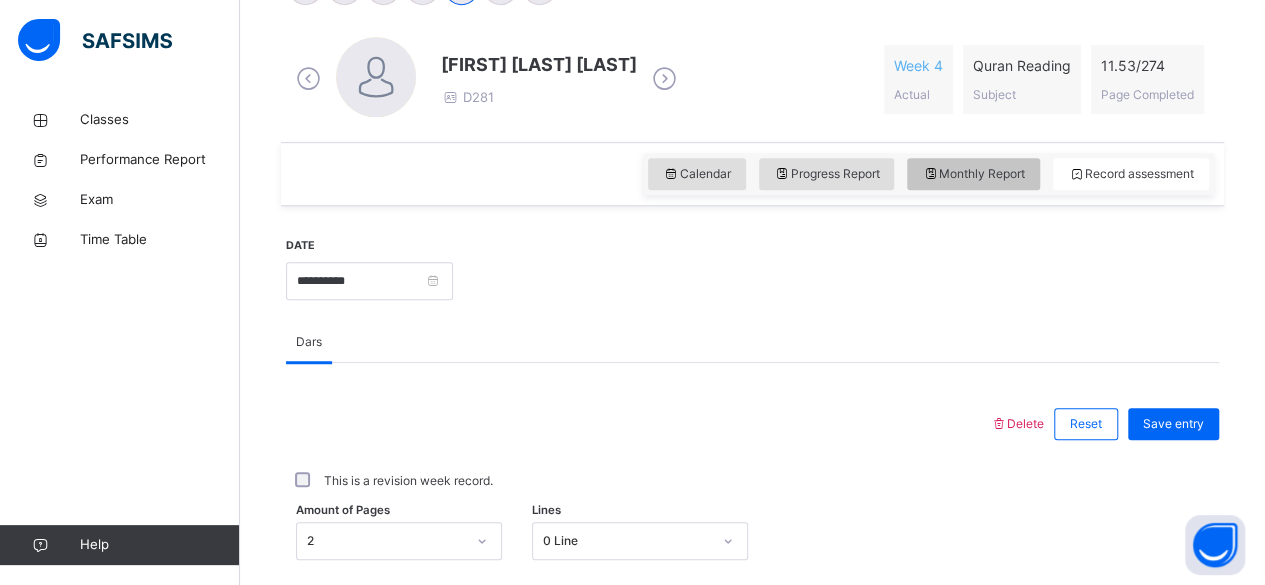 click on "Monthly Report" at bounding box center (973, 174) 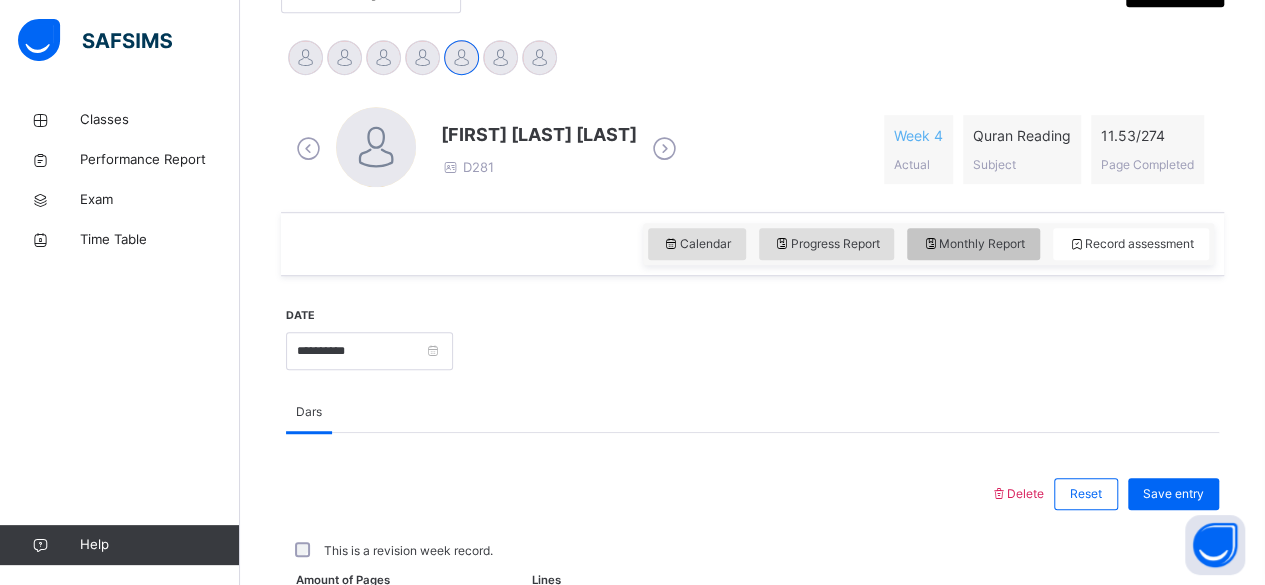 select on "****" 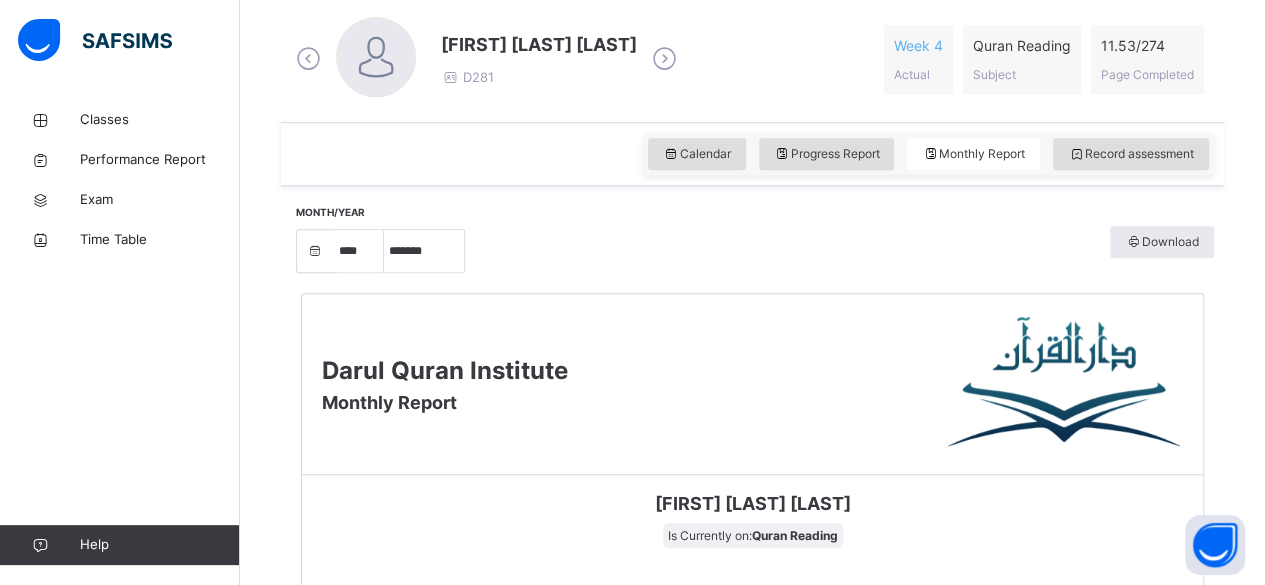 scroll, scrollTop: 590, scrollLeft: 0, axis: vertical 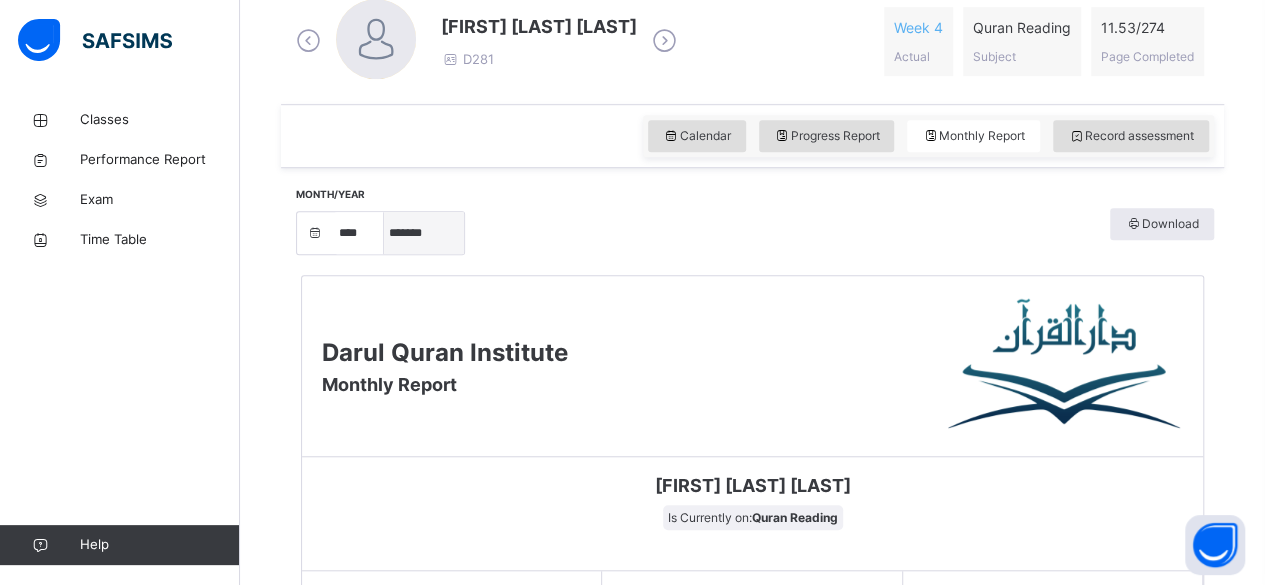 click on "***** ******* ******** ***** ***** *** **** **** ****** ********* ******* ******** ********" at bounding box center (424, 233) 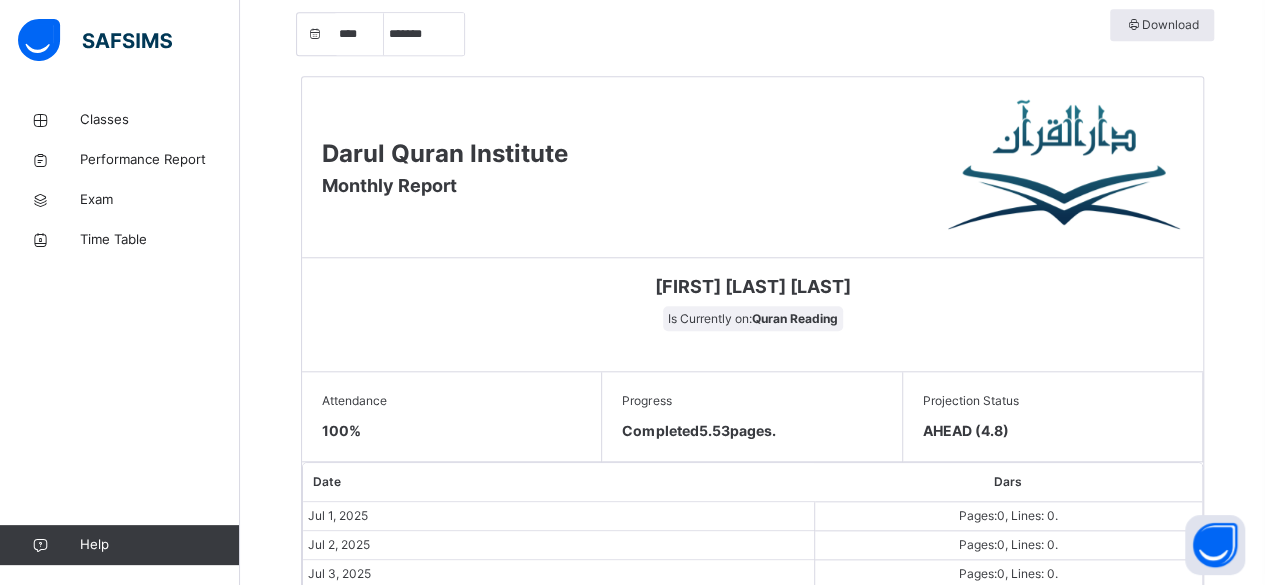 scroll, scrollTop: 788, scrollLeft: 0, axis: vertical 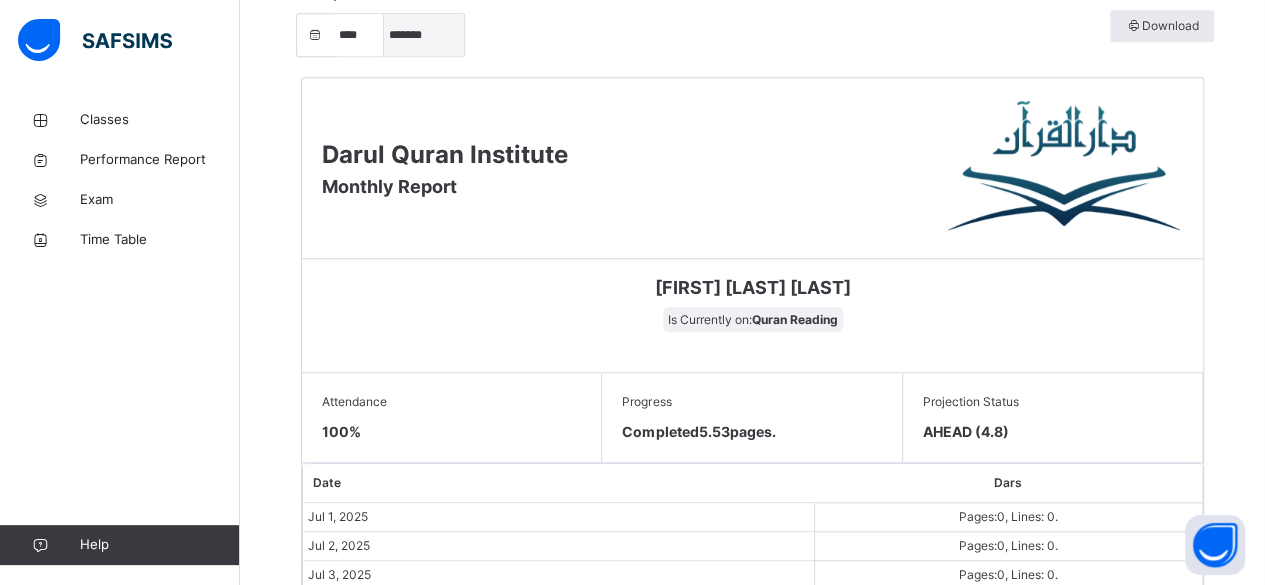 click on "***** ******* ******** ***** ***** *** **** **** ****** ********* ******* ******** ********" at bounding box center (424, 35) 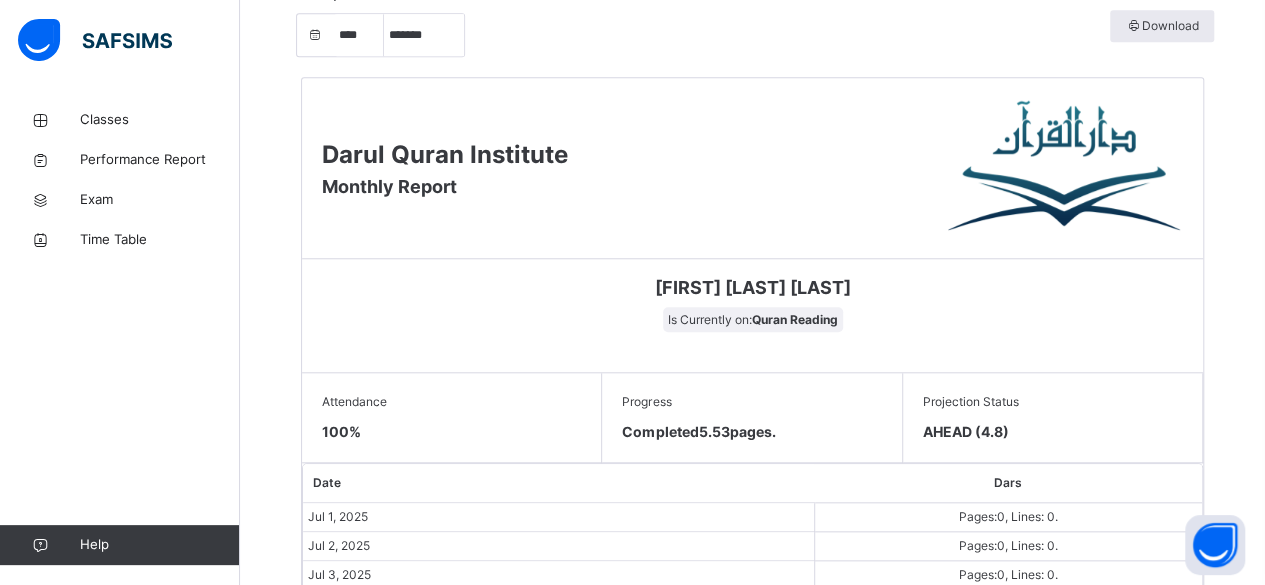 click on "***** ******* ******** ***** ***** *** **** **** ****** ********* ******* ******** ********" at bounding box center (424, 35) 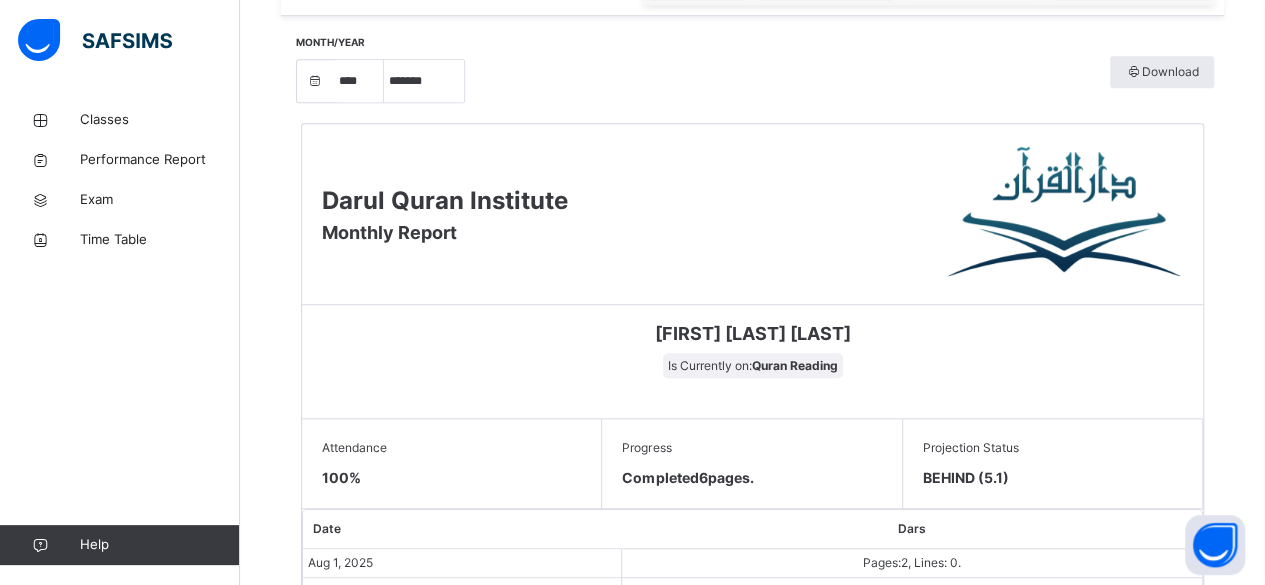 scroll, scrollTop: 740, scrollLeft: 0, axis: vertical 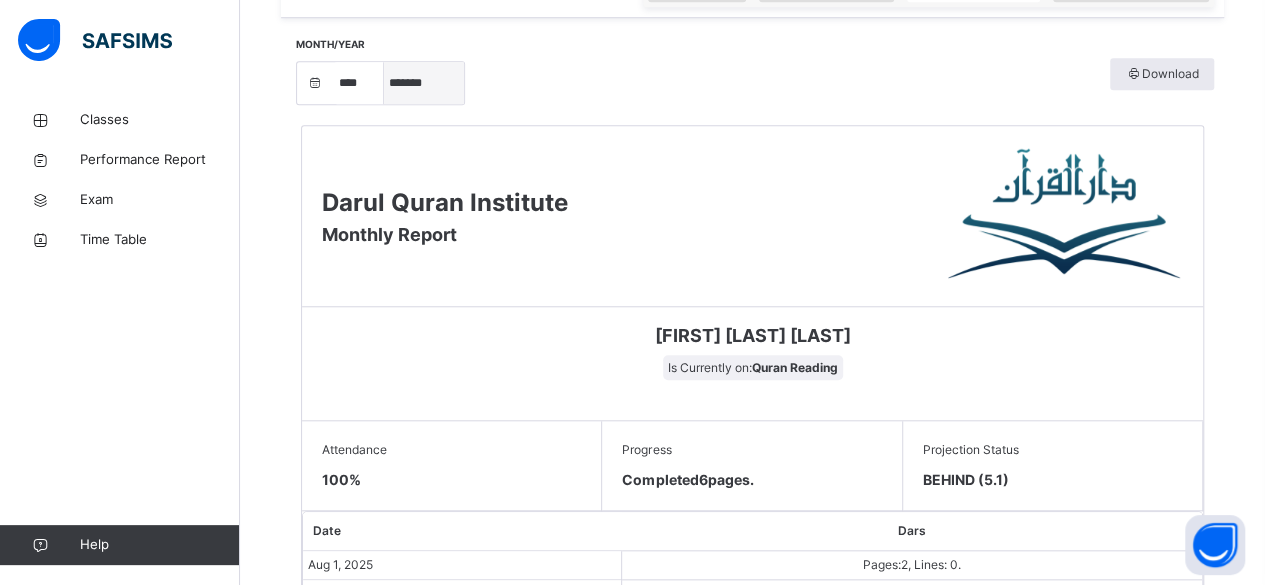 click on "***** ******* ******** ***** ***** *** **** **** ****** ********* ******* ******** ********" at bounding box center [424, 83] 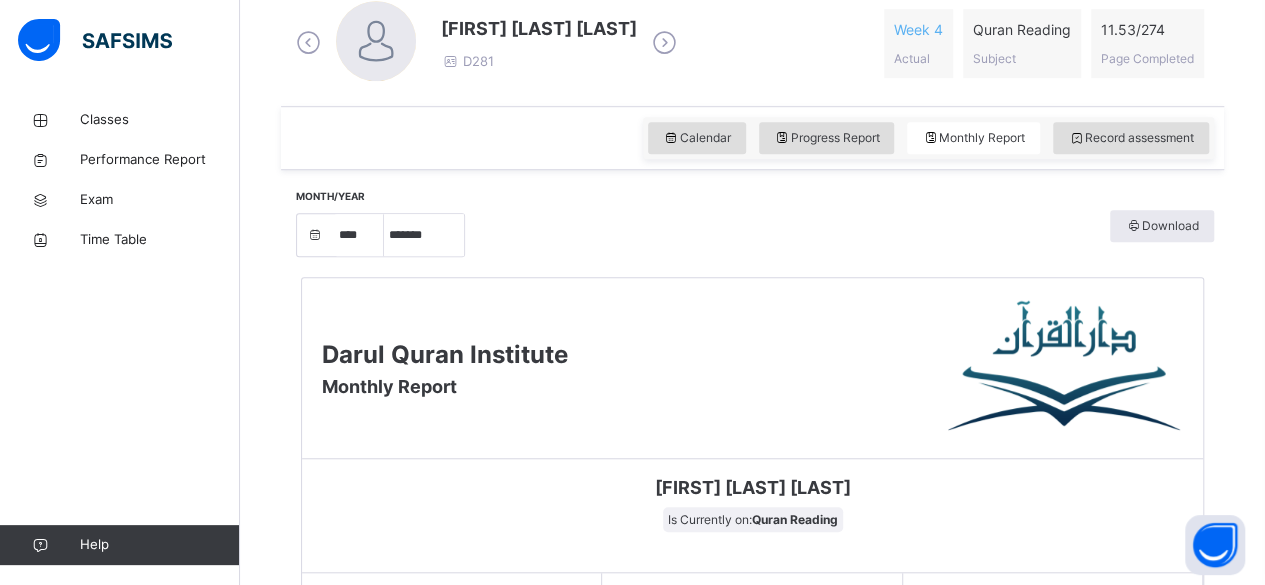 scroll, scrollTop: 588, scrollLeft: 0, axis: vertical 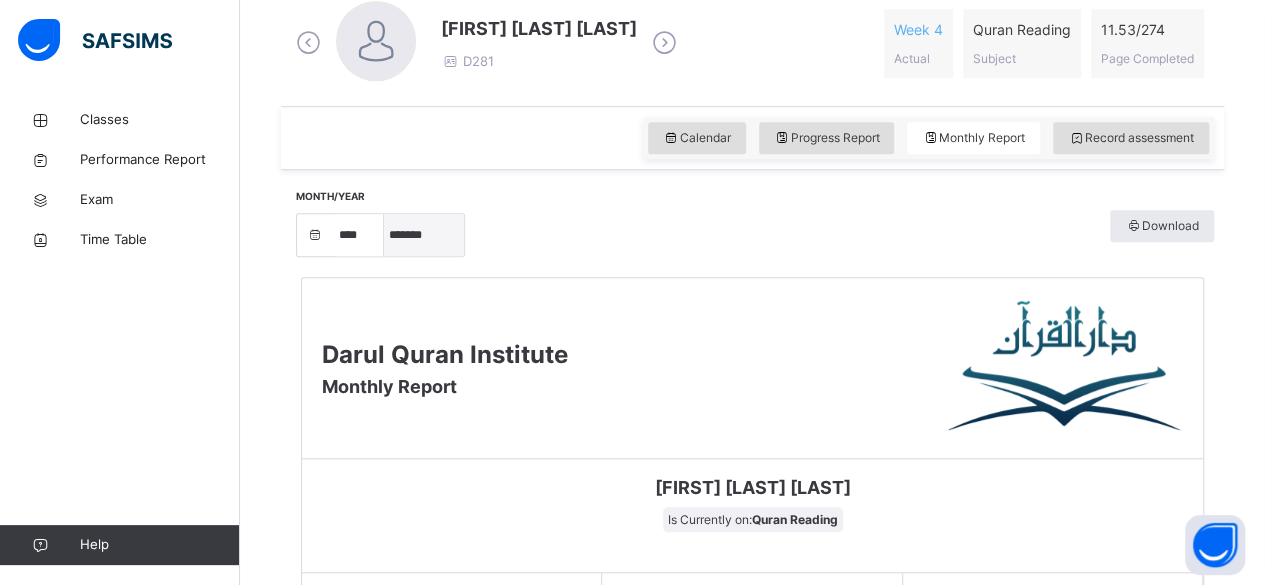 click on "***** ******* ******** ***** ***** *** **** **** ****** ********* ******* ******** ********" at bounding box center (424, 235) 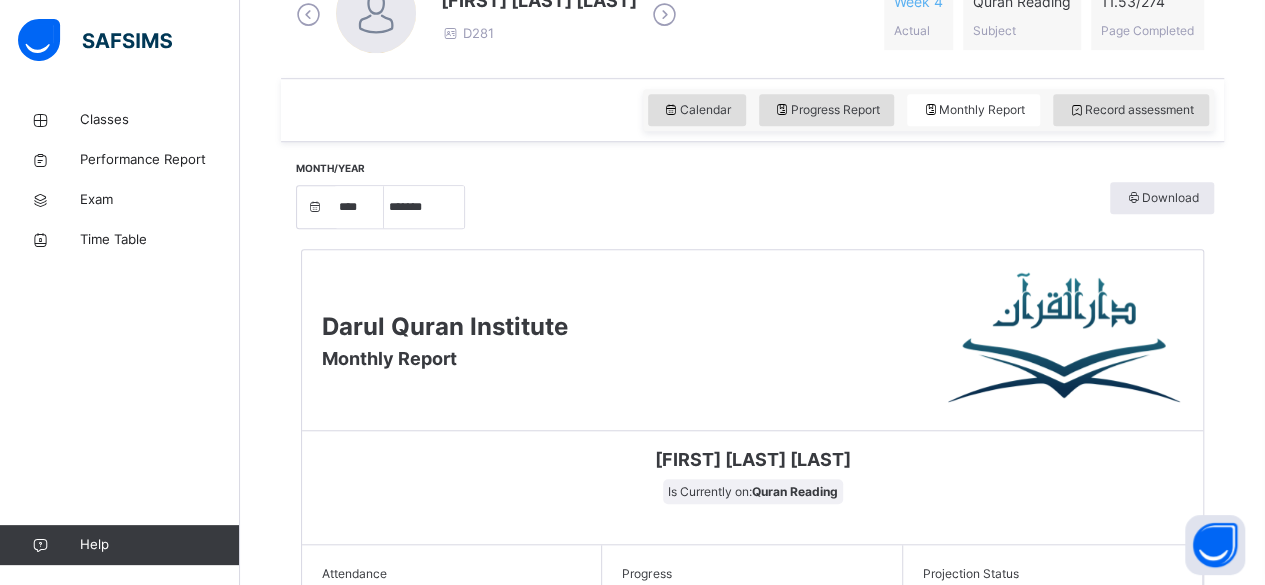 scroll, scrollTop: 618, scrollLeft: 0, axis: vertical 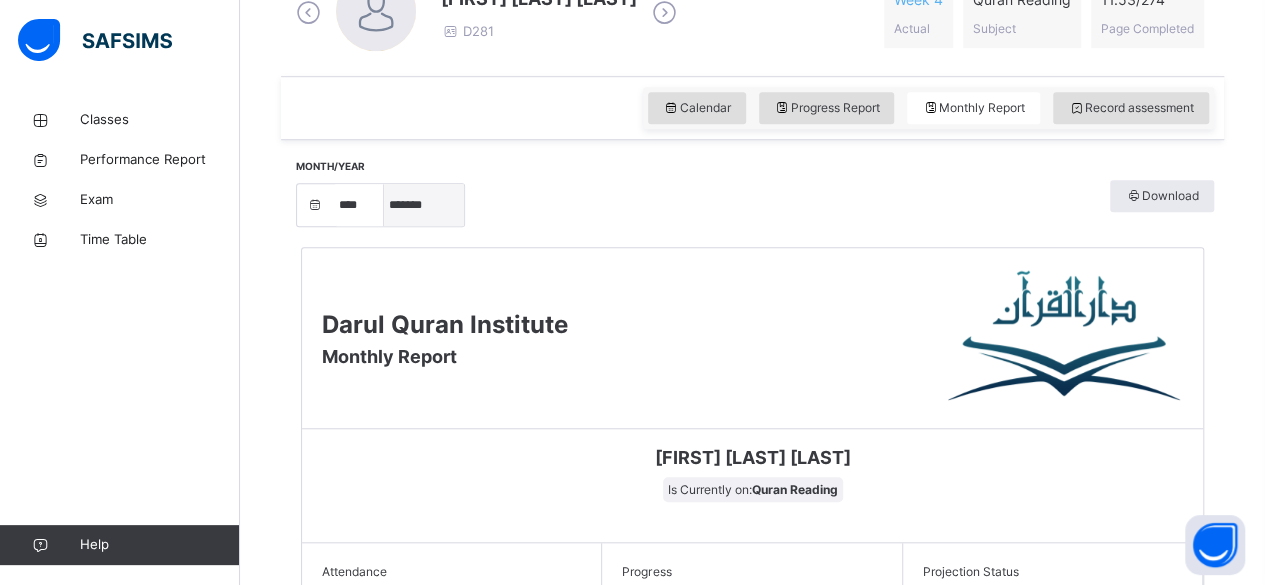 click on "***** ******* ******** ***** ***** *** **** **** ****** ********* ******* ******** ********" at bounding box center (424, 205) 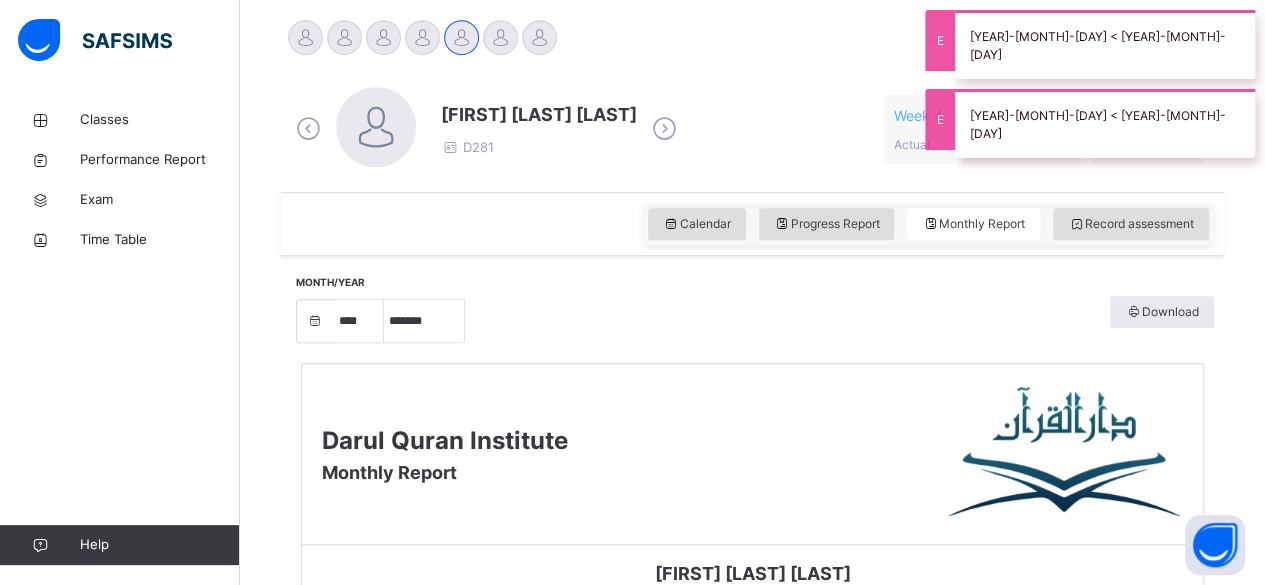 scroll, scrollTop: 618, scrollLeft: 0, axis: vertical 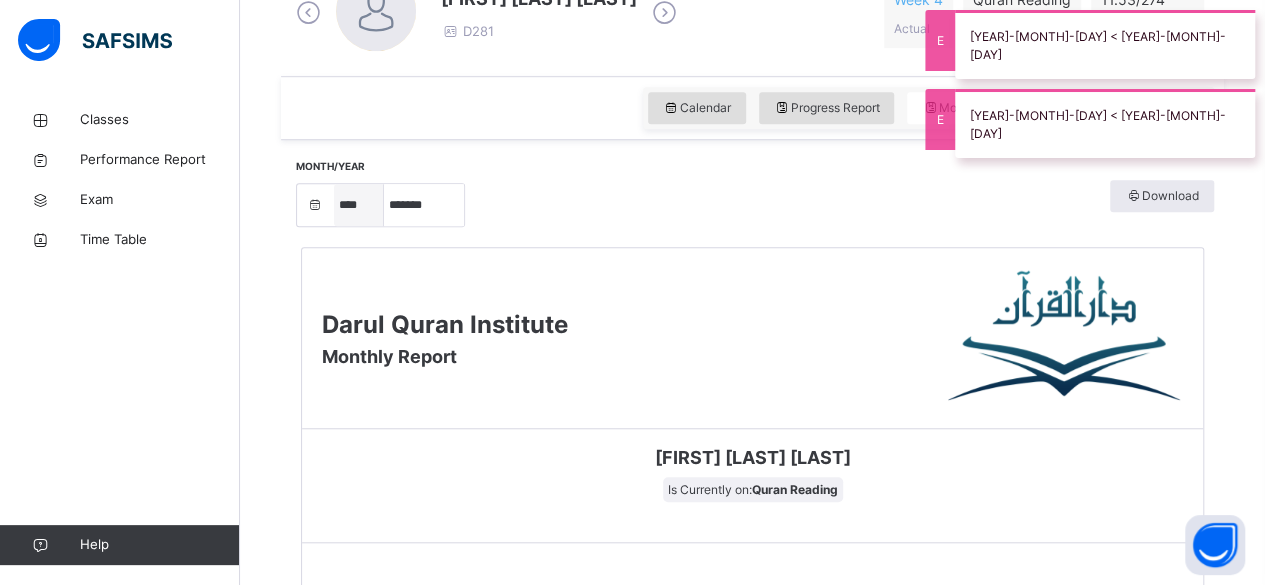 click on "**** **** **** **** **** **** **** **** **** **** **** **** **** **** **** **** **** **** **** **** **** **** **** **** **** **** **** **** **** **** **** **** **** **** **** **** **** **** **** **** **** **** **** **** **** **** **** **** **** **** **** **** **** **** **** **** **** **** **** **** **** **** **** **** **** **** **** **** **** **** **** **** **** **** **** **** **** **** **** **** **** **** **** **** **** **** **** **** **** **** **** **** **** **** **** **** **** **** **** **** **** **** **** **** **** **** **** **** **** **** **** **** **** **** **** **** **** **** **** **** **** **** **** **** **** **** **** **** **** **** ****" at bounding box center (359, 205) 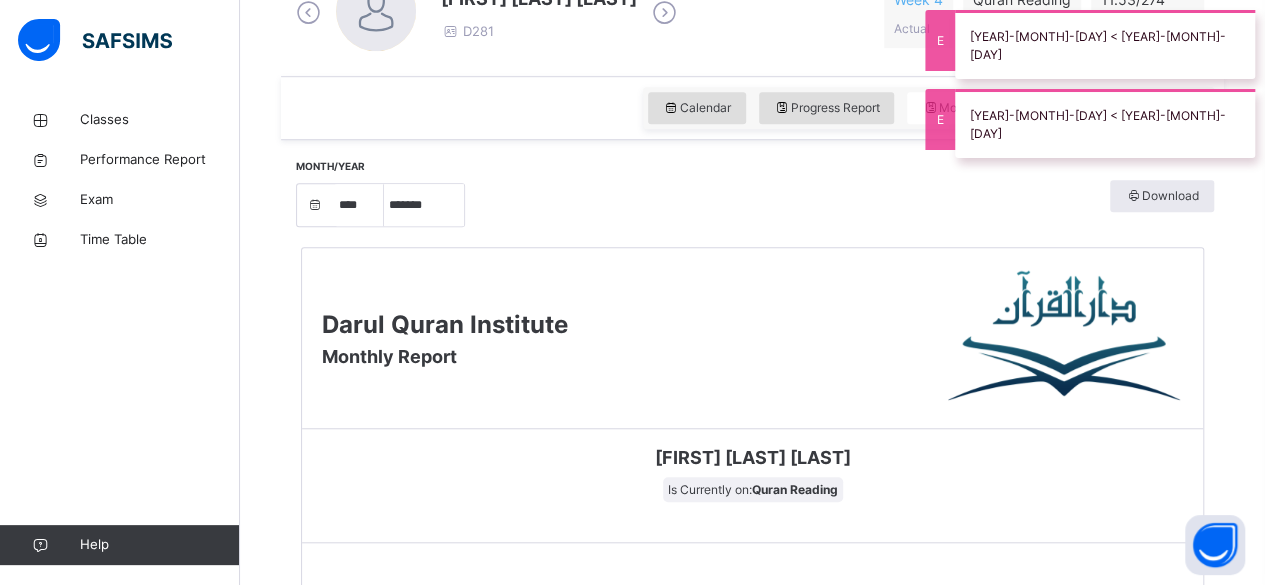 click on "Darul Quran Institute Monthly Report" at bounding box center (752, 338) 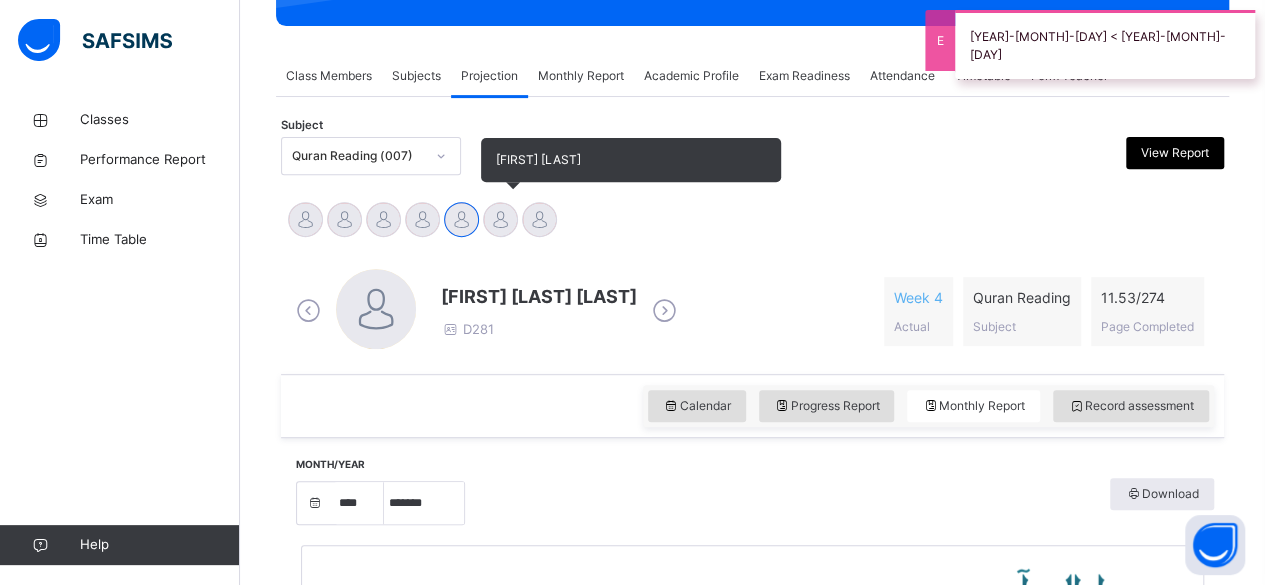 scroll, scrollTop: 318, scrollLeft: 0, axis: vertical 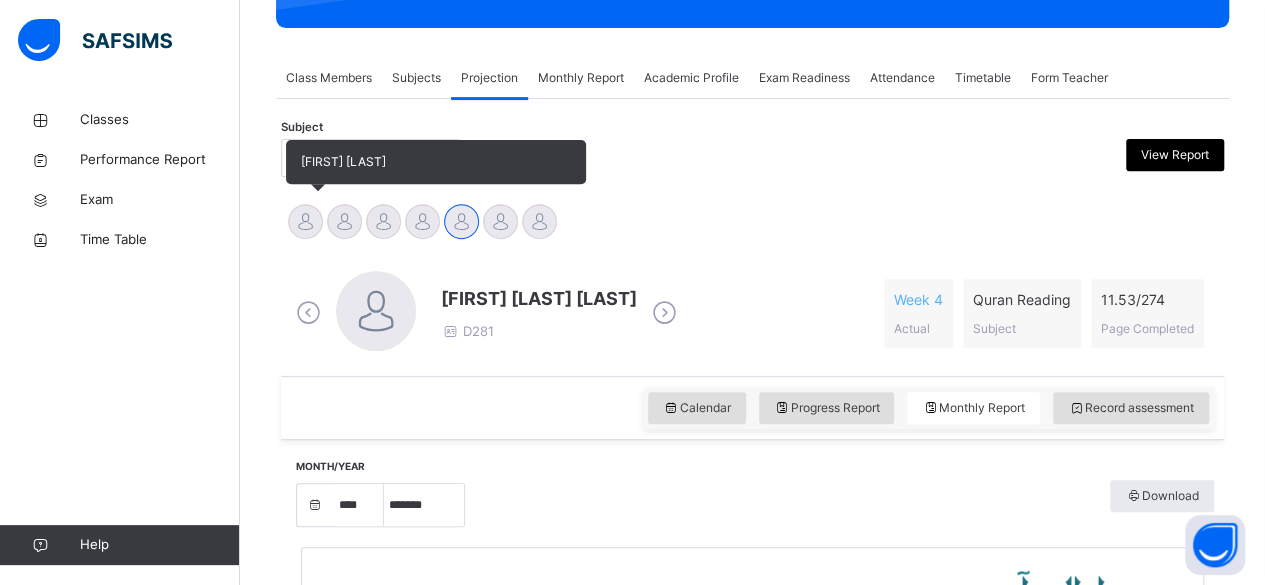 click at bounding box center (305, 221) 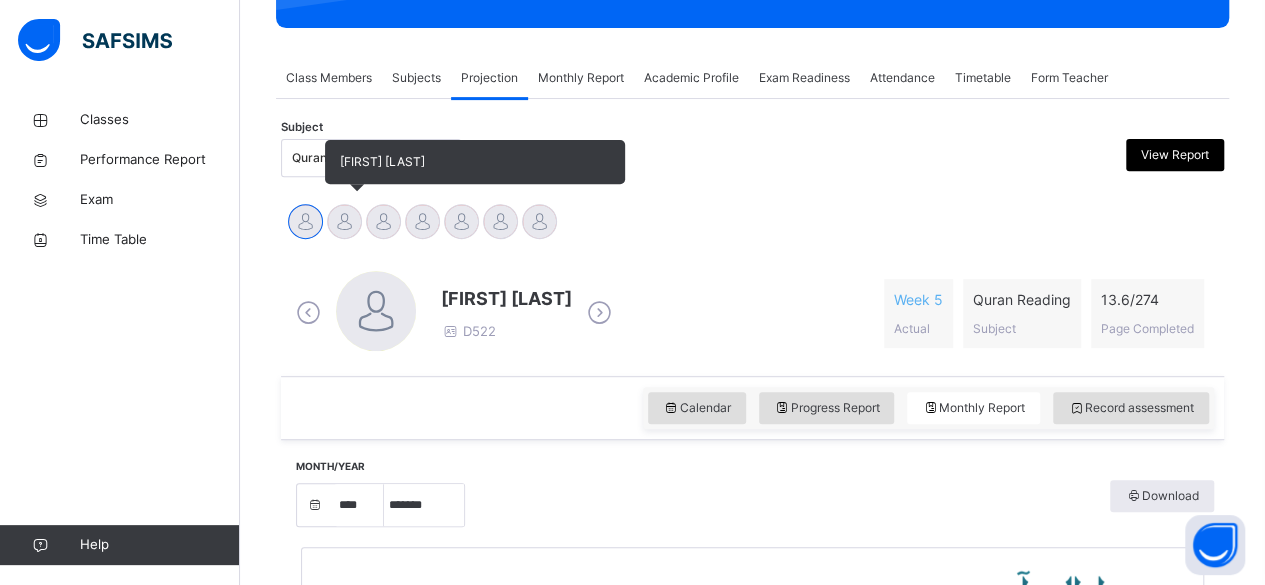 click at bounding box center (344, 221) 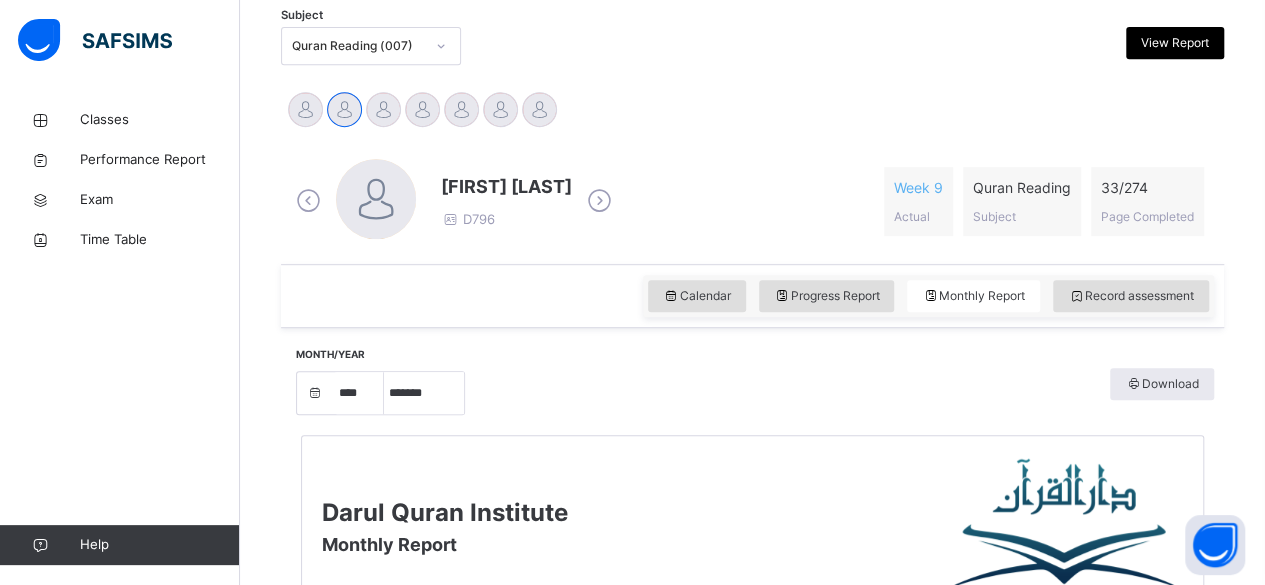 scroll, scrollTop: 424, scrollLeft: 0, axis: vertical 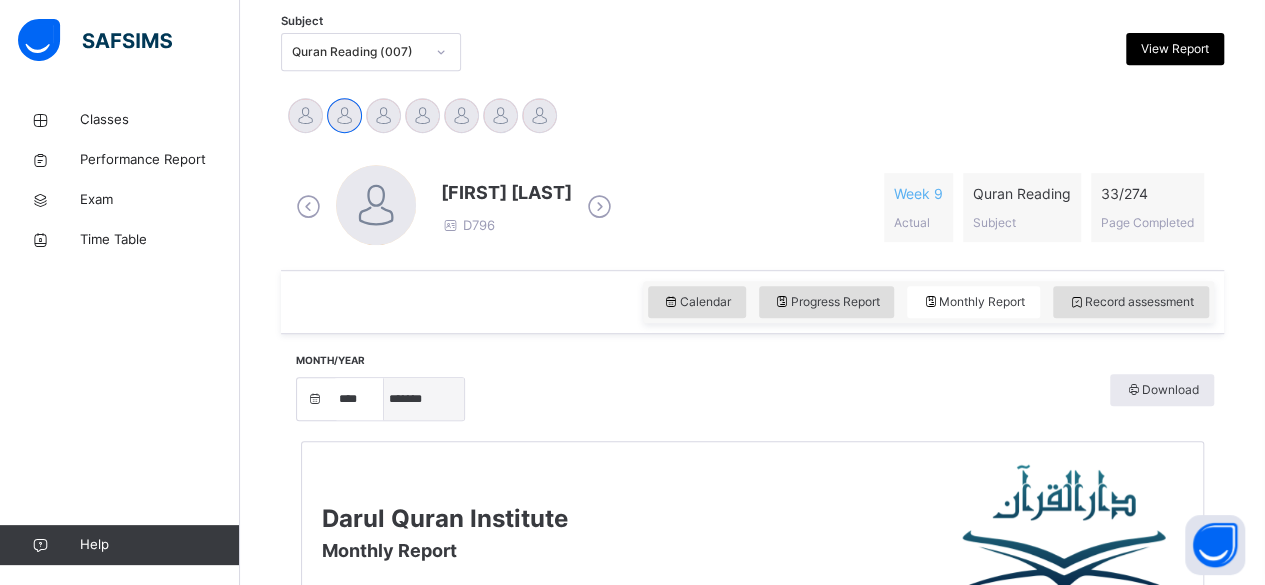 click on "***** ******* ******** ***** ***** *** **** **** ****** ********* ******* ******** ********" at bounding box center (424, 399) 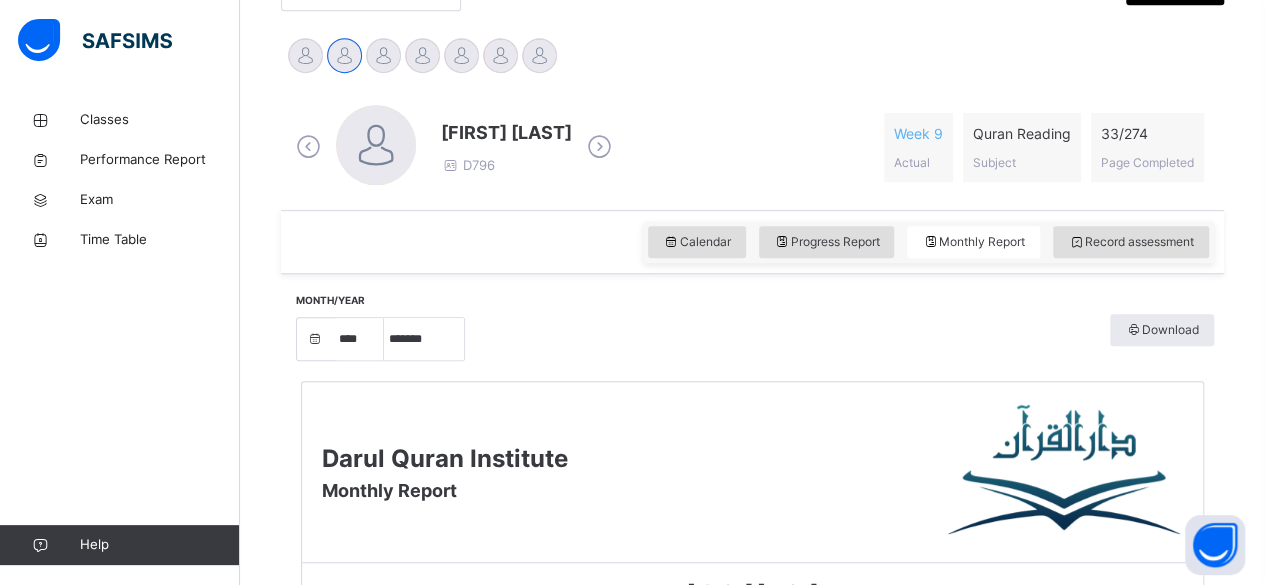 scroll, scrollTop: 482, scrollLeft: 0, axis: vertical 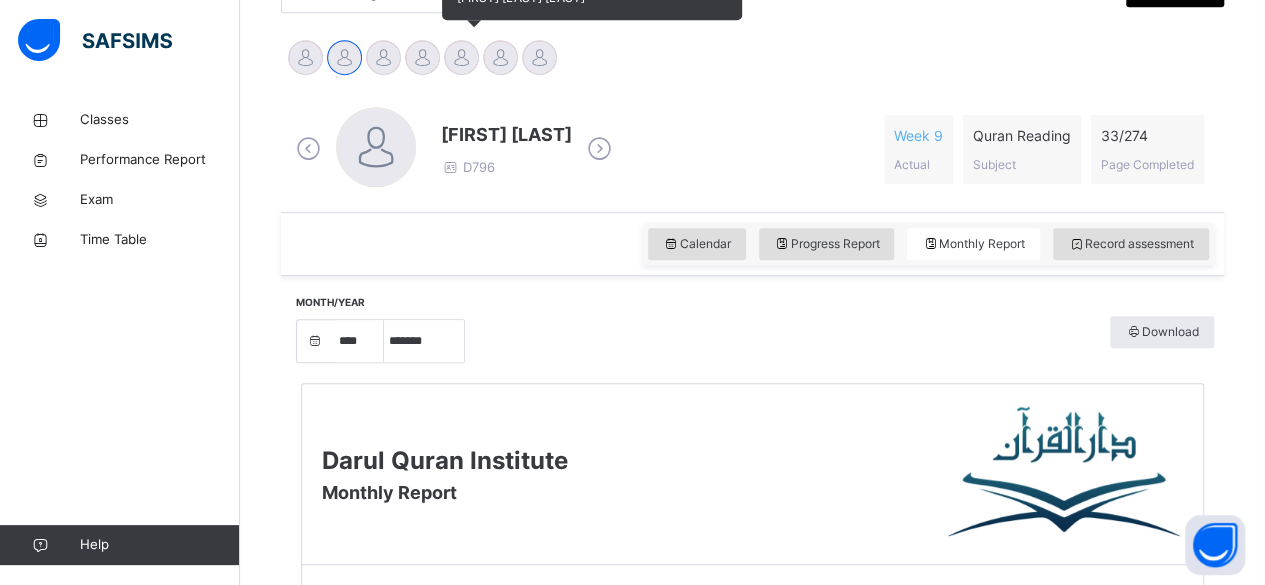 click at bounding box center [461, 57] 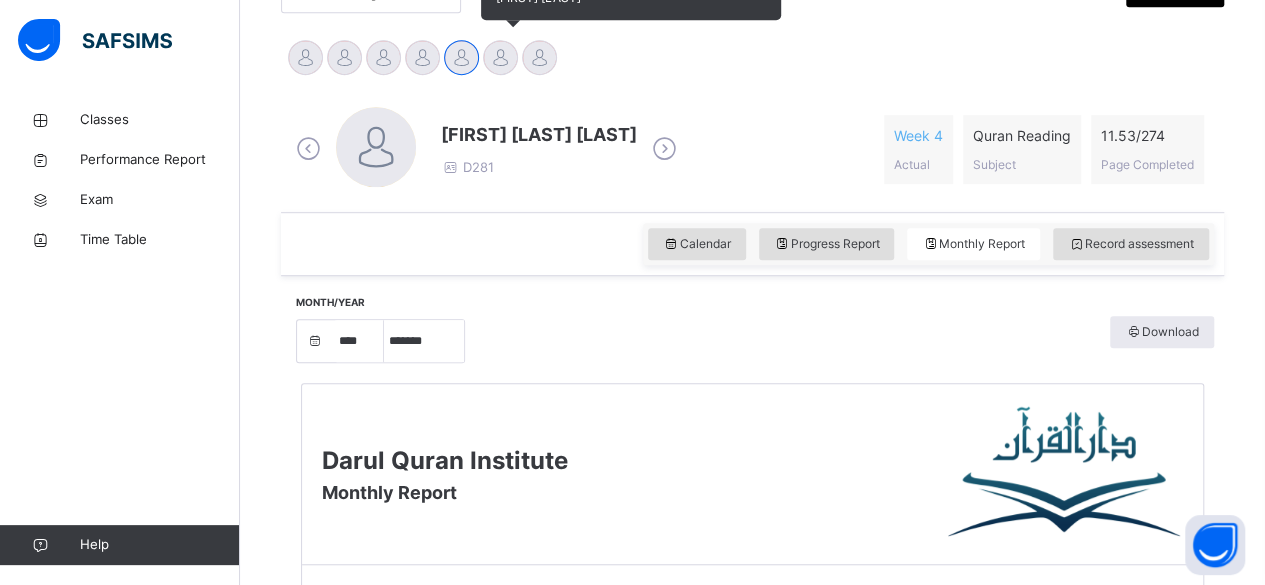 click at bounding box center (500, 57) 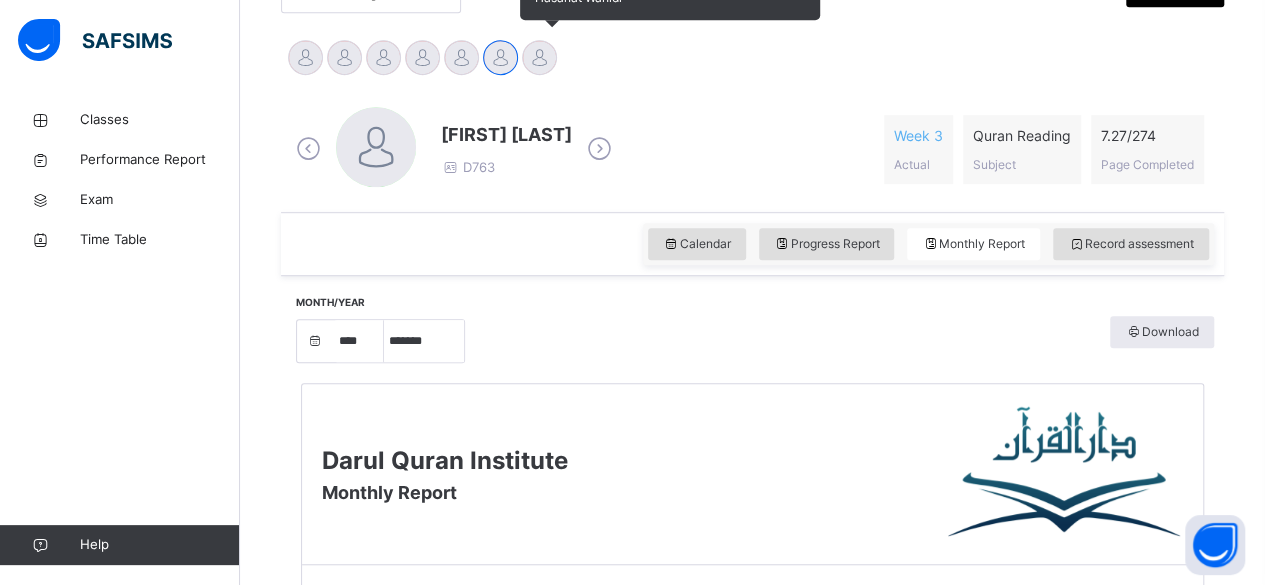 click on "Hasanat  Wahidi" at bounding box center (539, 60) 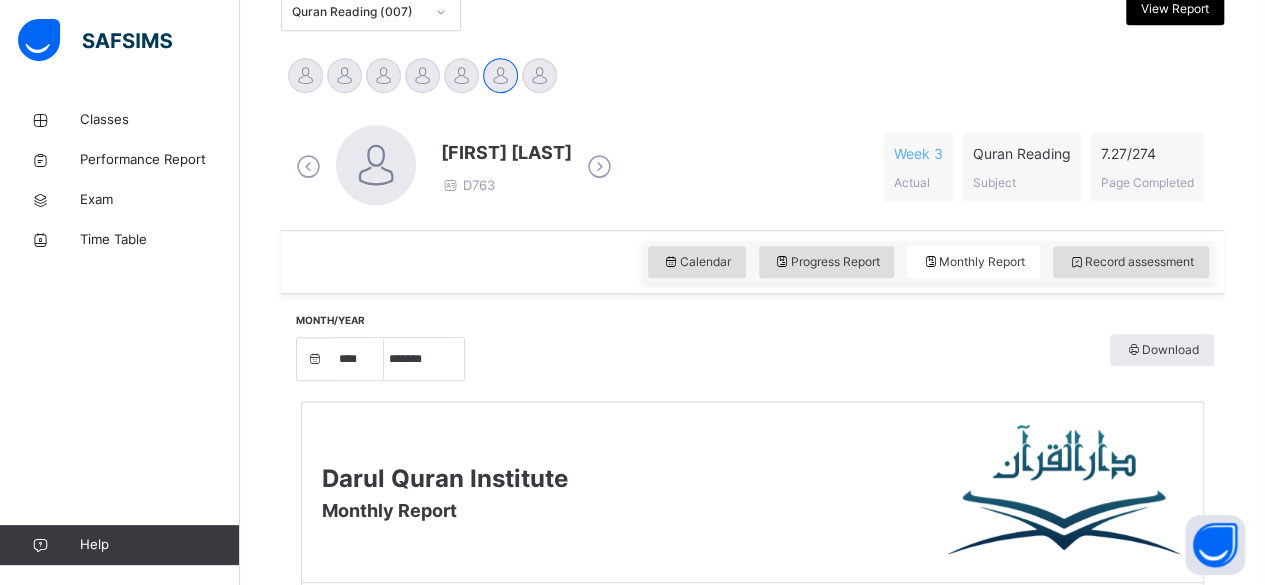 scroll, scrollTop: 440, scrollLeft: 0, axis: vertical 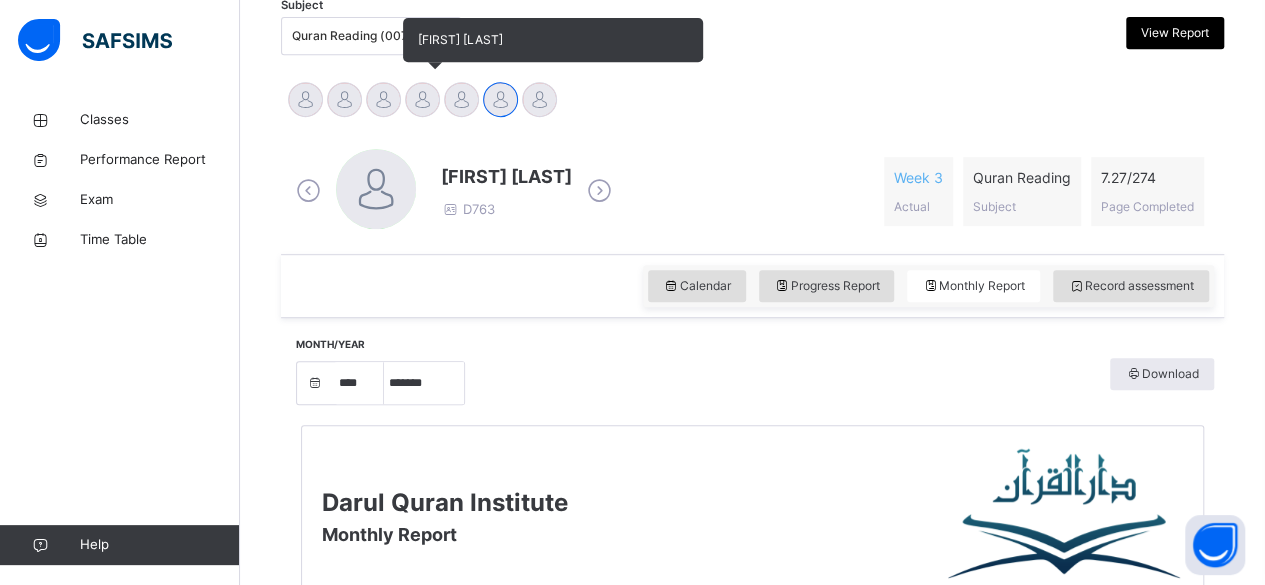 click at bounding box center (422, 99) 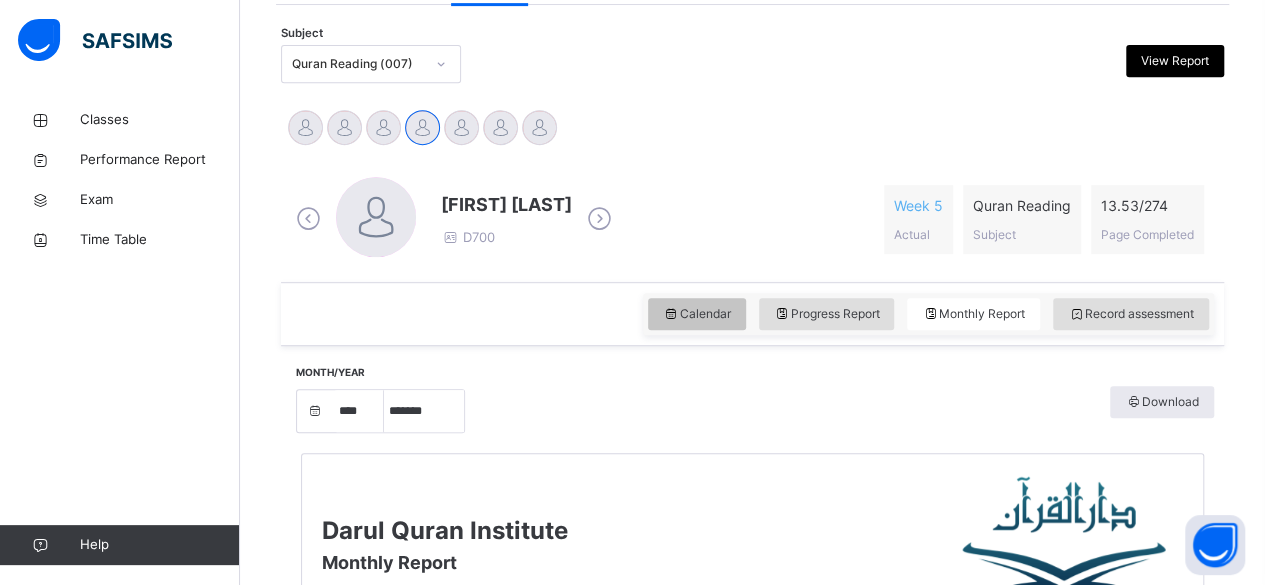 scroll, scrollTop: 384, scrollLeft: 0, axis: vertical 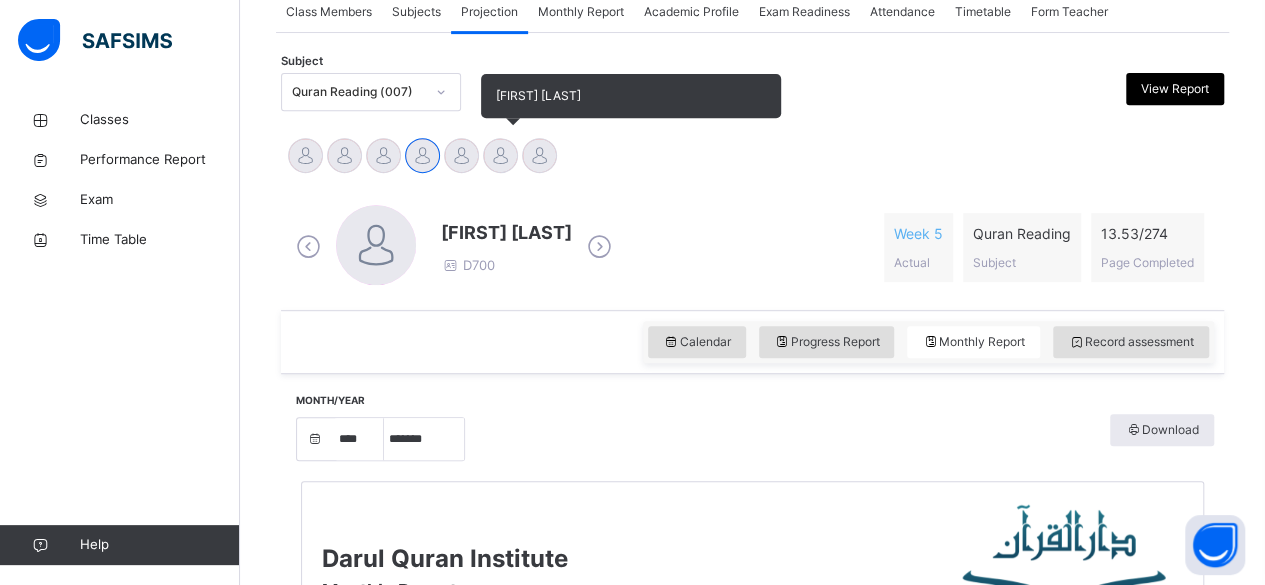 click at bounding box center [500, 155] 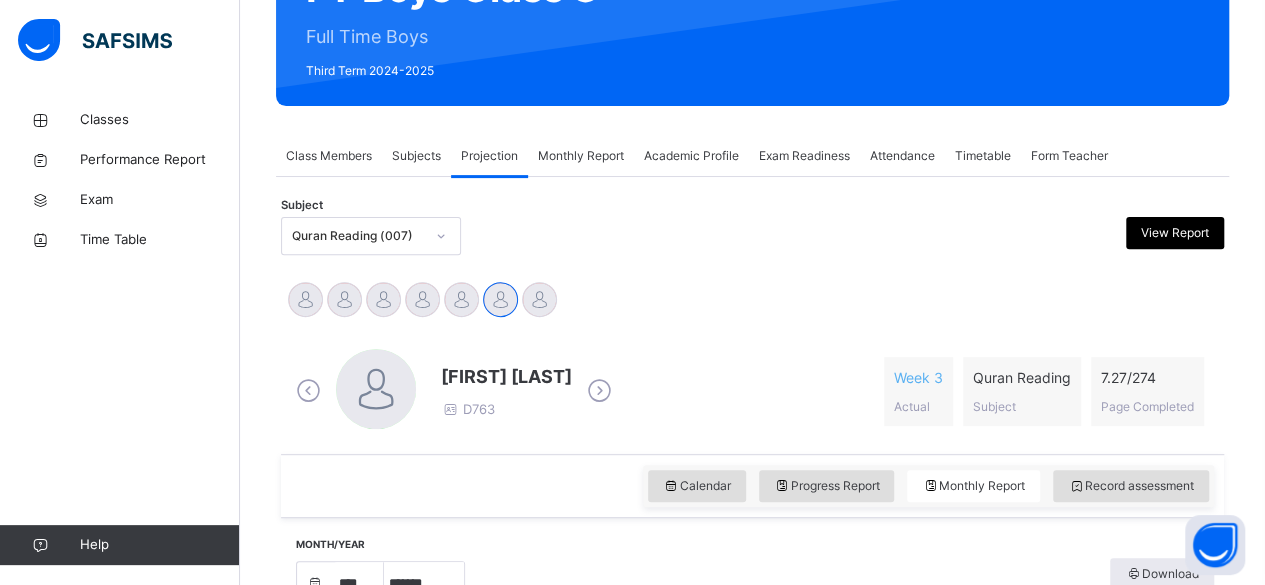 scroll, scrollTop: 224, scrollLeft: 0, axis: vertical 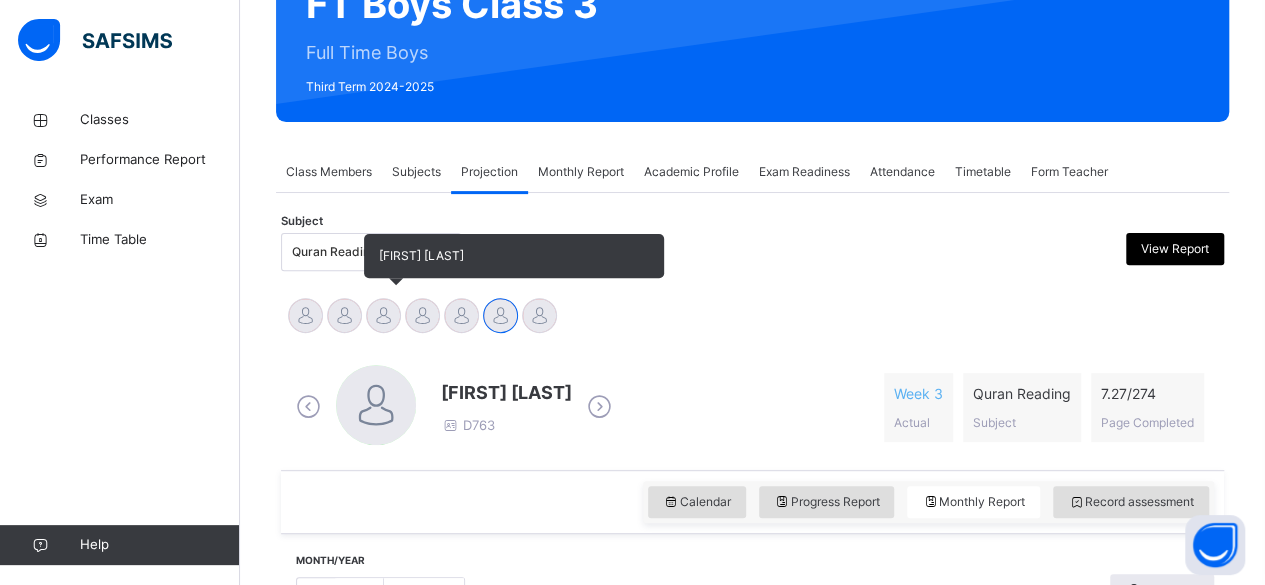 click at bounding box center [383, 315] 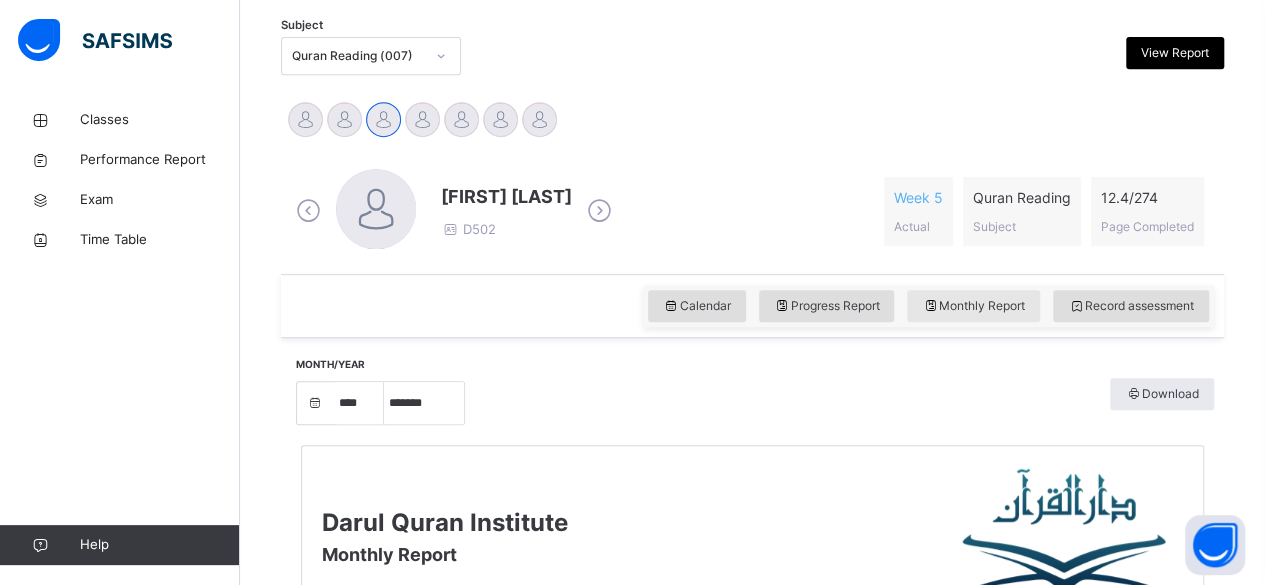 scroll, scrollTop: 414, scrollLeft: 0, axis: vertical 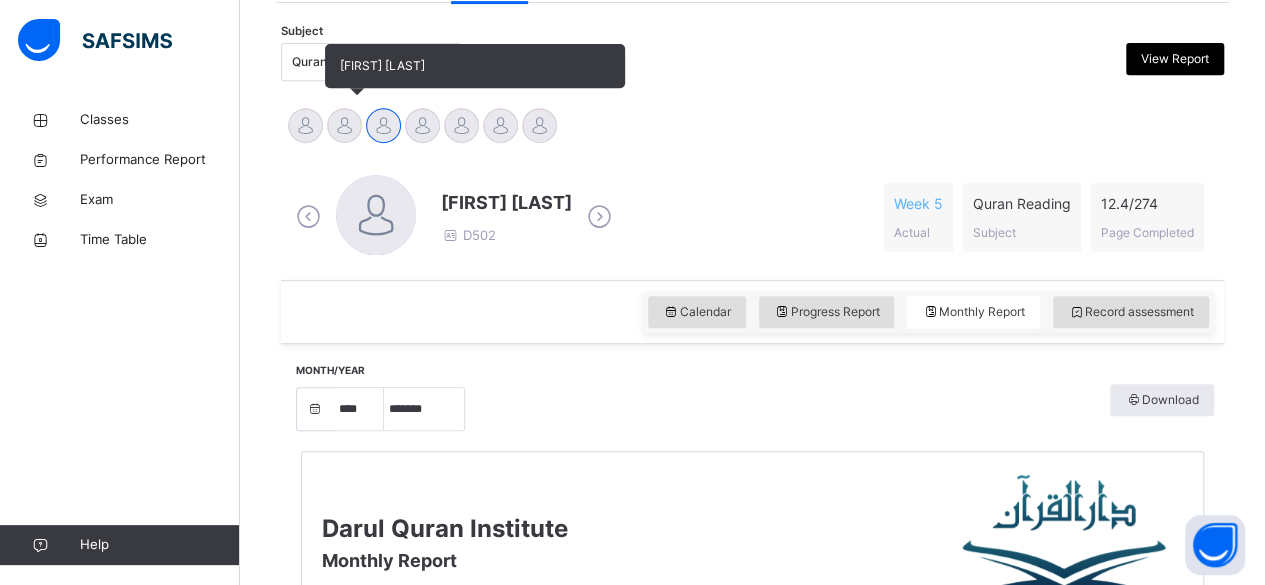 click at bounding box center (344, 125) 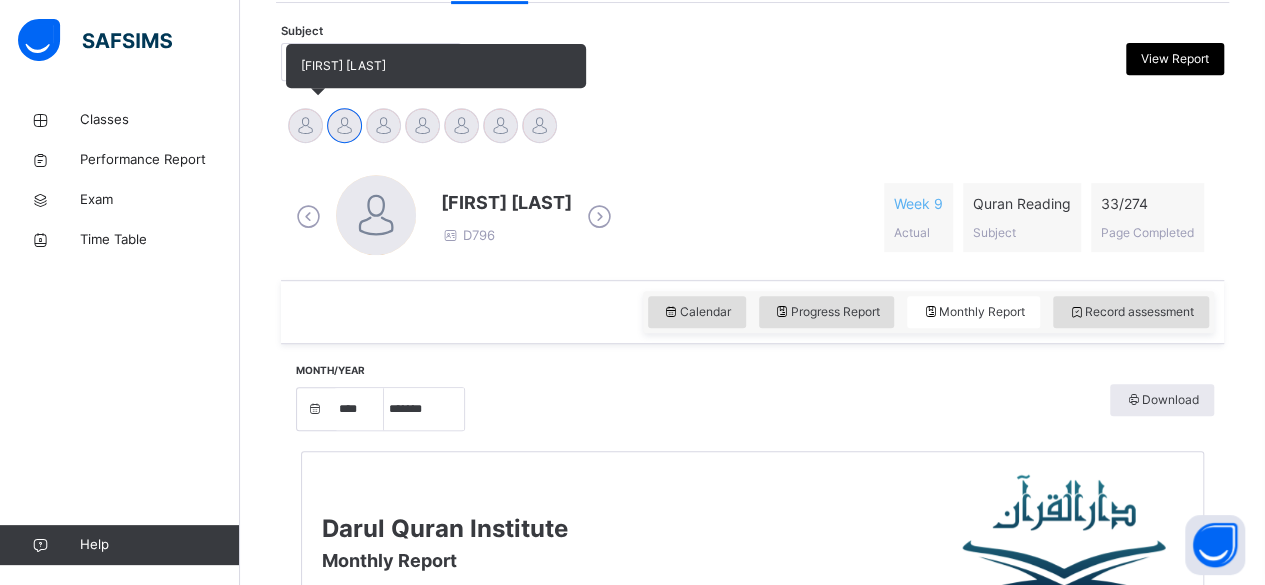 click at bounding box center (305, 125) 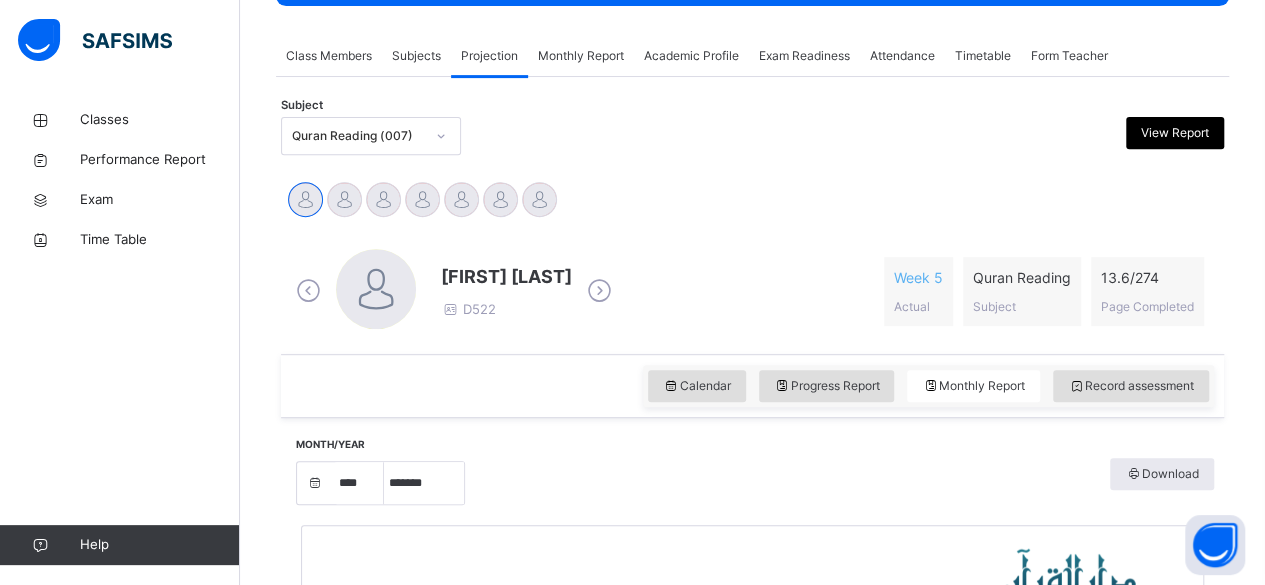 scroll, scrollTop: 336, scrollLeft: 0, axis: vertical 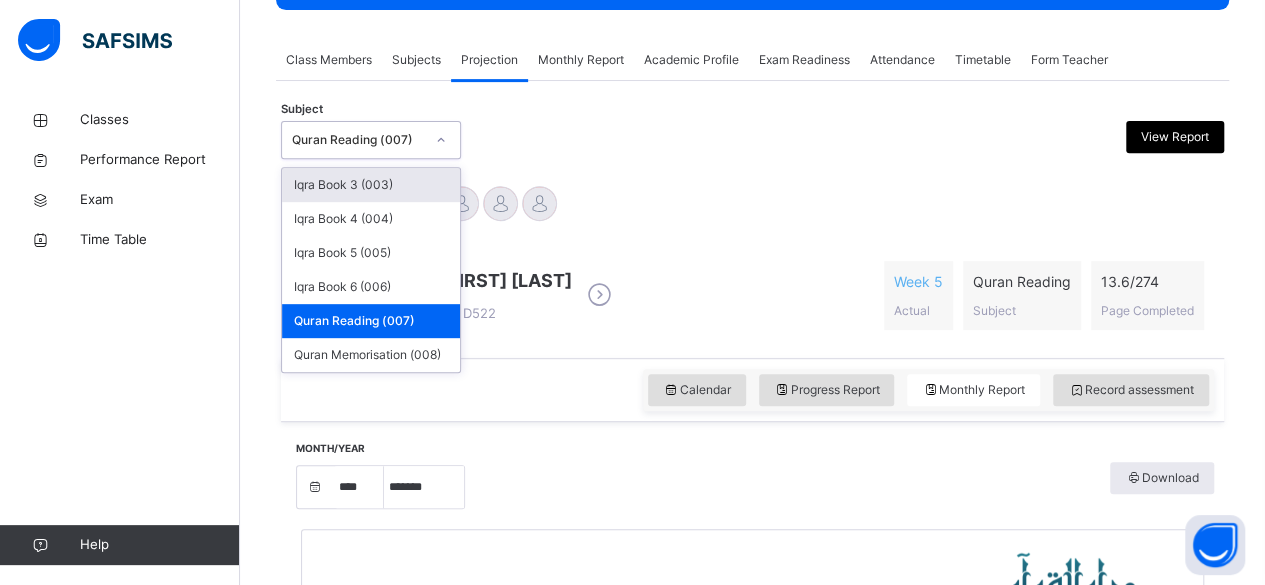 click on "Quran Reading (007)" at bounding box center [358, 140] 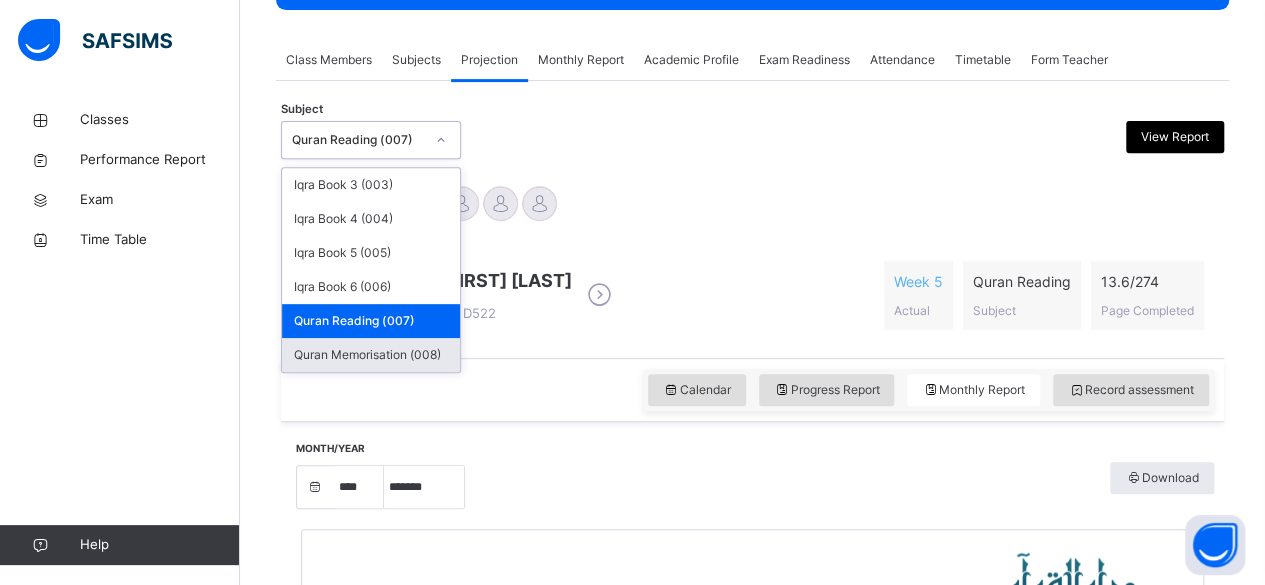 click on "Quran Memorisation (008)" at bounding box center (371, 355) 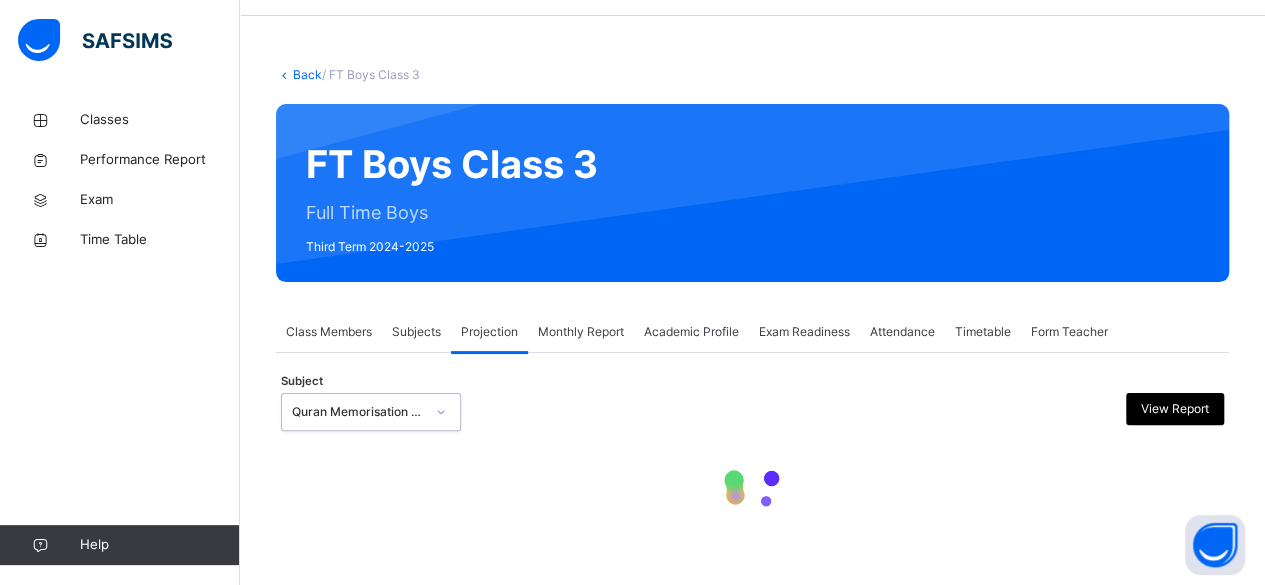 select on "****" 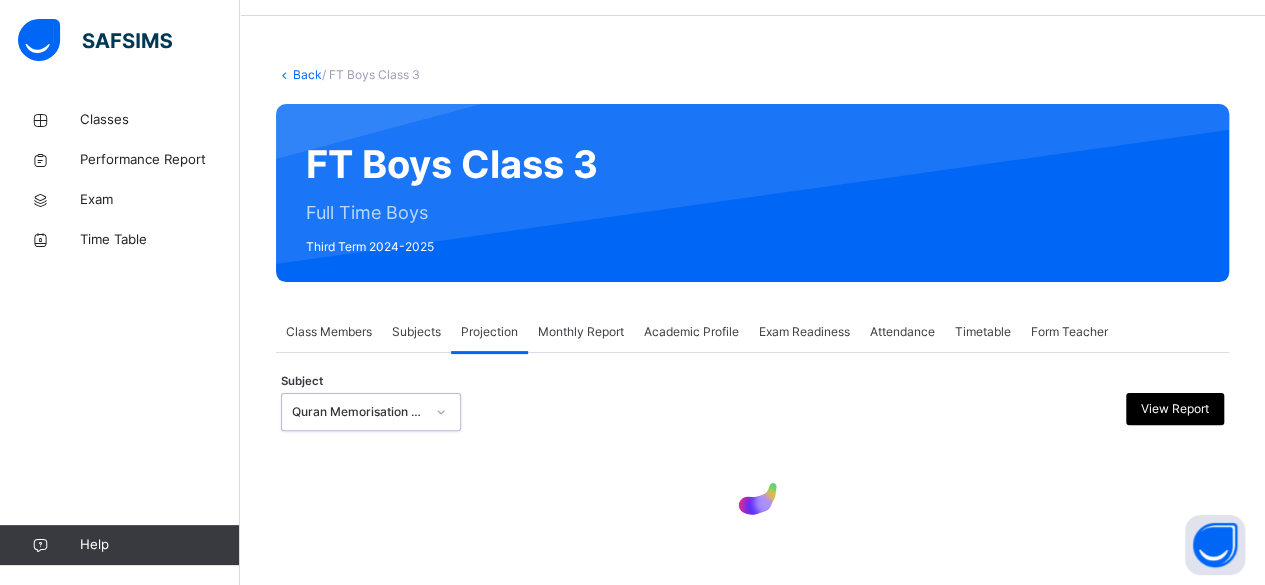 select on "*" 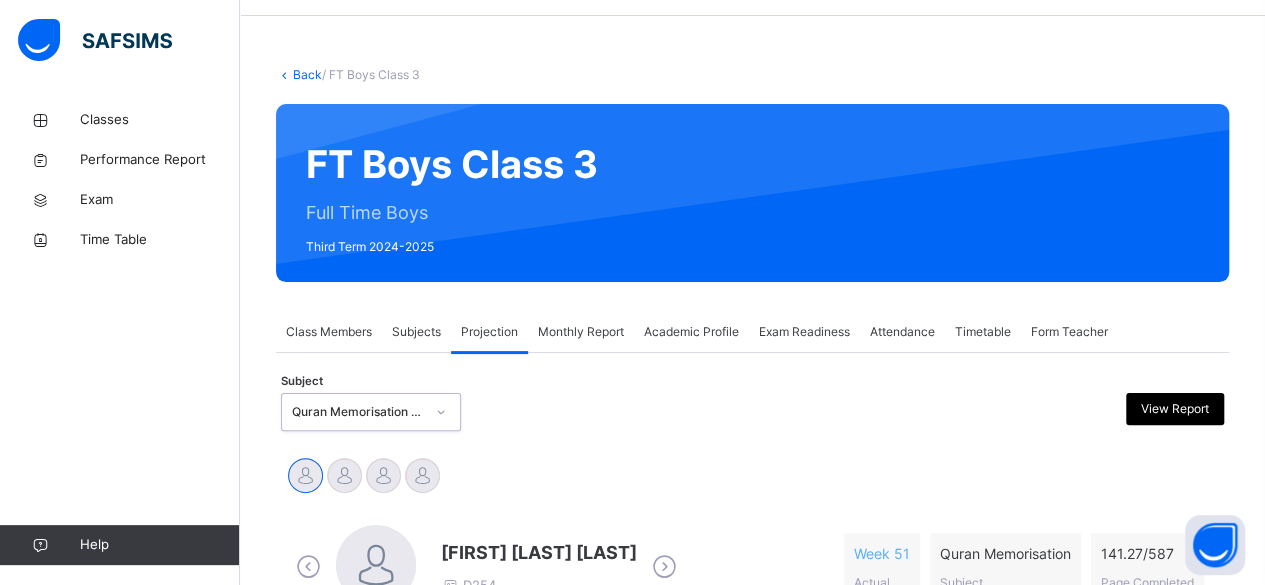 scroll, scrollTop: 336, scrollLeft: 0, axis: vertical 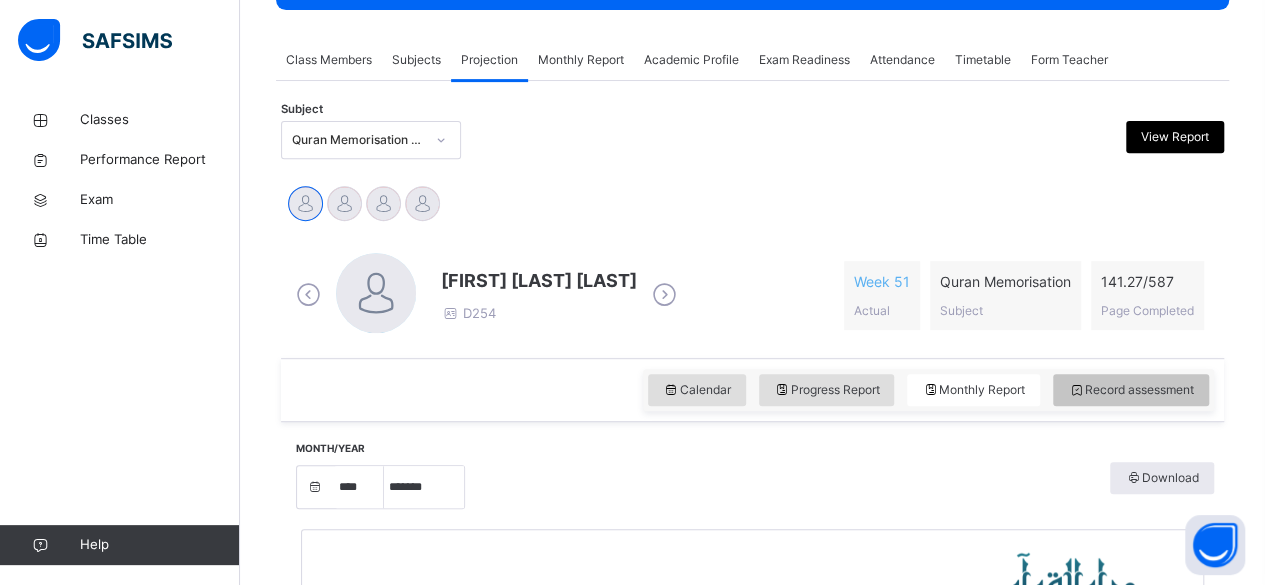 click on "Record assessment" at bounding box center (1131, 390) 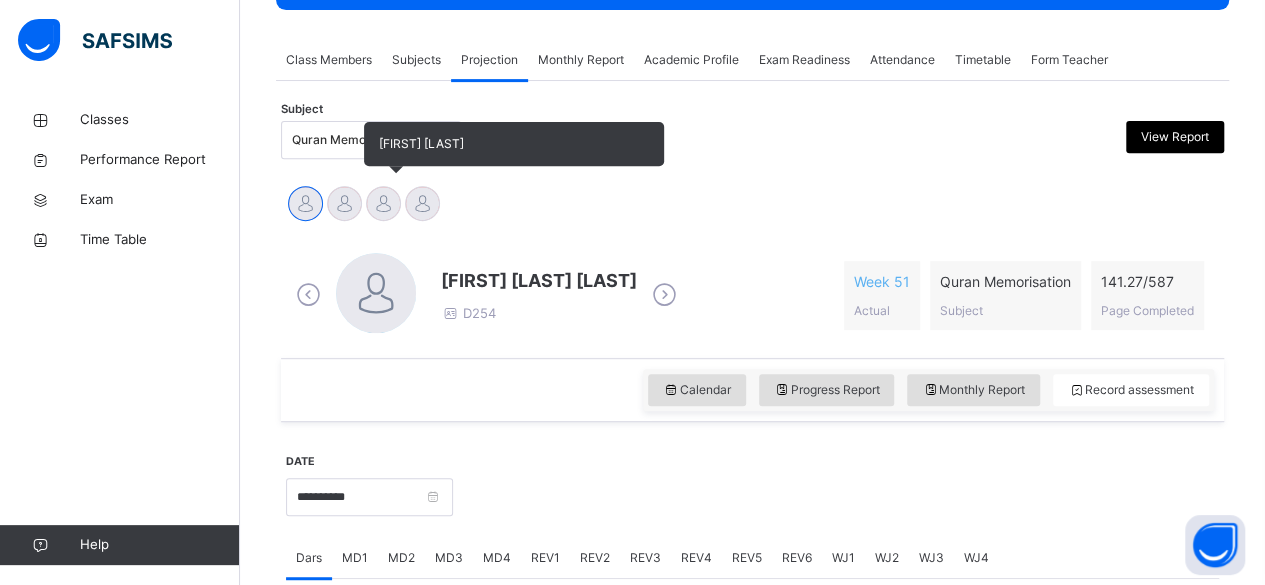 click on "[FIRST]  [LAST]" at bounding box center [383, 206] 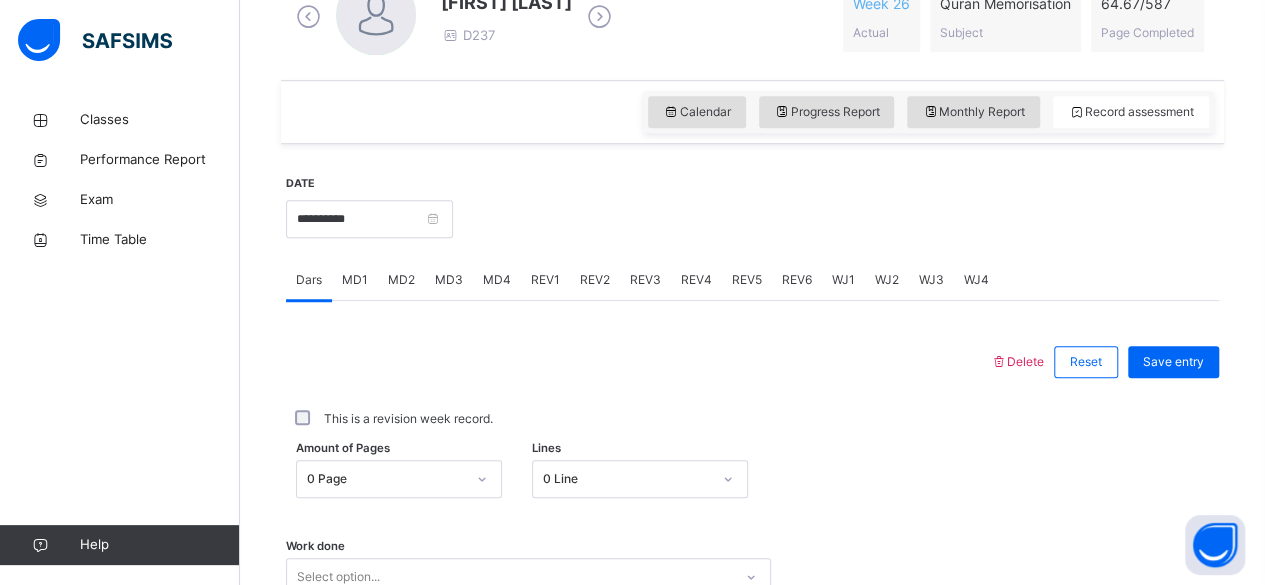 scroll, scrollTop: 616, scrollLeft: 0, axis: vertical 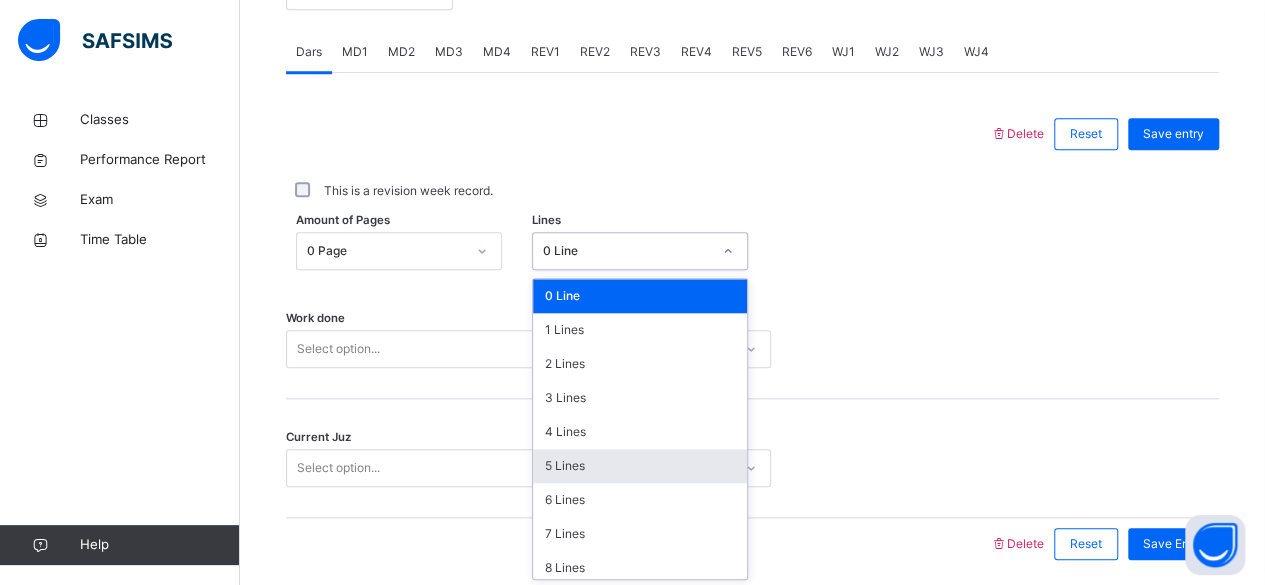 click on "option 5 Lines focused, 6 of 16. 16 results available. Use Up and Down to choose options, press Enter to select the currently focused option, press Escape to exit the menu, press Tab to select the option and exit the menu. 0 Line 0 Line 1 Lines 2 Lines 3 Lines 4 Lines 5 Lines 6 Lines 7 Lines 8 Lines 9 Lines 10 Lines 11 Lines 12 Lines 13 Lines 14 Lines 15 Lines" at bounding box center (640, 251) 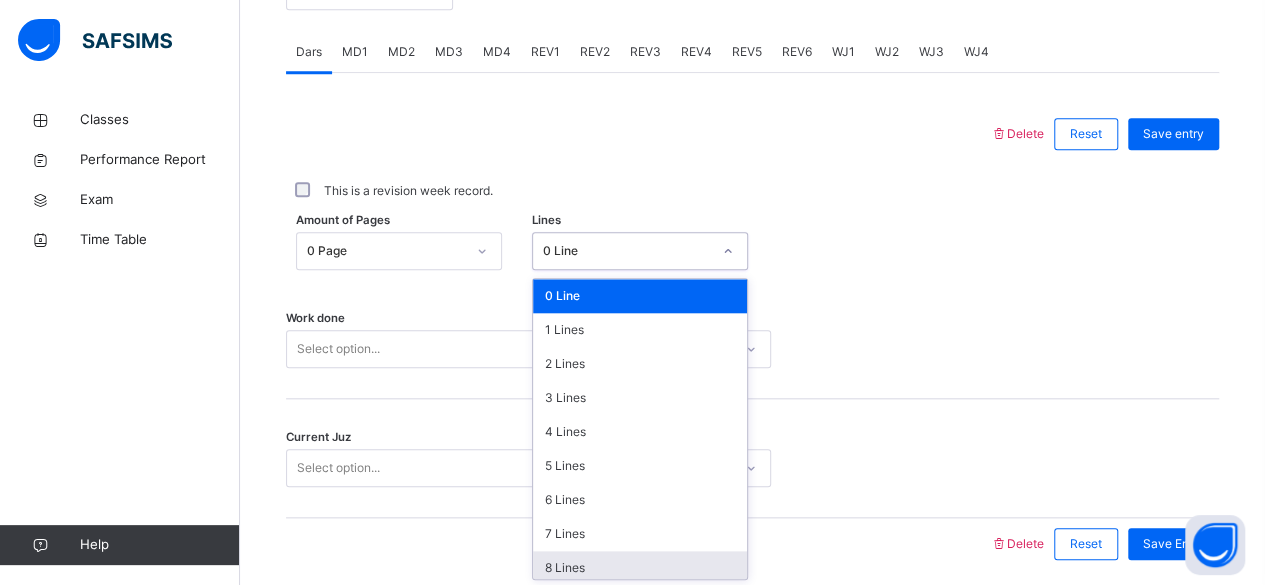 click on "8 Lines" at bounding box center [640, 568] 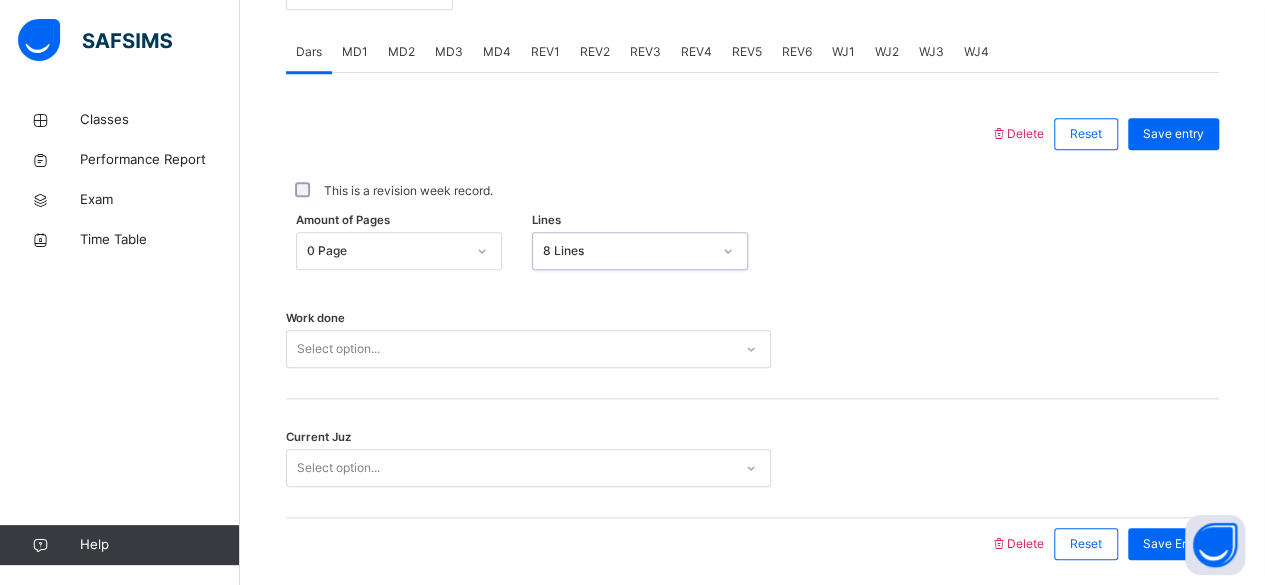 scroll, scrollTop: 914, scrollLeft: 0, axis: vertical 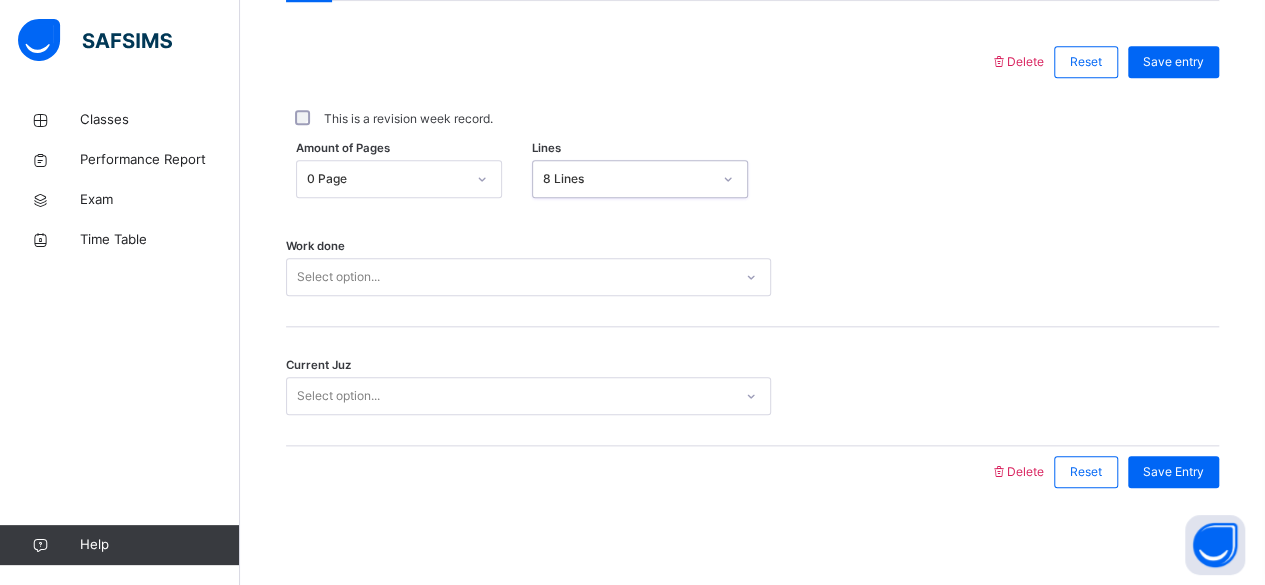 click on "Select option..." at bounding box center [528, 277] 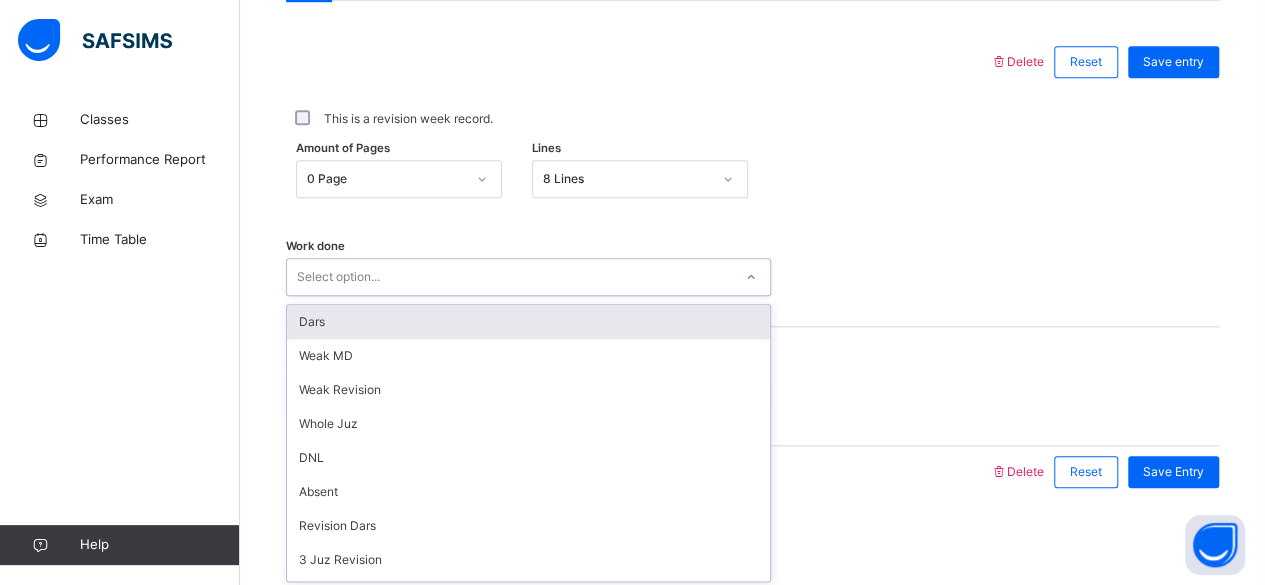 drag, startPoint x: 502, startPoint y: 321, endPoint x: 484, endPoint y: 313, distance: 19.697716 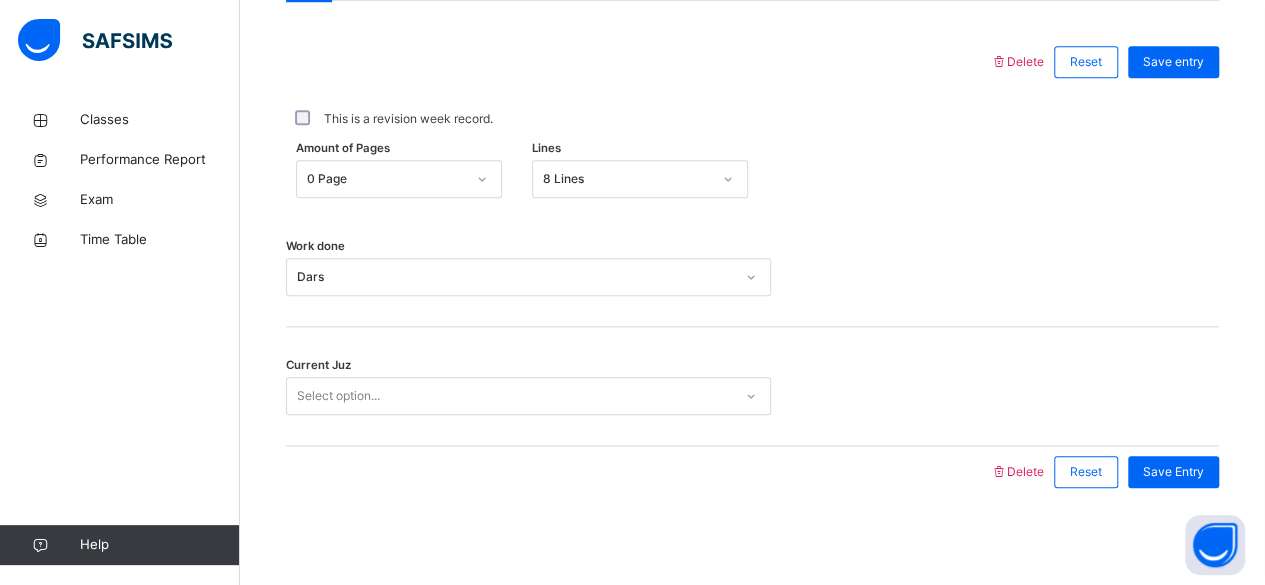 click on "Work done Dars" at bounding box center [752, 267] 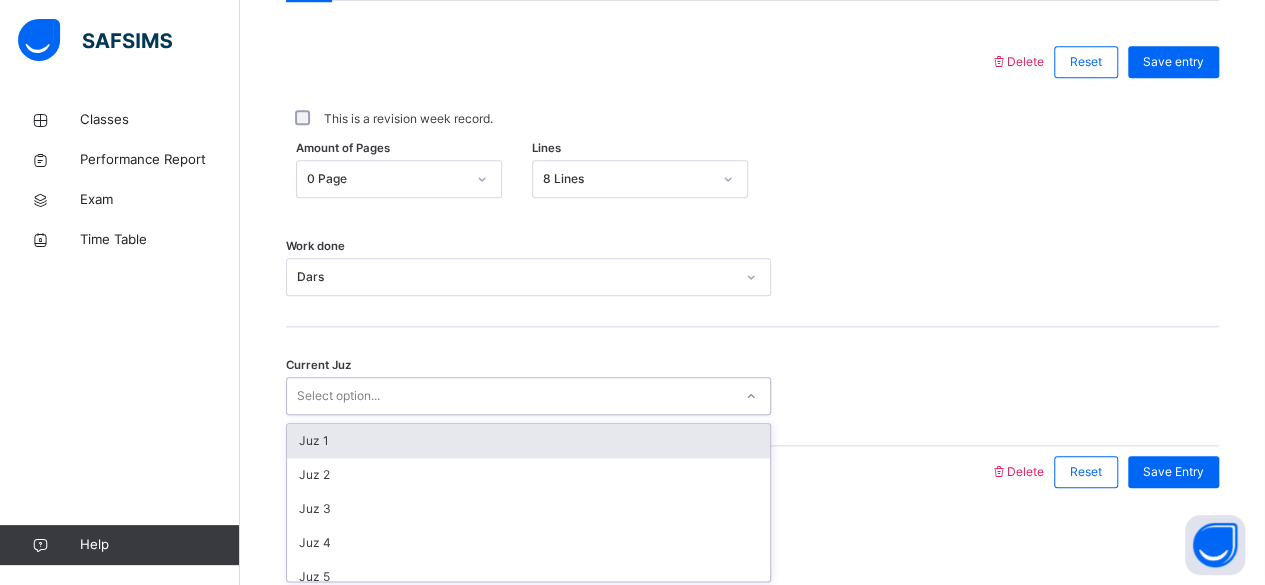 click on "Select option..." at bounding box center [509, 396] 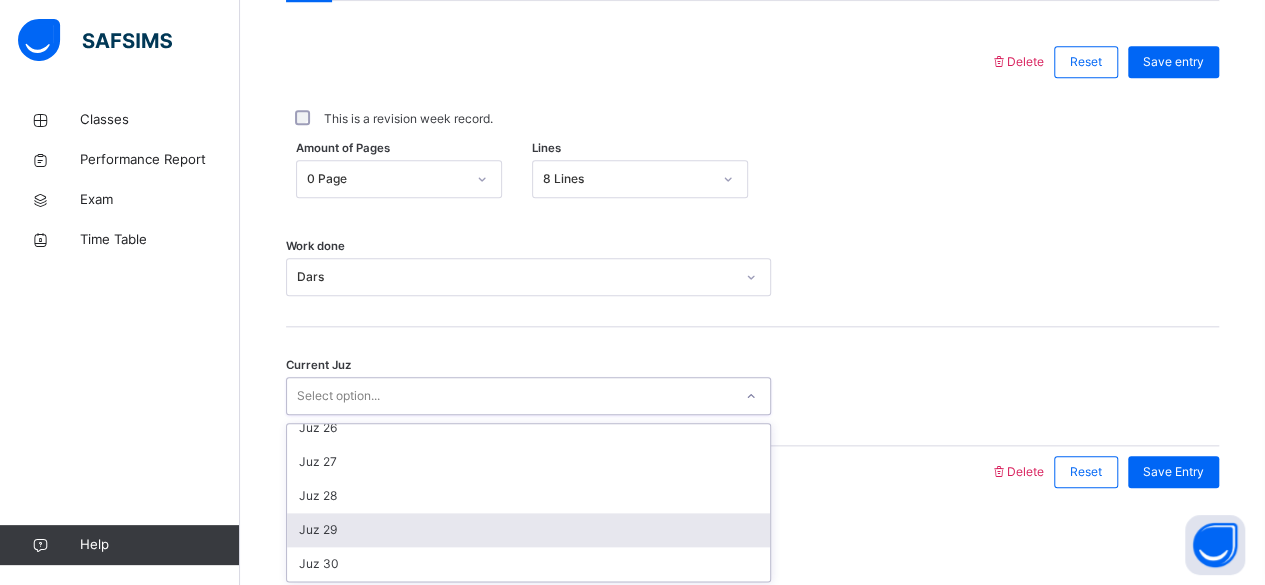 scroll, scrollTop: 862, scrollLeft: 0, axis: vertical 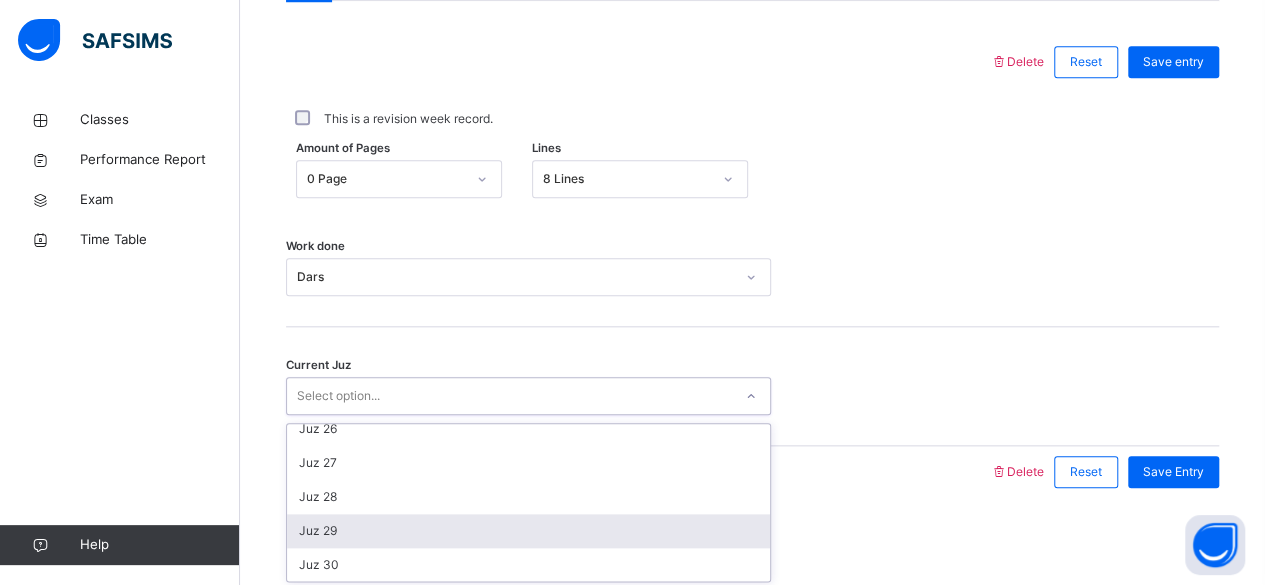click on "Juz 29" at bounding box center (528, 531) 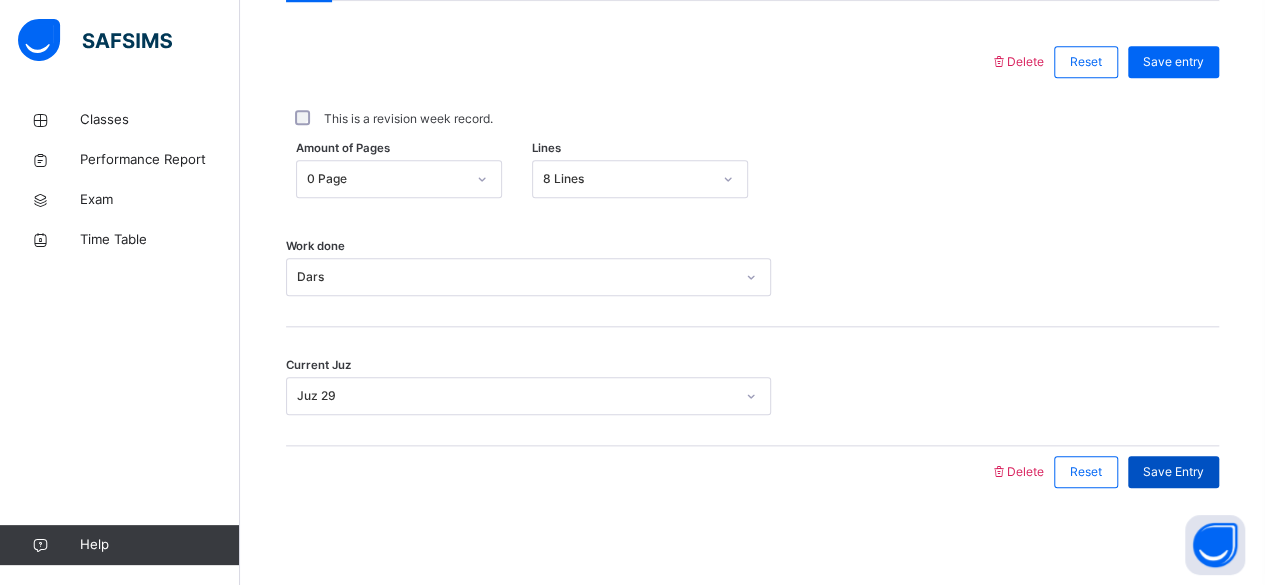 click on "Save Entry" at bounding box center (1173, 472) 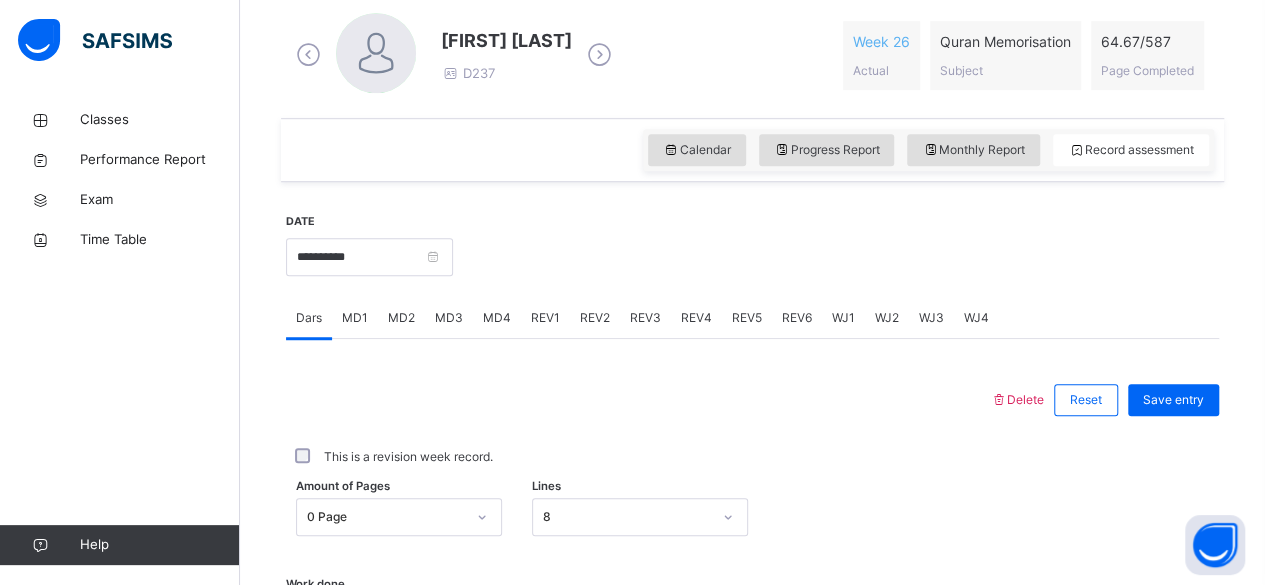 scroll, scrollTop: 576, scrollLeft: 0, axis: vertical 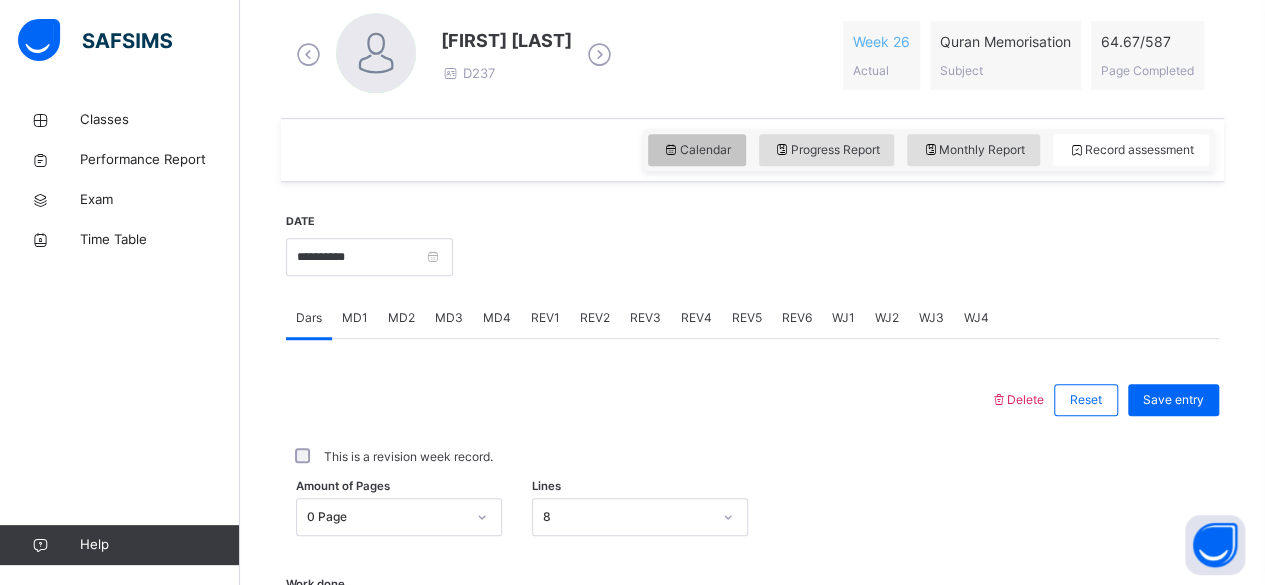click at bounding box center [671, 150] 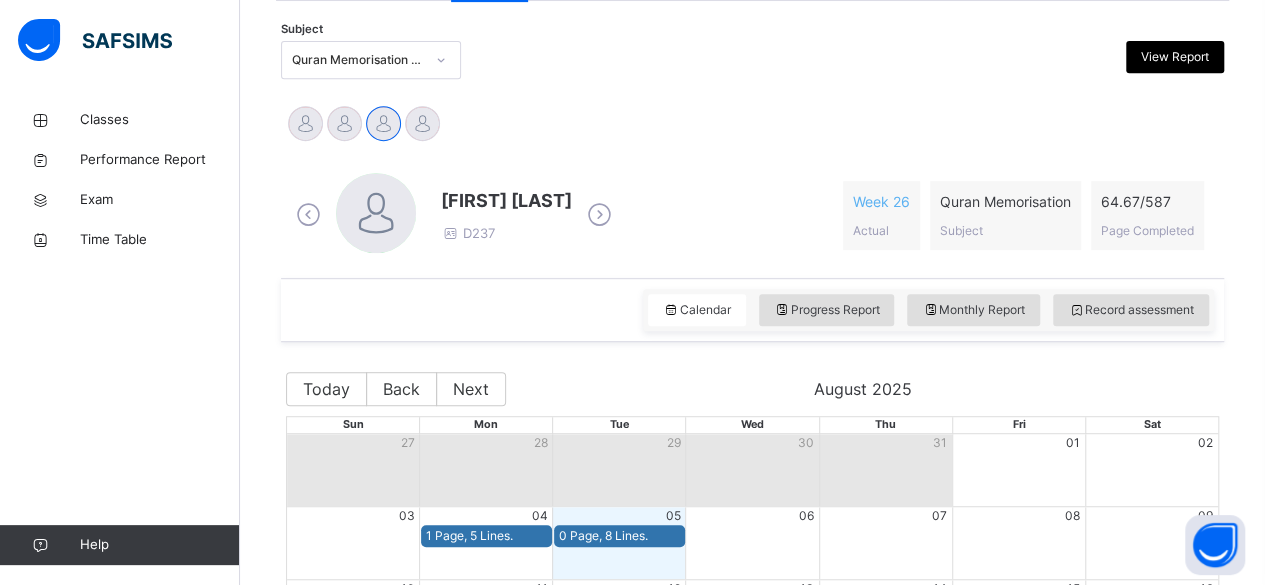 scroll, scrollTop: 410, scrollLeft: 0, axis: vertical 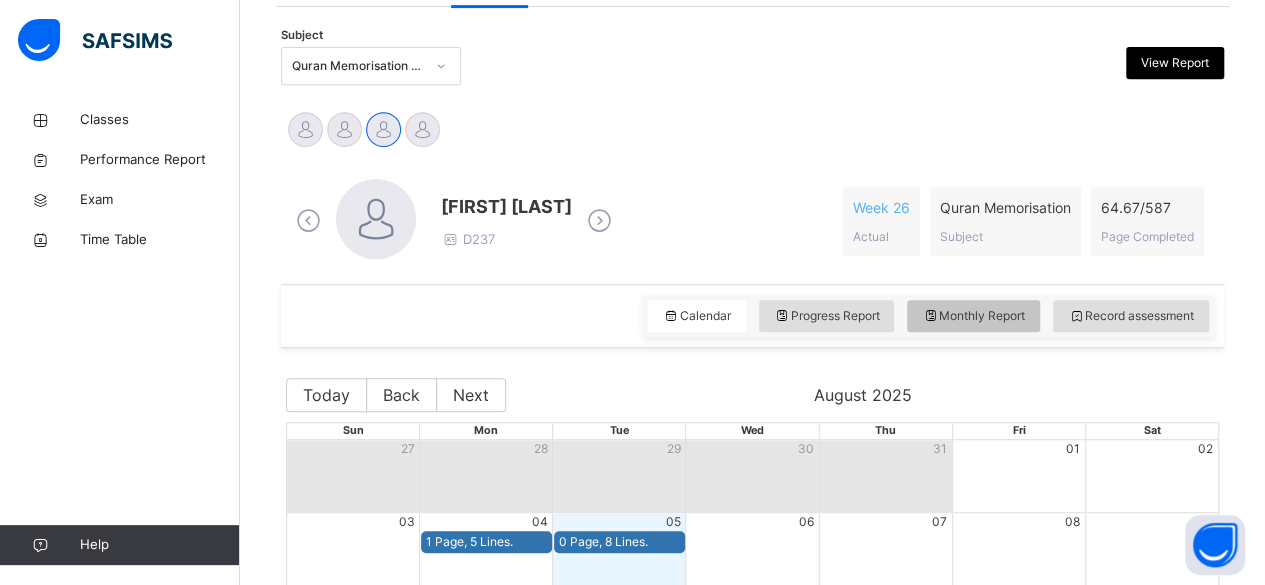 click on "Monthly Report" at bounding box center (973, 316) 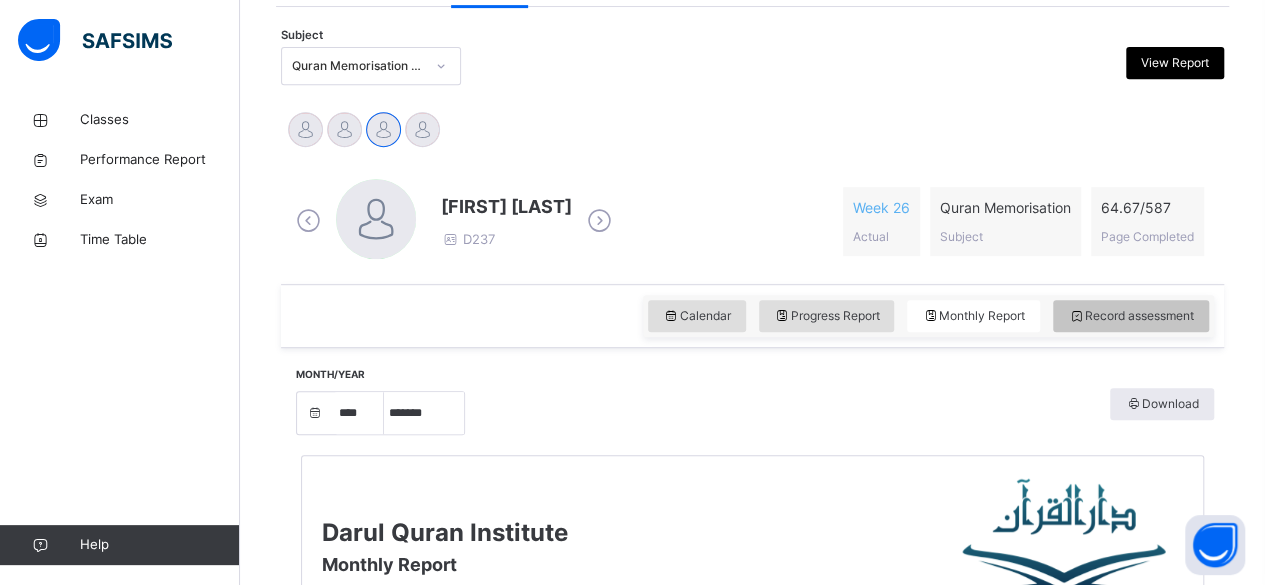 click on "Record assessment" at bounding box center [1131, 316] 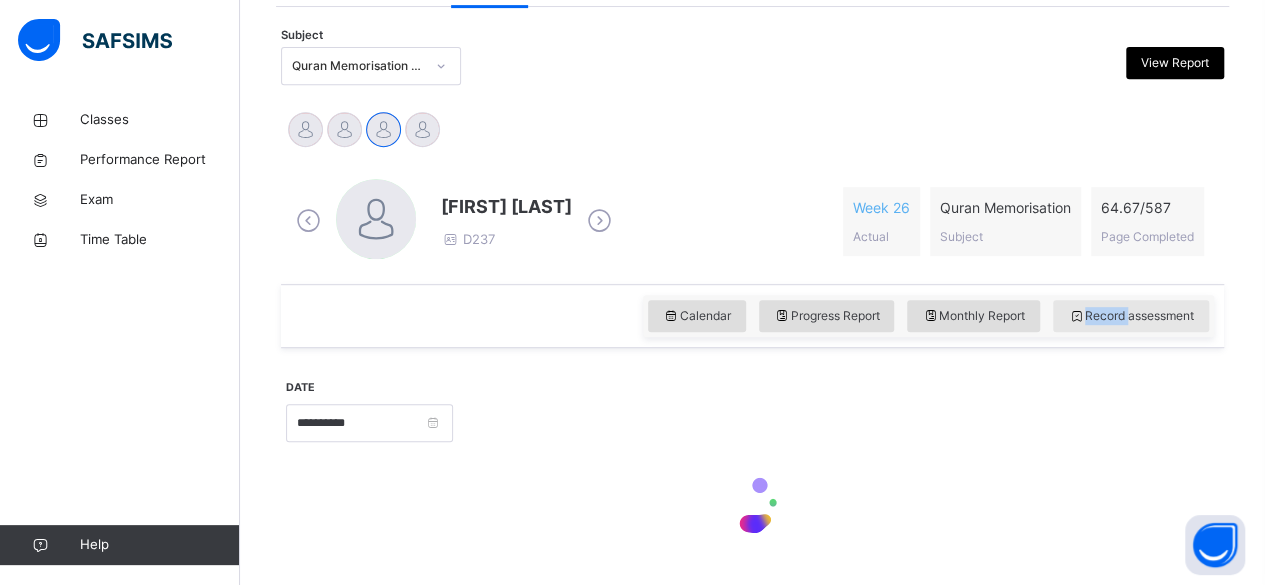 click on "Record assessment" at bounding box center [1131, 316] 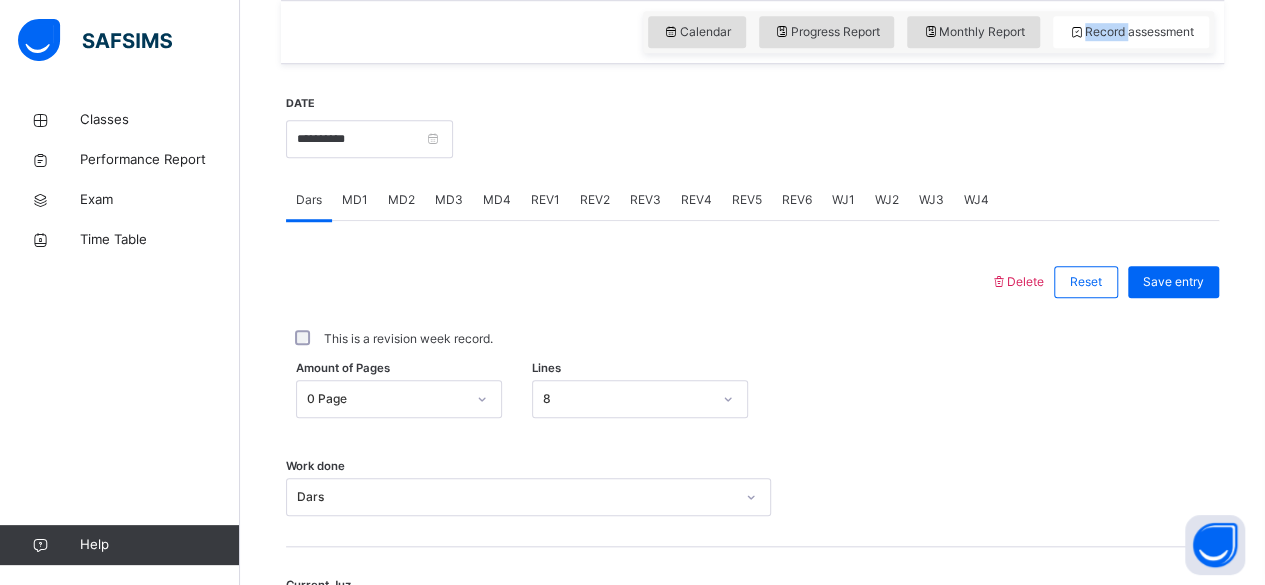 scroll, scrollTop: 693, scrollLeft: 0, axis: vertical 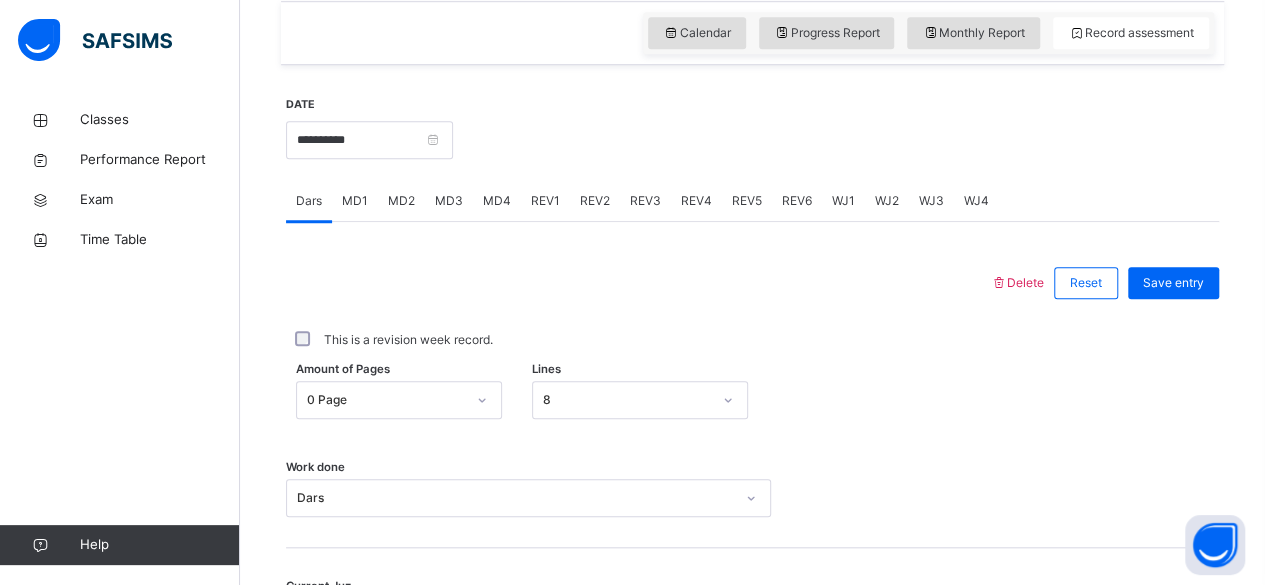 click on "REV1" at bounding box center [545, 201] 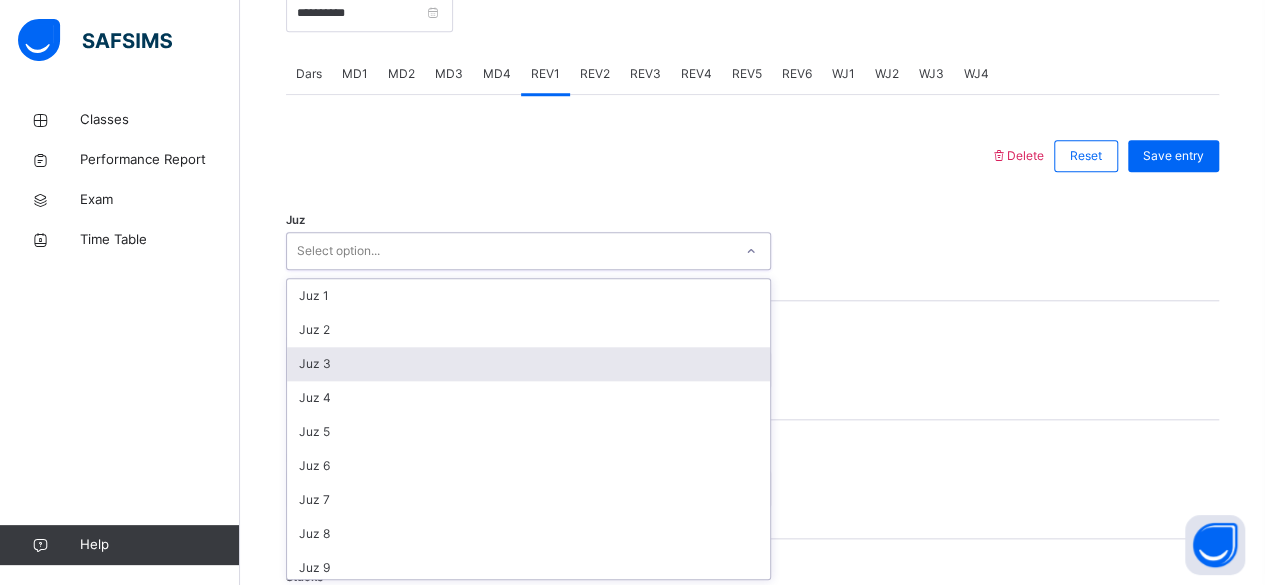 click on "option Juz 3 focused, 3 of 30. 30 results available. Use Up and Down to choose options, press Enter to select the currently focused option, press Escape to exit the menu, press Tab to select the option and exit the menu. Select option... Juz 1 Juz 2 Juz 3 Juz 4 Juz 5 Juz 6 Juz 7 Juz 8 Juz 9 Juz 10 Juz 11 Juz 12 Juz 13 Juz 14 Juz 15 Juz 16 Juz 17 Juz 18 Juz 19 Juz 20 Juz 21 Juz 22 Juz 23 Juz 24 Juz 25 Juz 26 Juz 27 Juz 28 Juz 29 Juz 30" at bounding box center (528, 251) 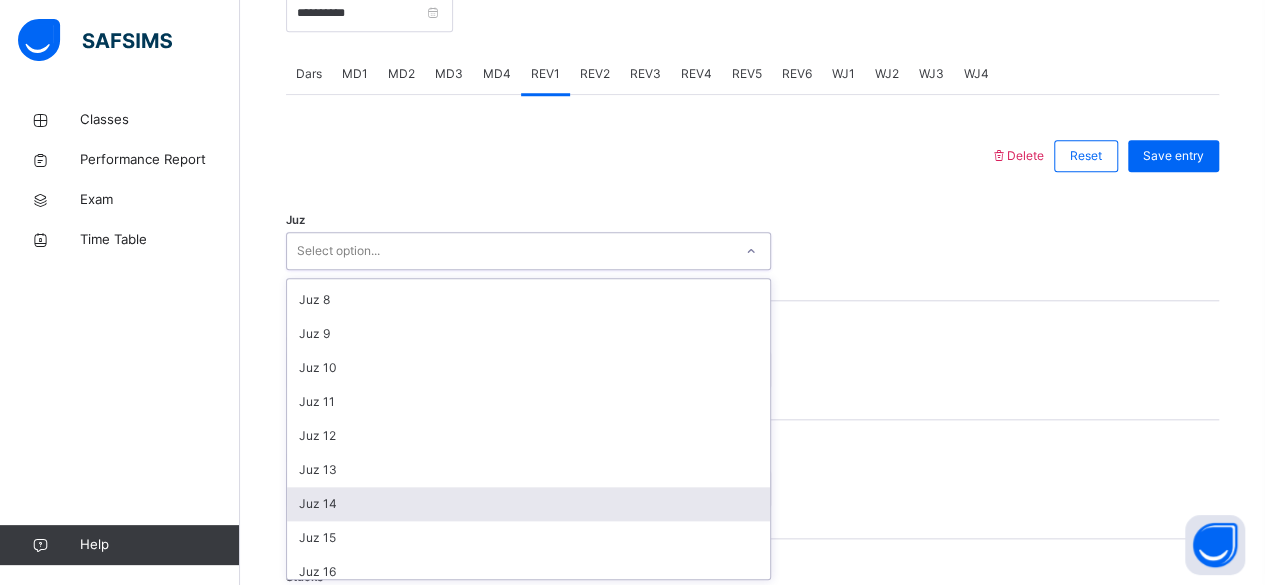 scroll, scrollTop: 720, scrollLeft: 0, axis: vertical 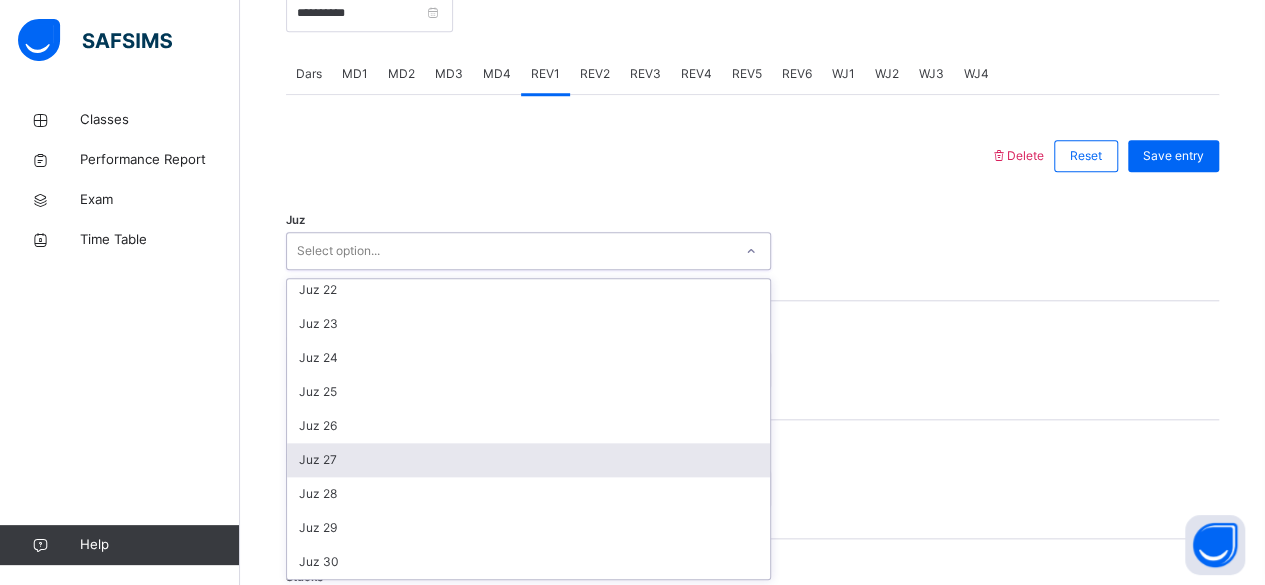 drag, startPoint x: 453, startPoint y: 465, endPoint x: 438, endPoint y: 455, distance: 18.027756 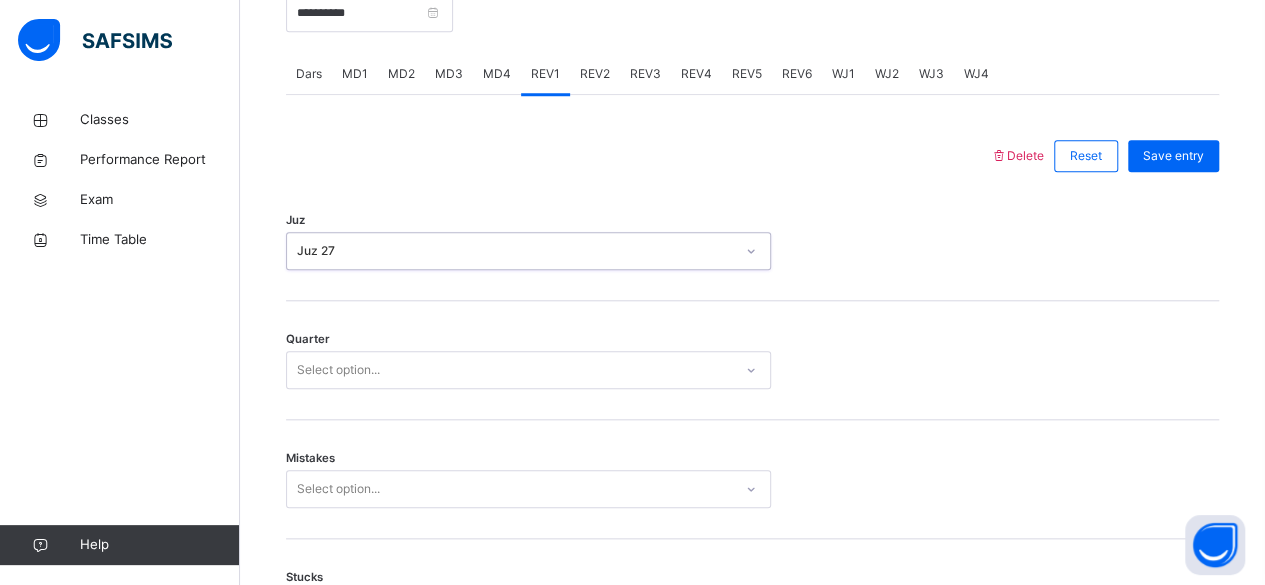 click on "Mistakes Select option..." at bounding box center (752, 479) 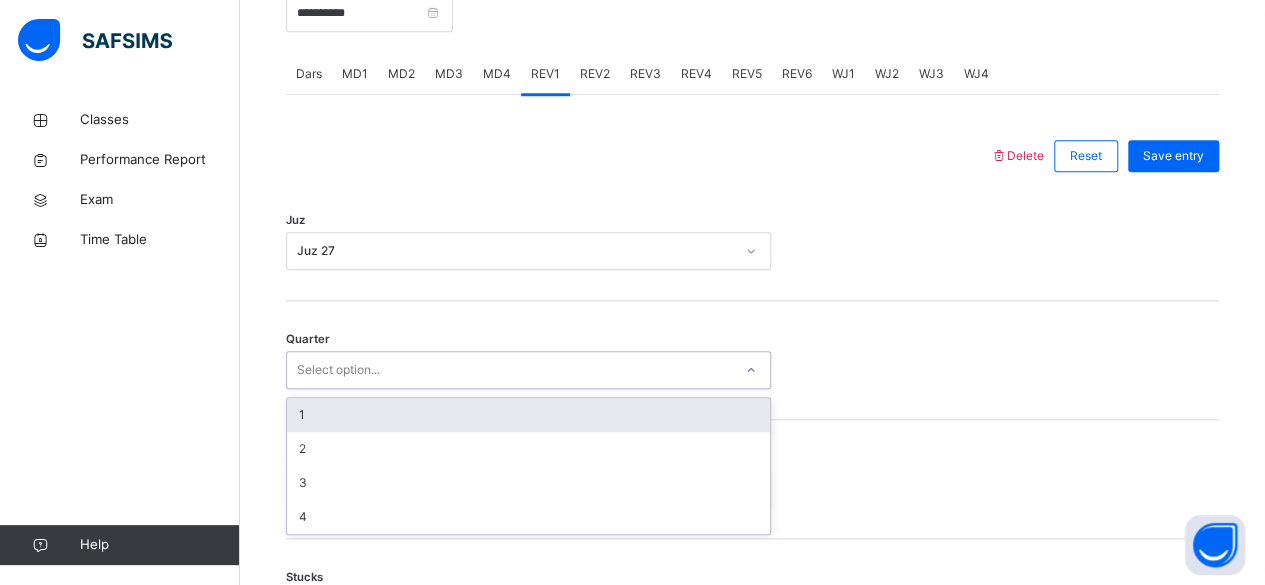 click on "Select option..." at bounding box center (509, 370) 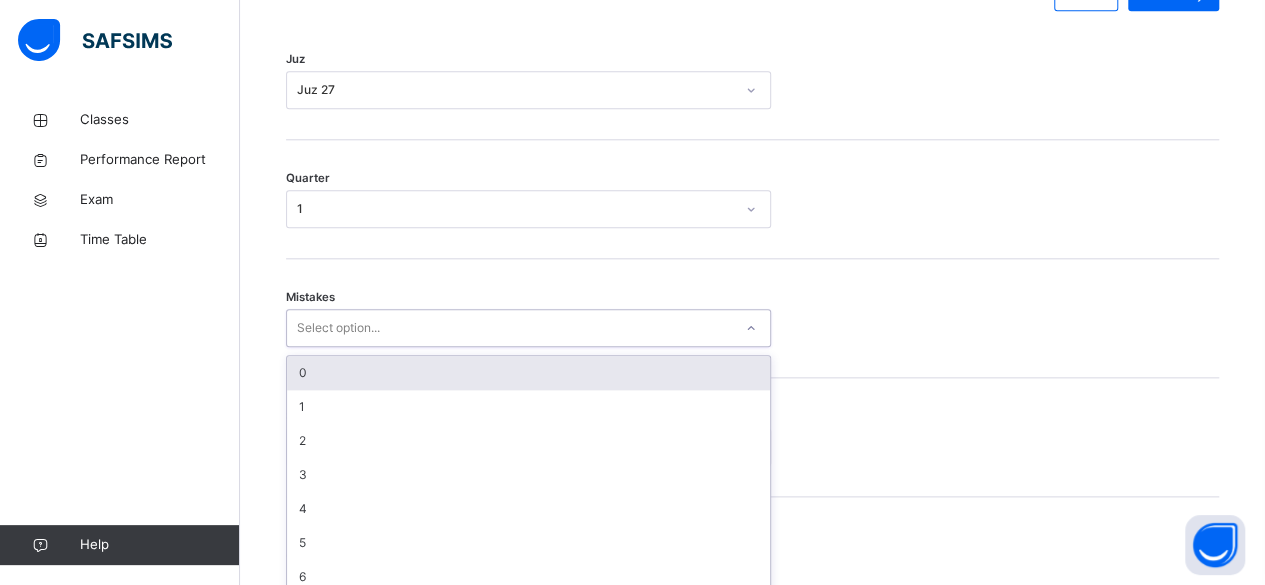 click on "option 0 focused, 1 of 7. 7 results available. Use Up and Down to choose options, press Enter to select the currently focused option, press Escape to exit the menu, press Tab to select the option and exit the menu. Select option... 0 1 2 3 4 5 6" at bounding box center [528, 328] 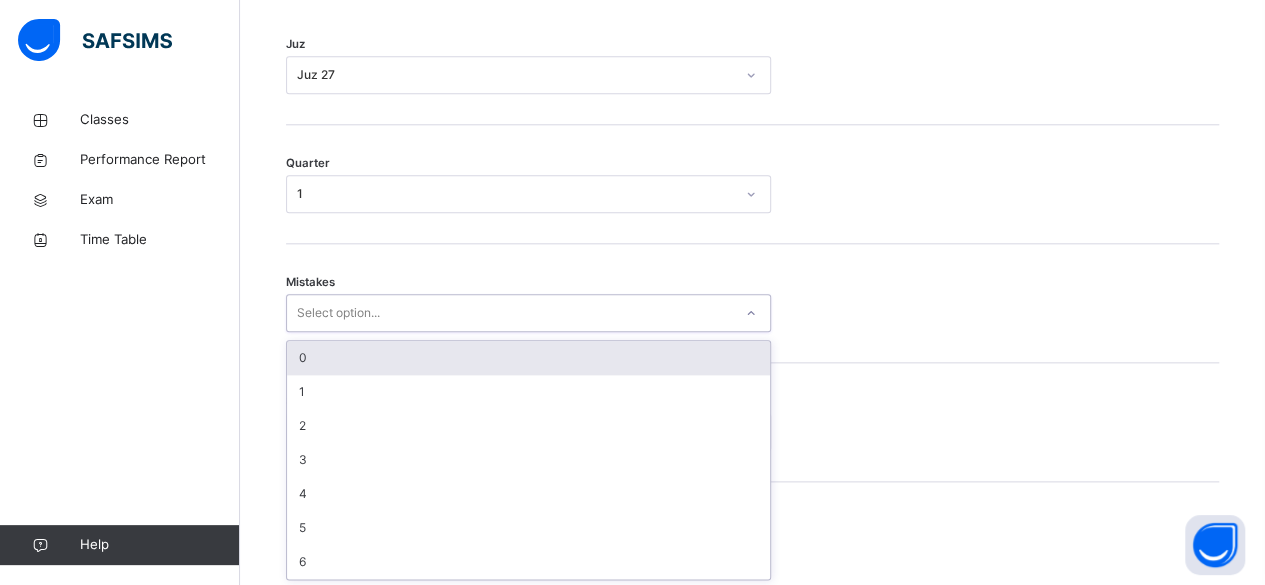 click on "0" at bounding box center (528, 358) 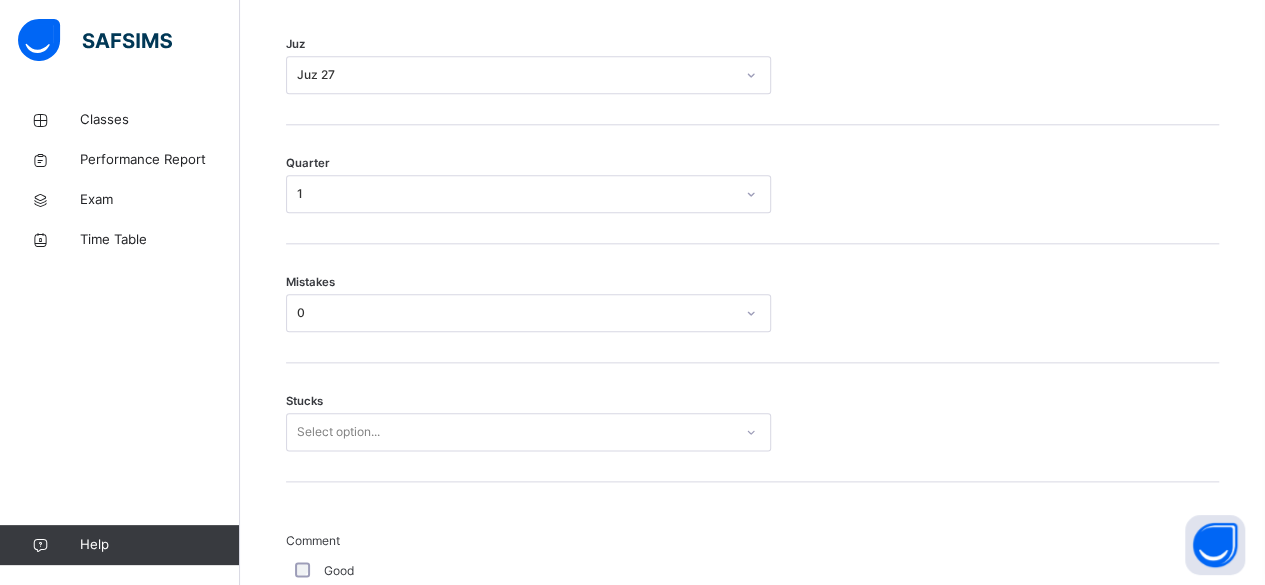 click on "Mistakes 0" at bounding box center [752, 303] 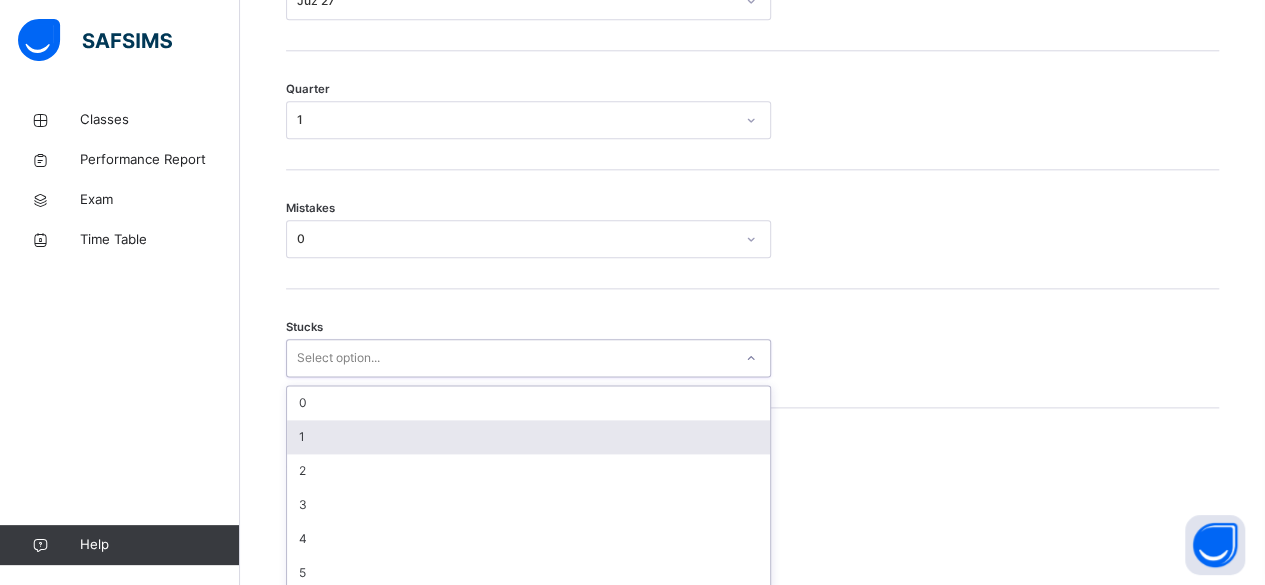 click on "option 1 focused, 2 of 6. 6 results available. Use Up and Down to choose options, press Enter to select the currently focused option, press Escape to exit the menu, press Tab to select the option and exit the menu. Select option... 0 1 2 3 4 5" at bounding box center [528, 358] 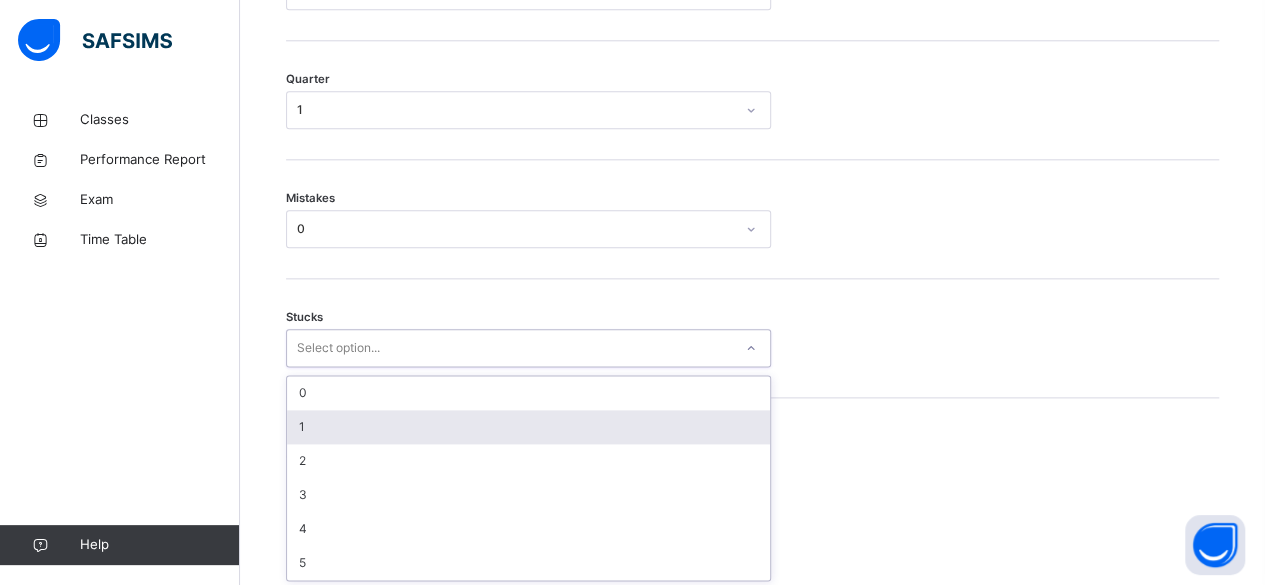 scroll, scrollTop: 1080, scrollLeft: 0, axis: vertical 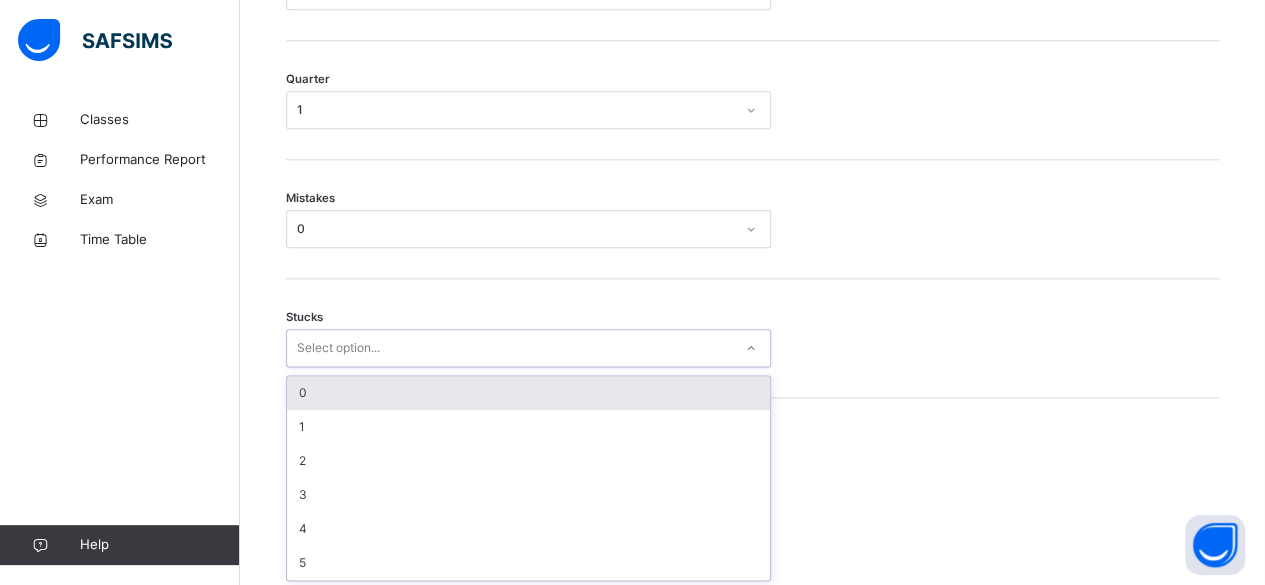 click on "0" at bounding box center (528, 393) 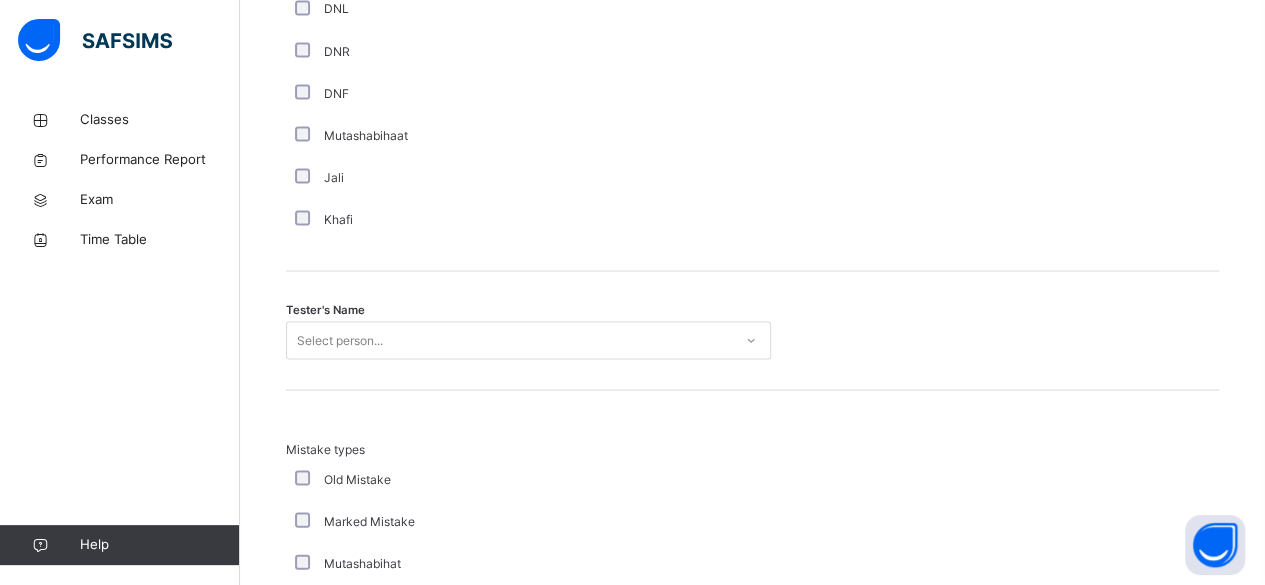 scroll, scrollTop: 1860, scrollLeft: 0, axis: vertical 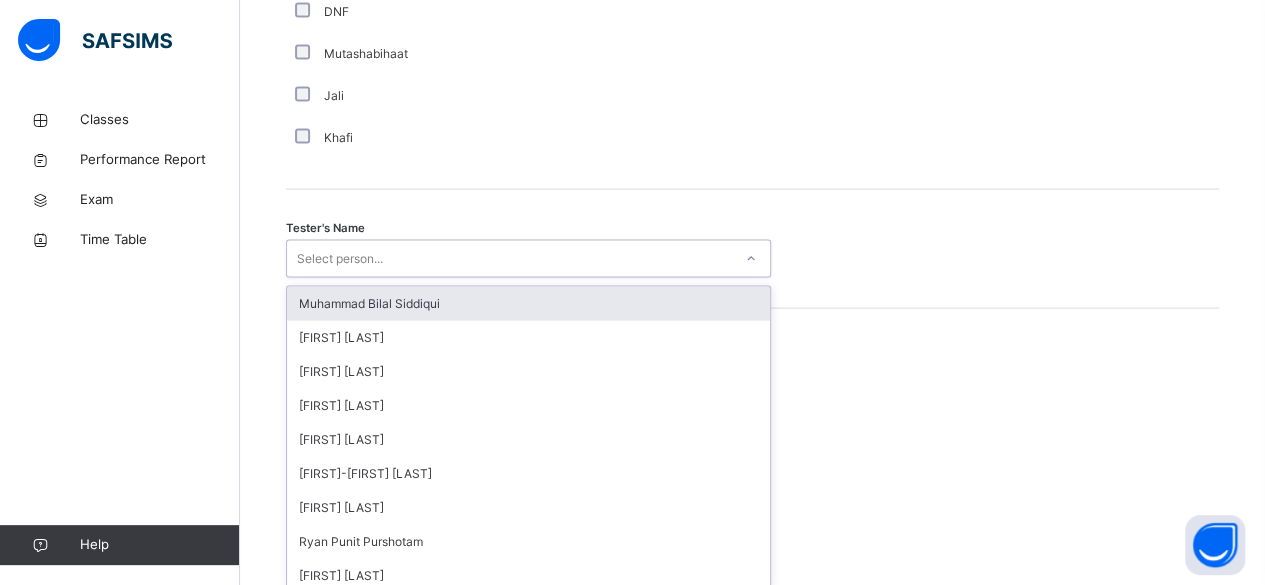 click on "option Muhammad Bilal  Siddiqui focused, 1 of 87. 87 results available. Use Up and Down to choose options, press Enter to select the currently focused option, press Escape to exit the menu, press Tab to select the option and exit the menu. Select person... Muhammad Bilal  Siddiqui Sayed  Ahmed Muhammad  Hashim Imran  Topcagic Muhammed  Raqeeb Fazel-Mujeeb  Musaddiq Abdul Rahman  Ashna Ryan Punit  Purshotam Afif  Sannang Ahmed  Selami Wajid  Sadath Haris  Akram Ammar  Osman Yusuf  Aydin Mohamed Zayan  Mohamed Faiq Amaan  Mir Mohammad Hanzalah  Siddiqui Abdul Saboor Ahmed  Siddqui Musab  Sheikh Ibrahim  Yusuf Muhammad  Waiz IMAZ AHMED  MALIK Abdul Raheem  Durani Mohammad  Khan Mohammed Zufar  Khan MAISARA  RUHANA Abubakr Adem  Ali Bilal  Ahmed Aminah  Cruse Hamza  Khan Mohammed   Abdullah Zeydaan  Osman Ahamed Mubarak  Asmi Muhammad Ibraahiim  Abdullahi Saifudeen  Rashwan Idris  Boquizada Mahmood  Quorane Muhammad  Shaikh Ali  Adan Abdul Ghani  Nabulsi Raaidh  Rushan Zekry  Johan Hasanat  Wahidi" at bounding box center (528, 259) 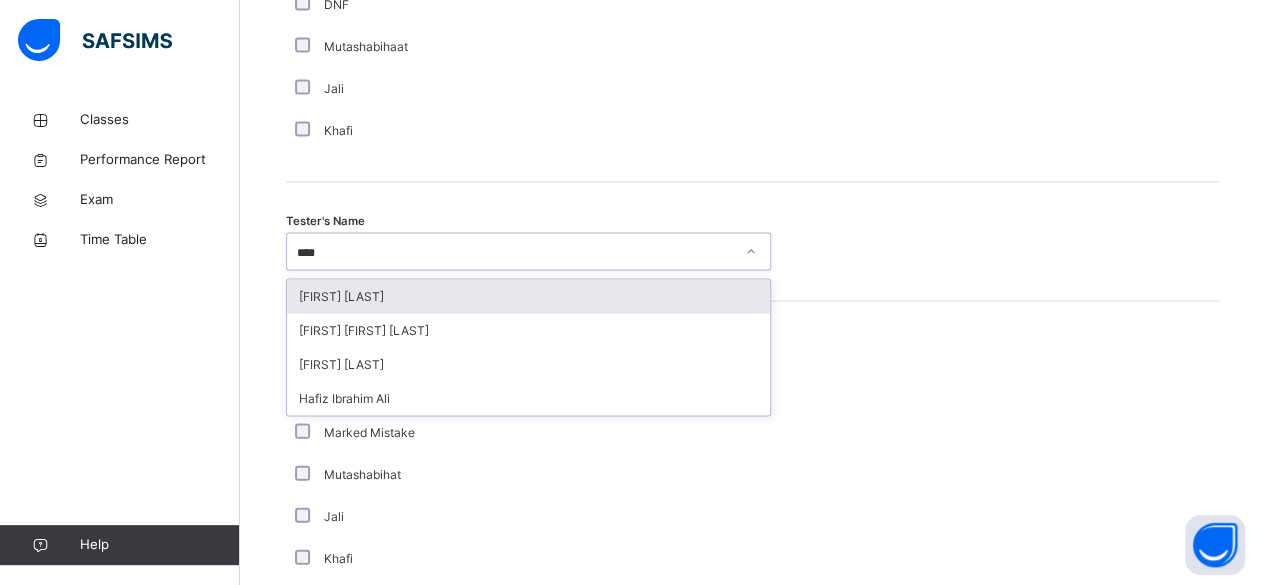 type on "***" 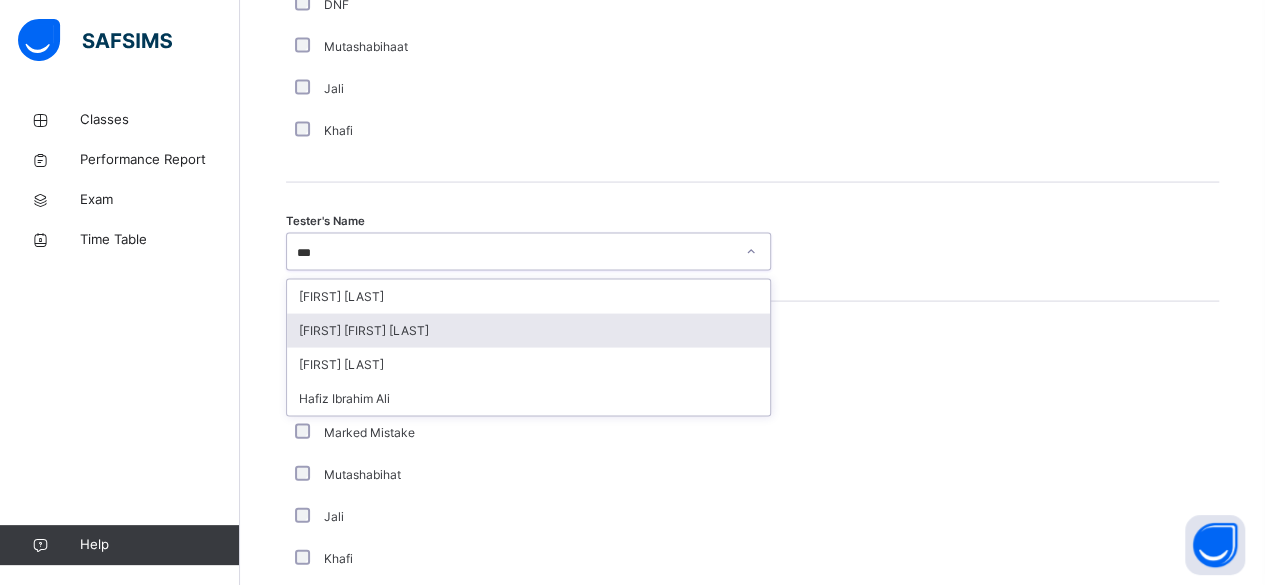 click on "[FIRST] [FIRST]  [LAST]" at bounding box center (528, 331) 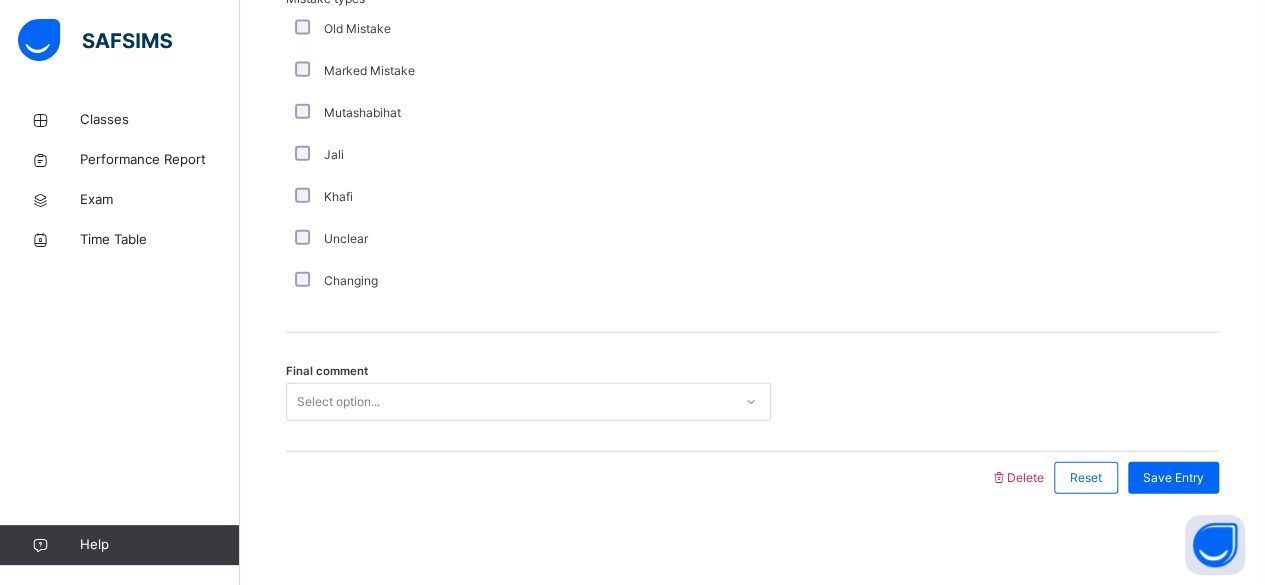 scroll, scrollTop: 2306, scrollLeft: 0, axis: vertical 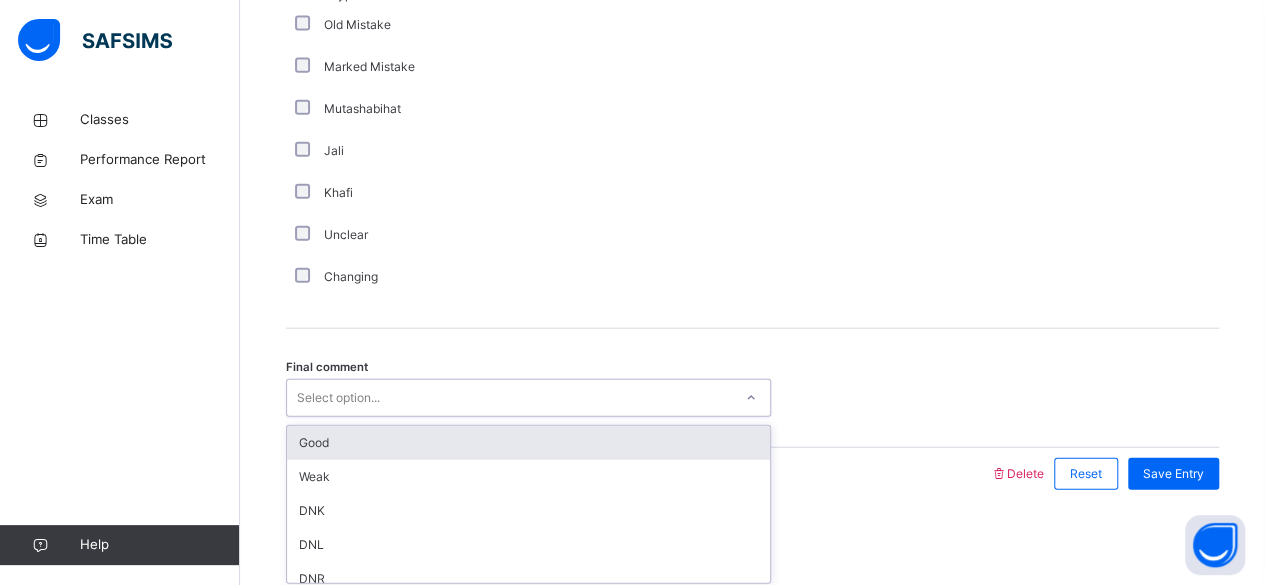 click on "Select option..." at bounding box center (509, 398) 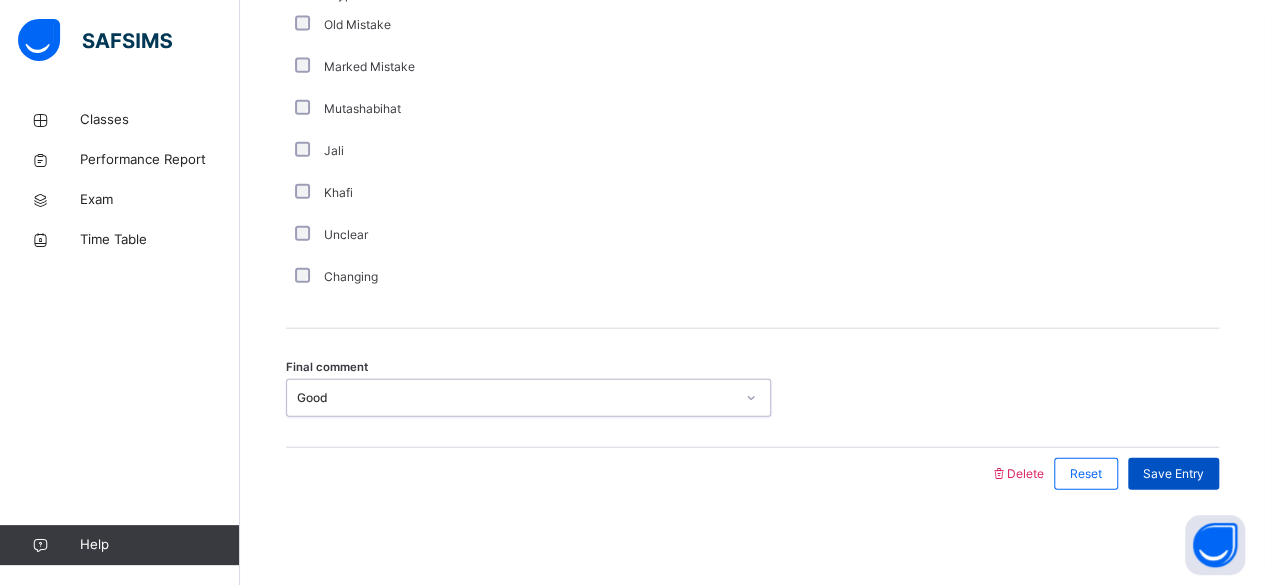 click on "Save Entry" at bounding box center [1173, 474] 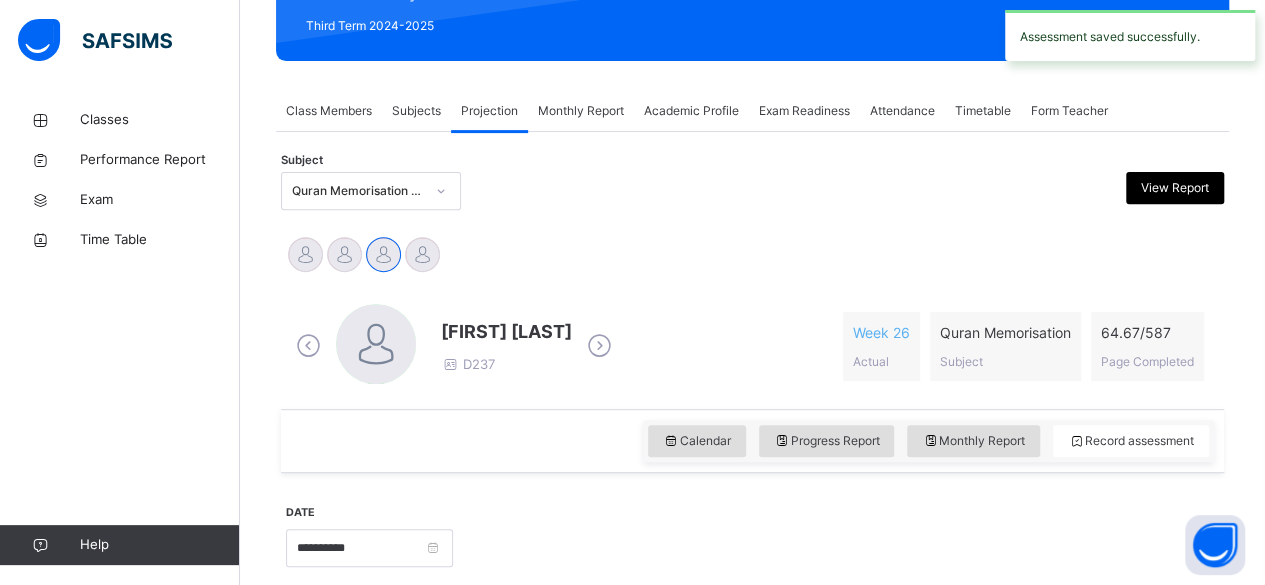 scroll, scrollTop: 284, scrollLeft: 0, axis: vertical 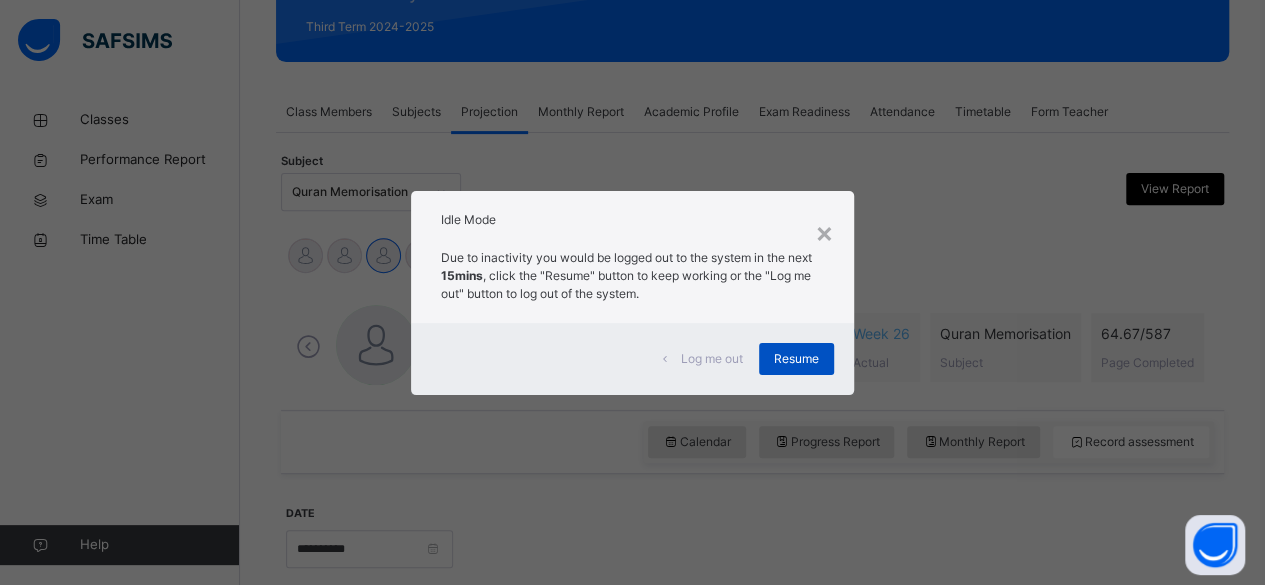 click on "Resume" at bounding box center [796, 359] 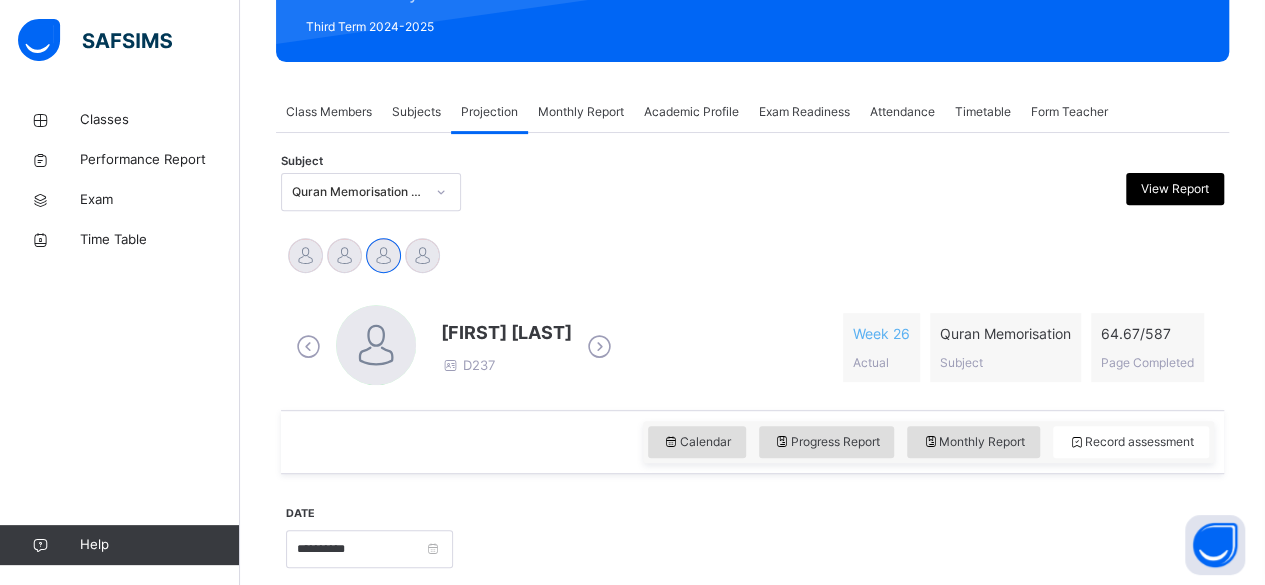 click on "Subjects" at bounding box center (416, 112) 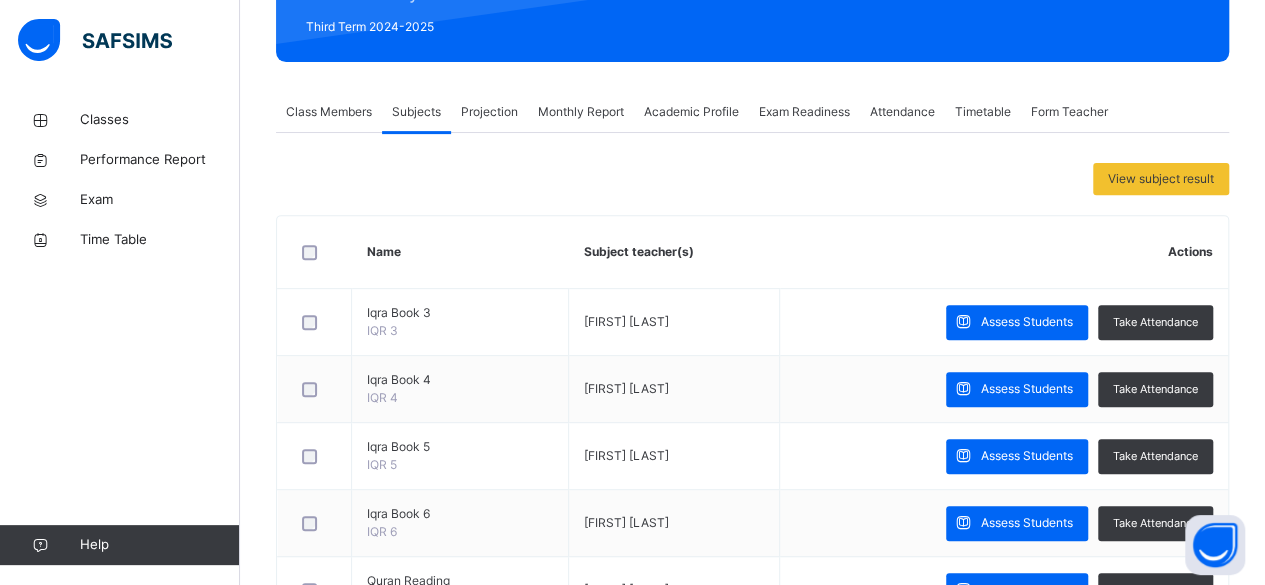 click on "Projection" at bounding box center [489, 112] 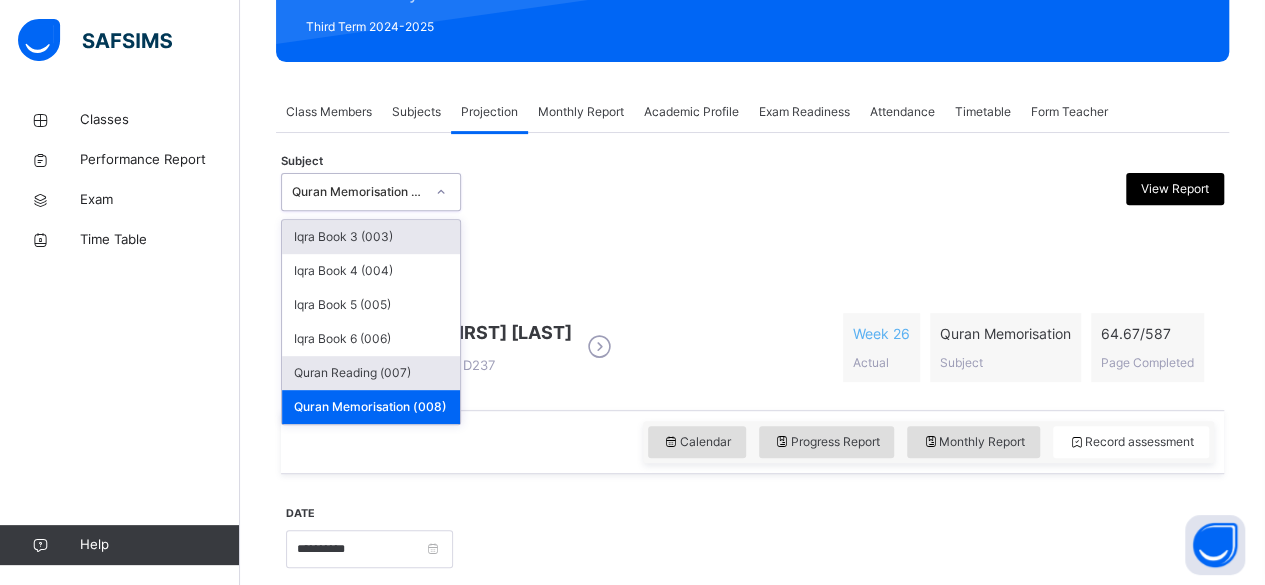 click on "Quran Reading (007)" at bounding box center (371, 373) 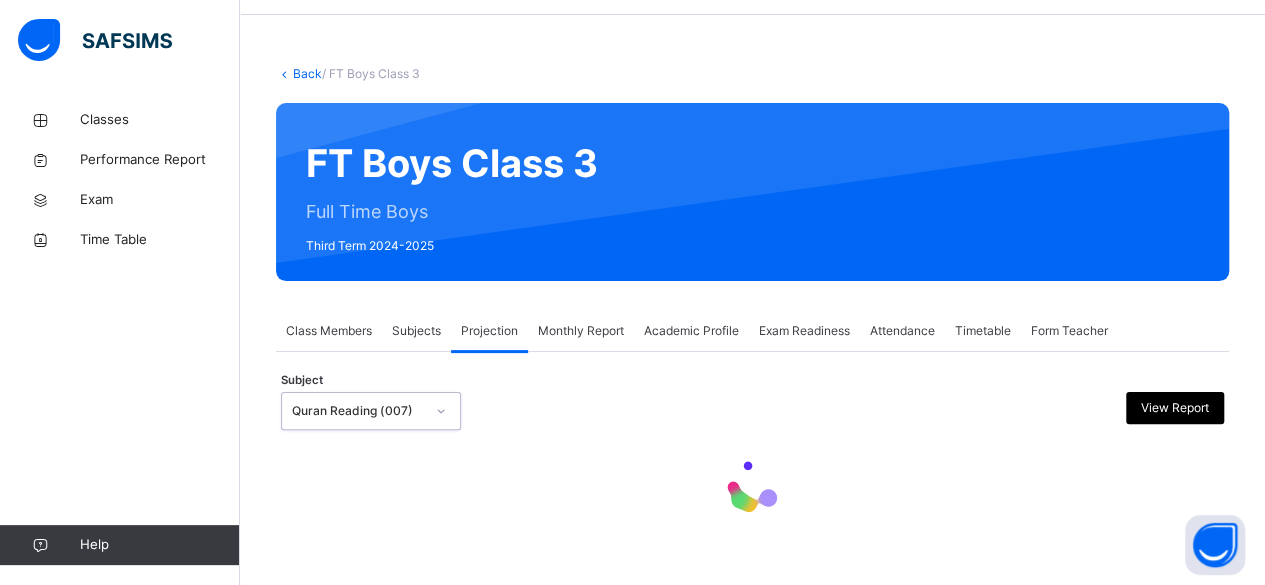 scroll, scrollTop: 64, scrollLeft: 0, axis: vertical 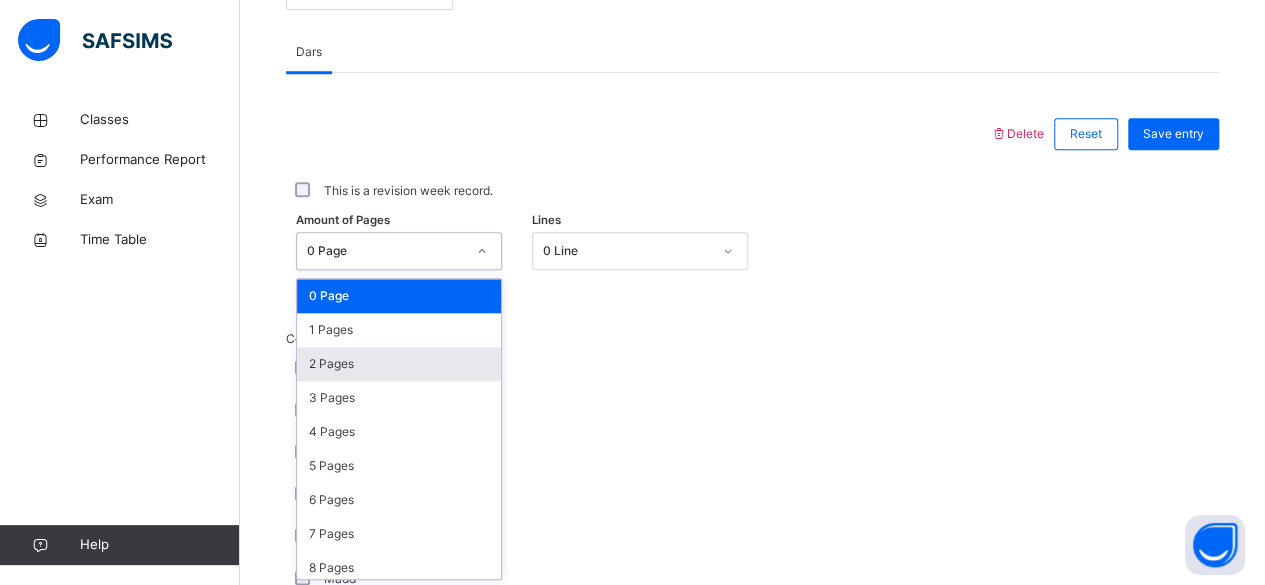 click on "2 Pages" at bounding box center (399, 364) 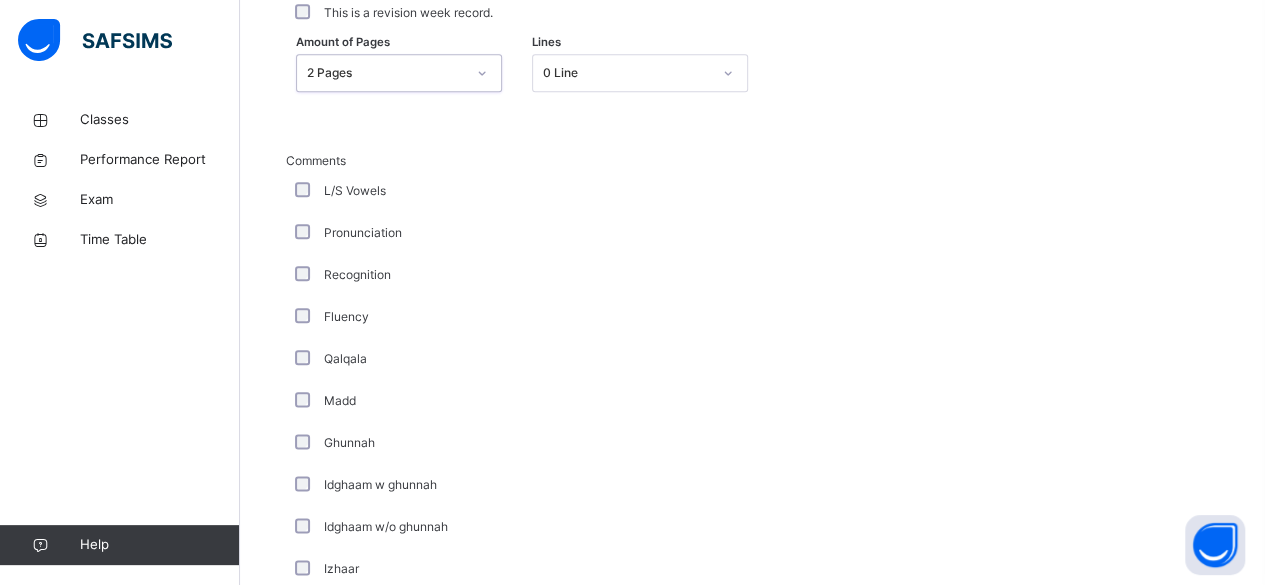 scroll, scrollTop: 1020, scrollLeft: 0, axis: vertical 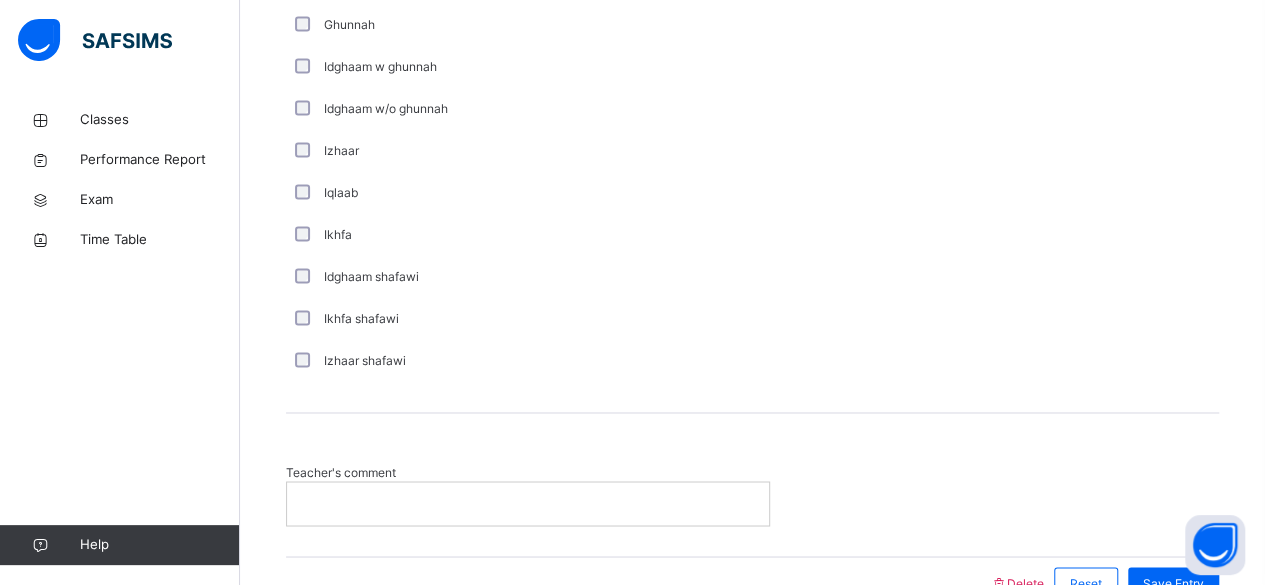 click at bounding box center (528, 503) 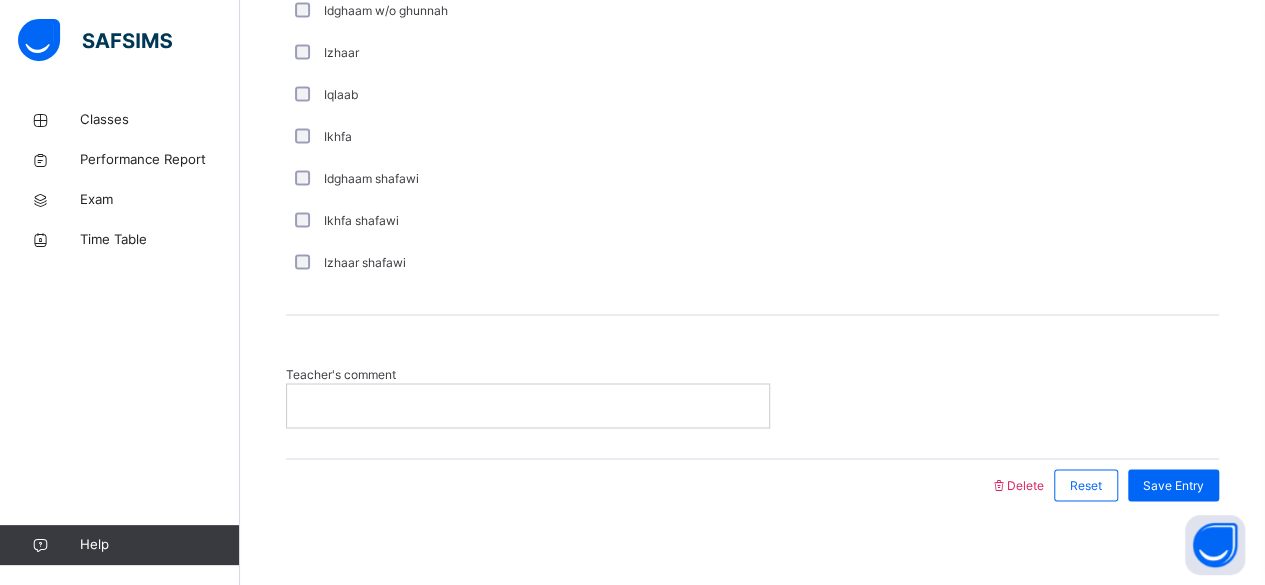 scroll, scrollTop: 1540, scrollLeft: 0, axis: vertical 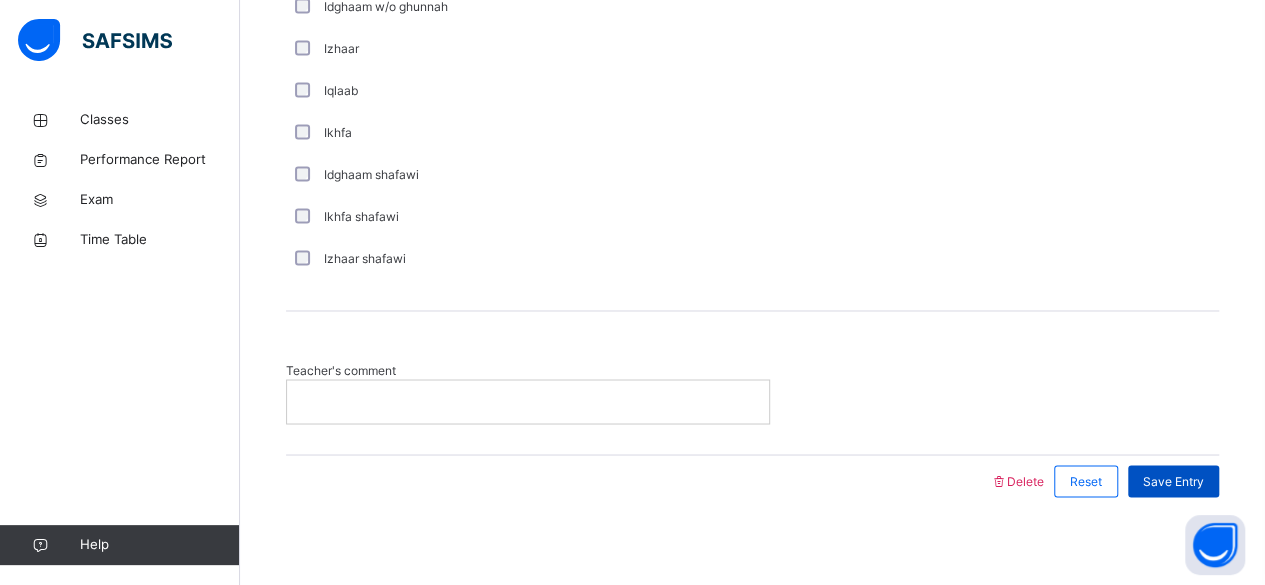 click on "Save Entry" at bounding box center (1173, 481) 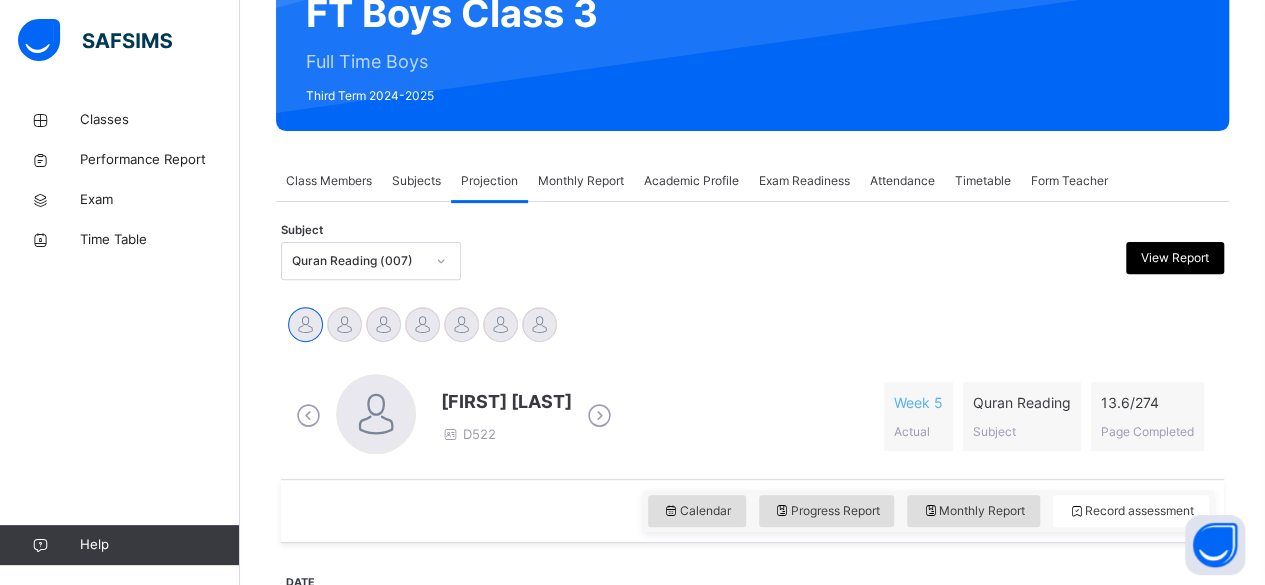 scroll, scrollTop: 218, scrollLeft: 0, axis: vertical 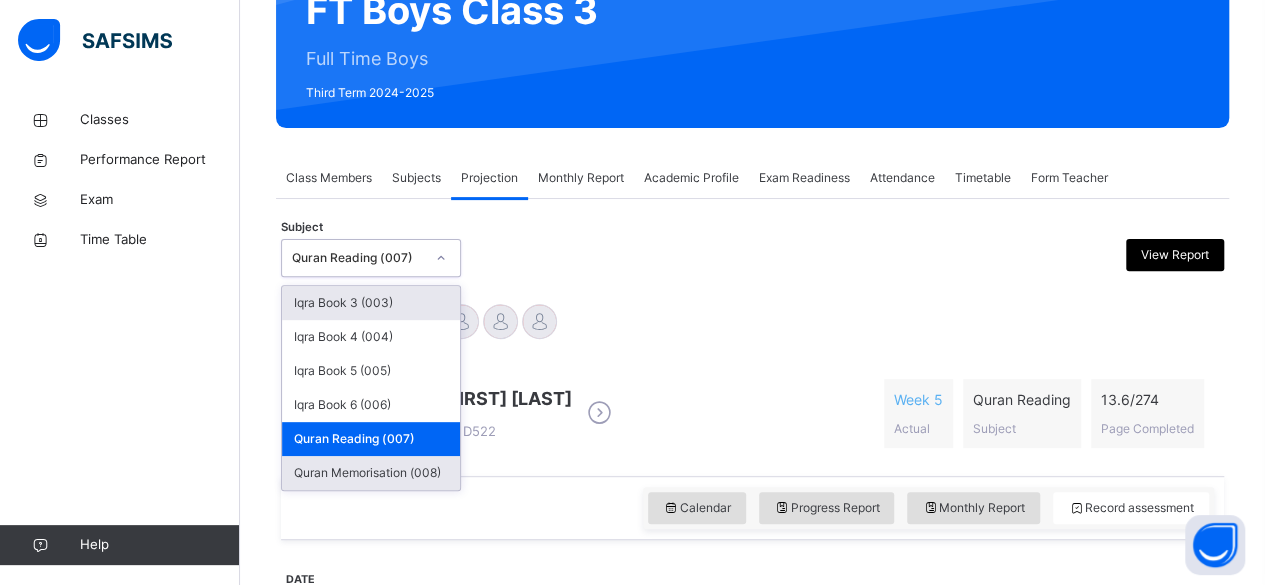 click on "Quran Memorisation (008)" at bounding box center [371, 473] 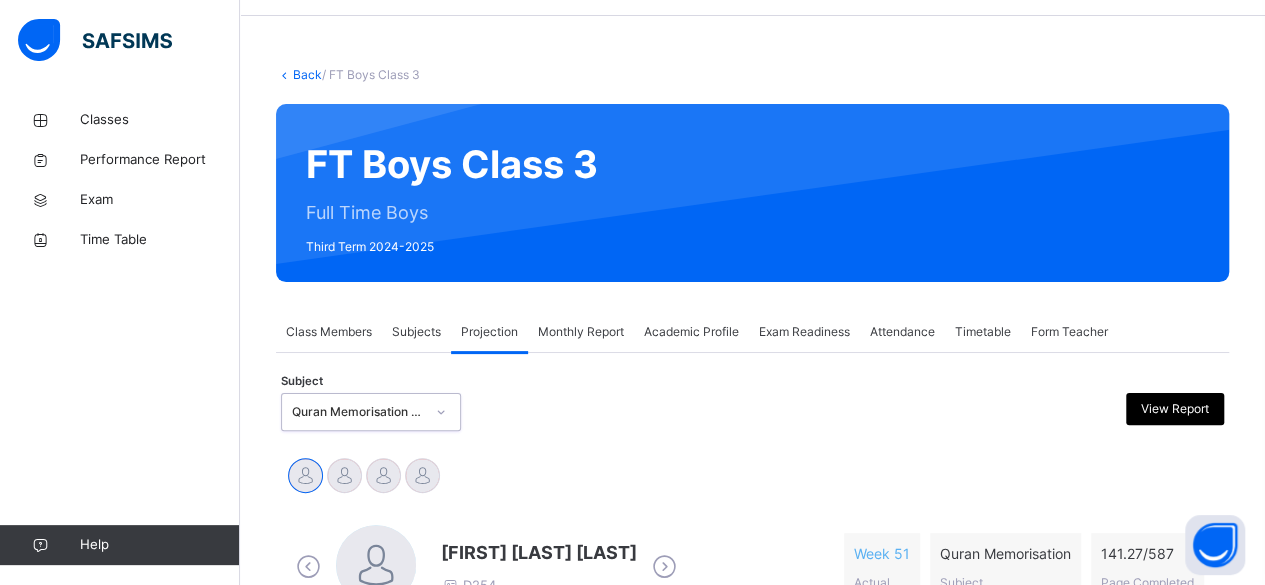 scroll, scrollTop: 218, scrollLeft: 0, axis: vertical 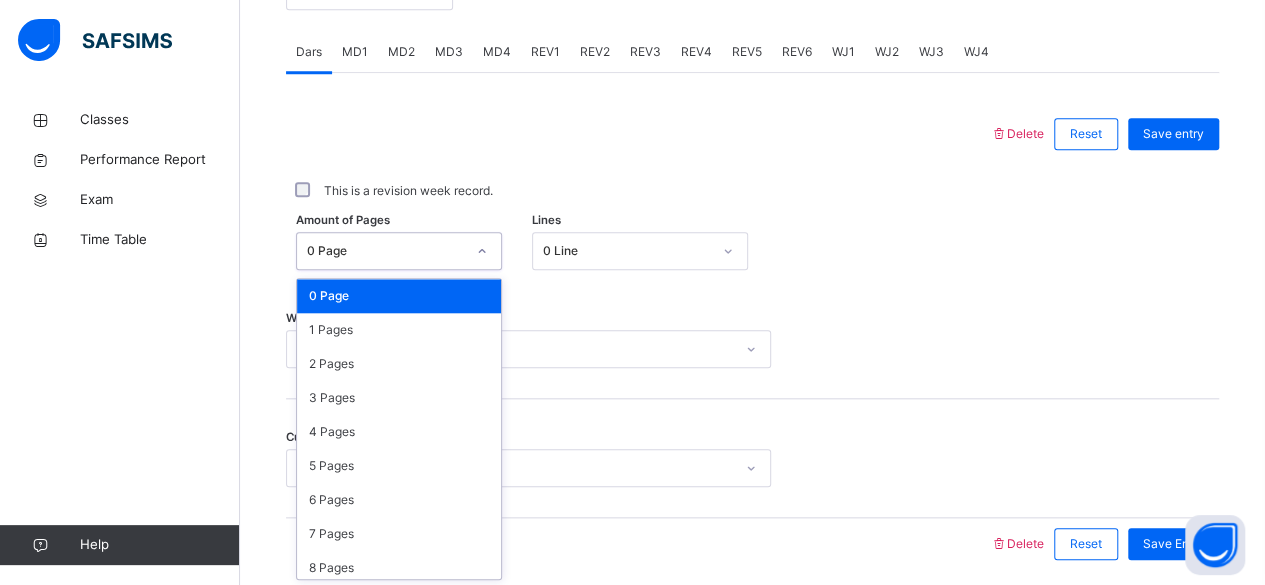 click on "0 Page" at bounding box center [399, 296] 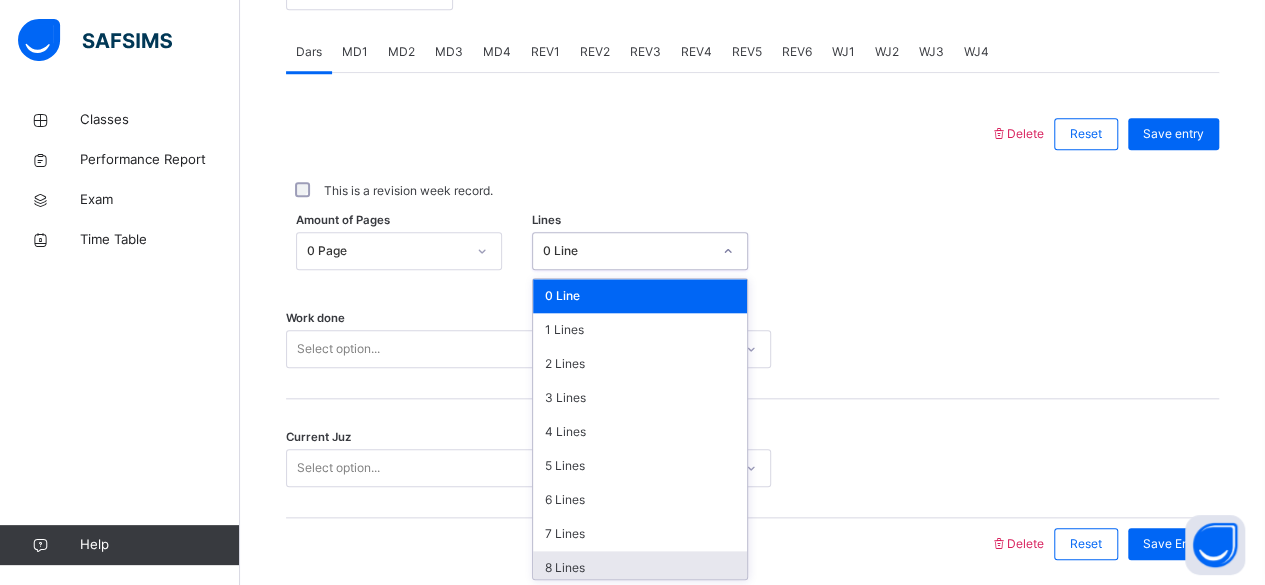 click on "8 Lines" at bounding box center (640, 568) 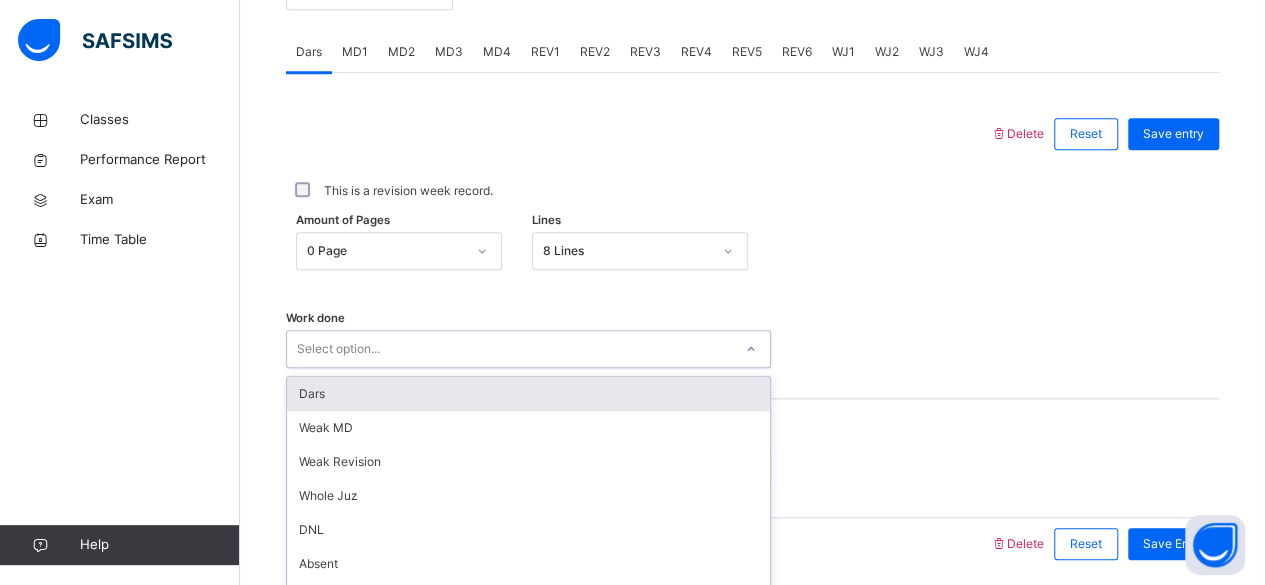 scroll, scrollTop: 914, scrollLeft: 0, axis: vertical 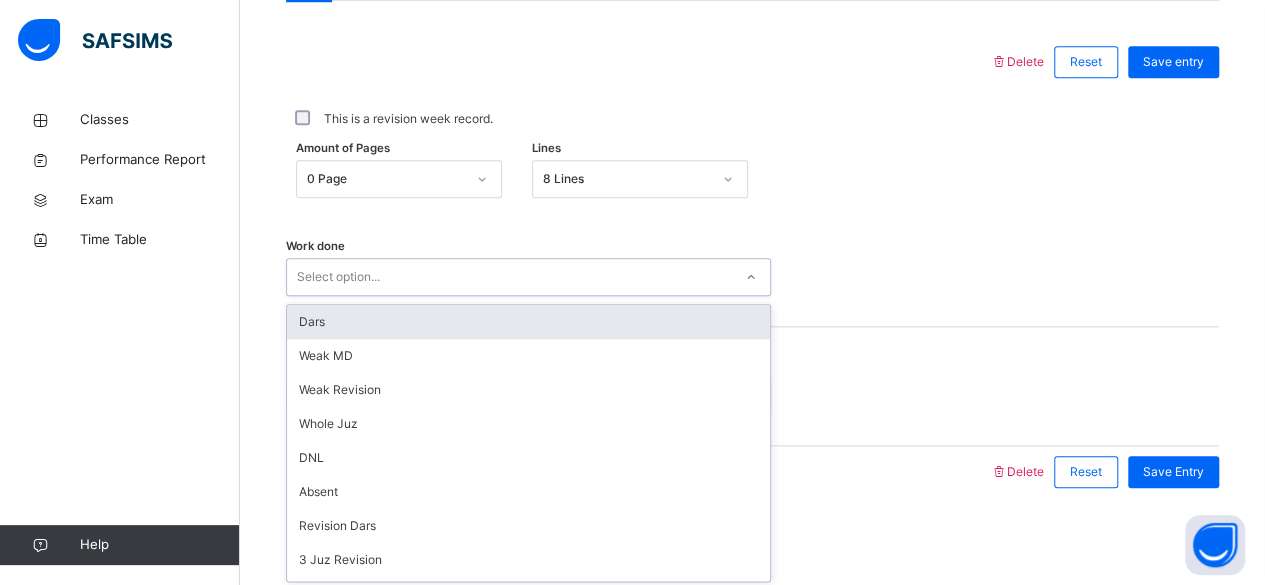 click on "Dars" at bounding box center (528, 322) 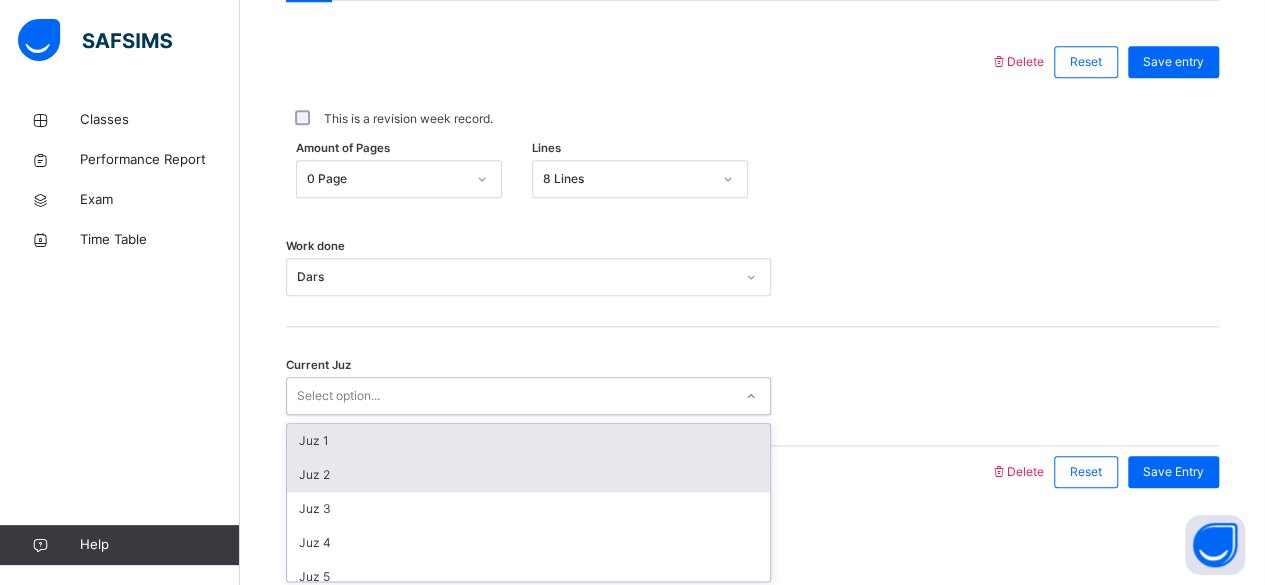 click on "Juz 2" at bounding box center (528, 475) 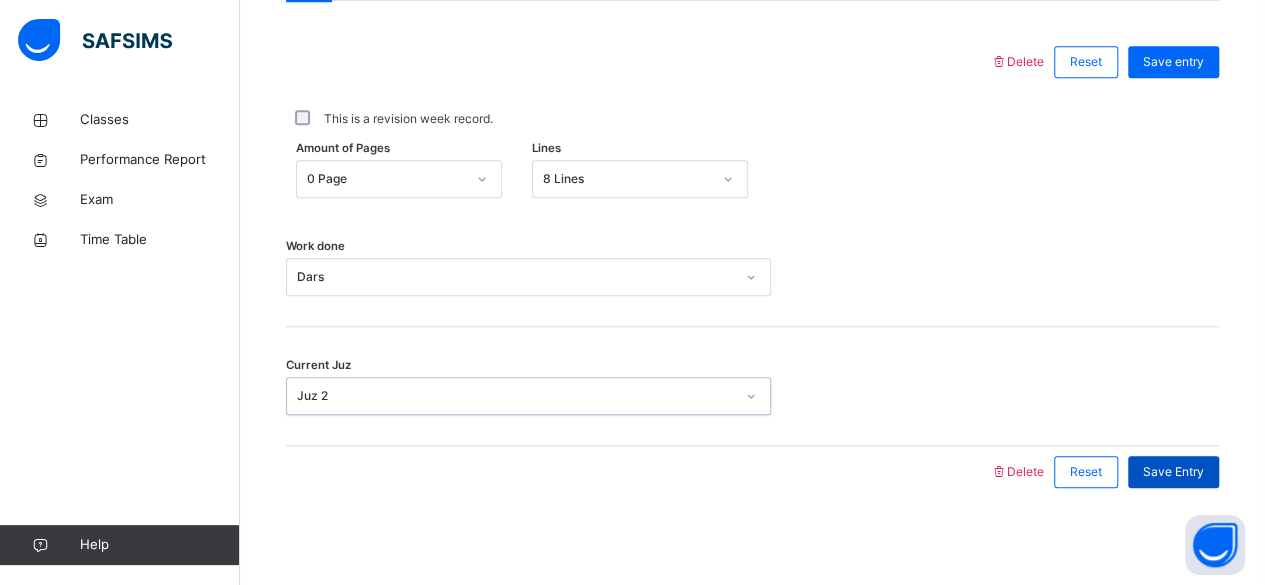 click on "Save Entry" at bounding box center (1173, 472) 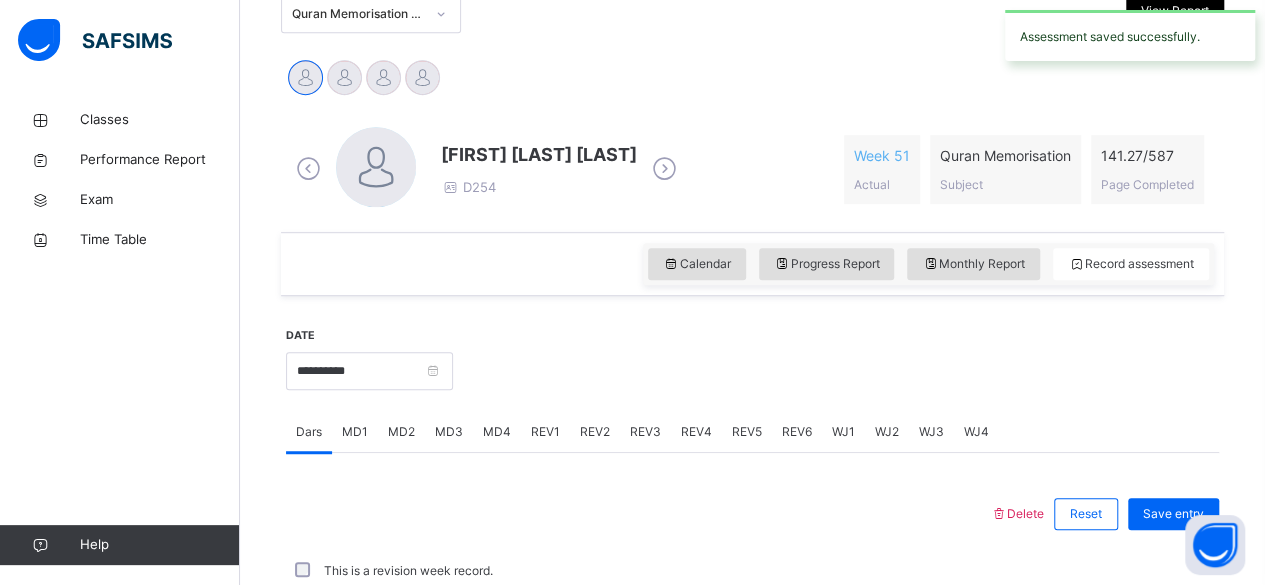 scroll, scrollTop: 914, scrollLeft: 0, axis: vertical 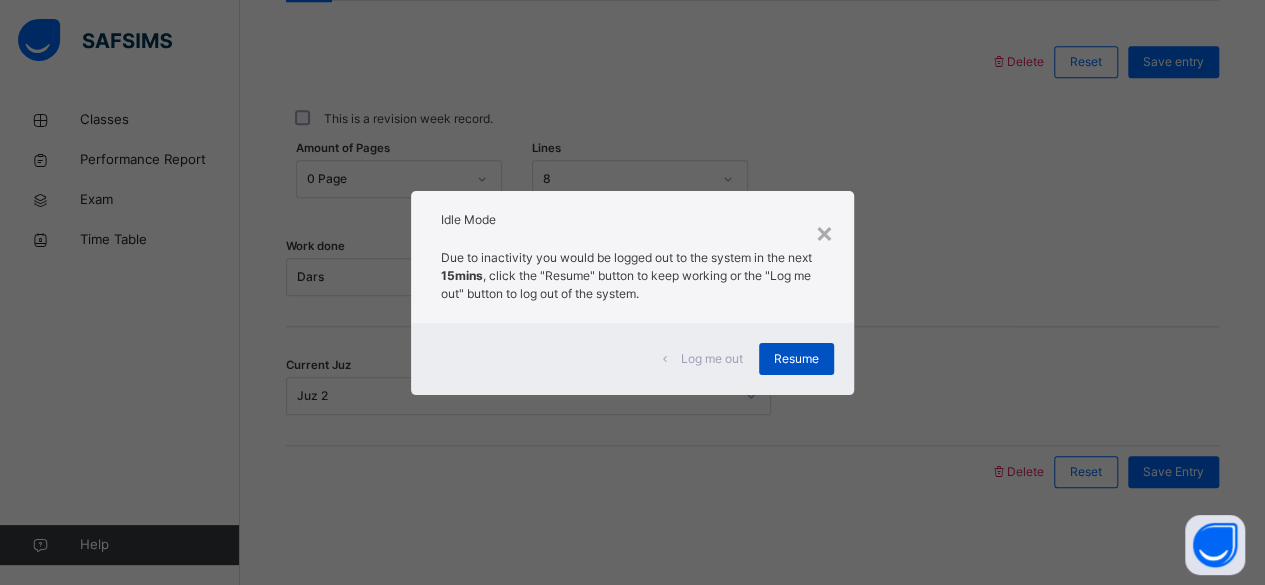 click on "Resume" at bounding box center (796, 359) 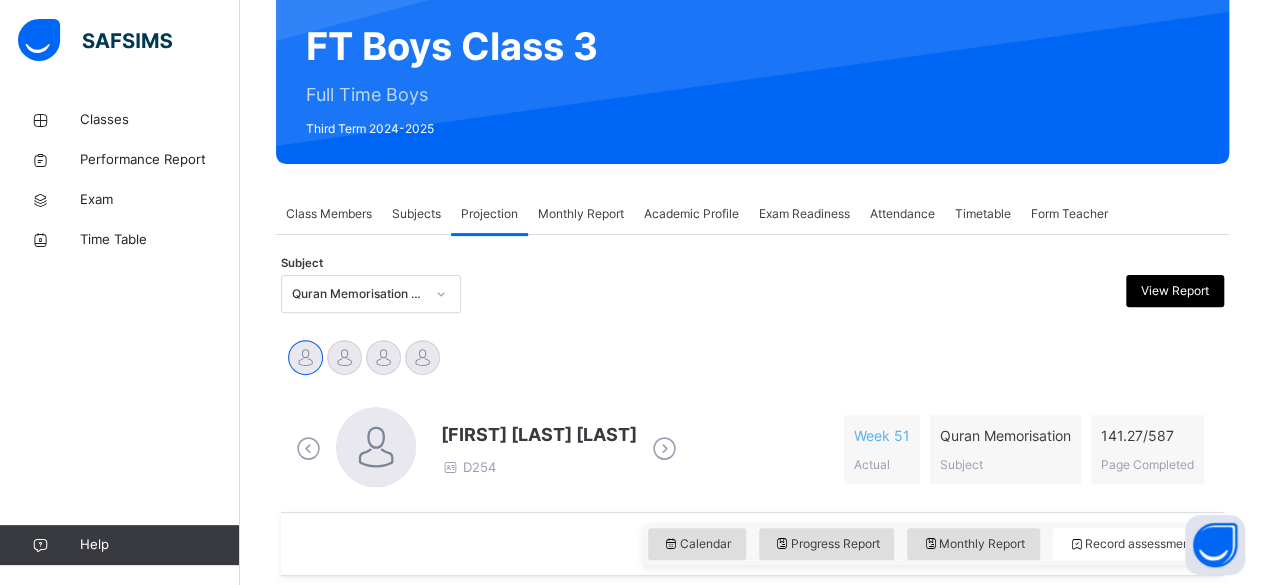 scroll, scrollTop: 183, scrollLeft: 0, axis: vertical 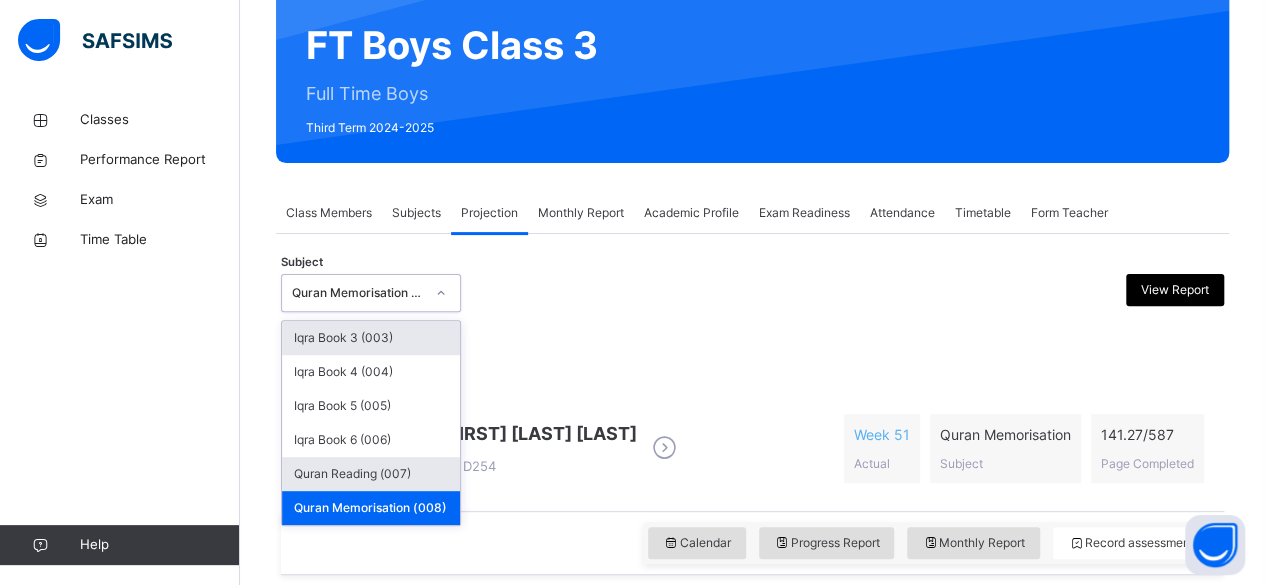 click on "Quran Reading (007)" at bounding box center (371, 474) 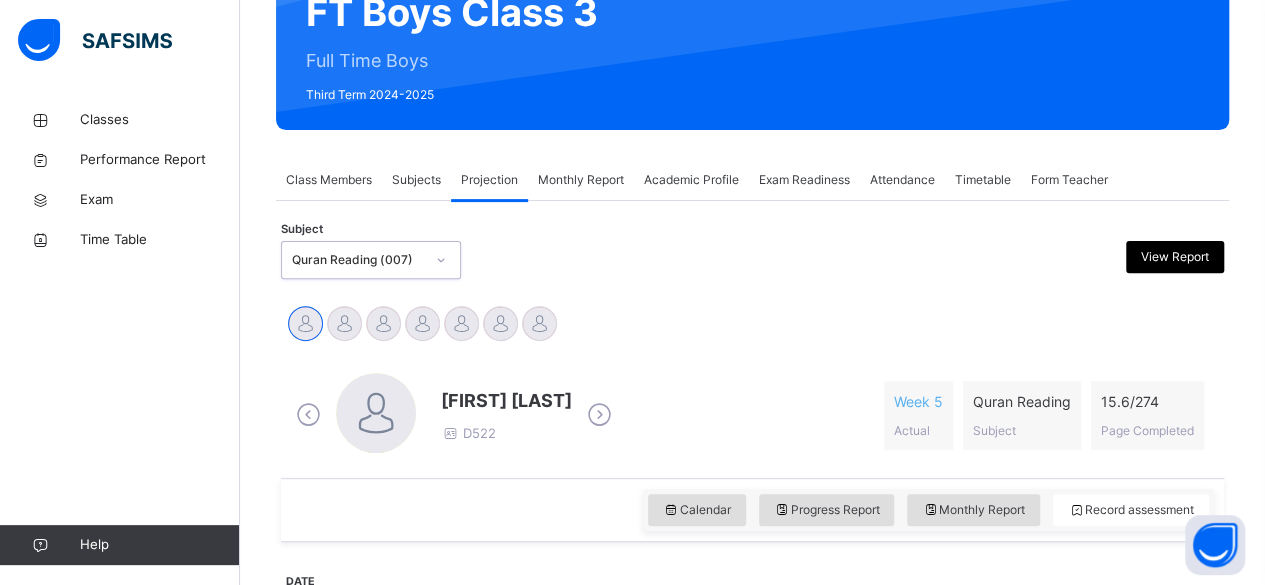 scroll, scrollTop: 224, scrollLeft: 0, axis: vertical 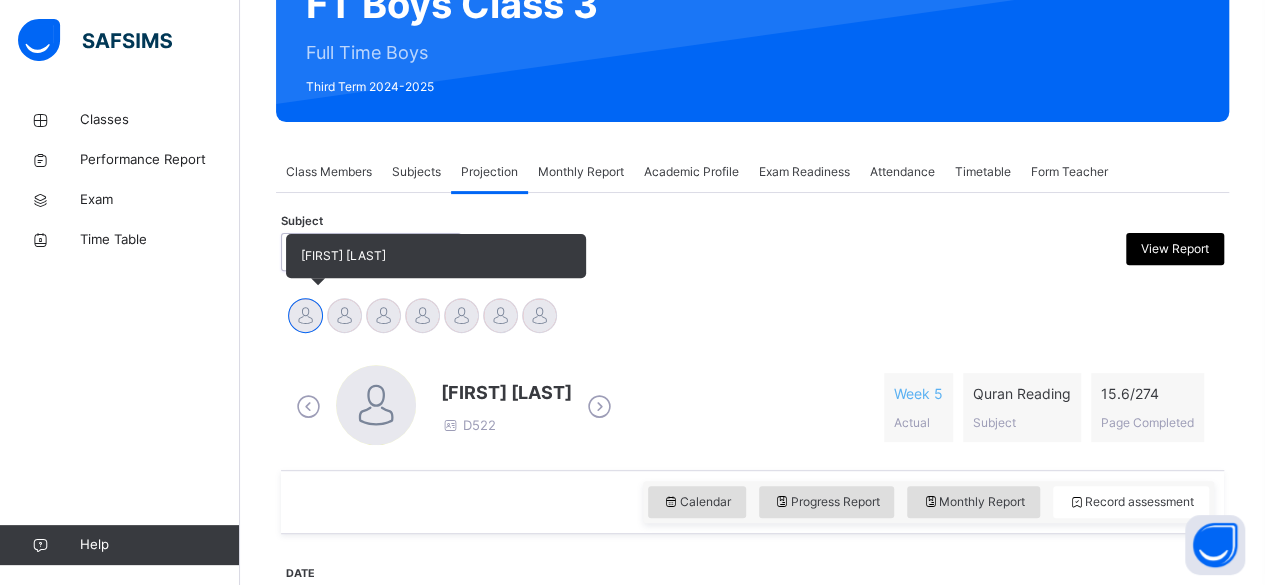 click on "[FIRST]  [LAST]" at bounding box center [305, 318] 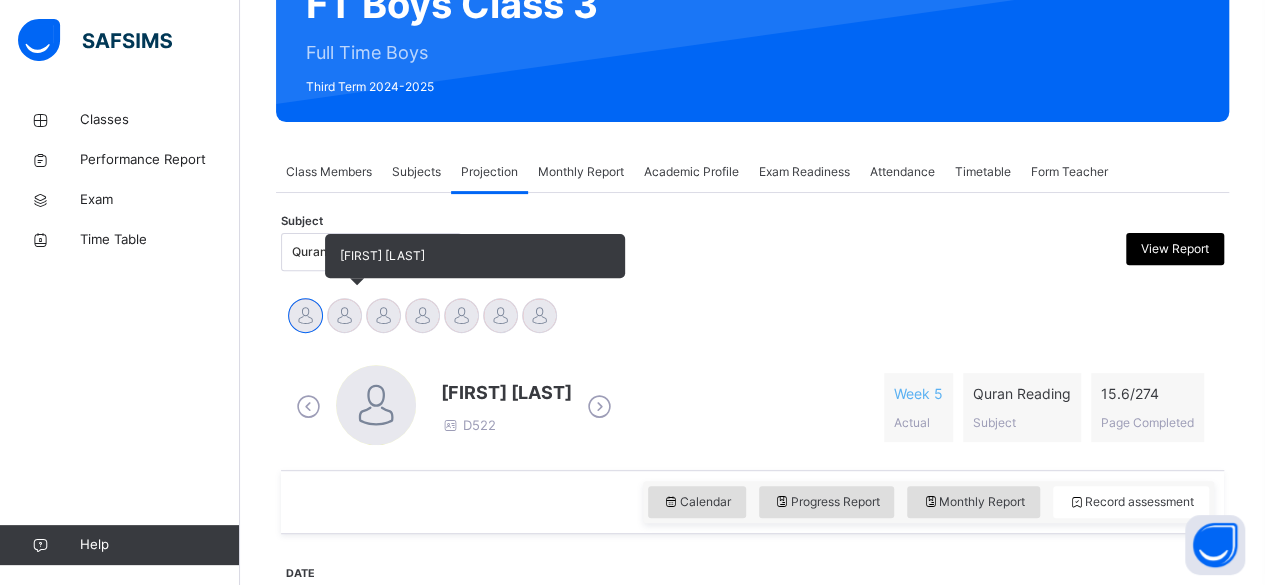 click at bounding box center (344, 315) 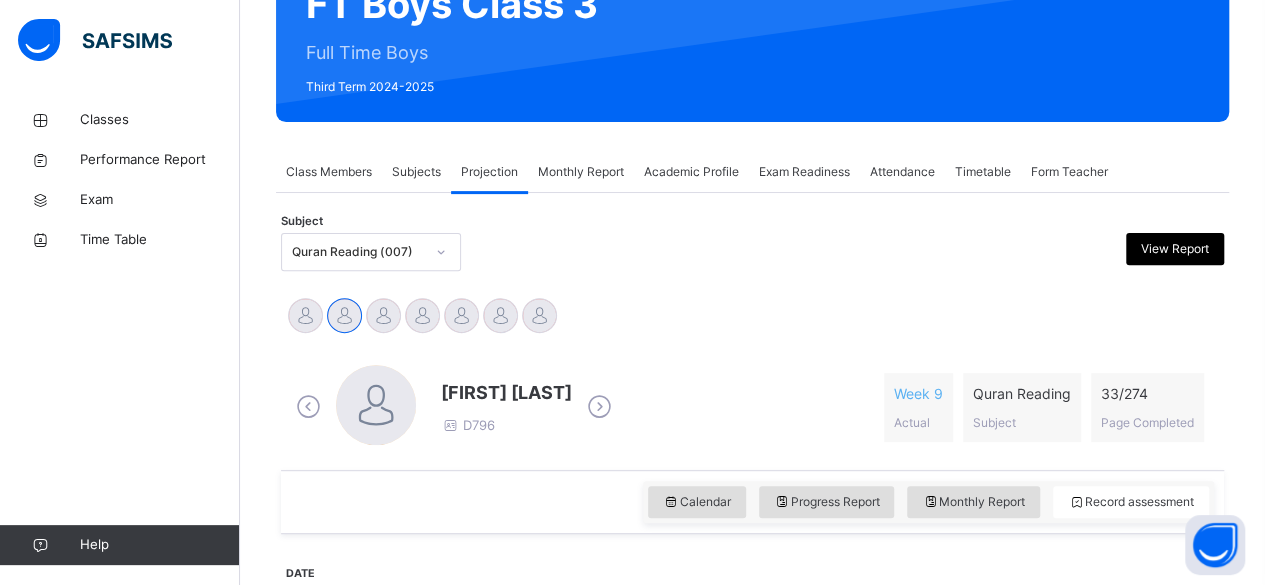 click on "option [FIRST]  [LAST] D796 Week 9 Actual   Quran Reading Subject 33 / 274 Page Completed" at bounding box center (752, 407) 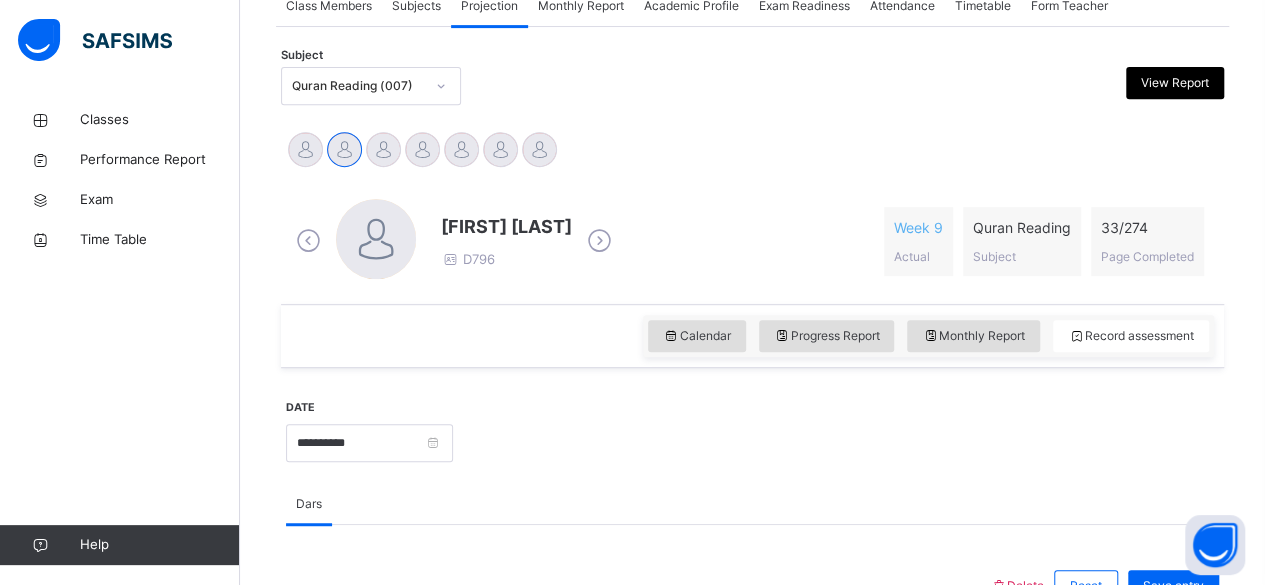 scroll, scrollTop: 425, scrollLeft: 0, axis: vertical 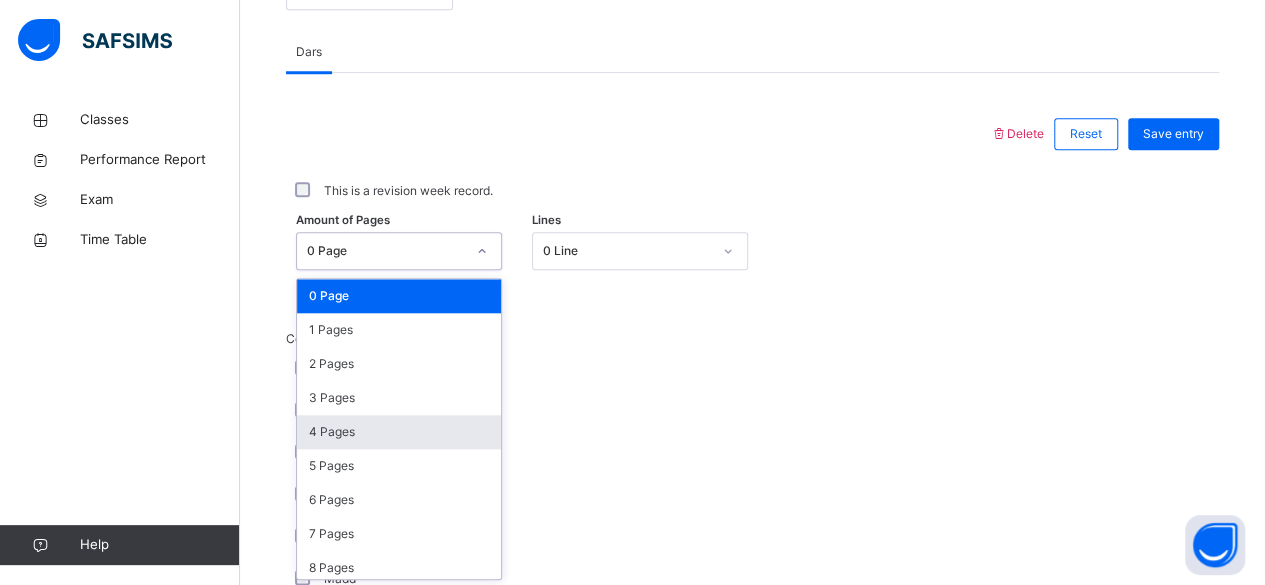 click on "4 Pages" at bounding box center (399, 432) 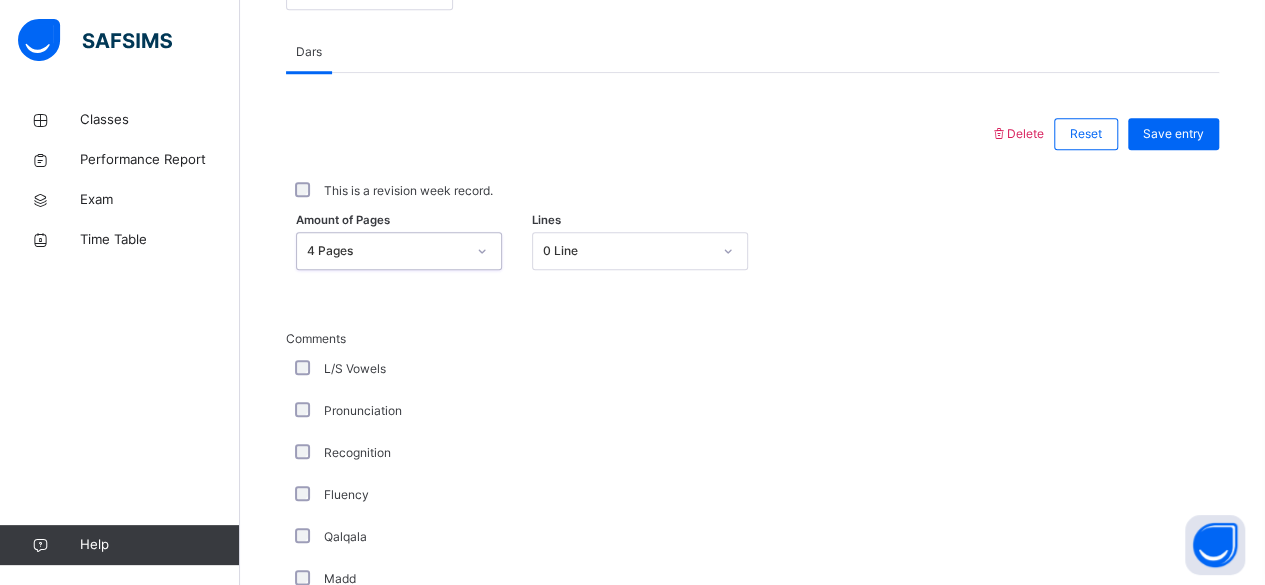 click on "Comments L/S Vowels Pronunciation Recognition Fluency Qalqala Madd Ghunnah Idghaam w ghunnah Idghaam w/o ghunnah Izhaar Iqlaab Ikhfa Idghaam shafawi Ikhfa shafawi Izhaar shafawi" at bounding box center [752, 644] 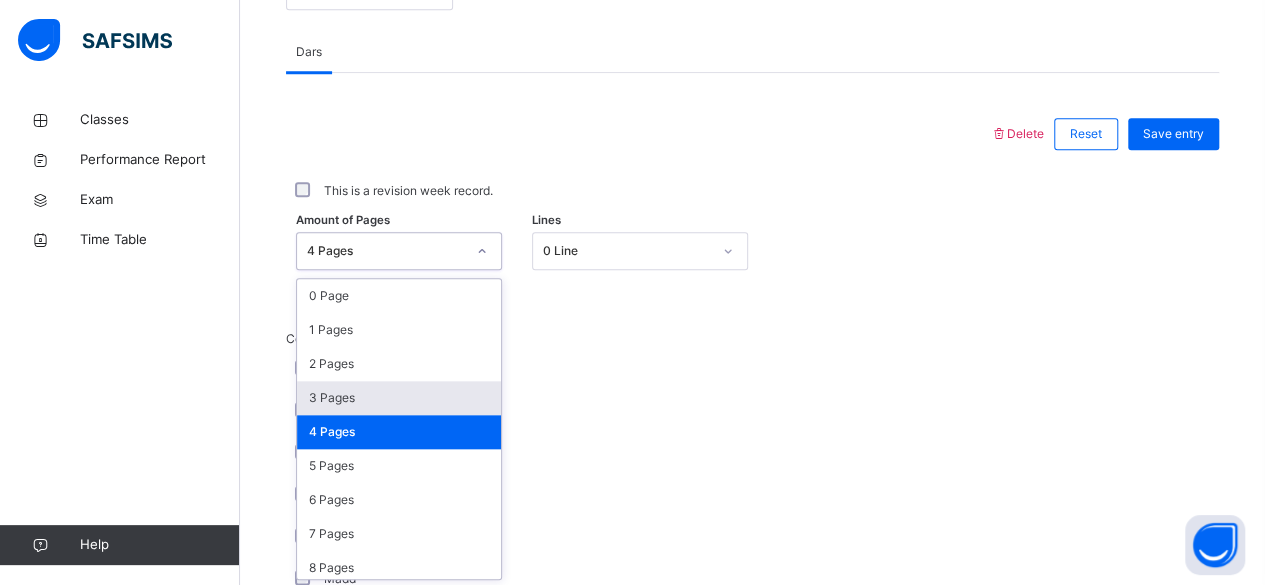 click on "3 Pages" at bounding box center (399, 398) 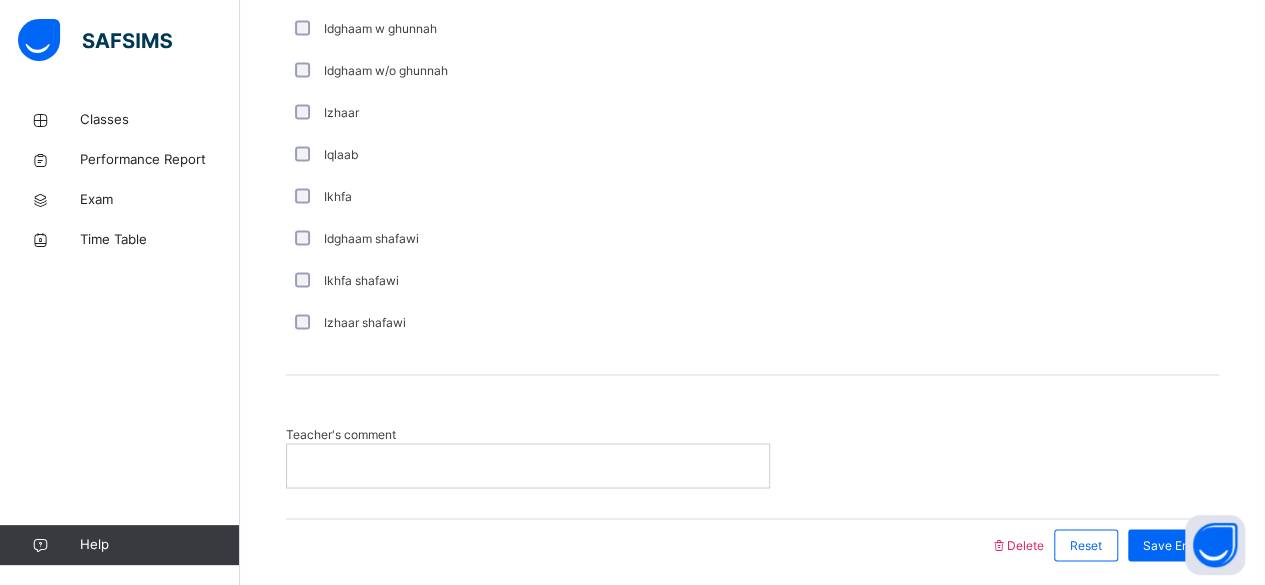 scroll, scrollTop: 1480, scrollLeft: 0, axis: vertical 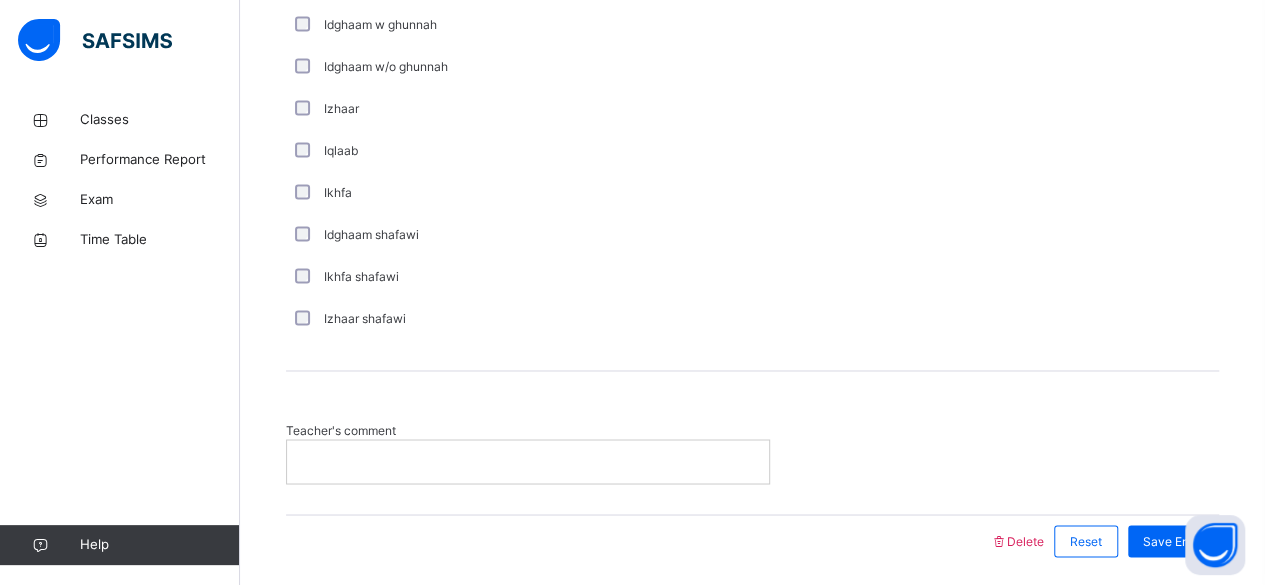 click at bounding box center (528, 461) 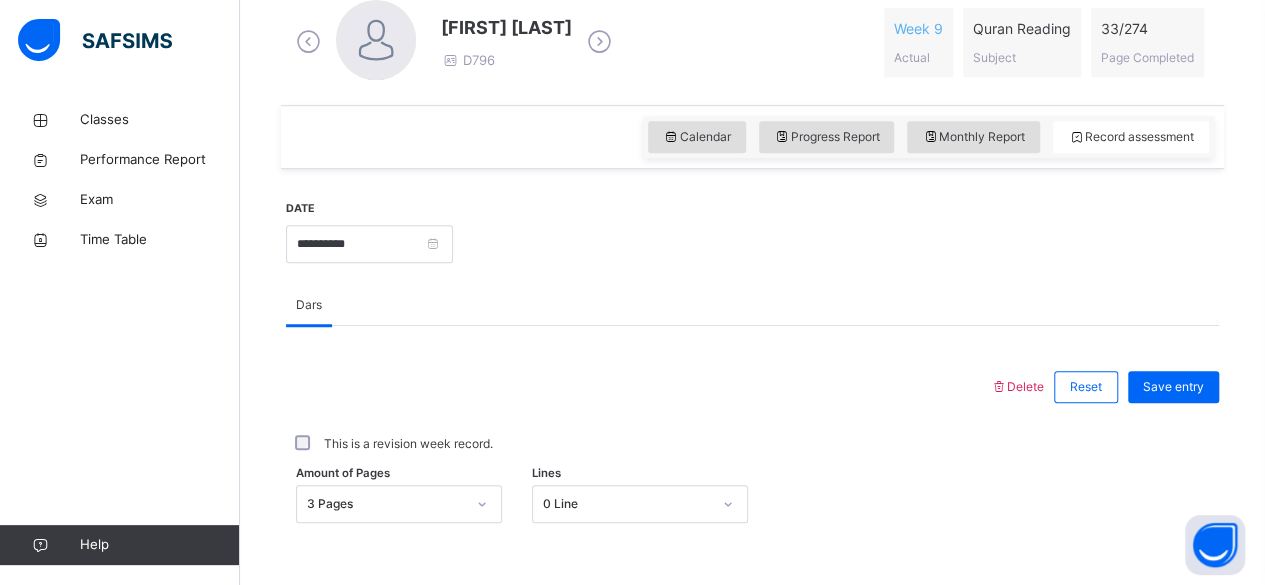 scroll, scrollTop: 585, scrollLeft: 0, axis: vertical 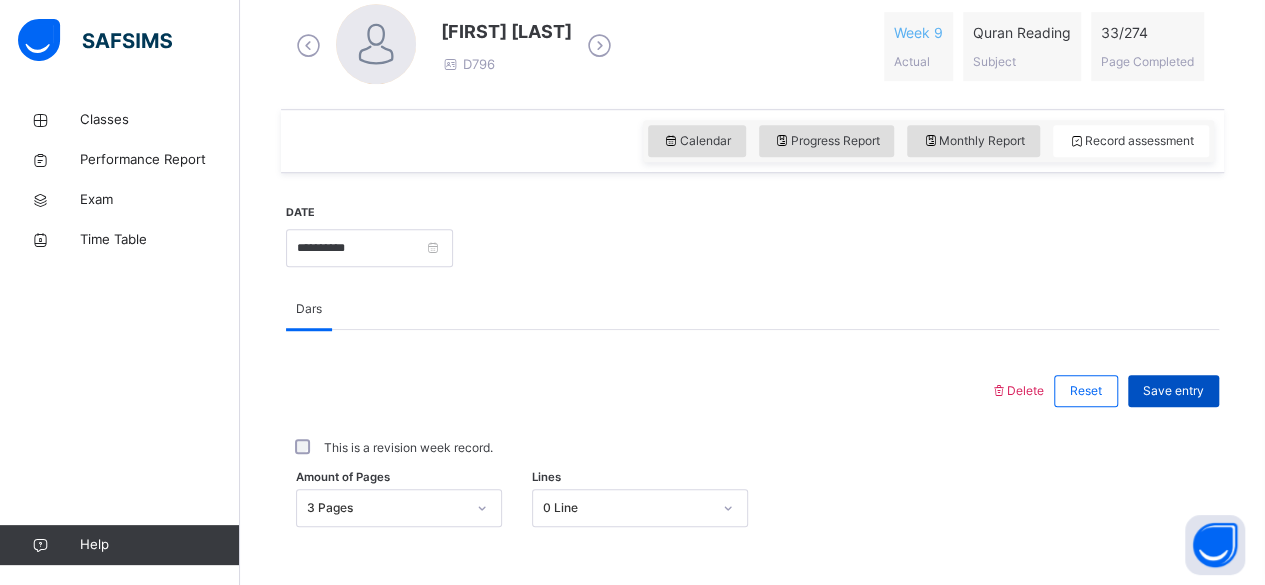 click on "Save entry" at bounding box center [1173, 391] 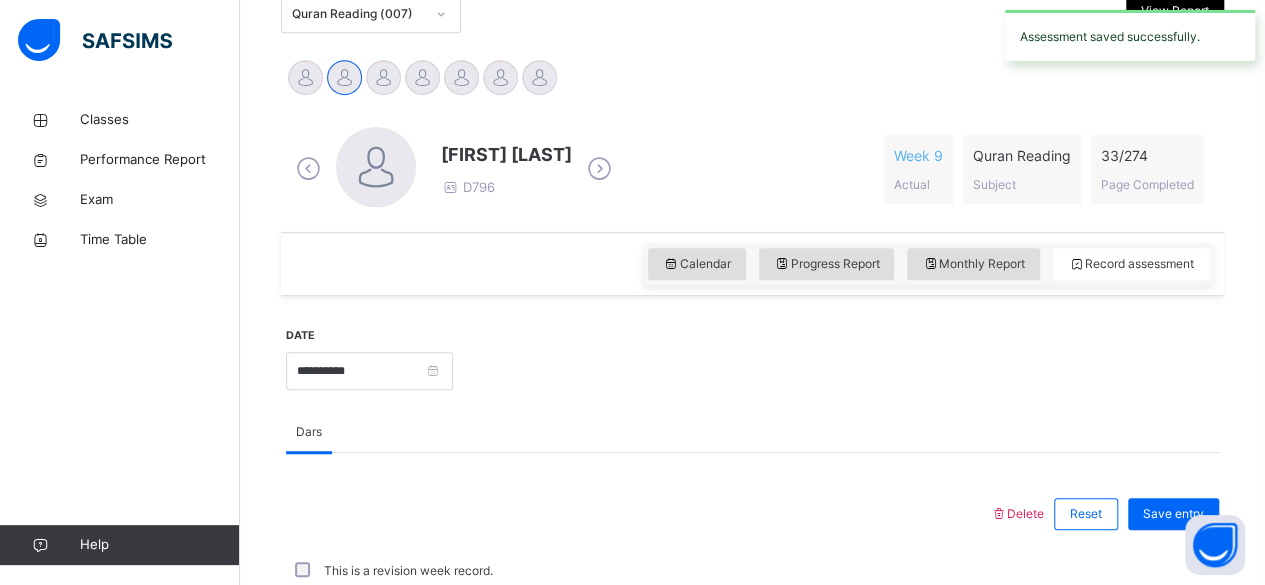 scroll, scrollTop: 585, scrollLeft: 0, axis: vertical 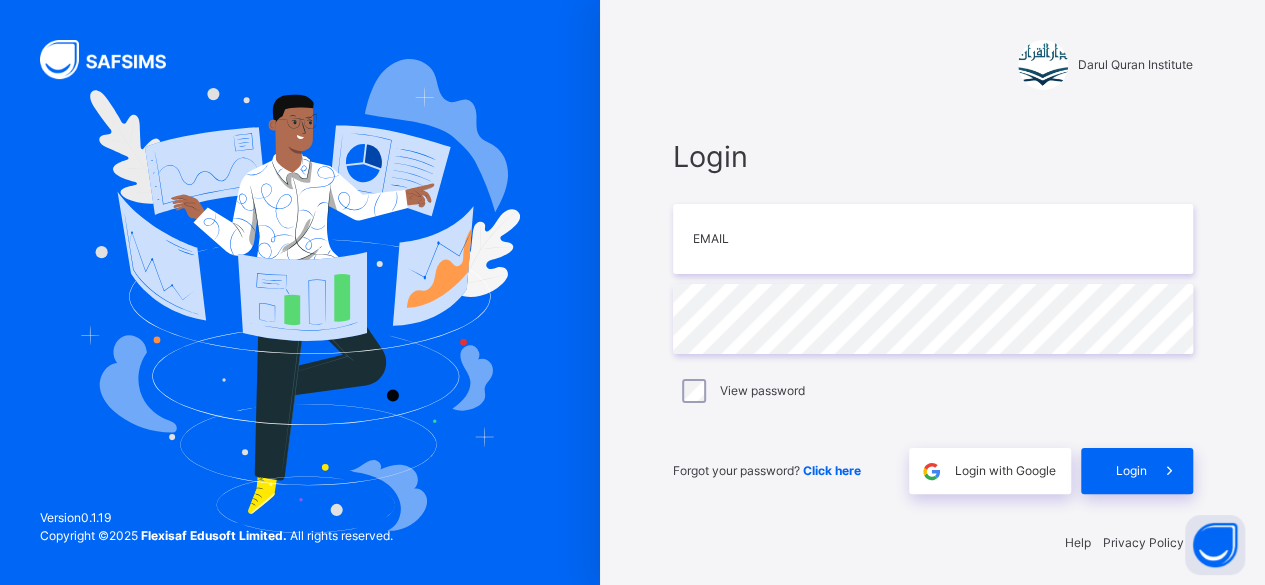 click on "Darul Quran Institute Login Email Password View password Forgot your password?   Click here Login with Google Login   Help       Privacy Policy" at bounding box center [933, 296] 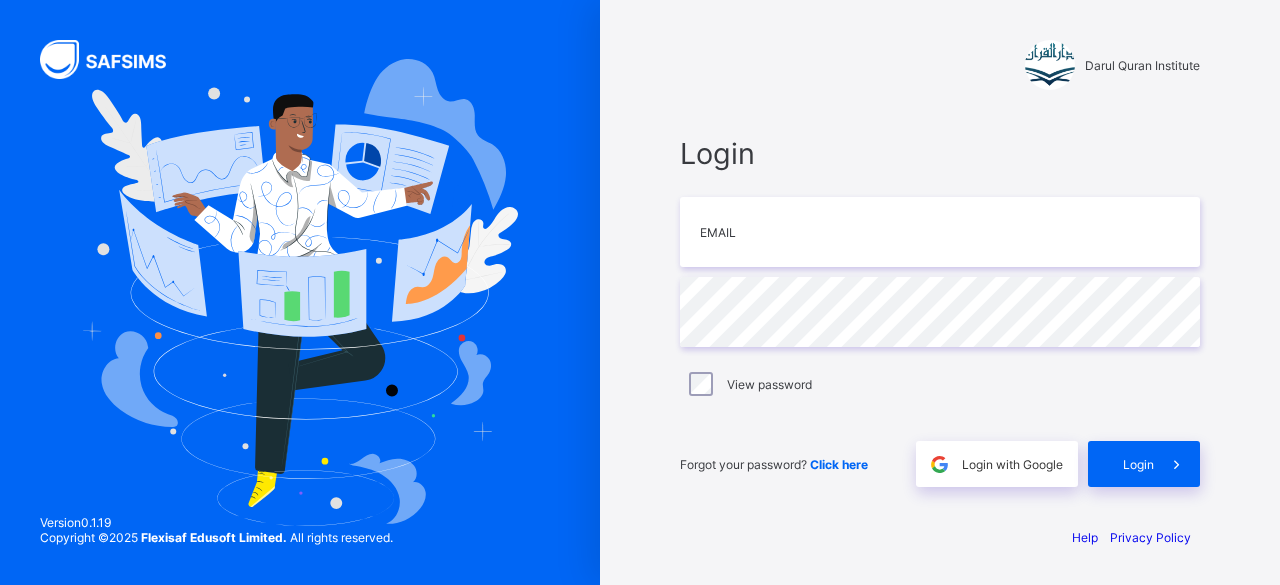 scroll, scrollTop: 0, scrollLeft: 0, axis: both 